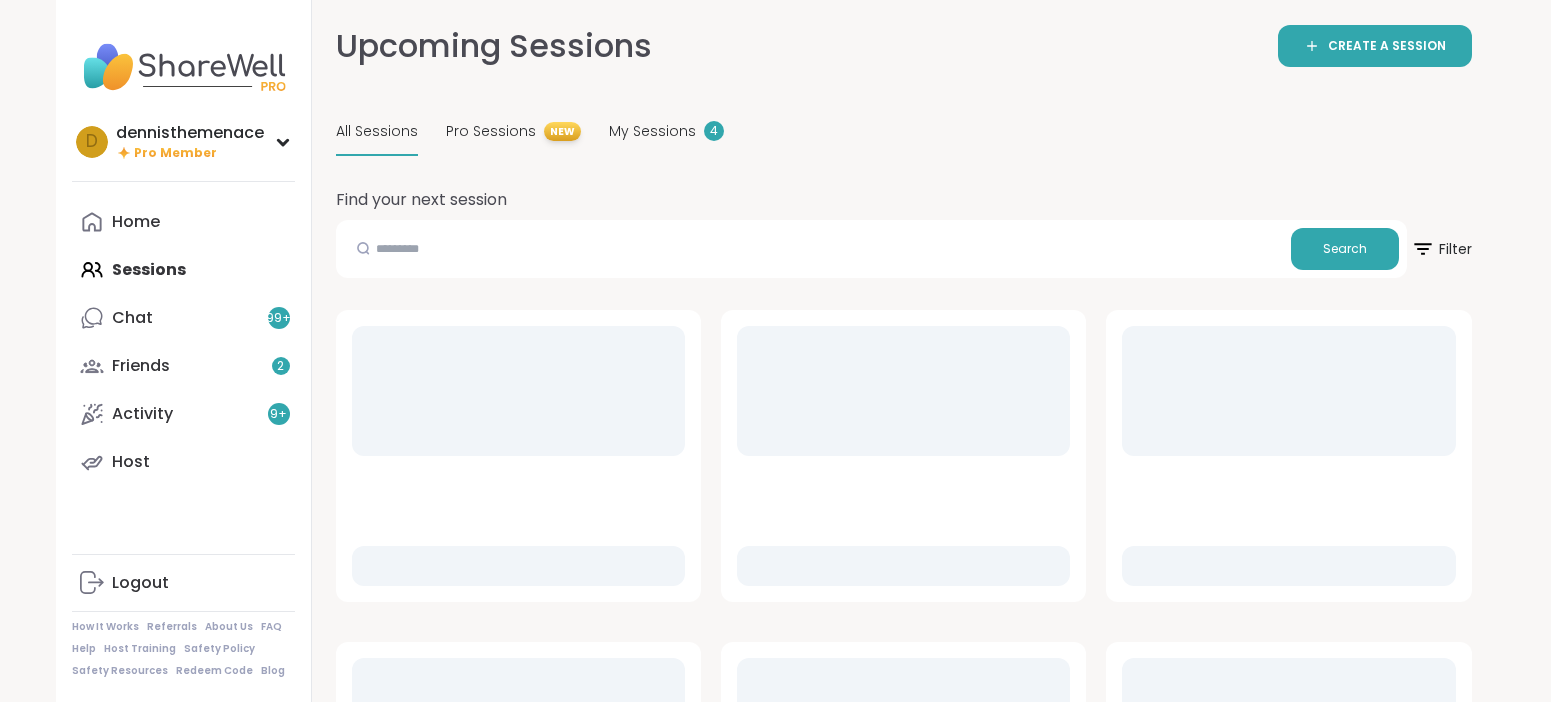 scroll, scrollTop: 0, scrollLeft: 0, axis: both 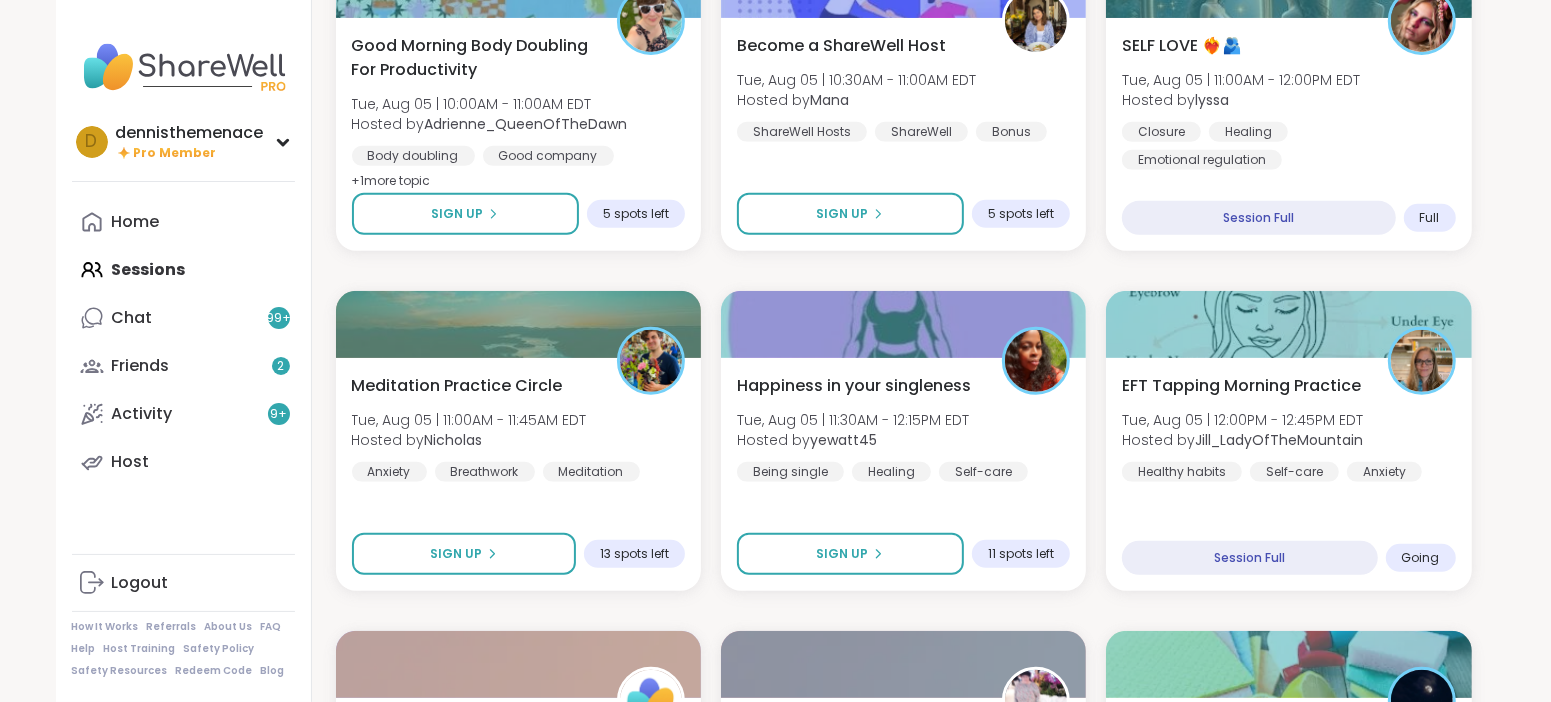 click on "Good Morning Body Doubling For Productivity Tue, Aug 05 | 9:00AM - 10:00AM EDT Hosted by  Adrienne_QueenOfTheDawn Good company Body doubling Goal-setting + 1  more topic SESSION LIVE Cup Of Calm Cafe Tue, Aug 05 | 9:30AM - 10:00AM EDT Hosted by  Allie_P Daily check-in SESSION LIVE Pop up! Morning session! Tue, Aug 05 | 10:00AM - 11:00AM EDT Hosted by  Dom_F General mental health Healthy habits Self-care Session Full Full Good Morning Body Doubling For Productivity Tue, Aug 05 | 10:00AM - 11:00AM EDT Hosted by  Adrienne_QueenOfTheDawn Body doubling Good company Goal-setting + 1  more topic Sign Up 5 spots left Bonus Become a ShareWell Host Tue, Aug 05 | 10:30AM - 11:00AM EDT Hosted by  Mana ShareWell Hosts ShareWell Bonus Sign Up 5 spots left SELF LOVE ❤️‍🔥🫂 Tue, Aug 05 | 11:00AM - 12:00PM EDT Hosted by  lyssa Closure Healing Emotional regulation Session Full Full Meditation Practice Circle Tue, Aug 05 | 11:00AM - 11:45AM EDT Hosted by  Nicholas Anxiety Breathwork Meditation Sign Up 13 spots left" at bounding box center [904, 1631] 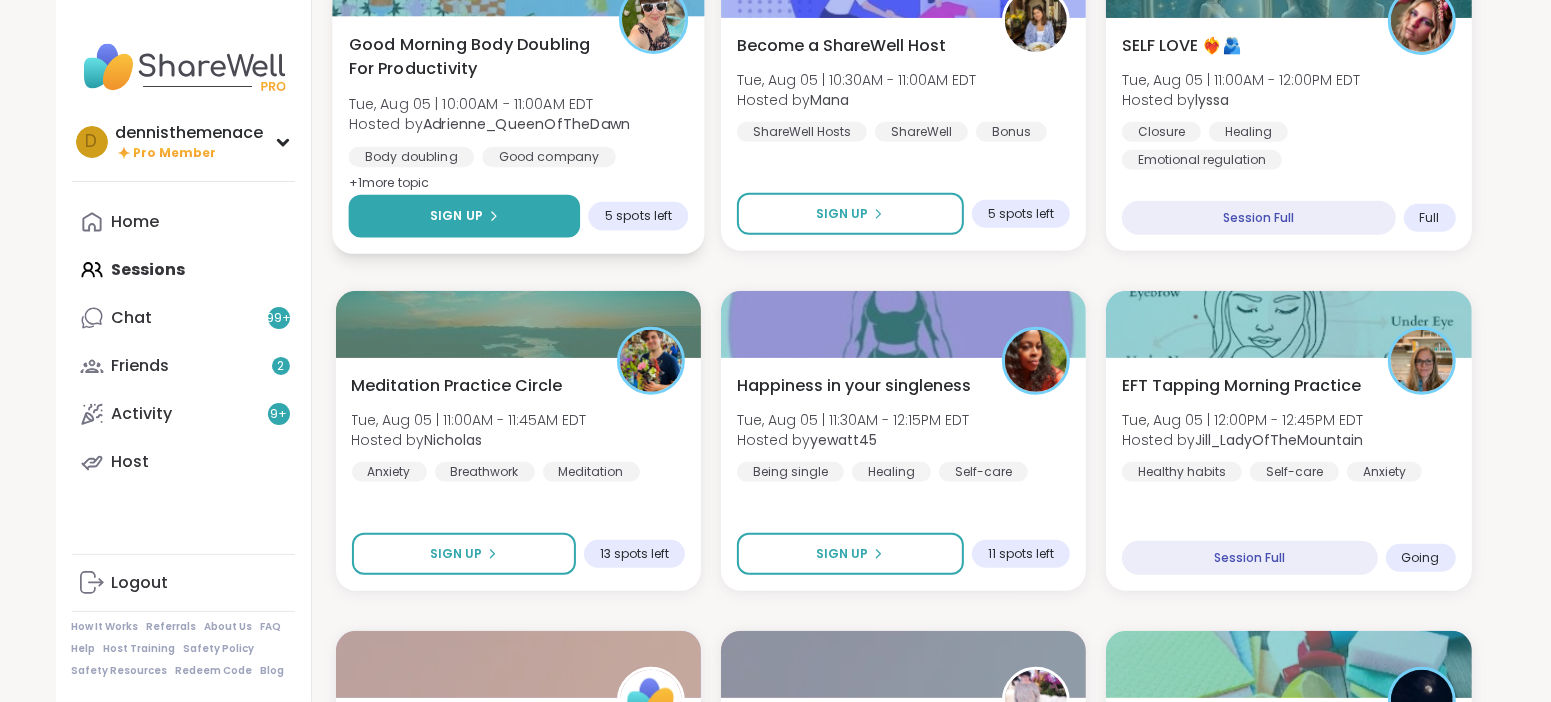 click on "Sign Up" at bounding box center [464, 216] 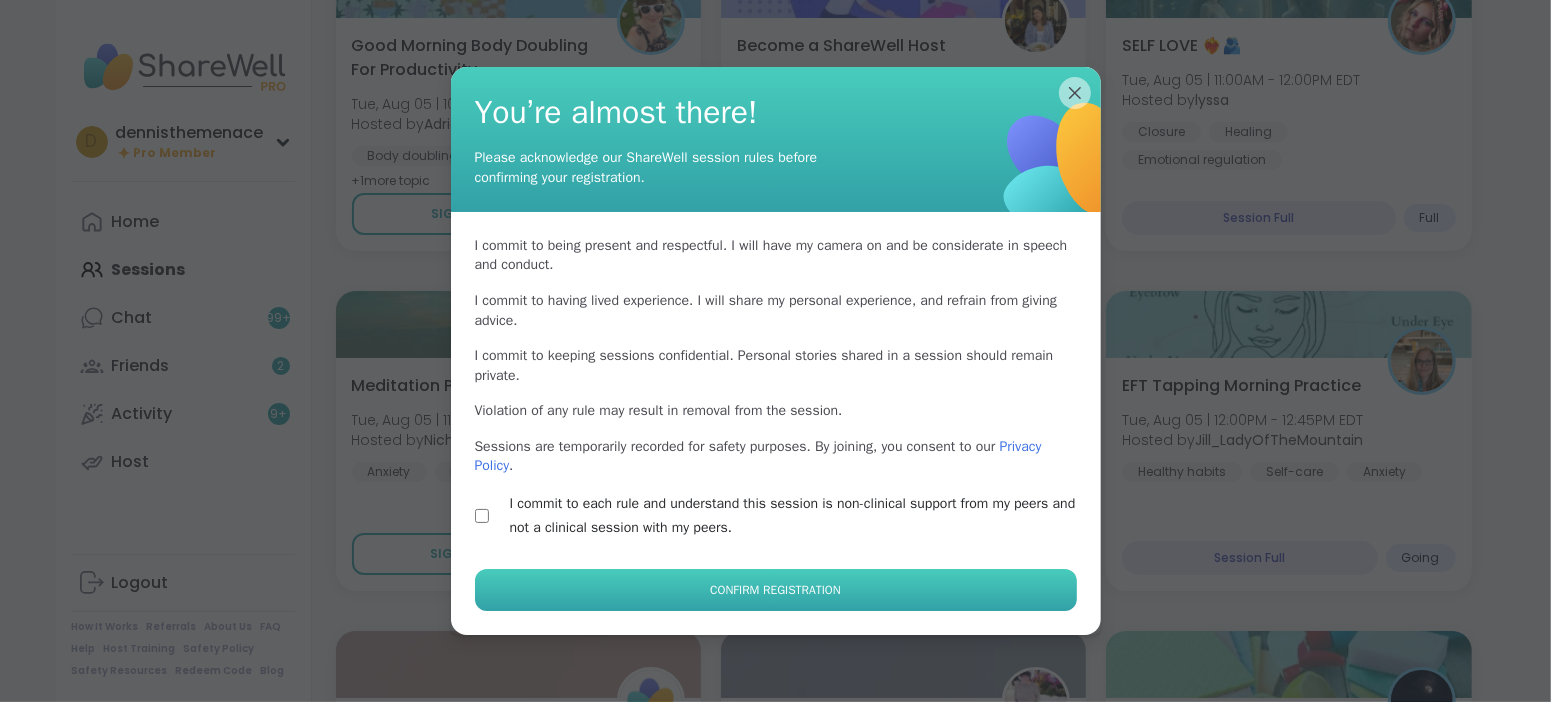 click on "Confirm Registration" at bounding box center (775, 590) 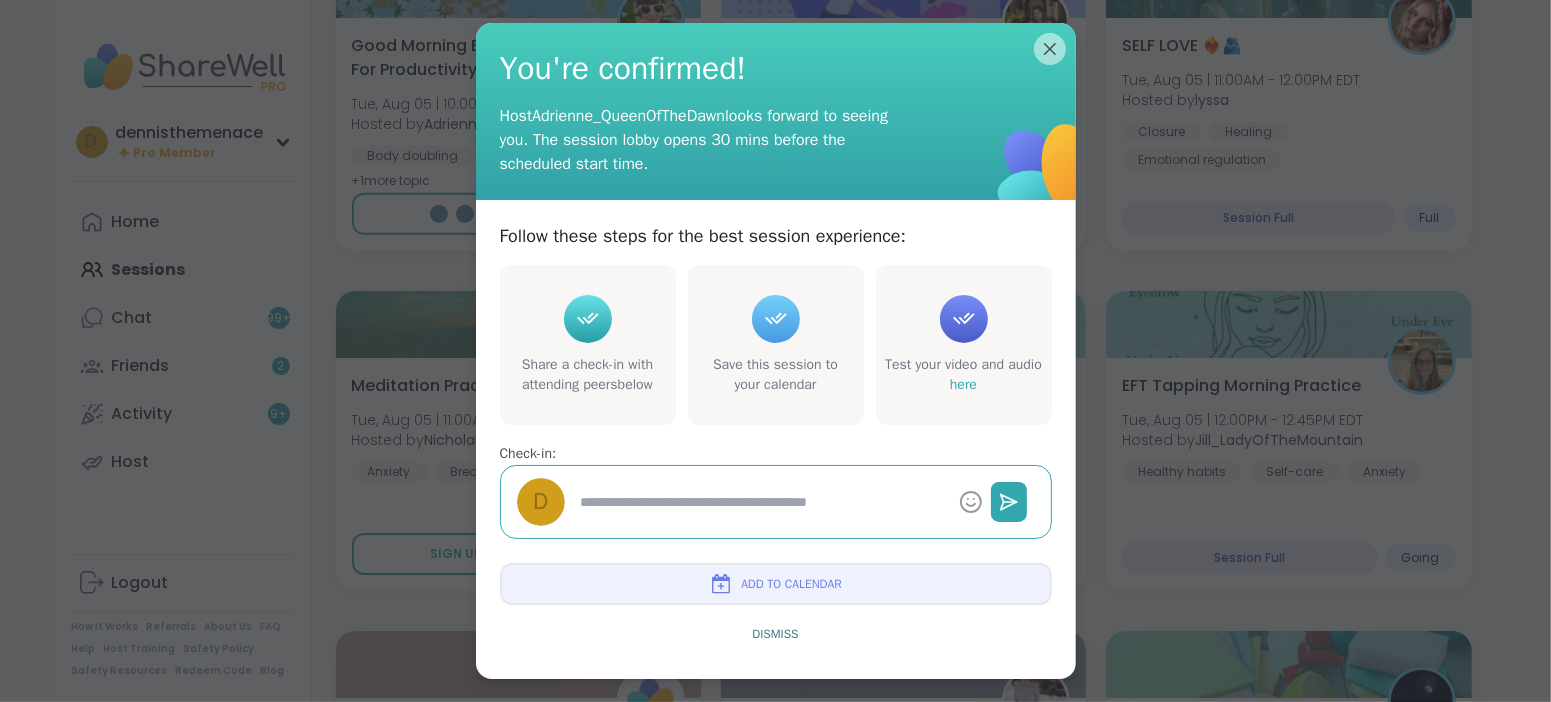type on "*" 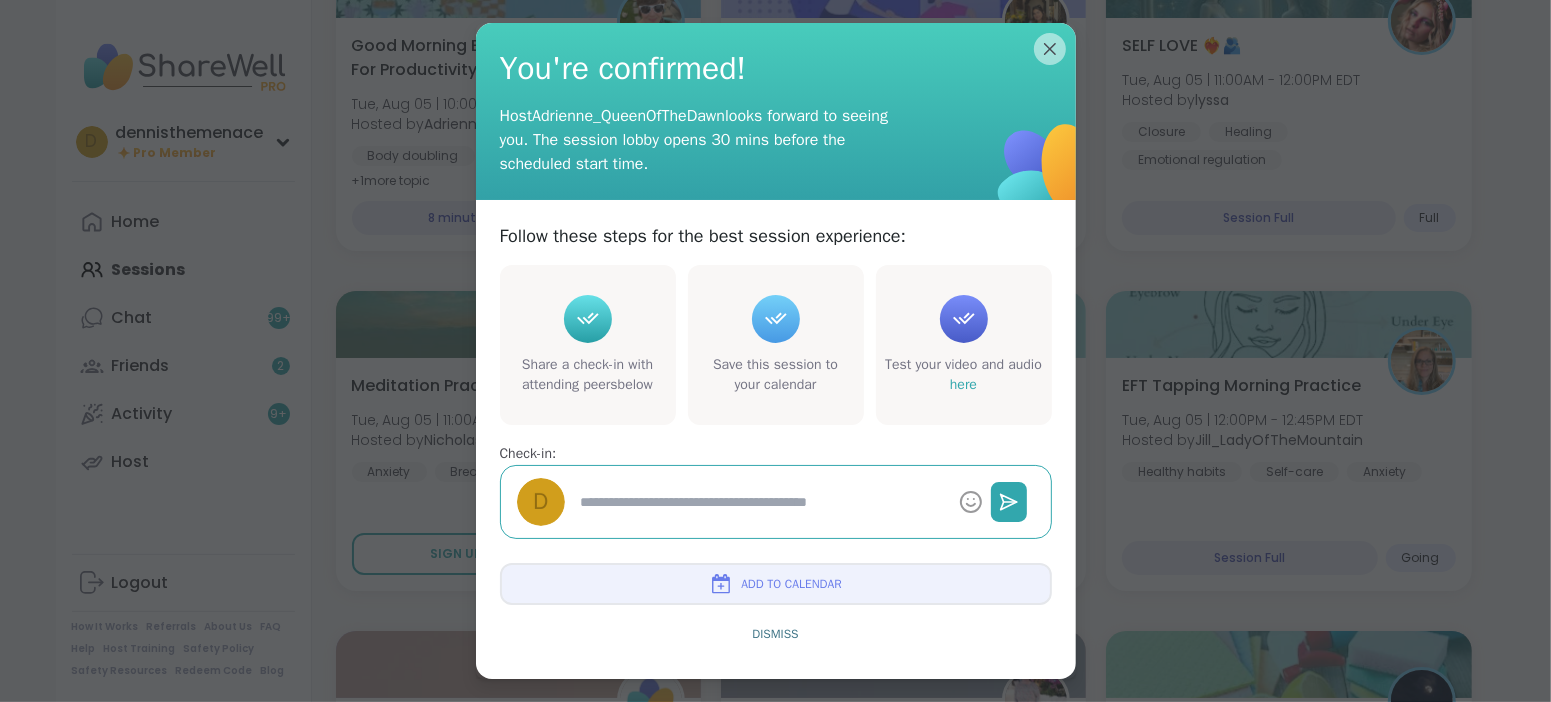 click on "Add to Calendar" at bounding box center [791, 584] 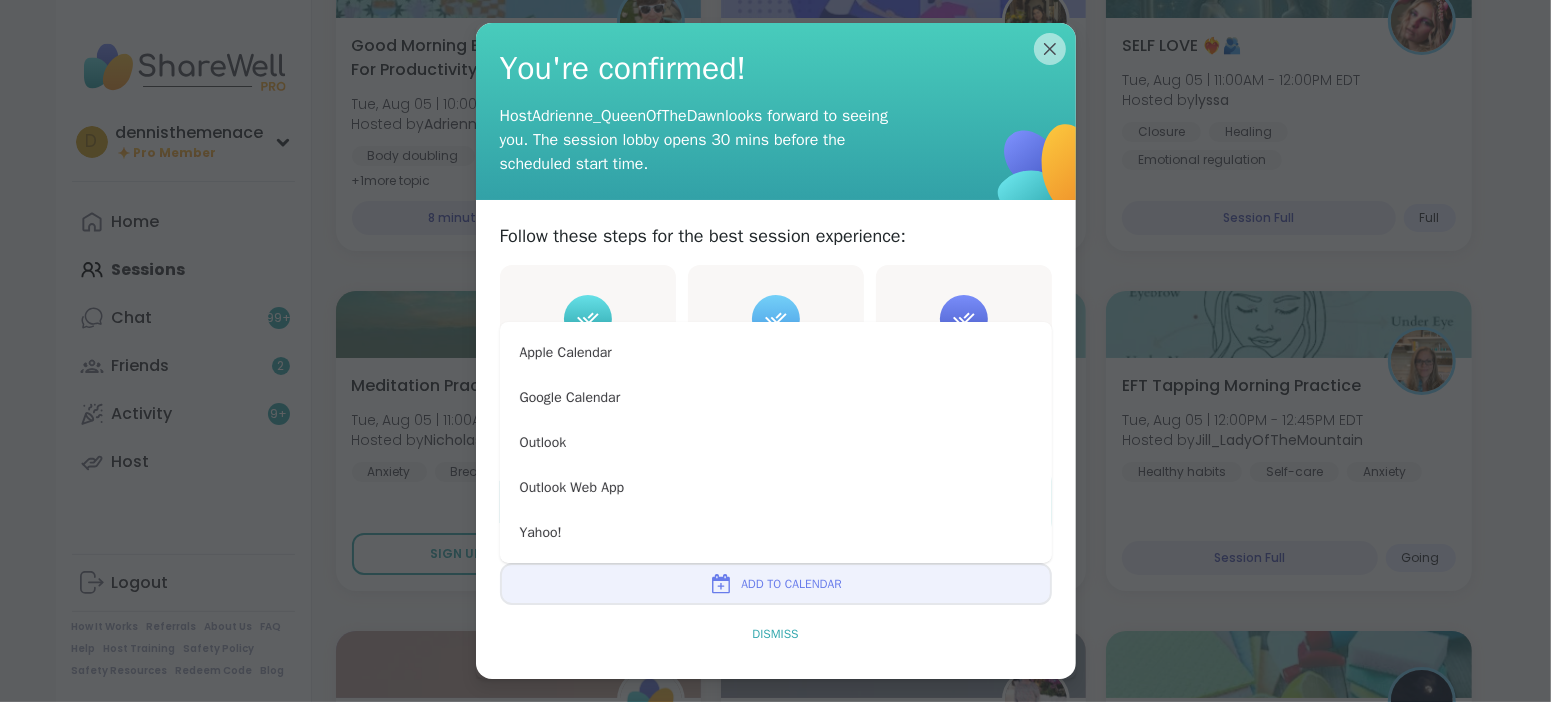 click on "Dismiss" at bounding box center (775, 634) 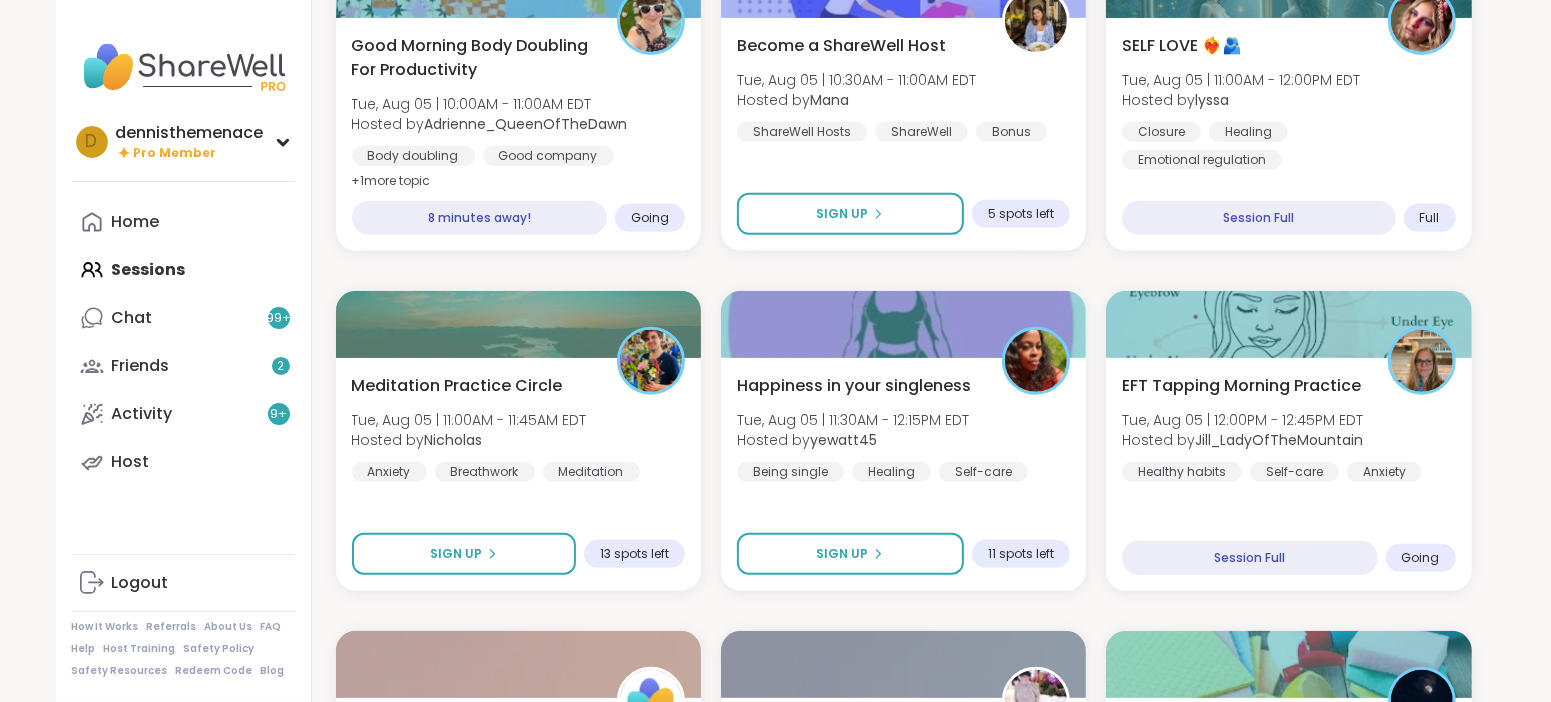 click on "Good Morning Body Doubling For Productivity Tue, Aug 05 | 9:00AM - 10:00AM EDT Hosted by  Adrienne_QueenOfTheDawn Good company Body doubling Goal-setting + 1  more topic SESSION LIVE Cup Of Calm Cafe Tue, Aug 05 | 9:30AM - 10:00AM EDT Hosted by  Allie_P Daily check-in SESSION LIVE Pop up! Morning session! Tue, Aug 05 | 10:00AM - 11:00AM EDT Hosted by  Dom_F General mental health Healthy habits Self-care Session Full Full Good Morning Body Doubling For Productivity Tue, Aug 05 | 10:00AM - 11:00AM EDT Hosted by  Adrienne_QueenOfTheDawn Body doubling Good company Goal-setting + 1  more topic 8 minutes away! Going Bonus Become a ShareWell Host Tue, Aug 05 | 10:30AM - 11:00AM EDT Hosted by  Mana ShareWell Hosts ShareWell Bonus Sign Up 5 spots left SELF LOVE ❤️‍🔥🫂 Tue, Aug 05 | 11:00AM - 12:00PM EDT Hosted by  lyssa Closure Healing Emotional regulation Session Full Full Meditation Practice Circle Tue, Aug 05 | 11:00AM - 11:45AM EDT Hosted by  Nicholas Anxiety Breathwork Meditation Sign Up Hosted by  +" at bounding box center (904, 1631) 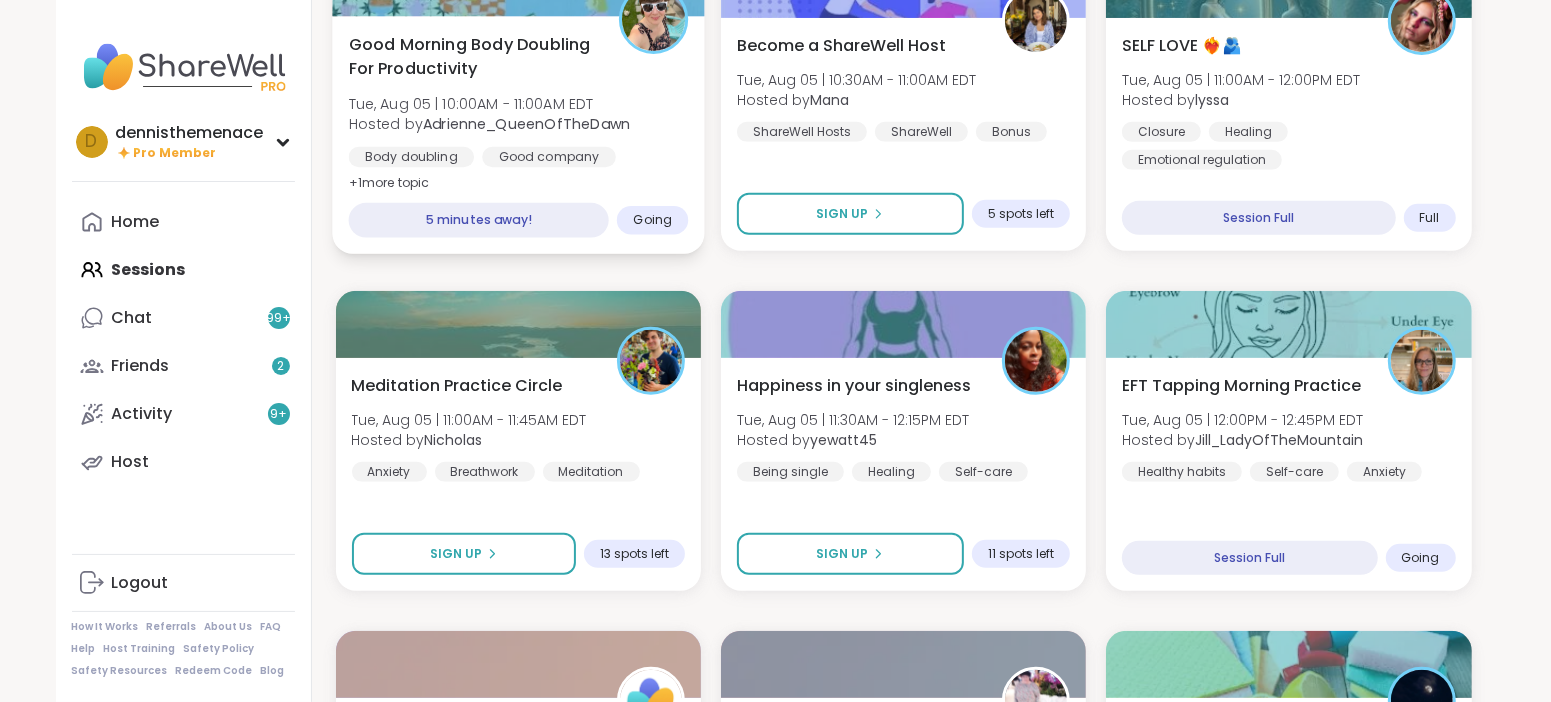 click on "Adrienne_QueenOfTheDawn" at bounding box center (526, 124) 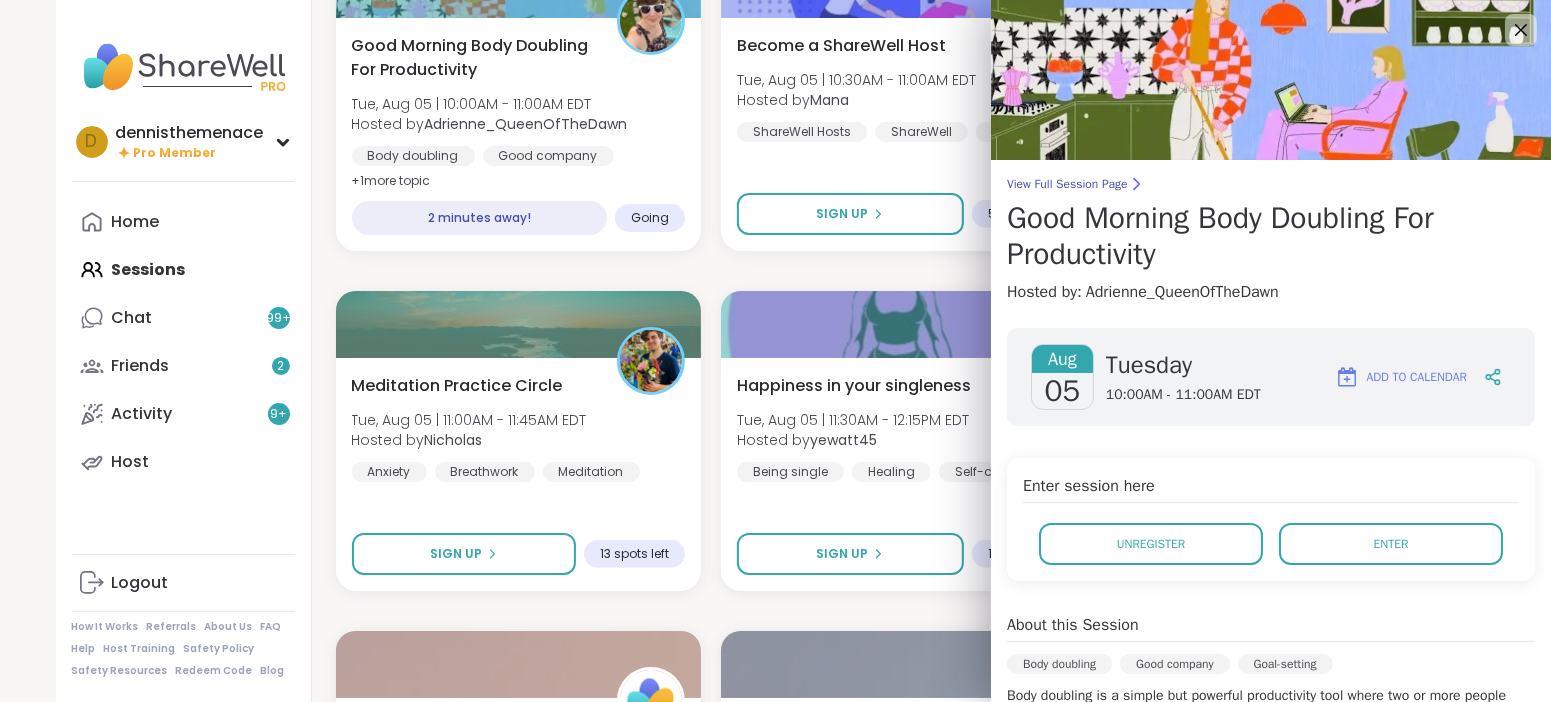 scroll, scrollTop: 747, scrollLeft: 0, axis: vertical 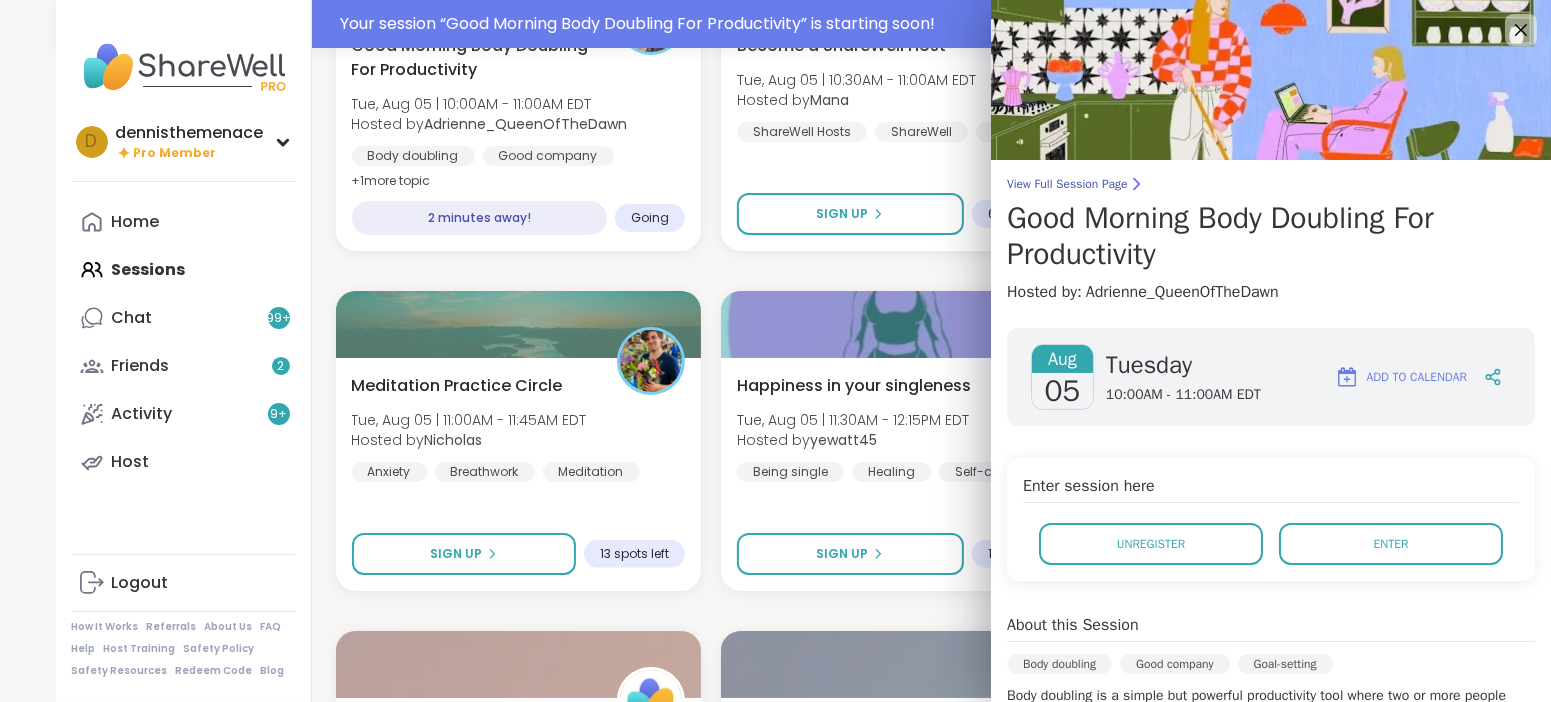 click on "Enter session here" at bounding box center [1271, 488] 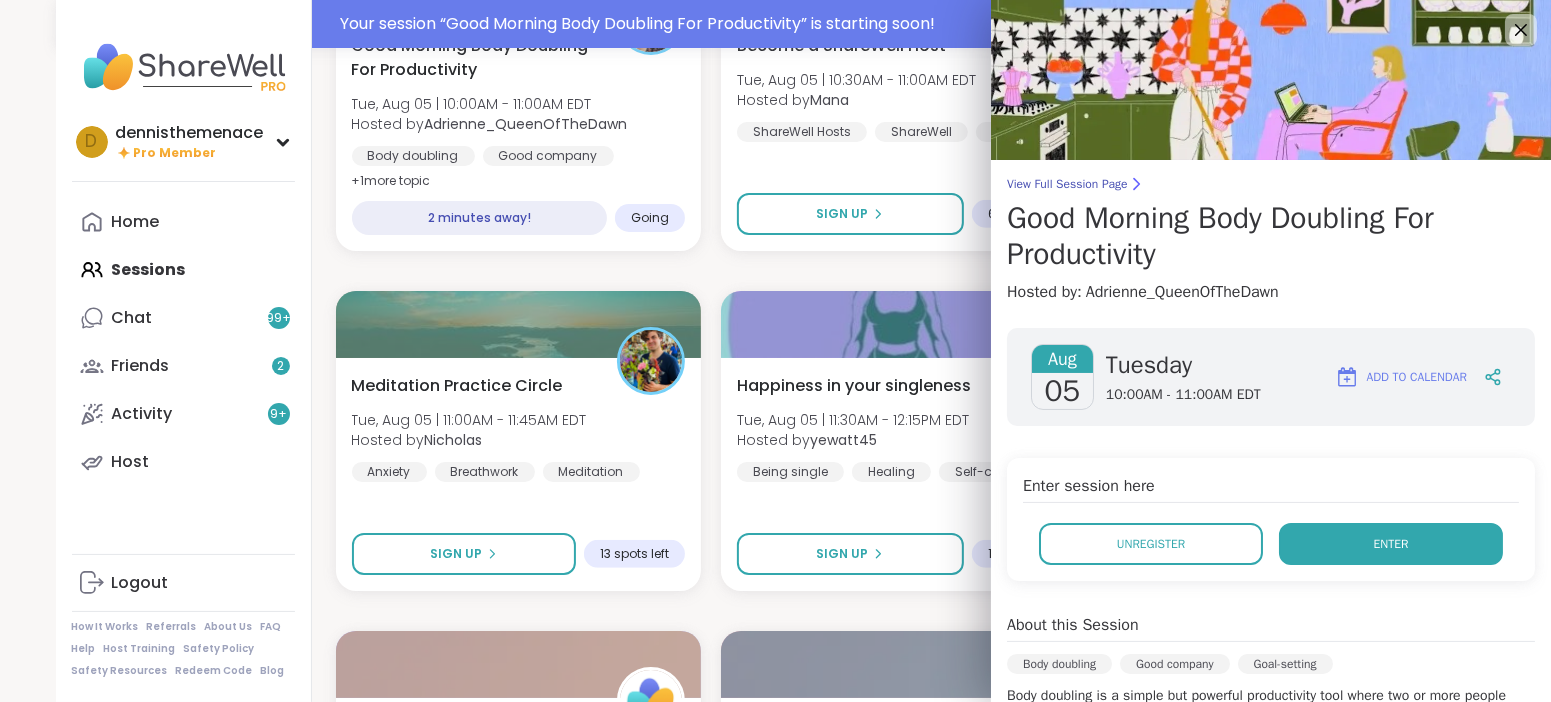 click on "Enter" at bounding box center [1391, 544] 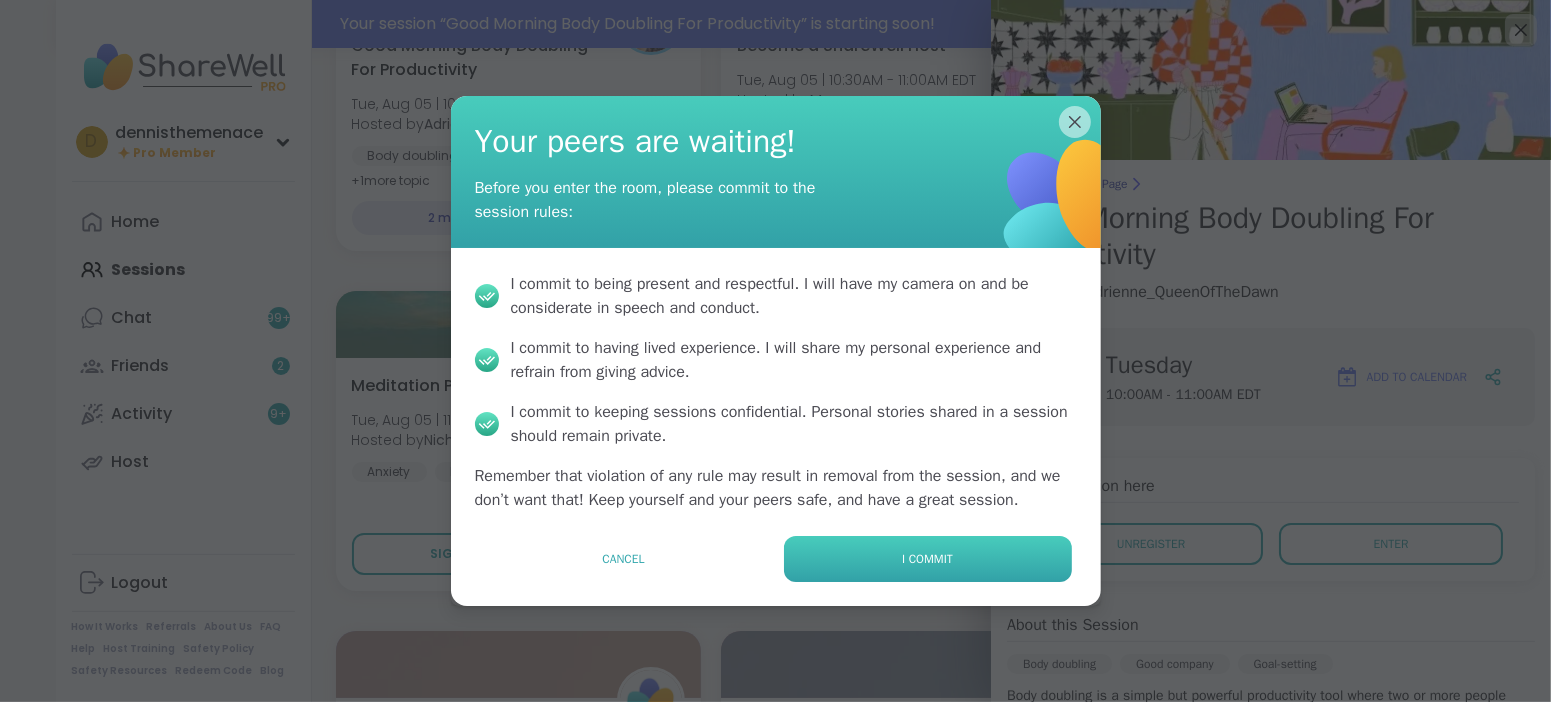 click on "I commit" at bounding box center (927, 559) 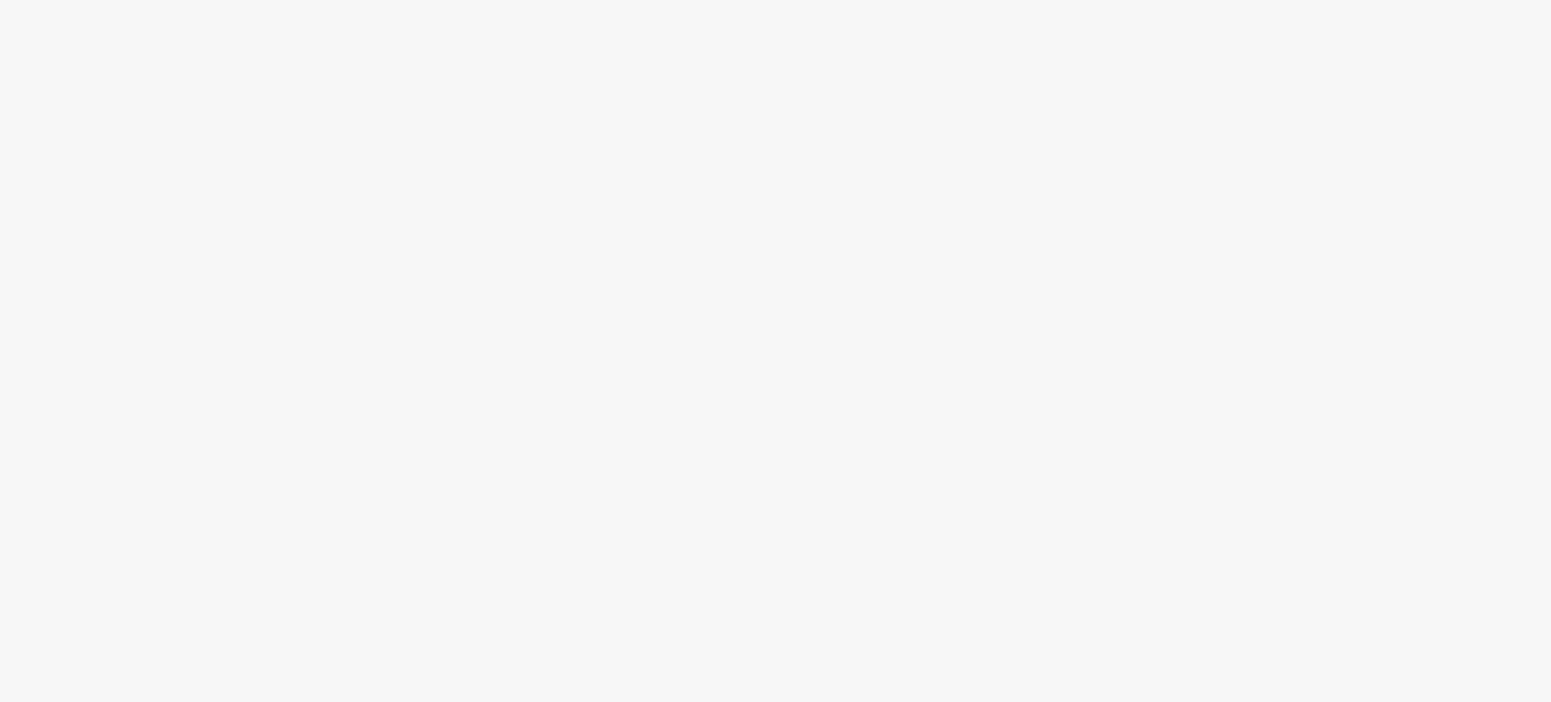 scroll, scrollTop: 0, scrollLeft: 0, axis: both 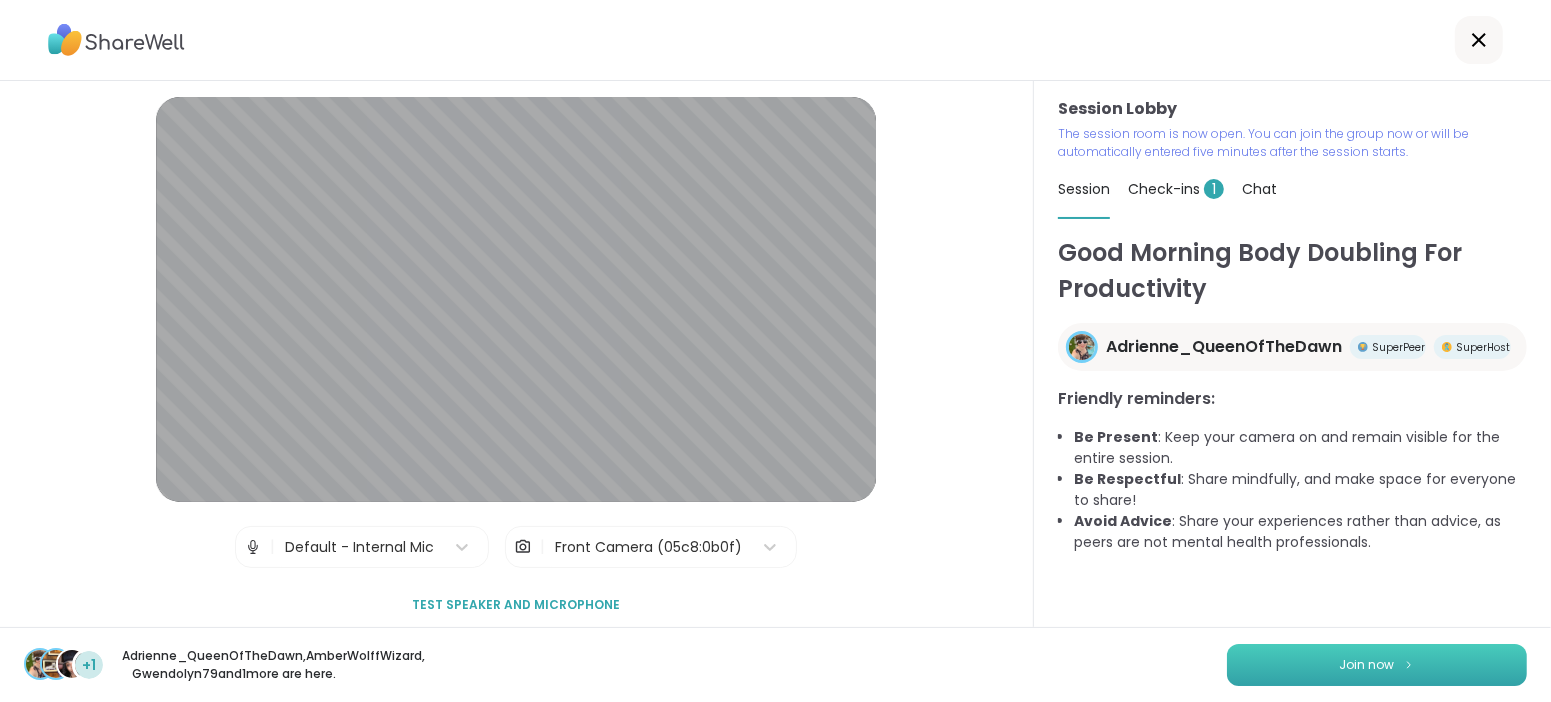 click on "Join now" at bounding box center [1367, 665] 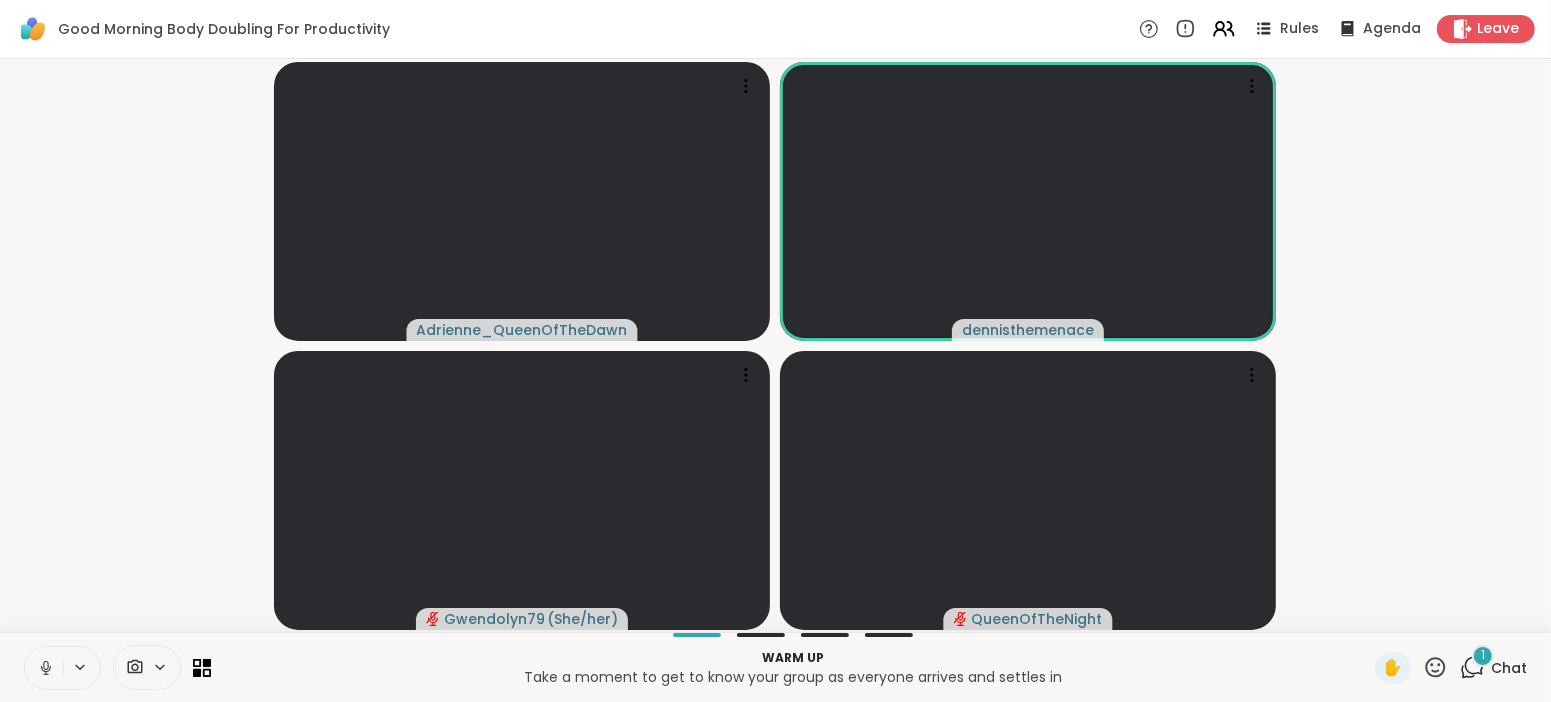 click on "Chat" at bounding box center [1509, 668] 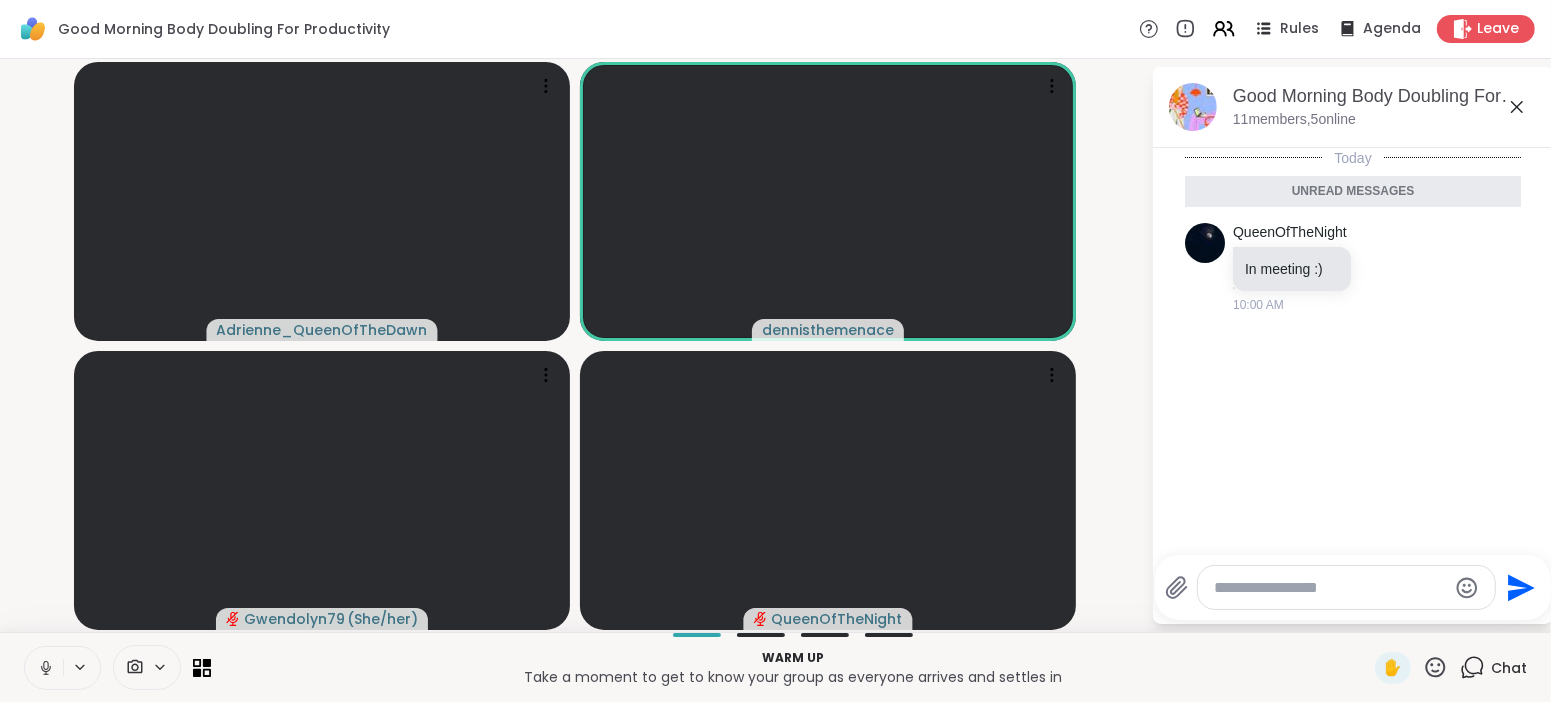 click at bounding box center (1330, 588) 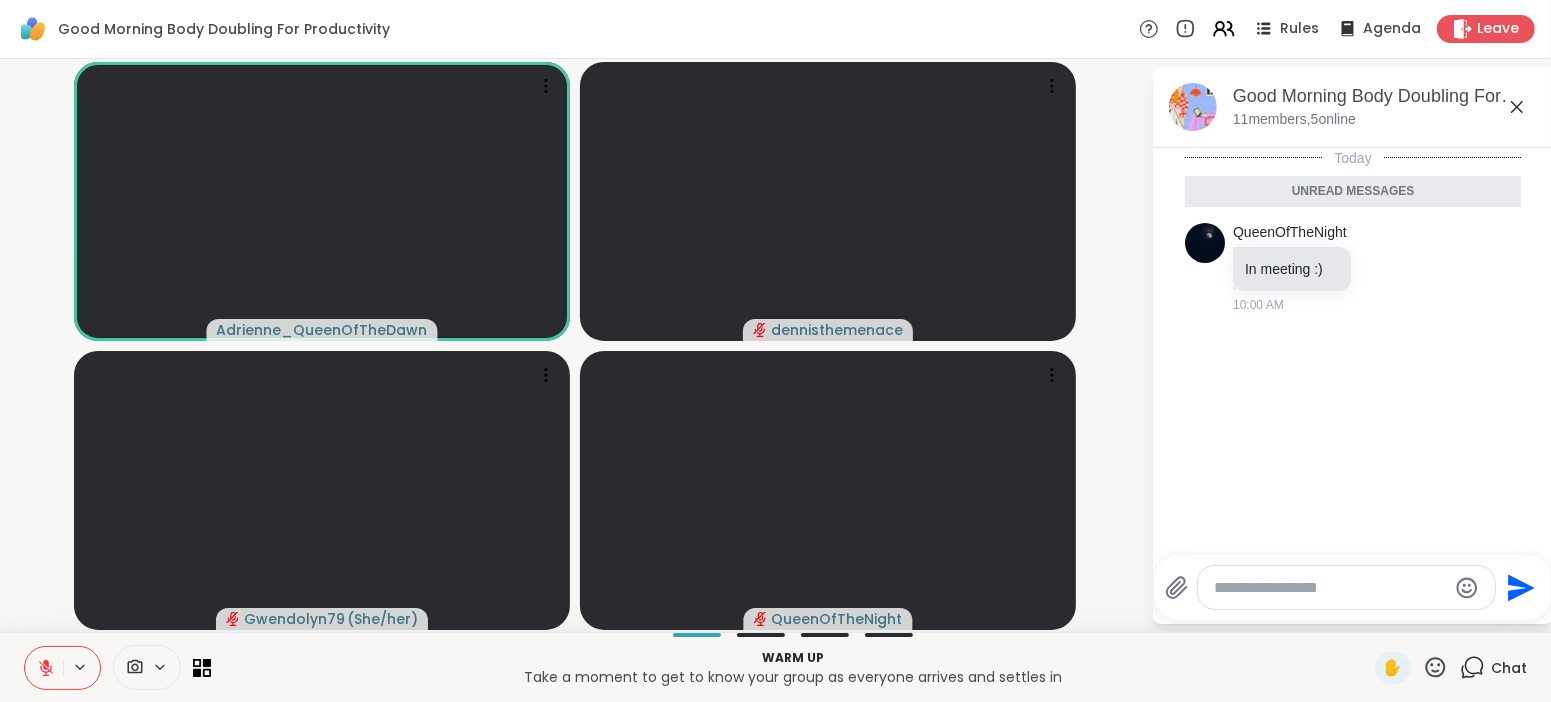 click at bounding box center [1330, 588] 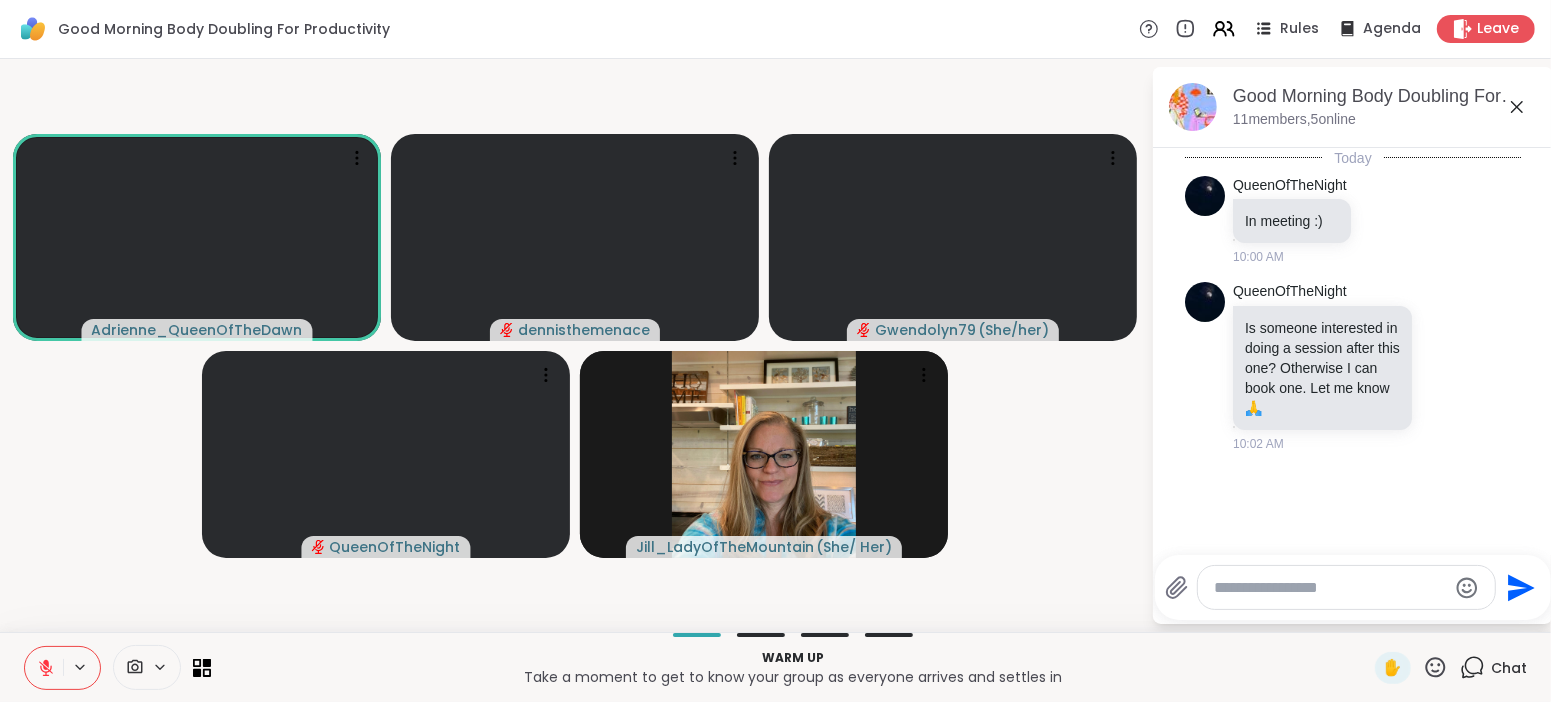click at bounding box center (1330, 588) 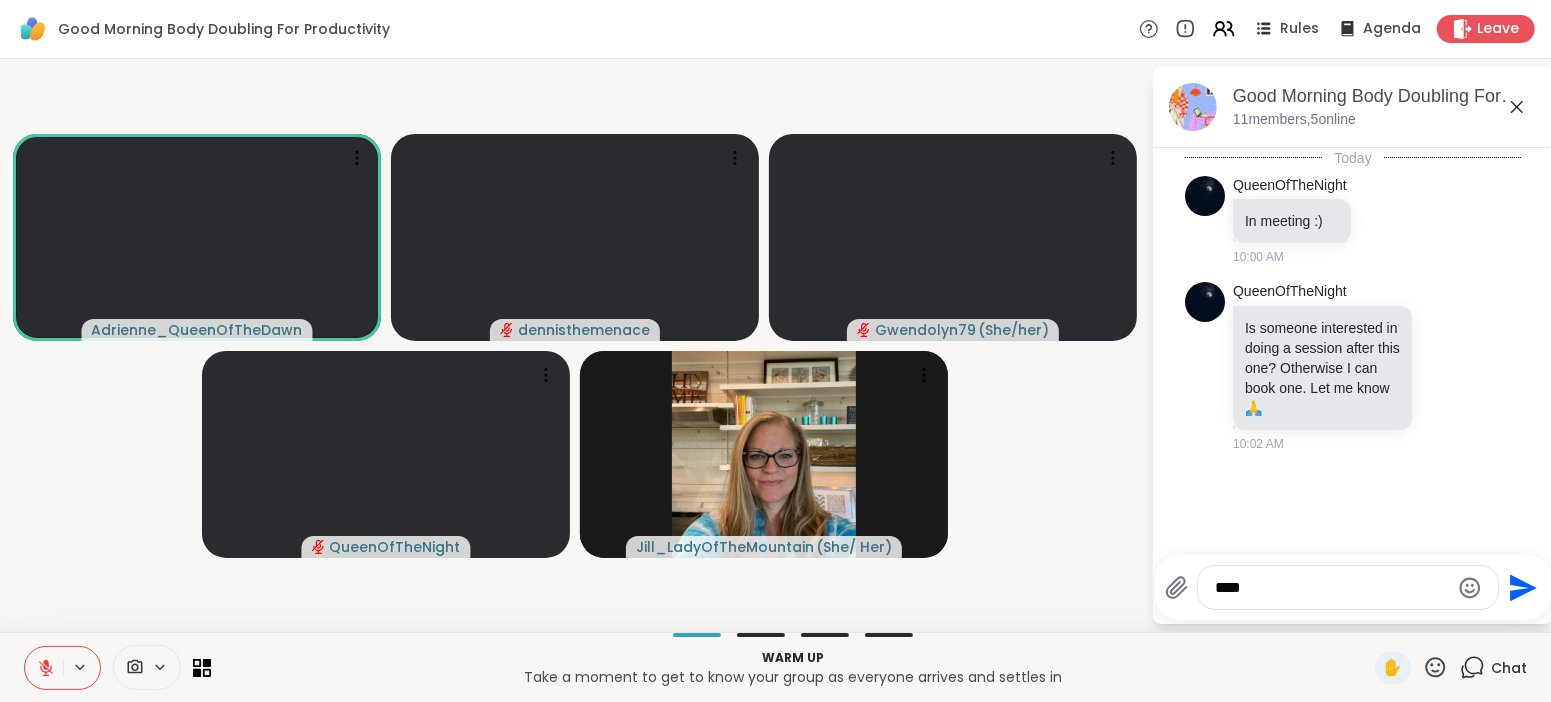 type on "****" 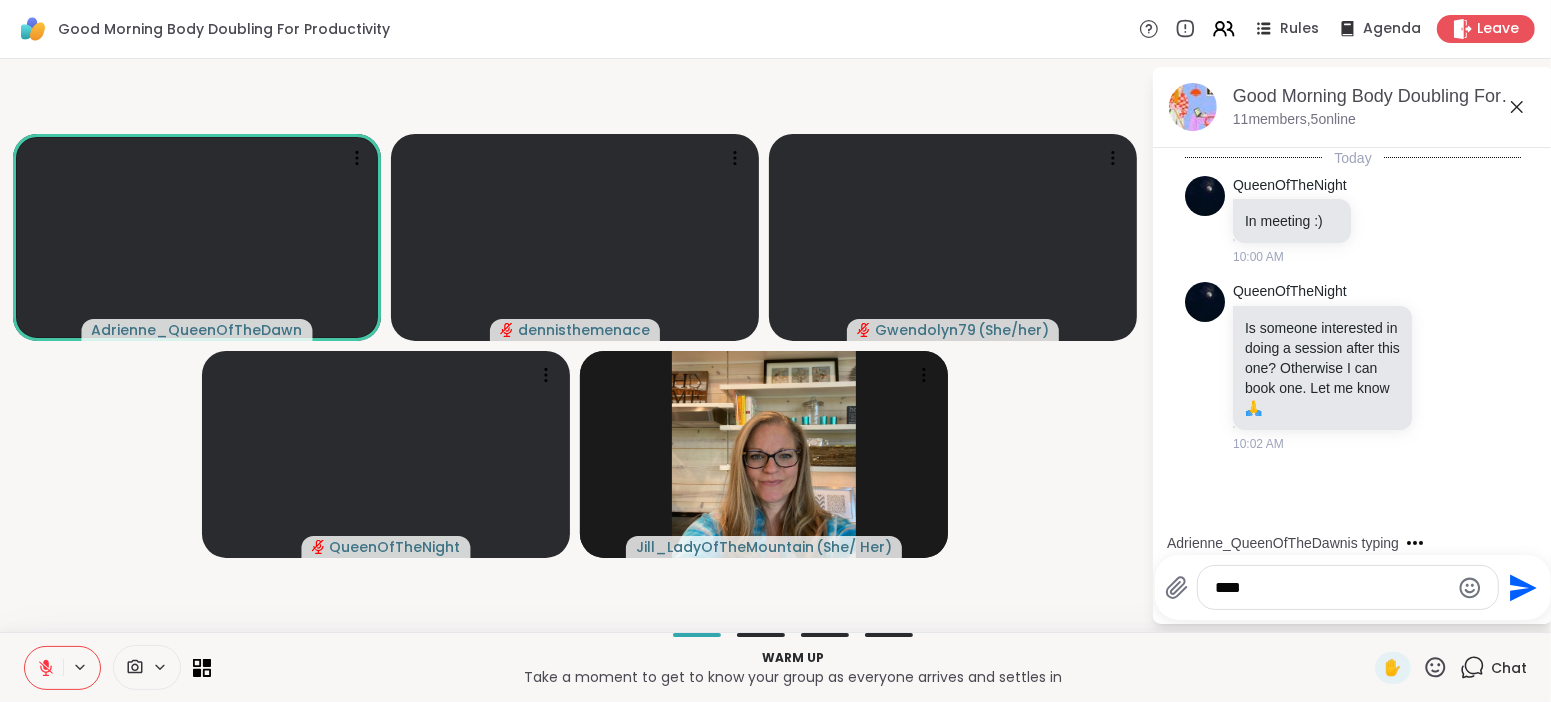 click on "****" at bounding box center [1332, 588] 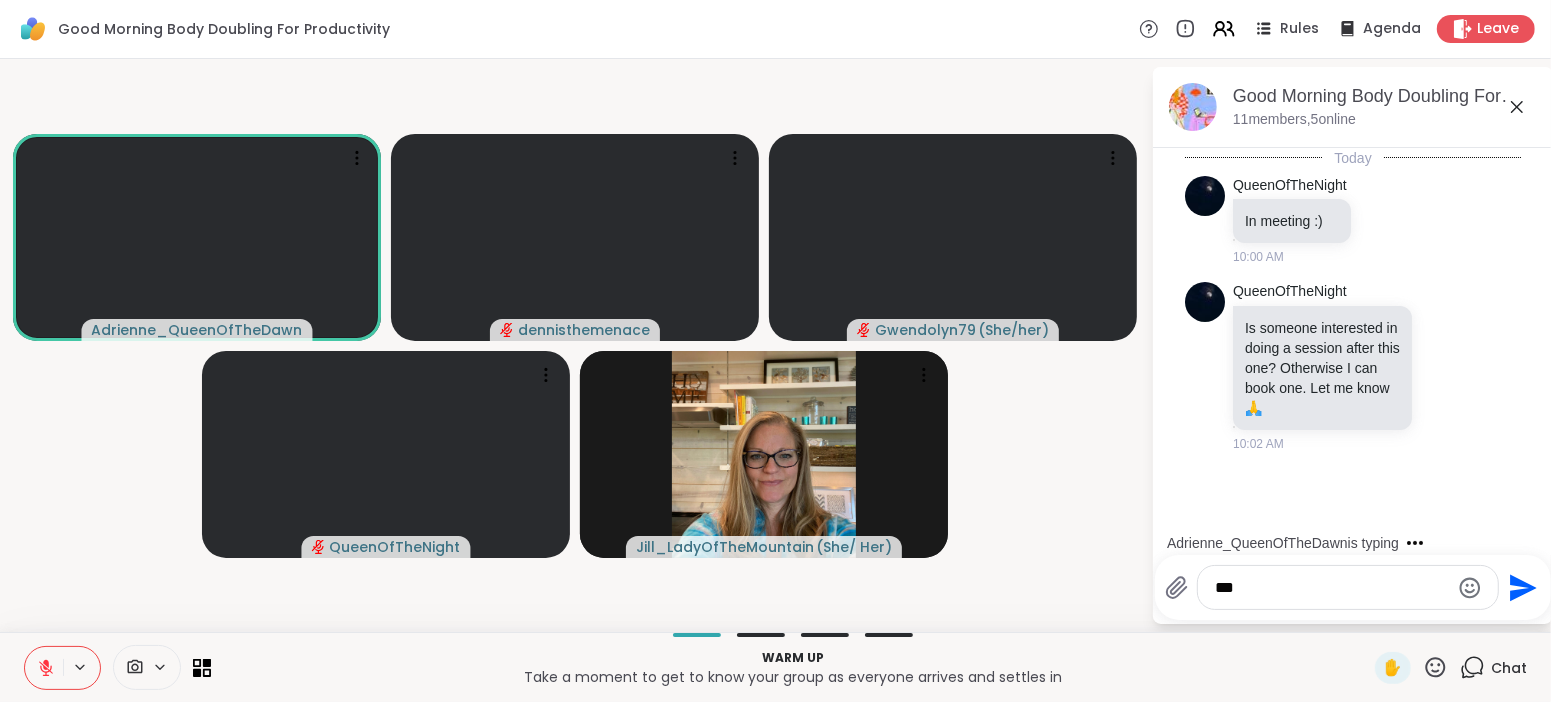 click on "***" at bounding box center (1348, 587) 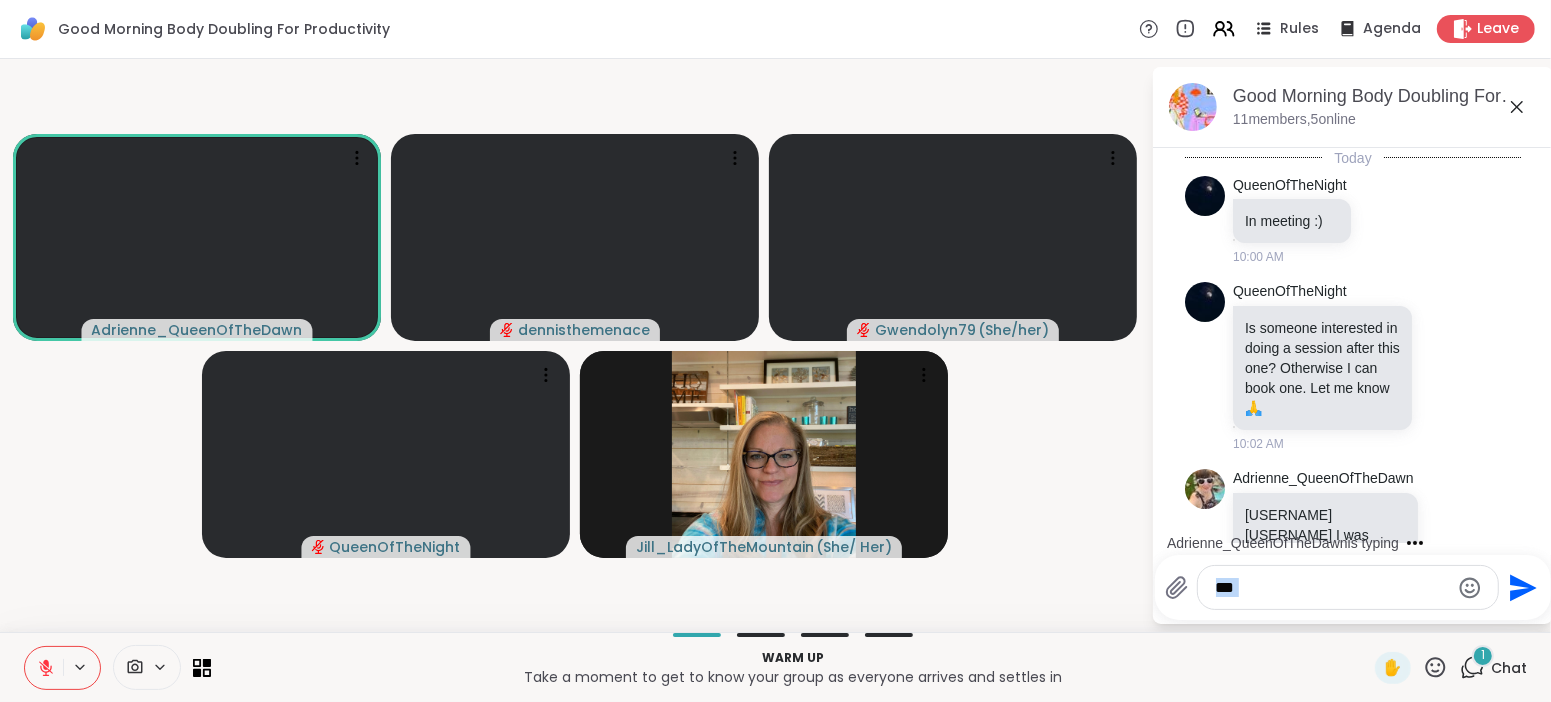 scroll, scrollTop: 105, scrollLeft: 0, axis: vertical 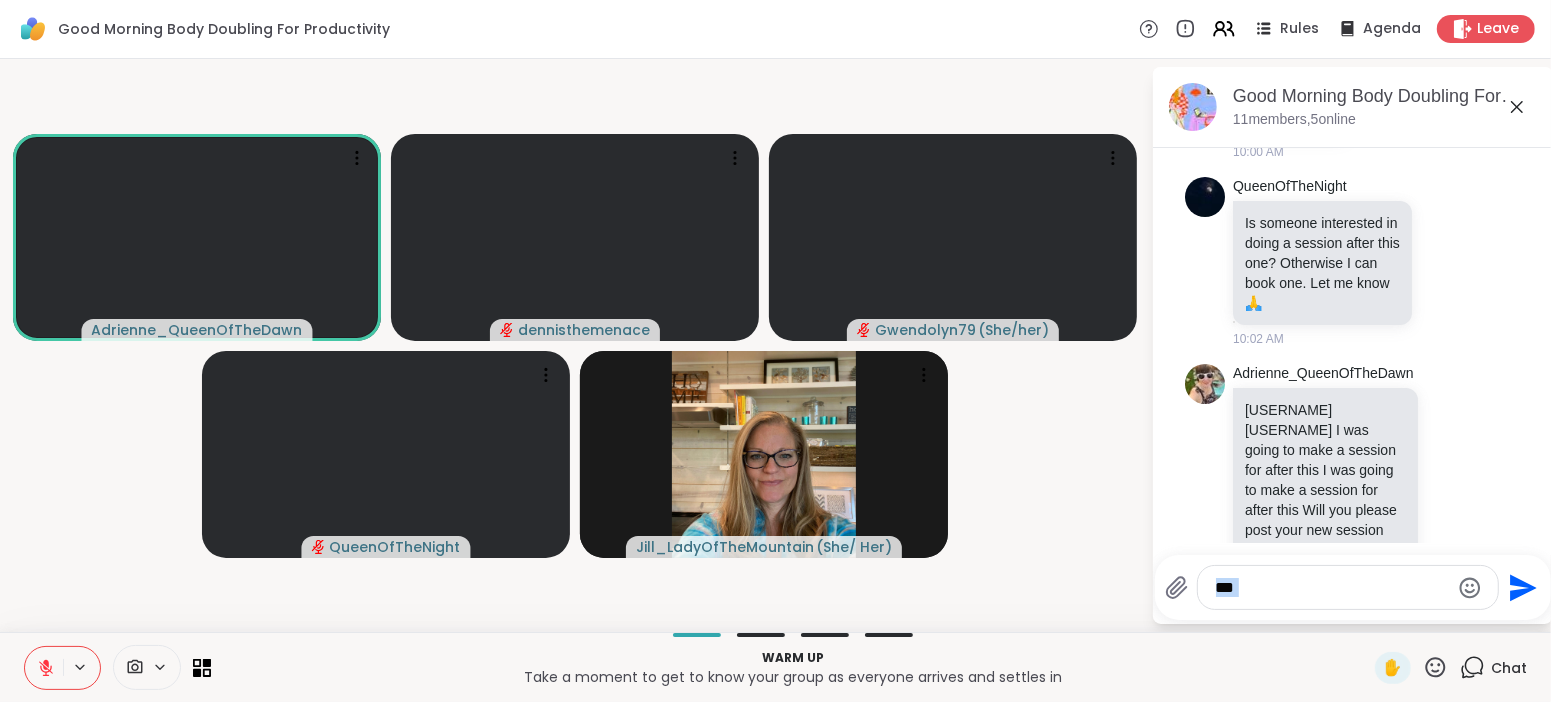click on "***" at bounding box center [1332, 588] 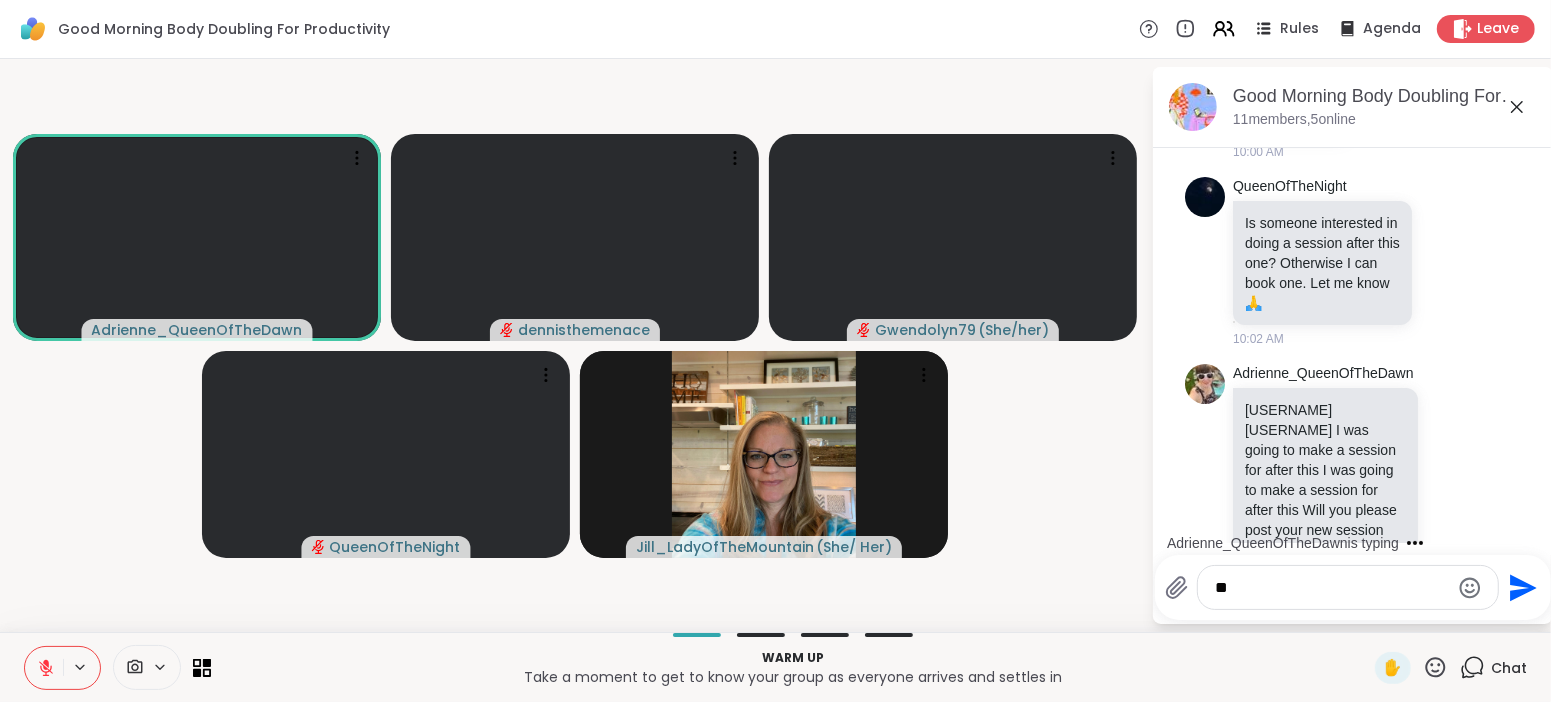 type on "*" 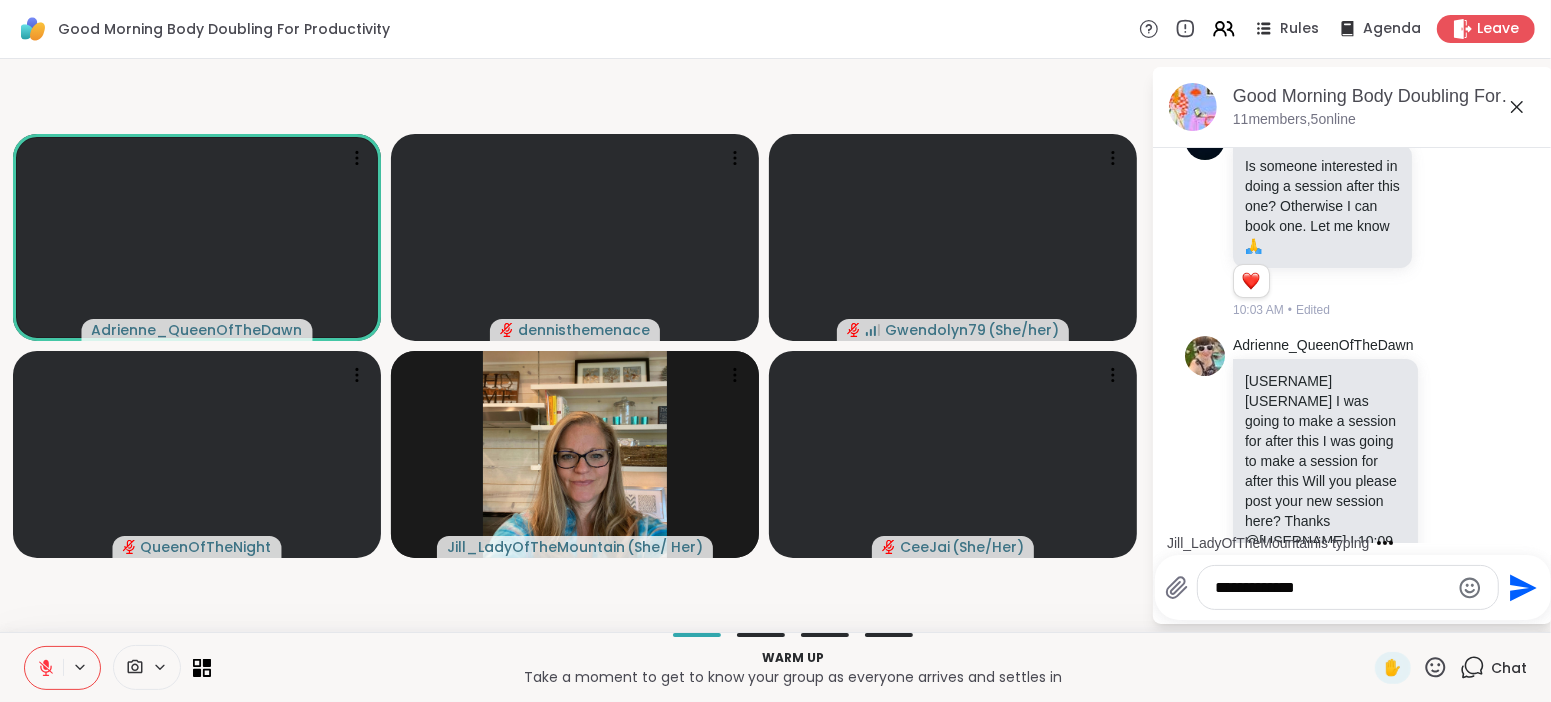 scroll, scrollTop: 384, scrollLeft: 0, axis: vertical 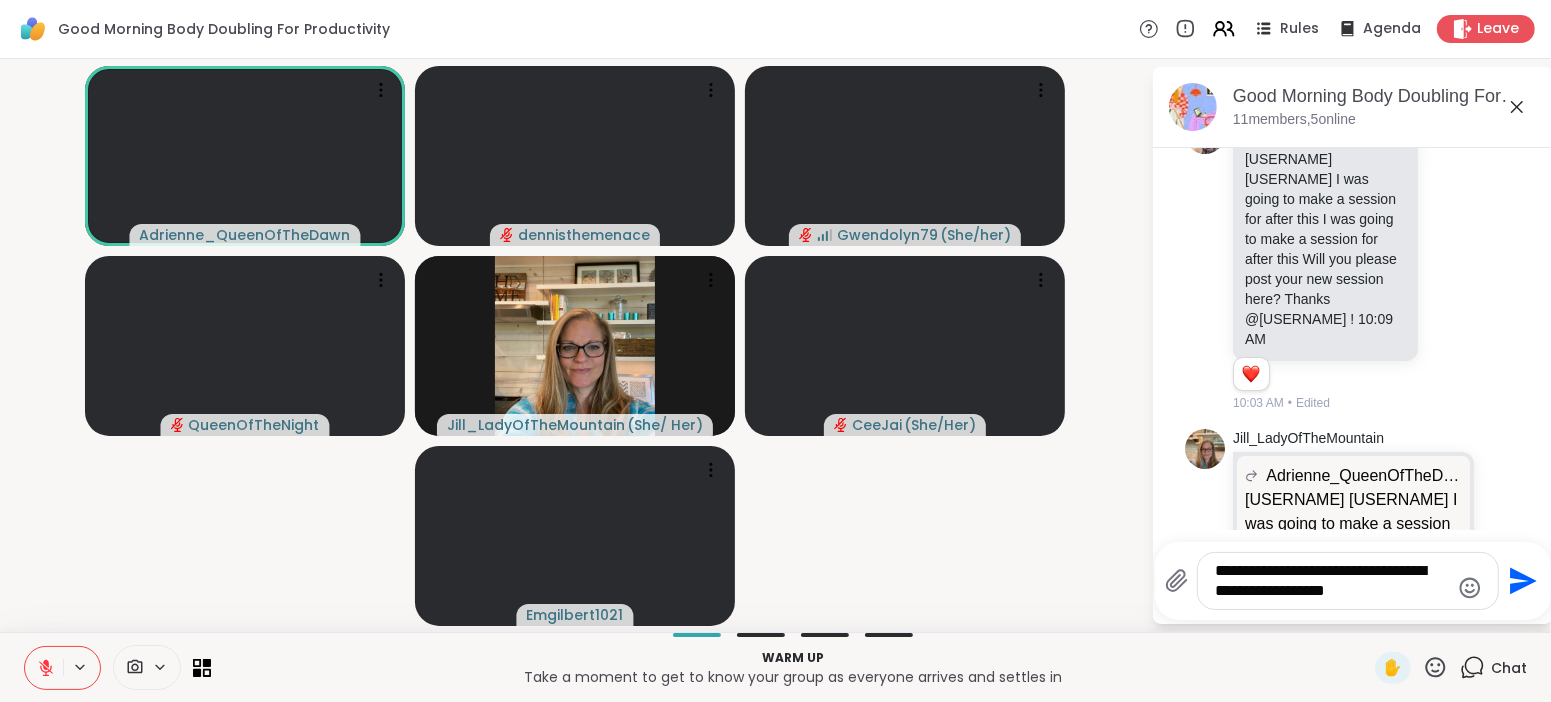 type on "**********" 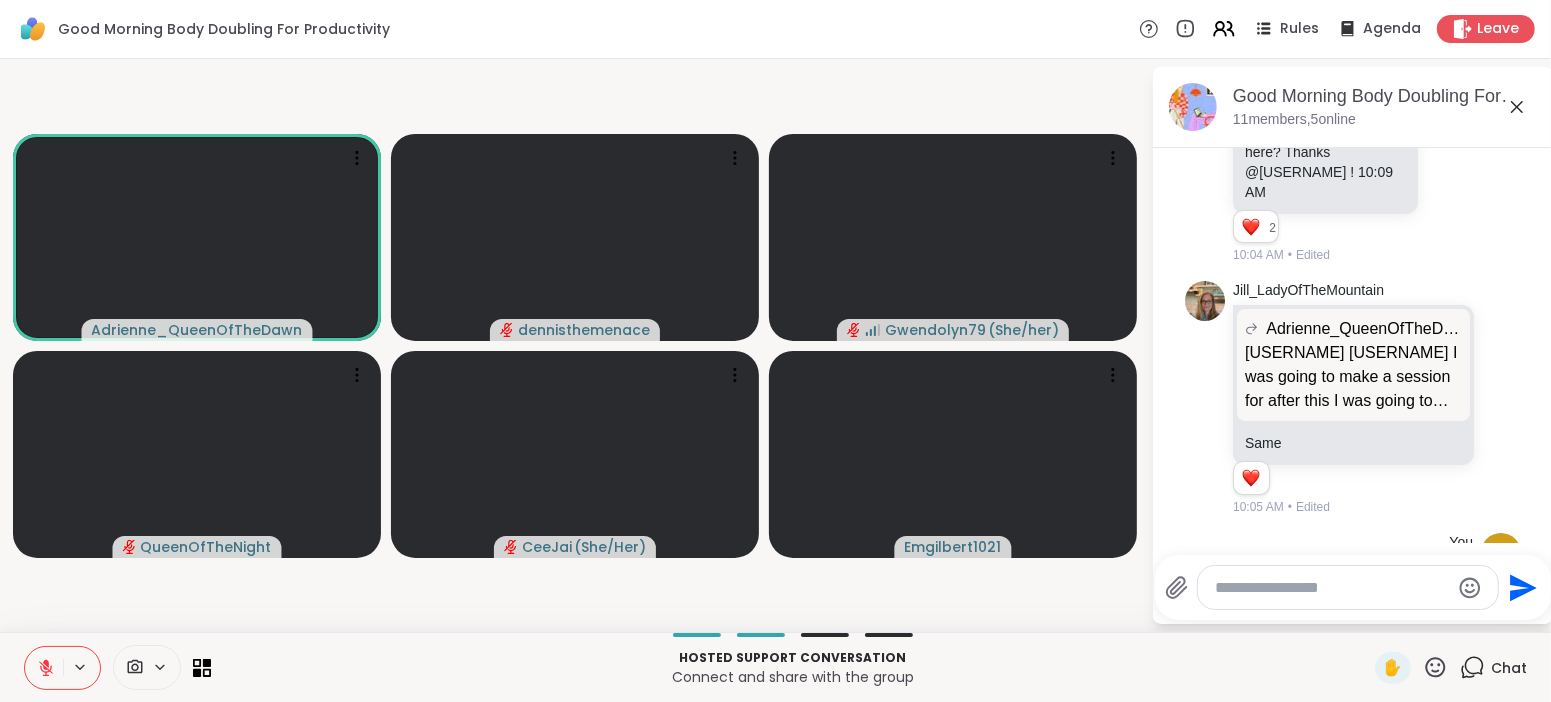 scroll, scrollTop: 589, scrollLeft: 0, axis: vertical 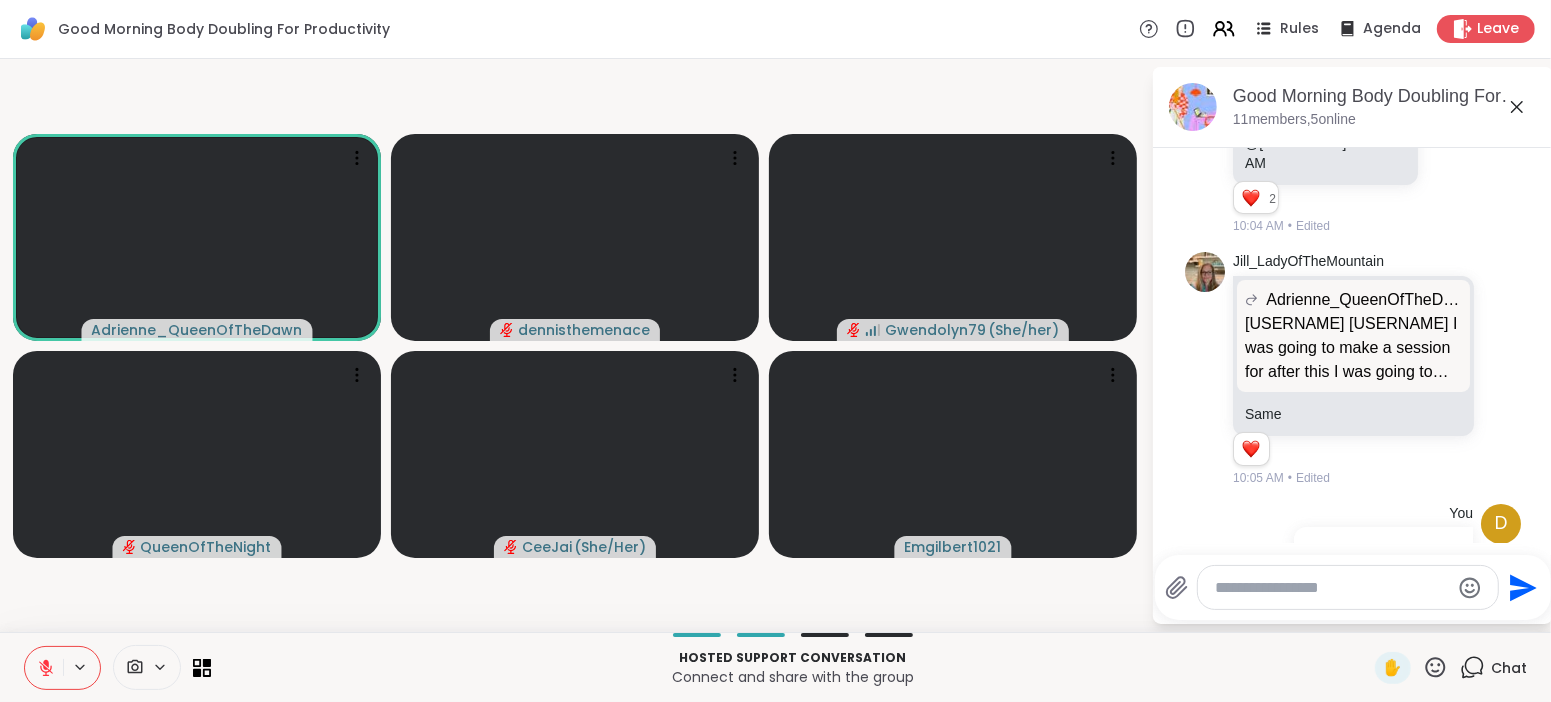 click at bounding box center (1332, 588) 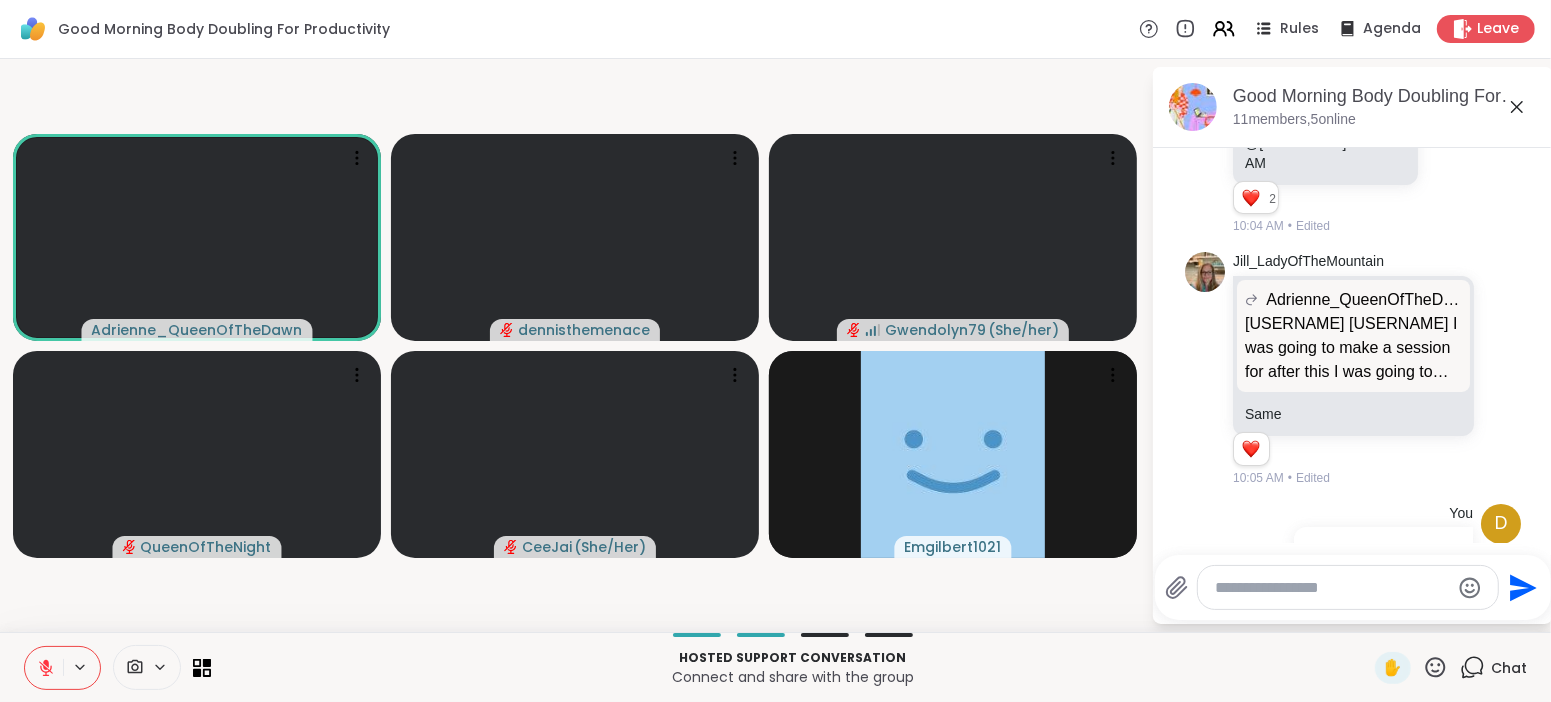click at bounding box center [1332, 588] 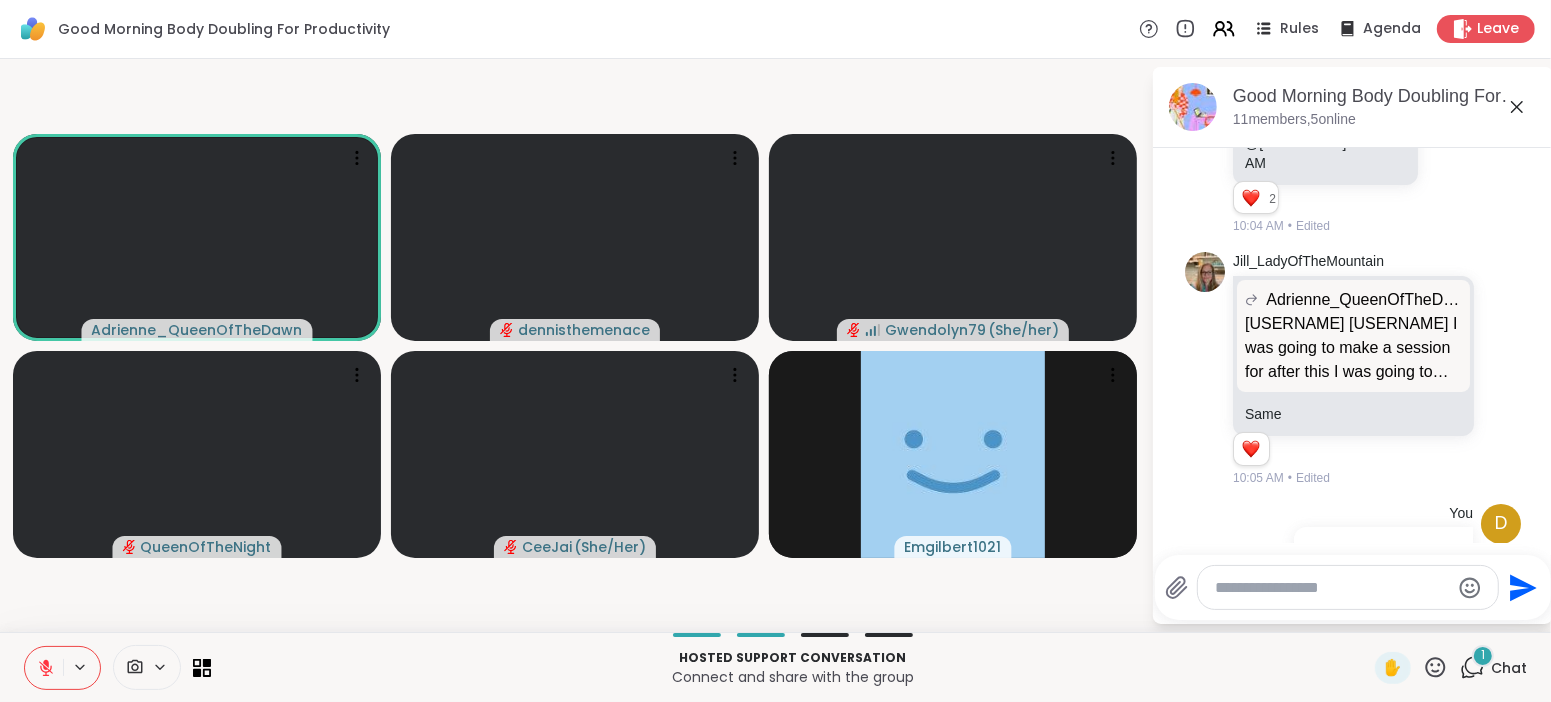 scroll, scrollTop: 724, scrollLeft: 0, axis: vertical 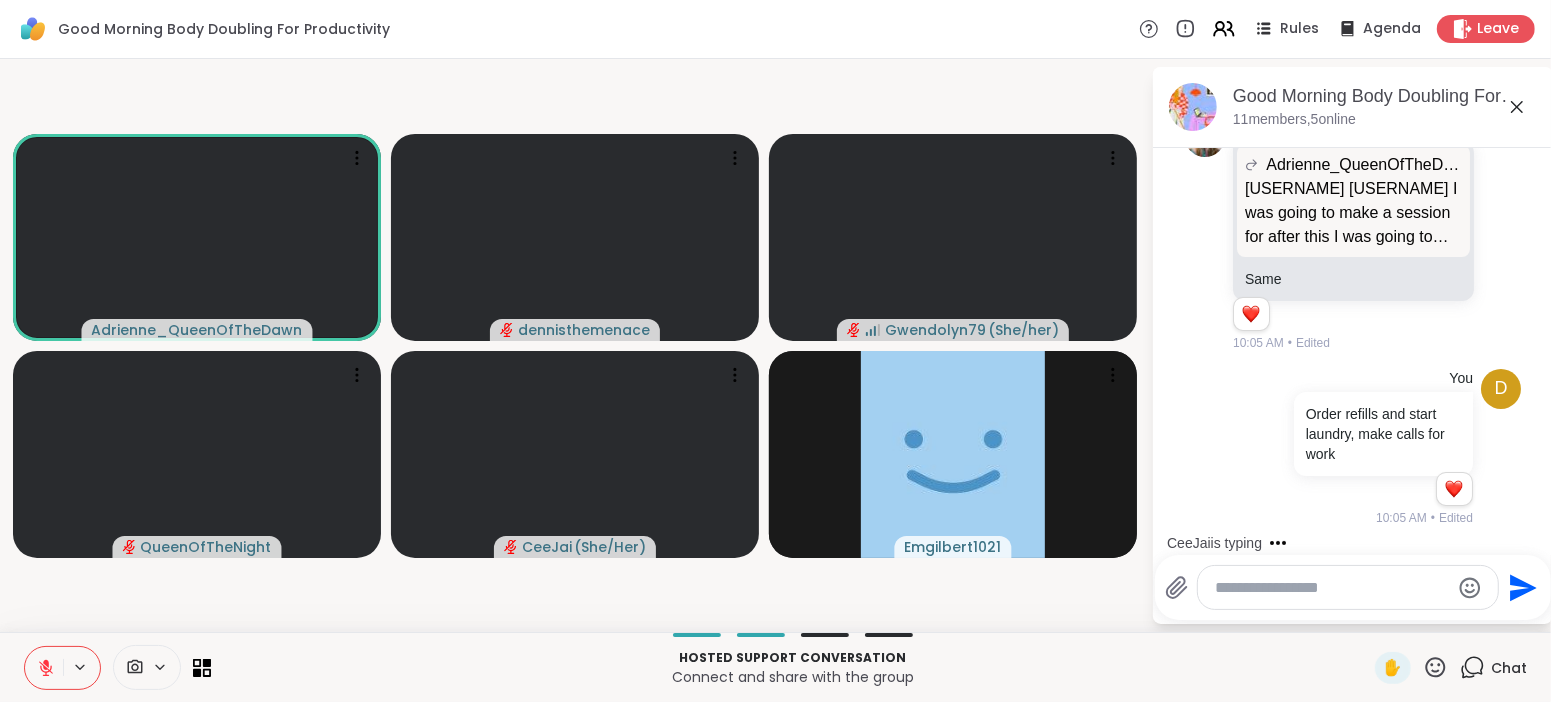 click at bounding box center [1332, 588] 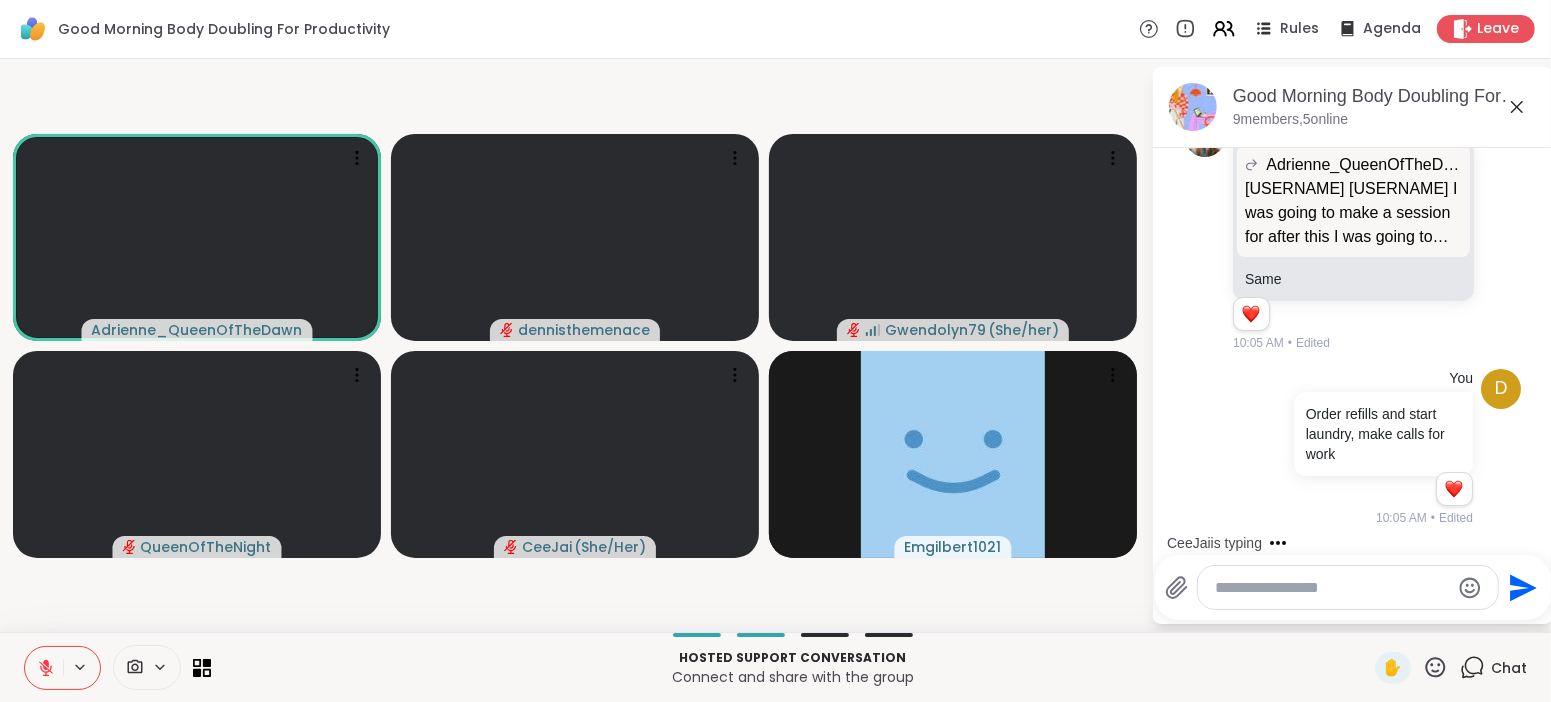 click at bounding box center [1332, 588] 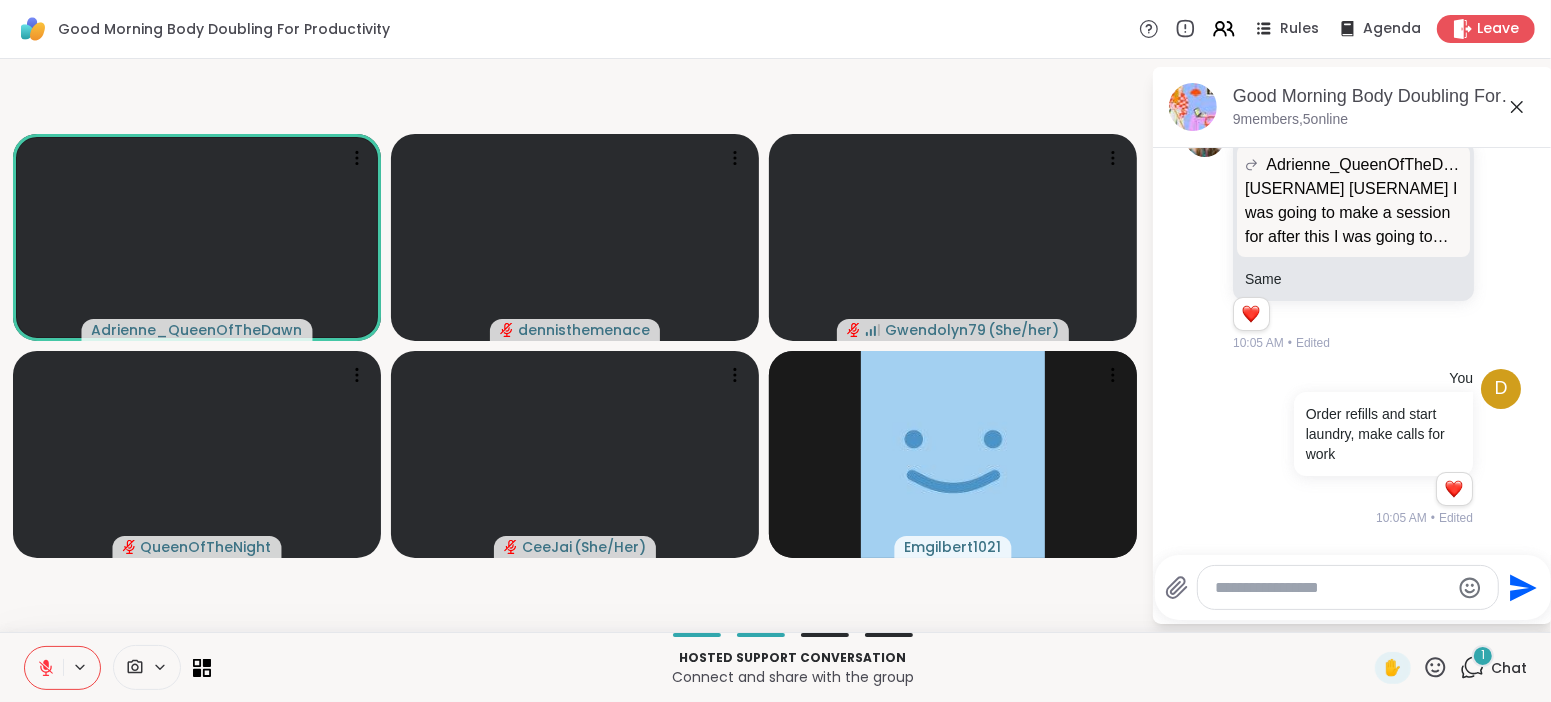 scroll, scrollTop: 851, scrollLeft: 0, axis: vertical 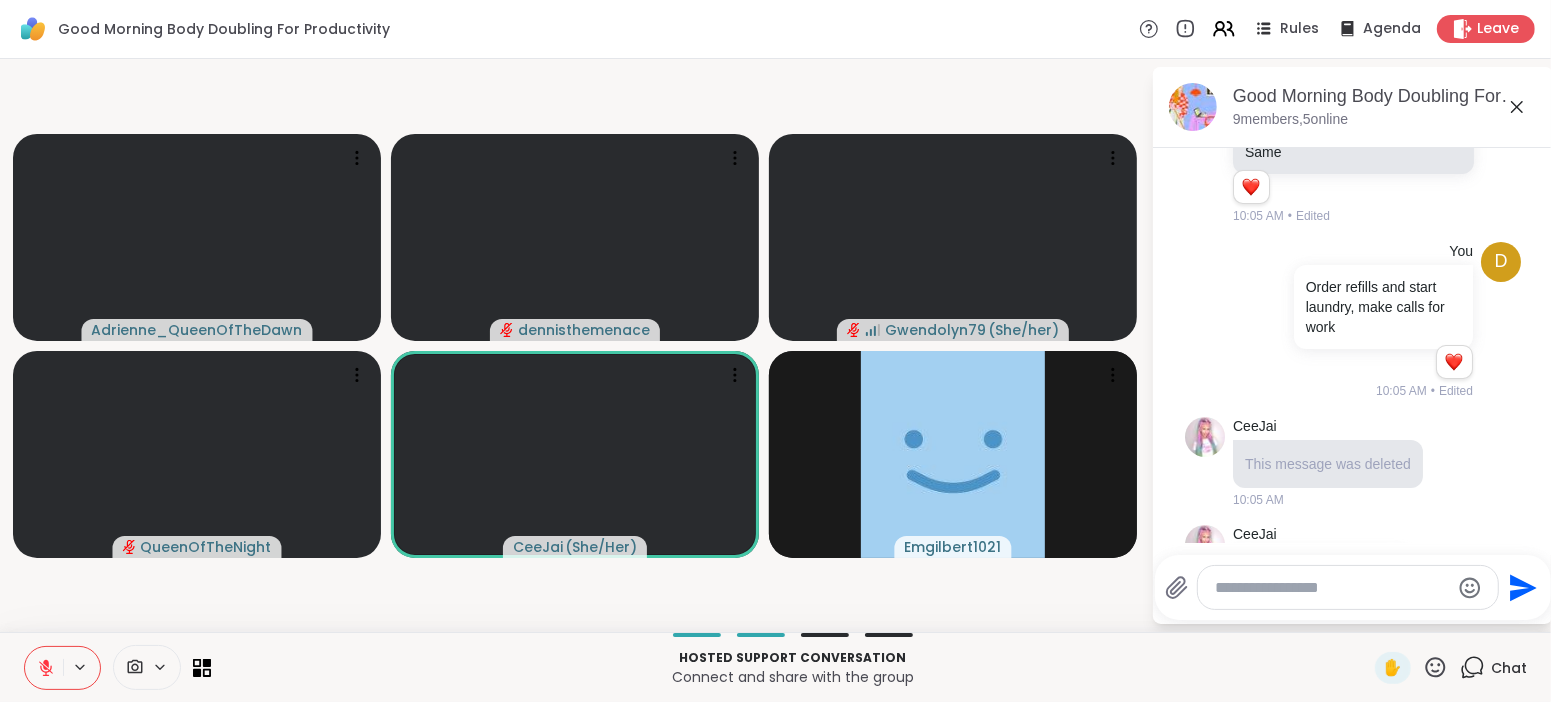 type 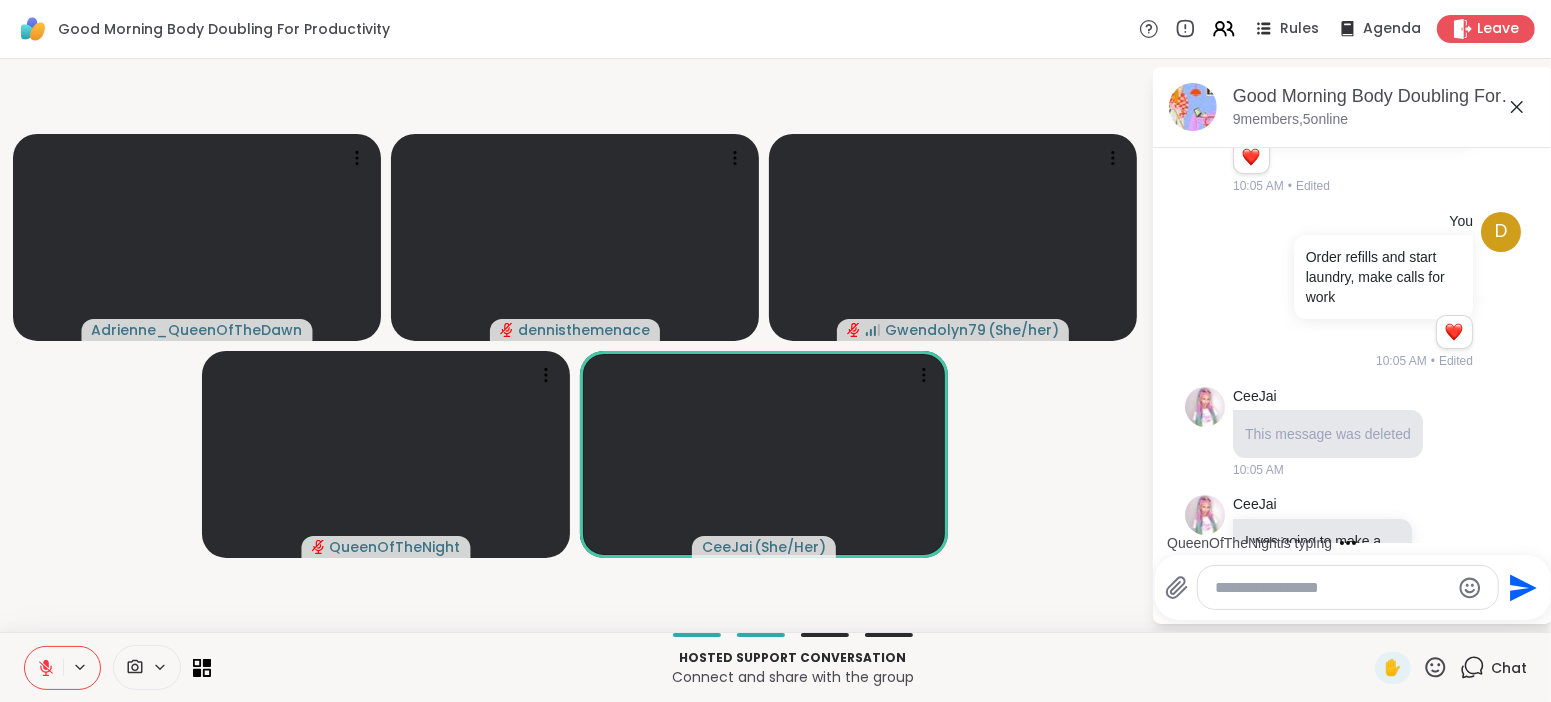 scroll, scrollTop: 1079, scrollLeft: 0, axis: vertical 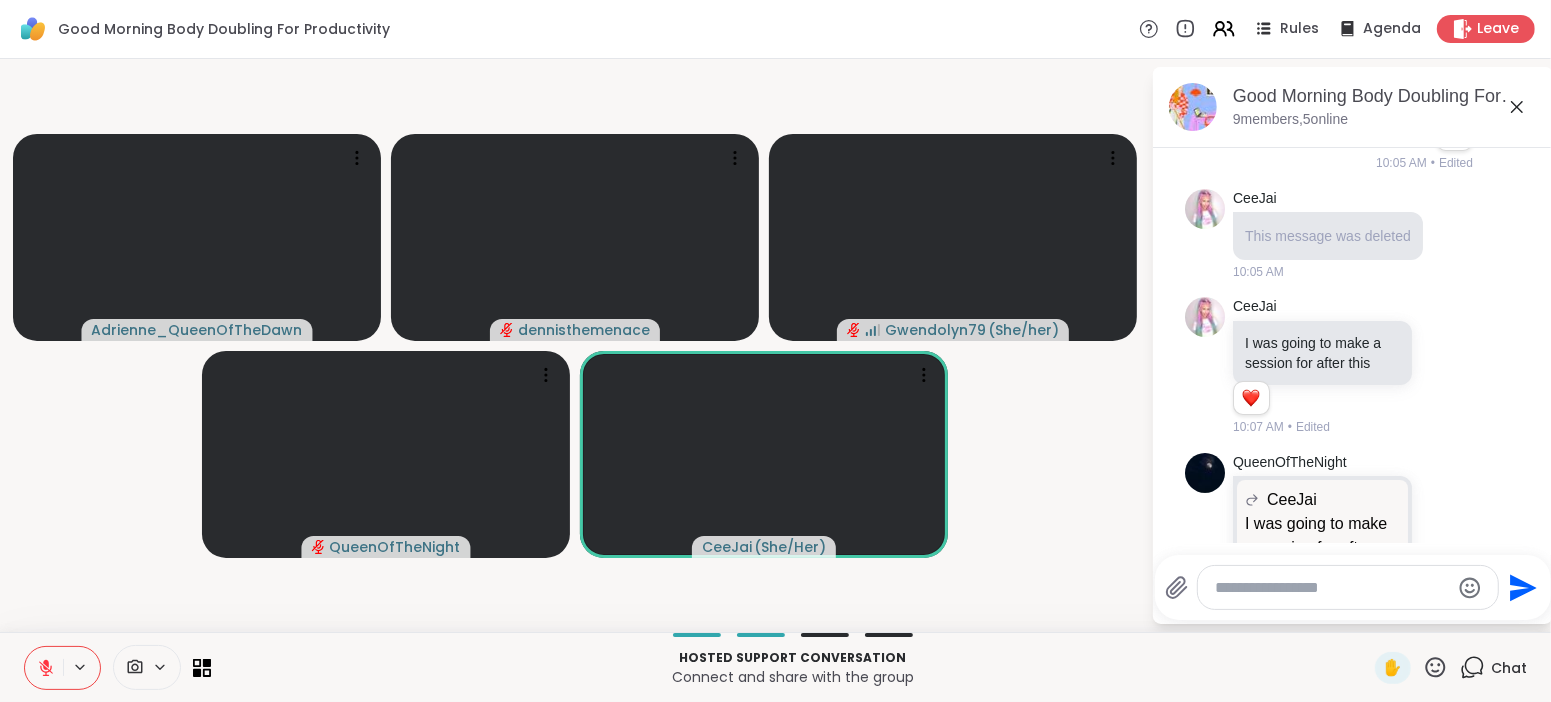 click 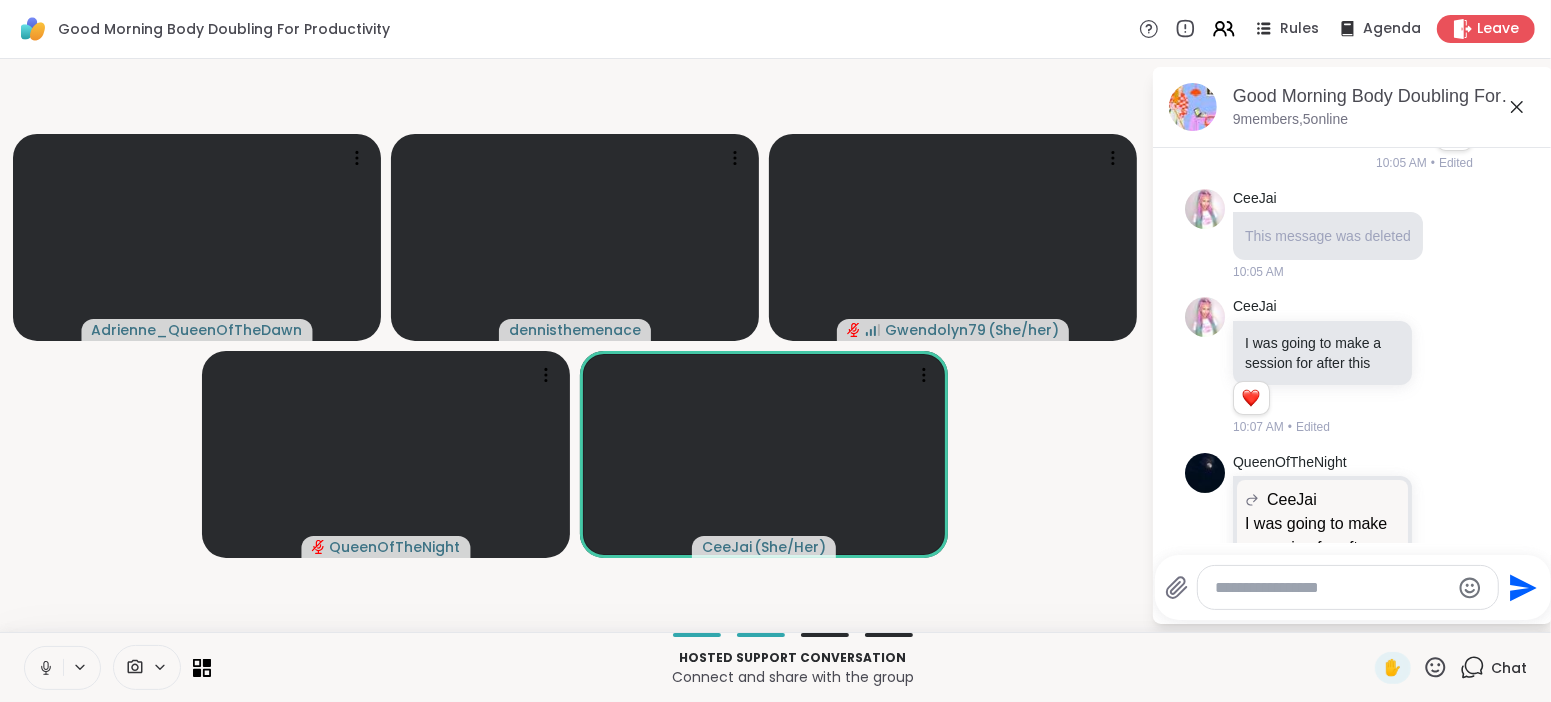click 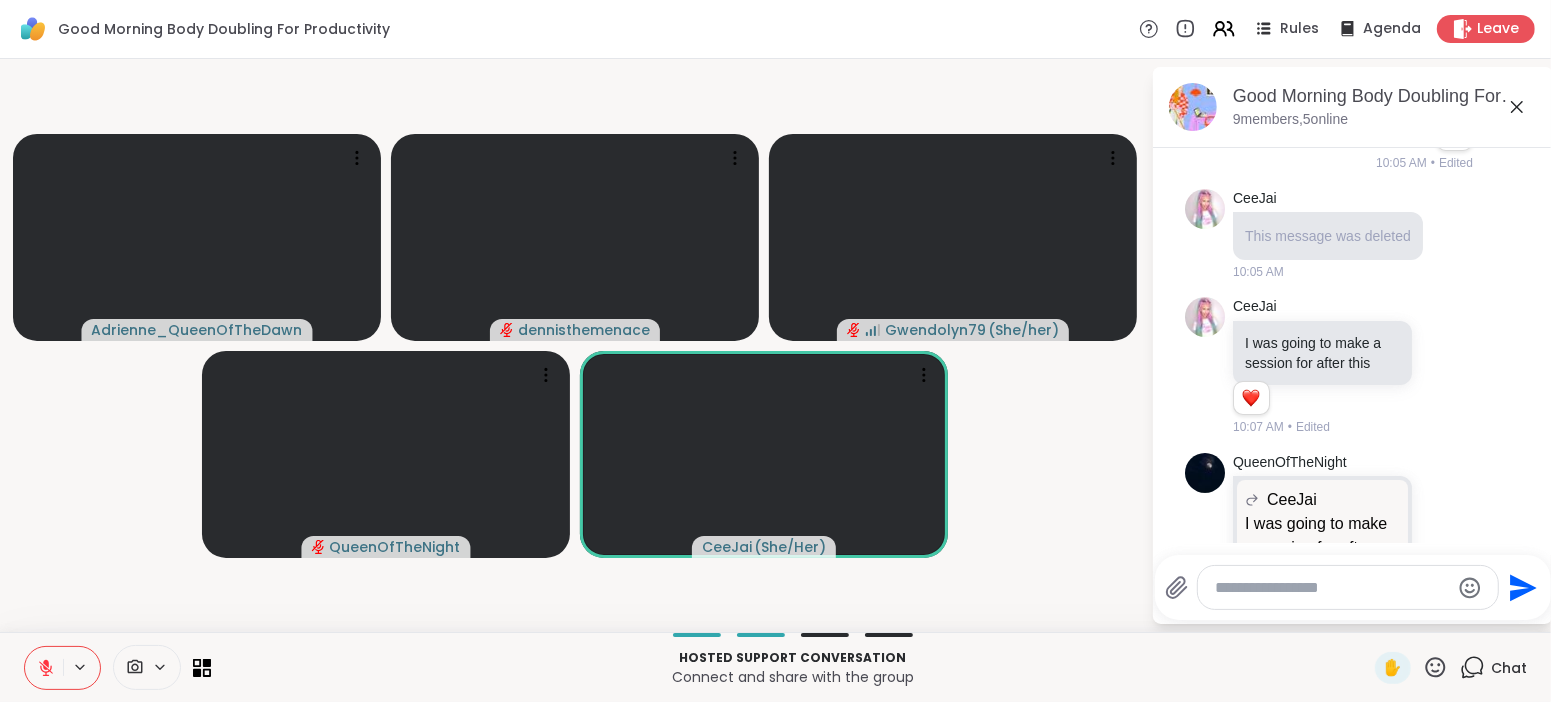 click 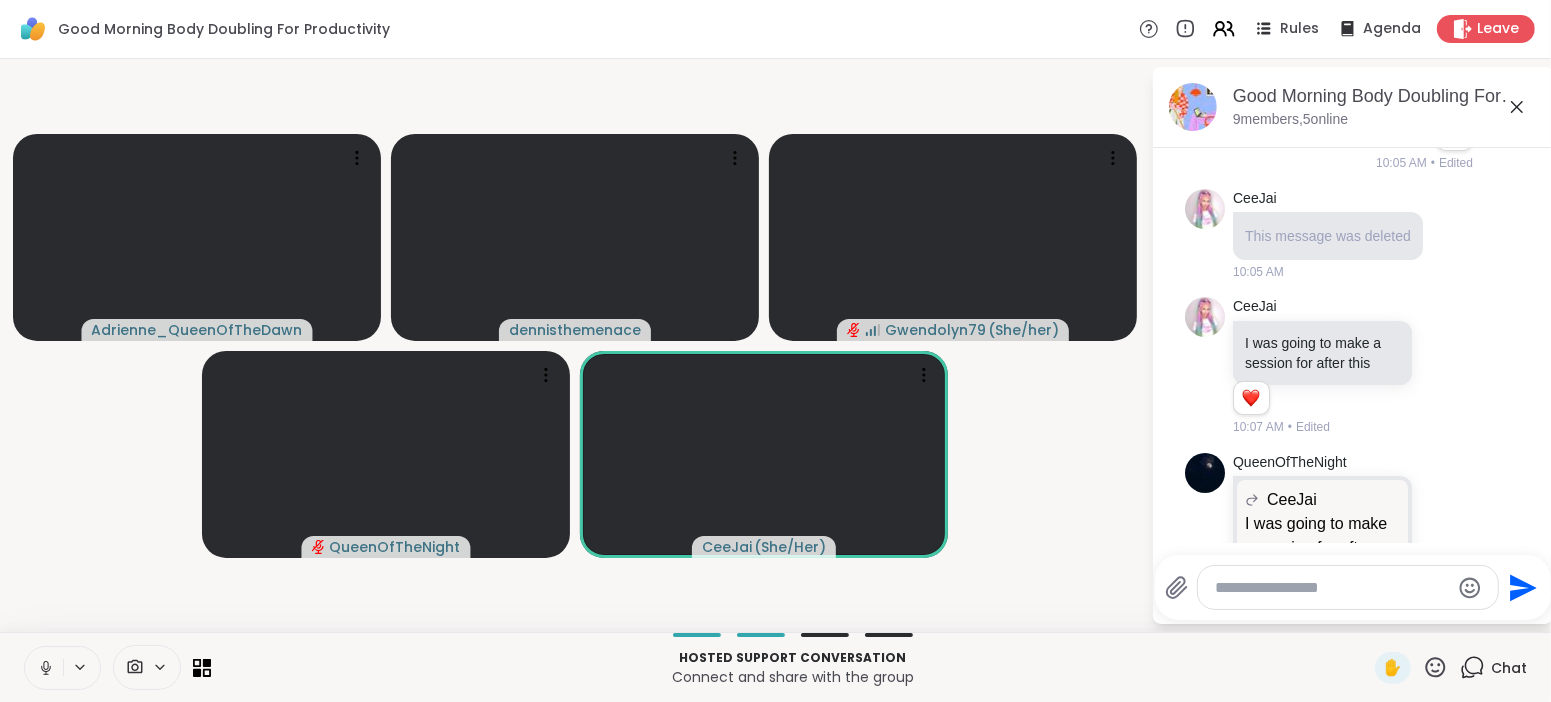 click 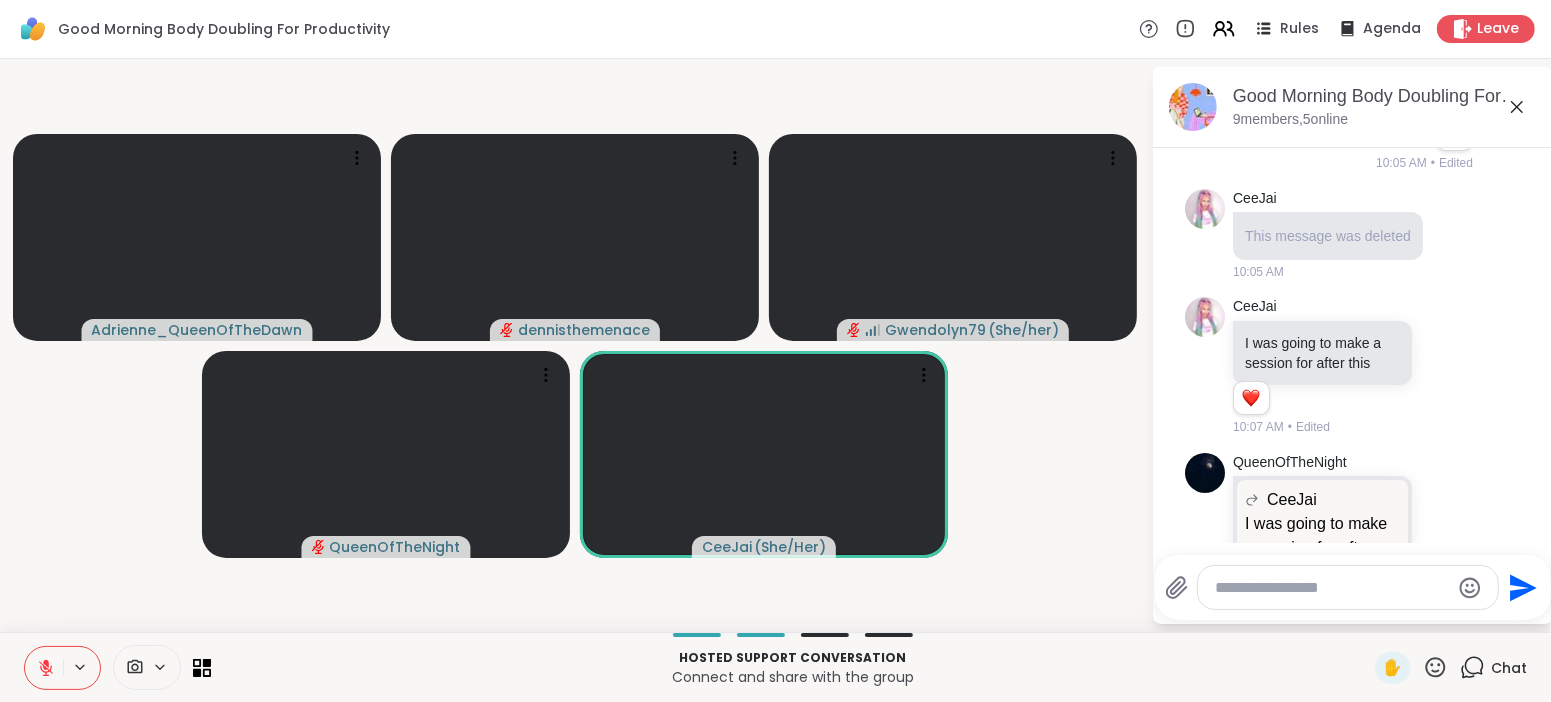 click 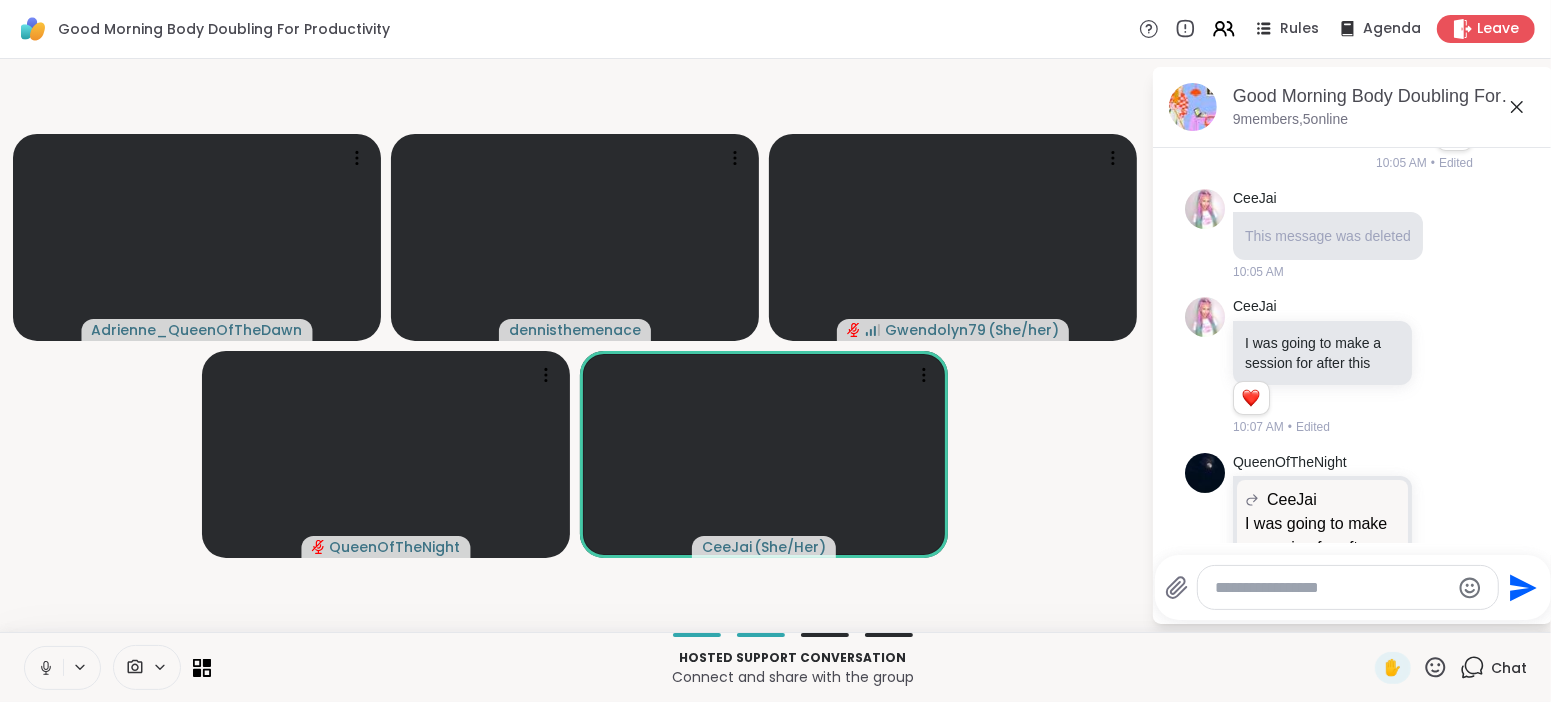 click 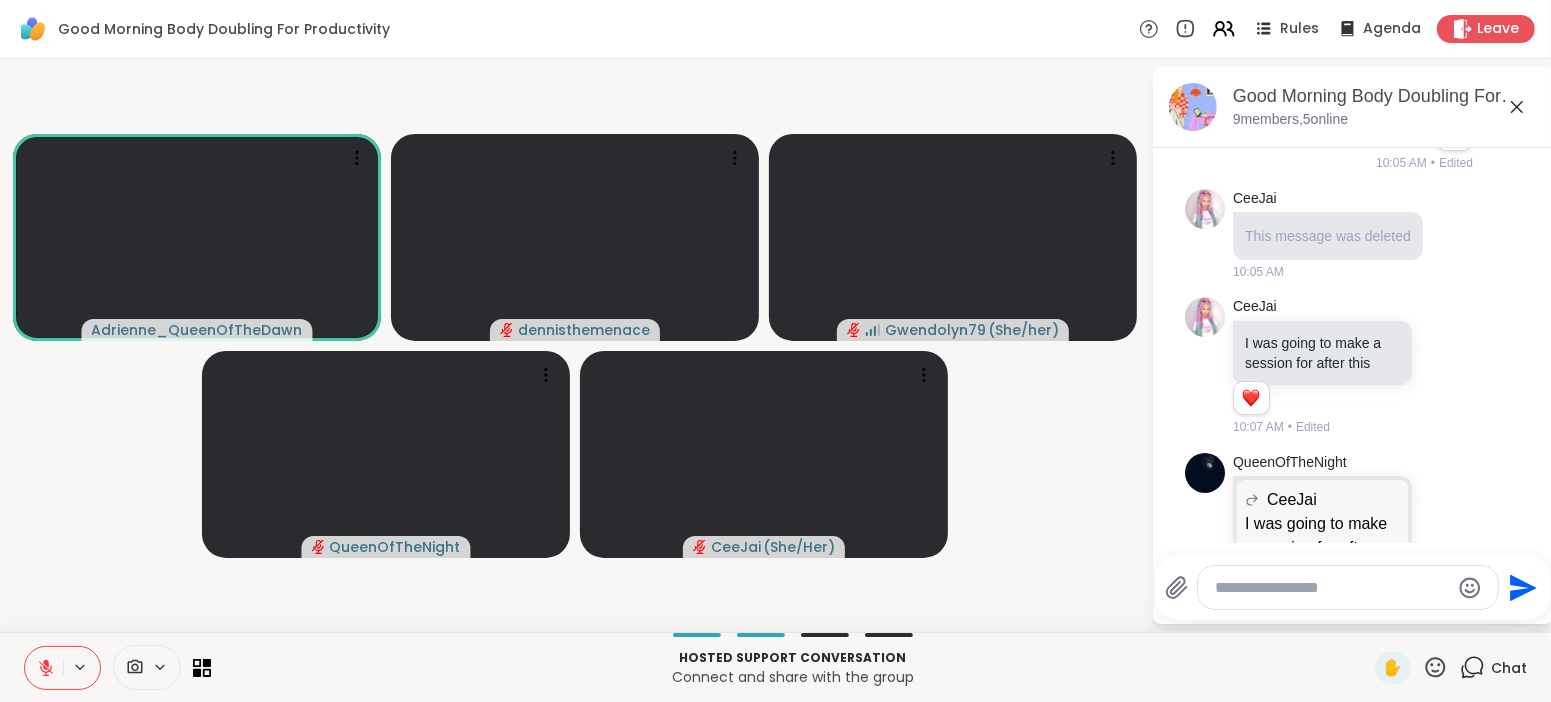 click 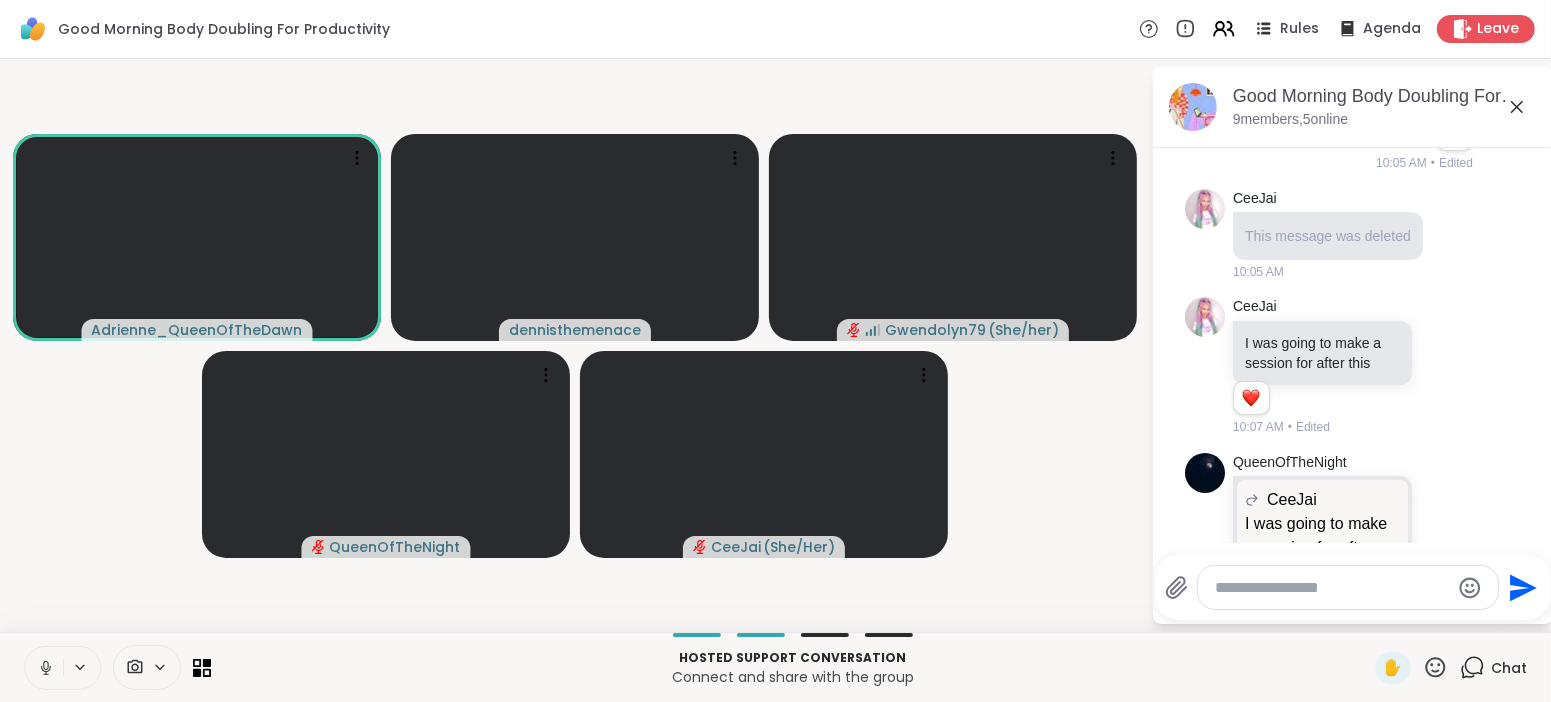 click 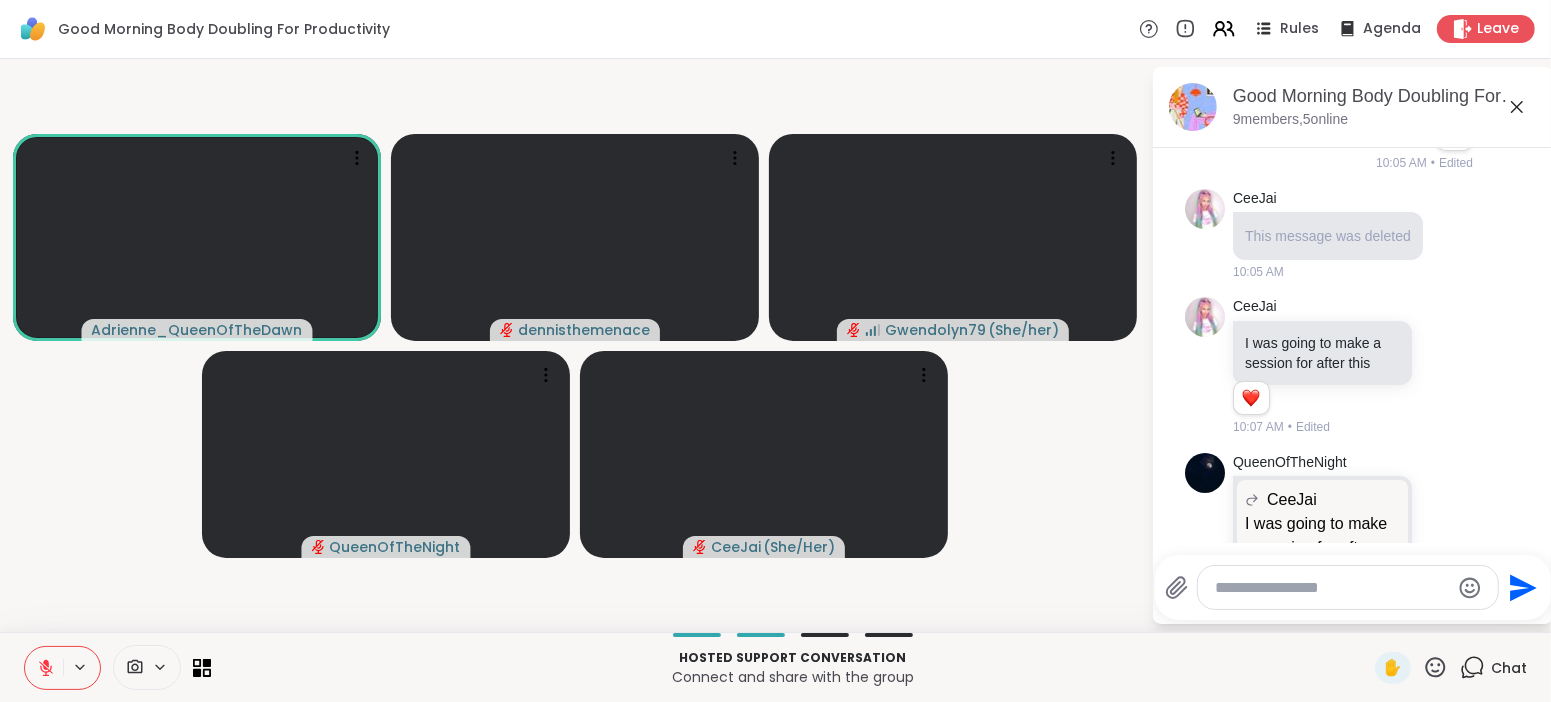 click 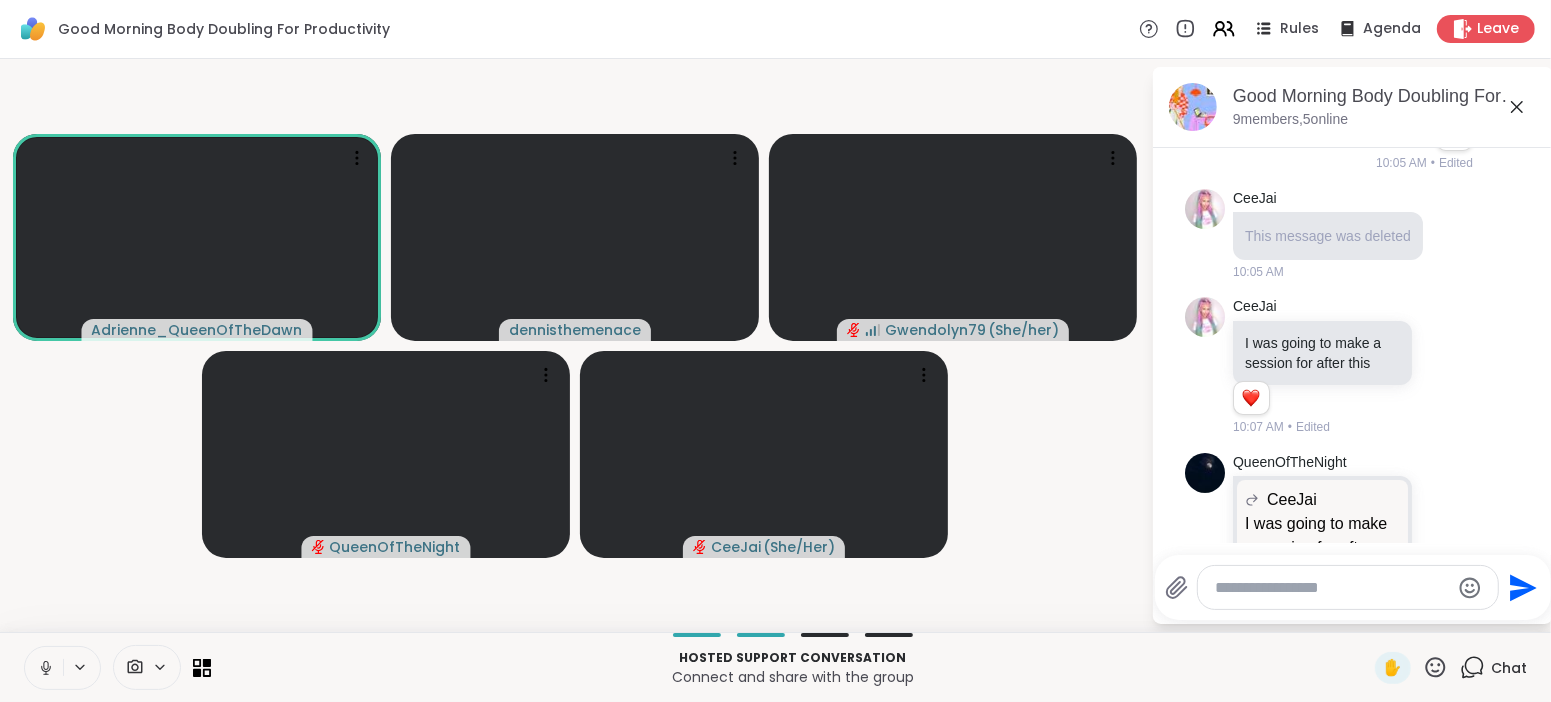 click on "Hosted support conversation Connect and share with the group" at bounding box center [793, 667] 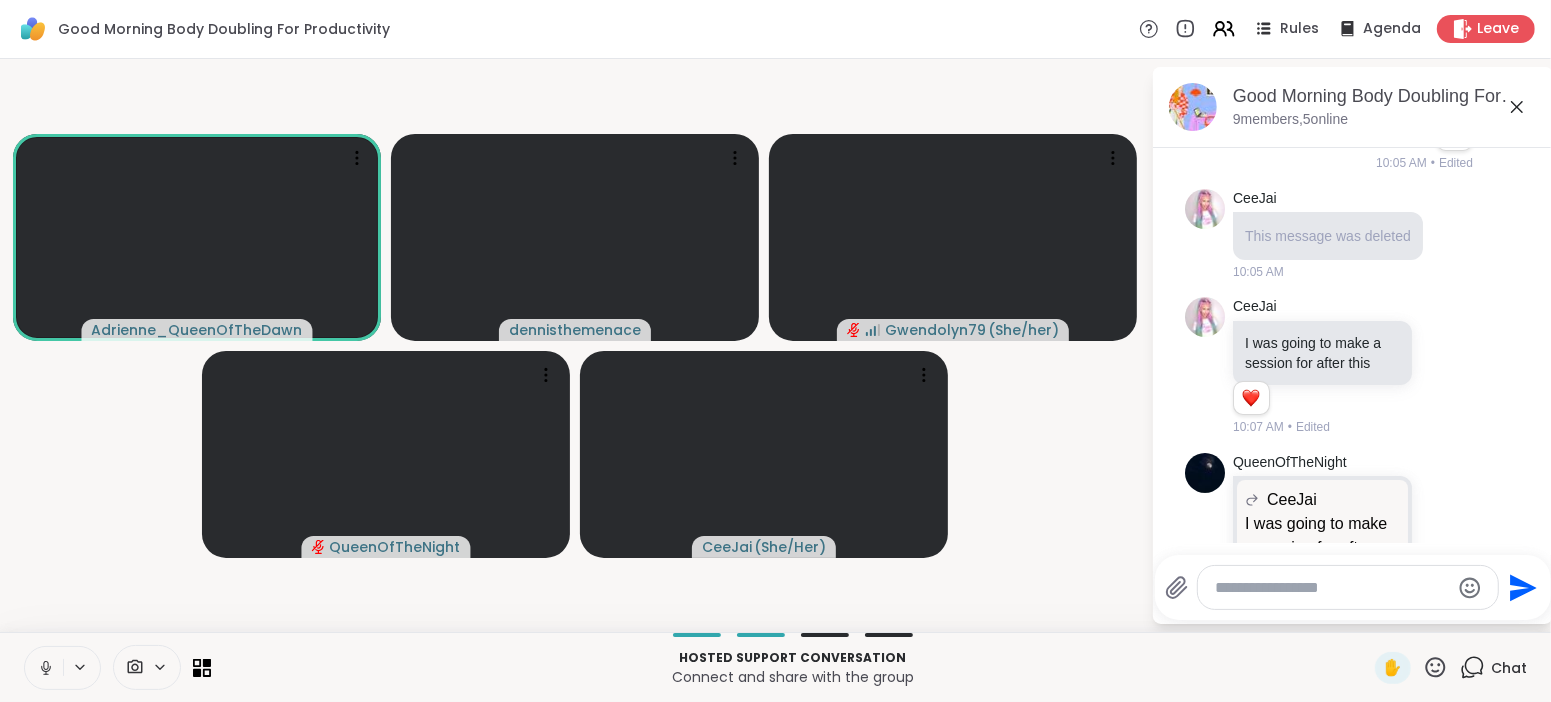 click 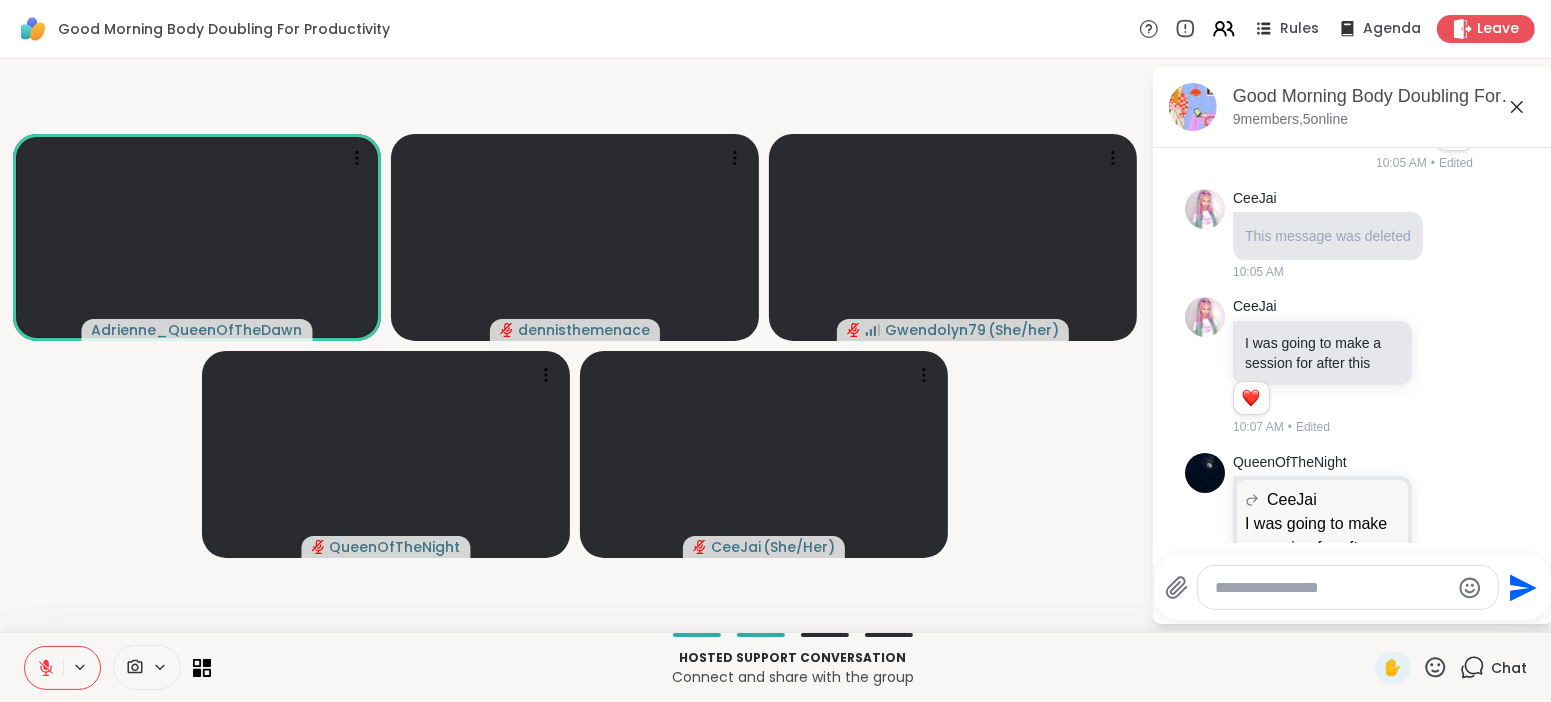 click 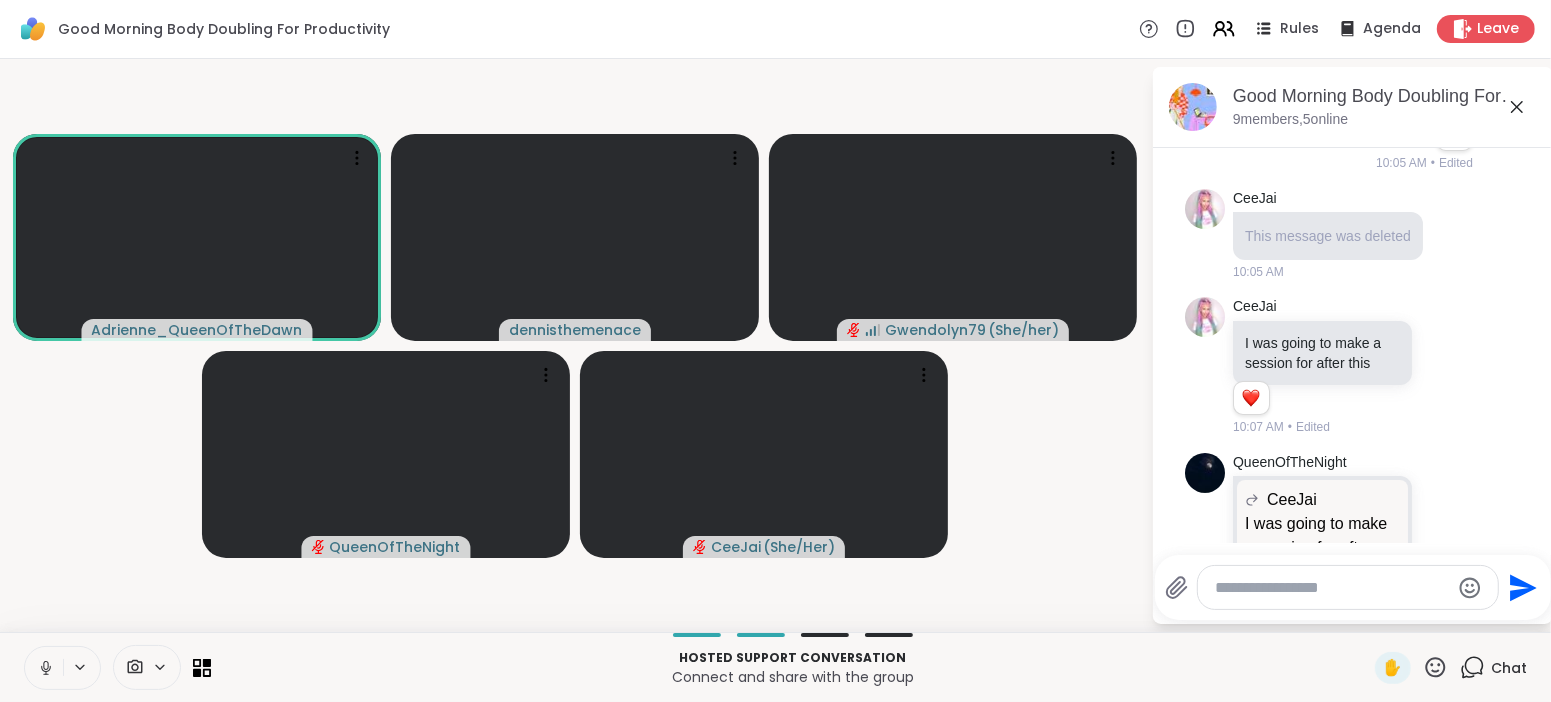 click 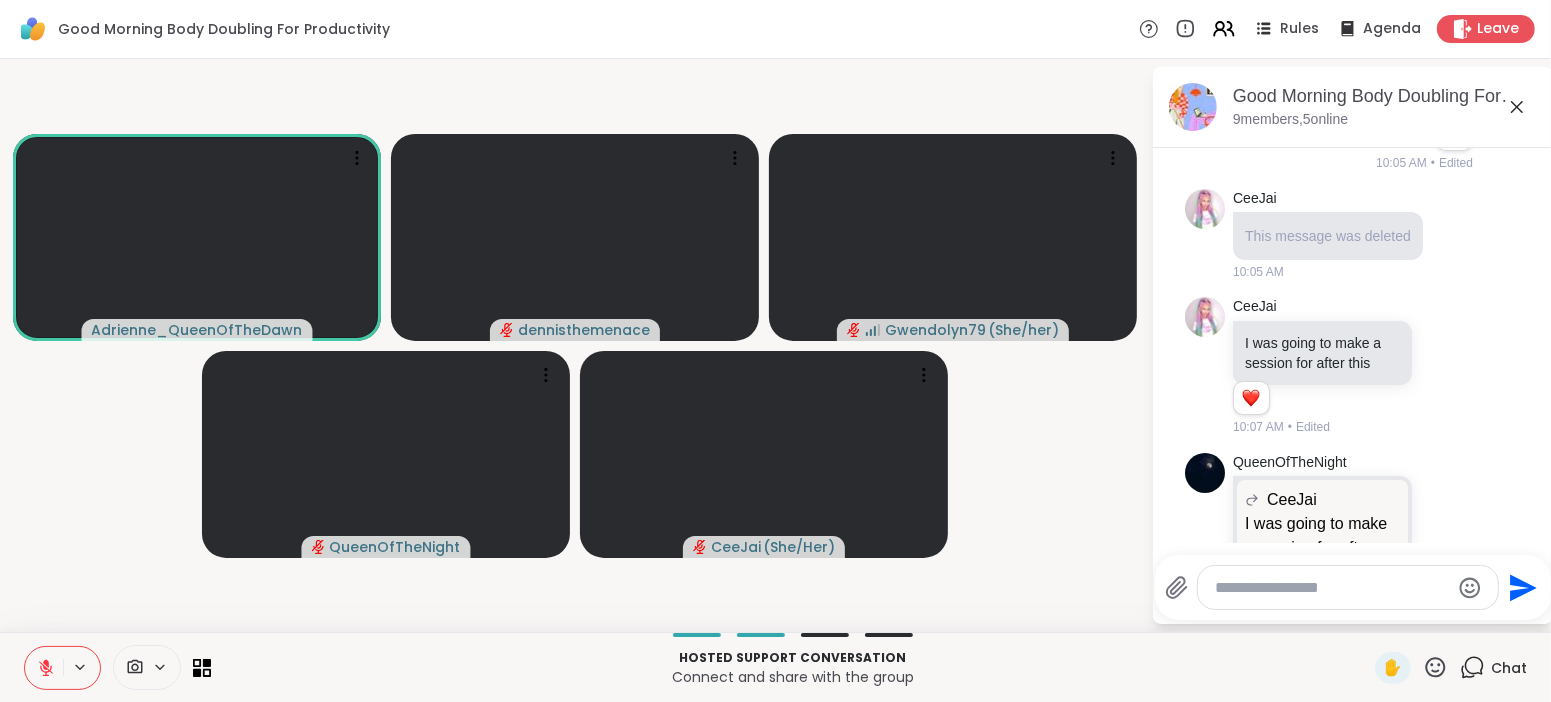 click 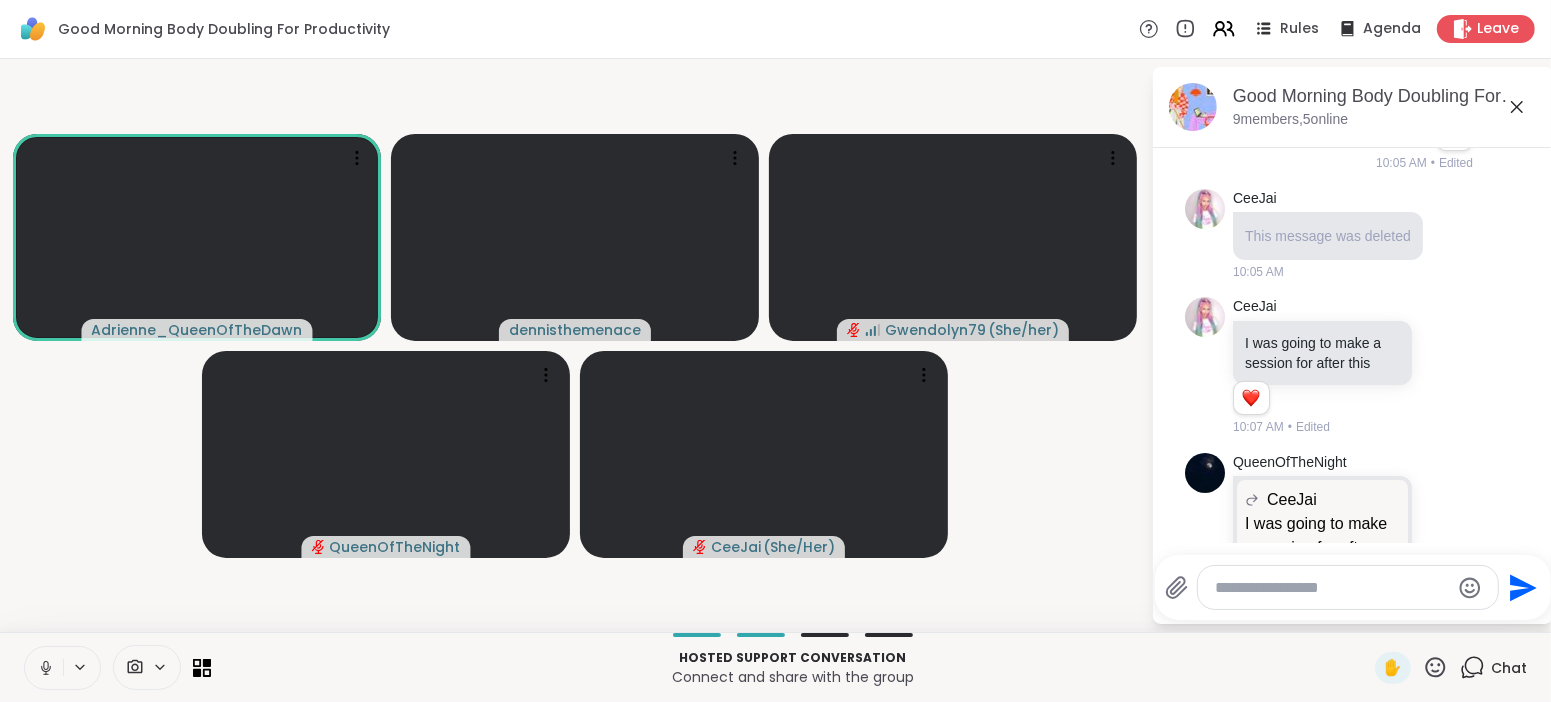 click 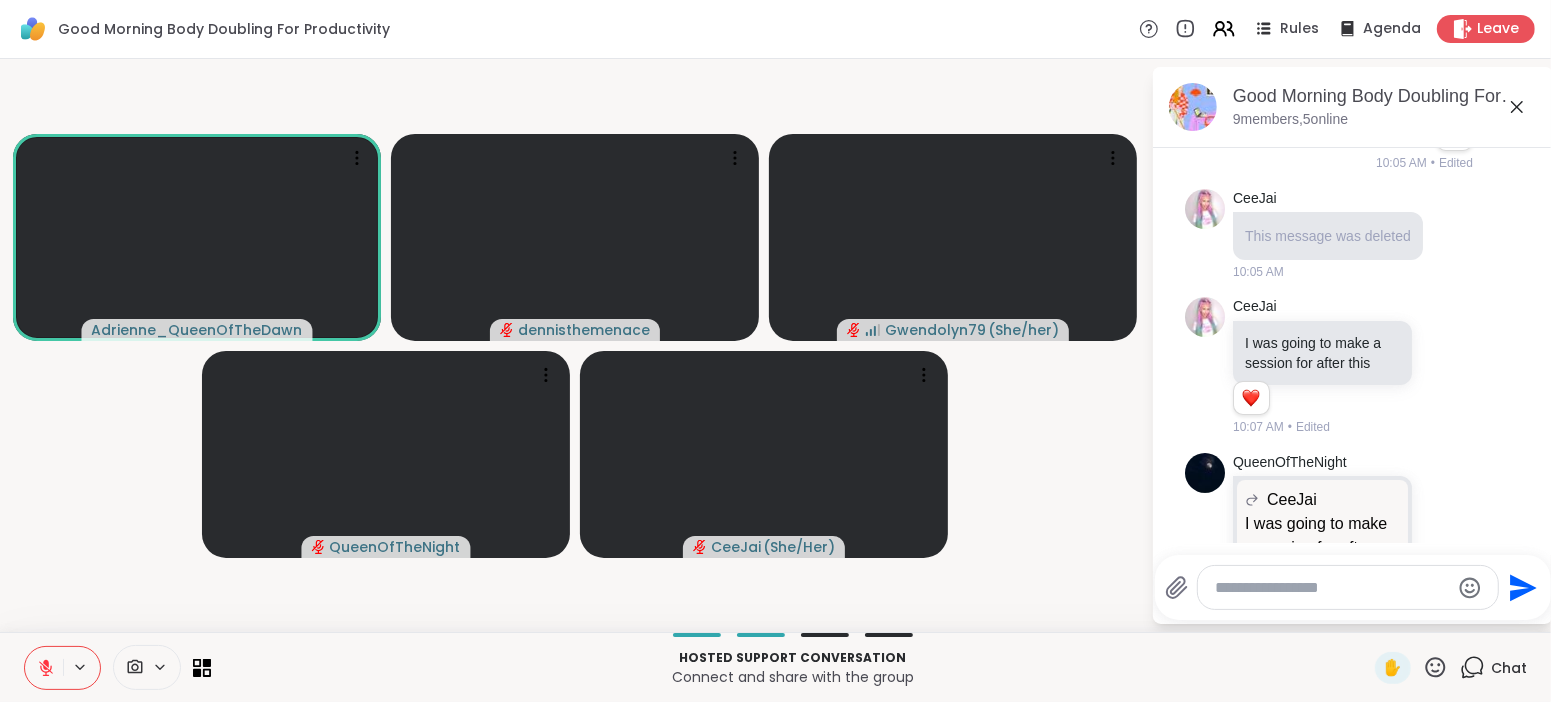 click 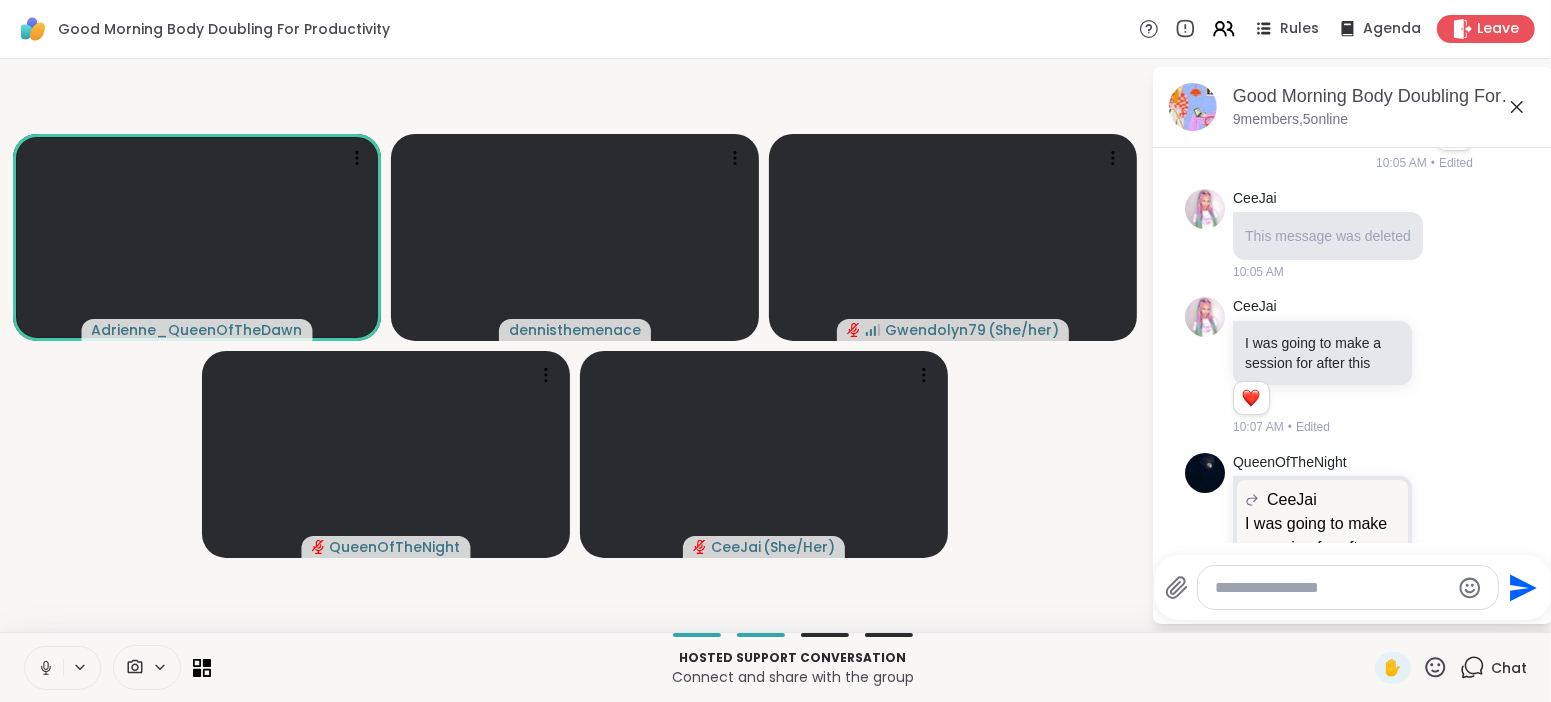 click 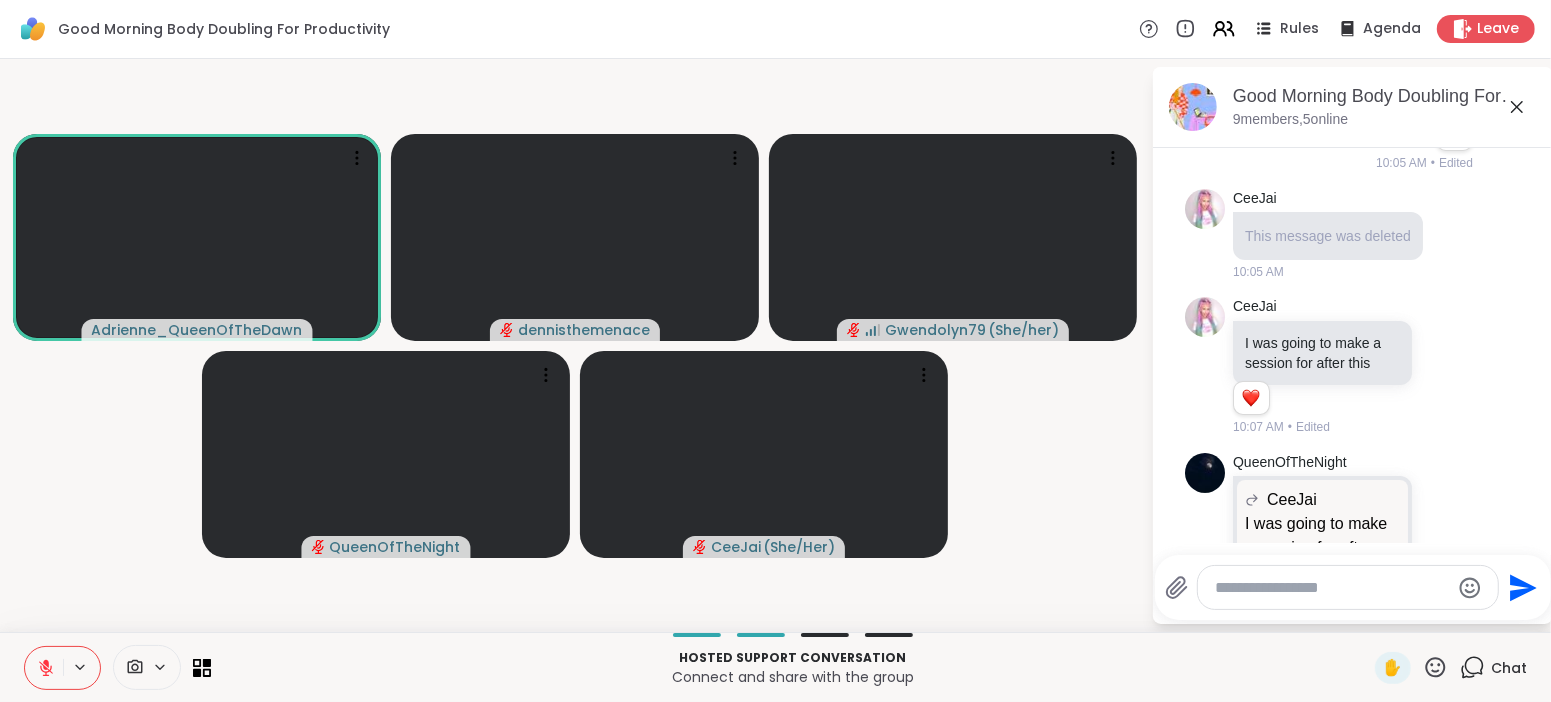 click 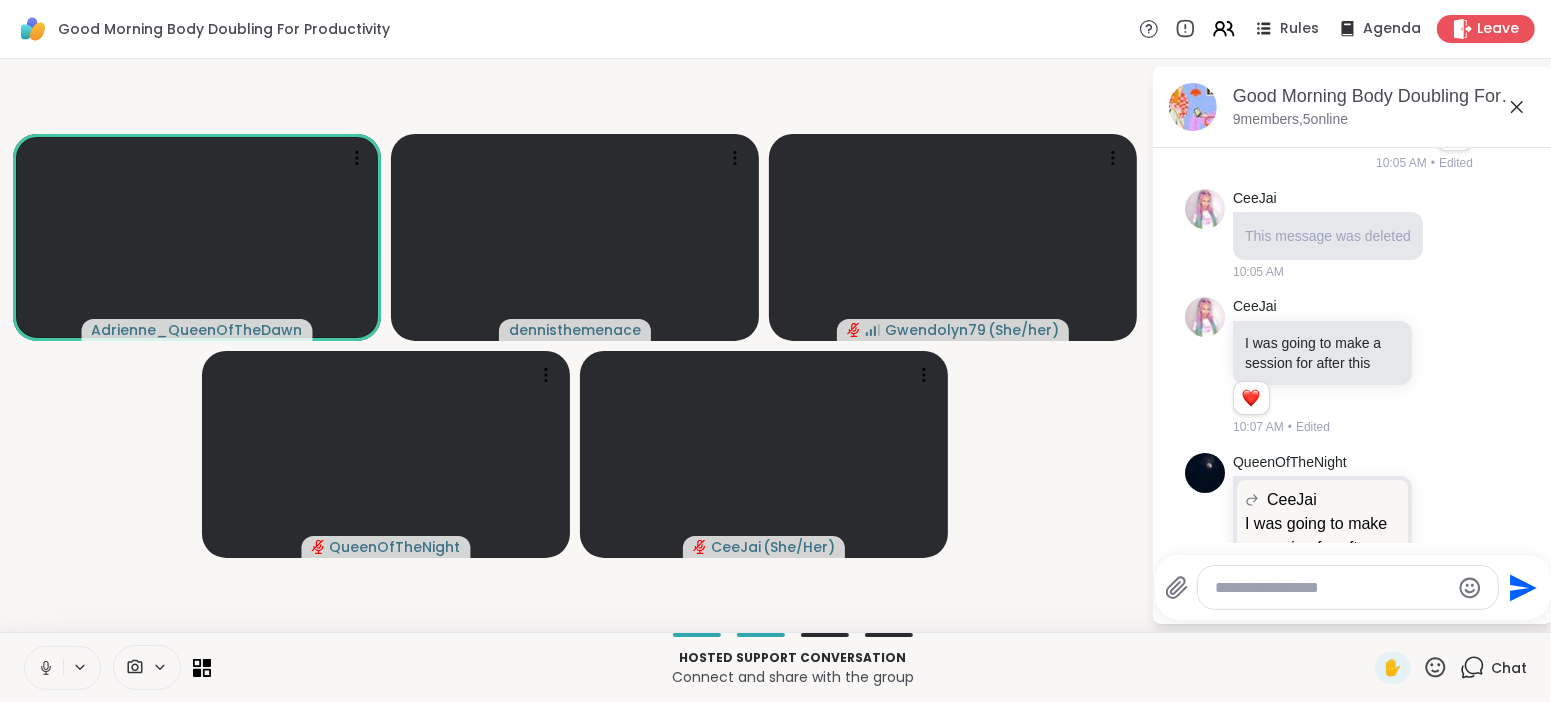 scroll, scrollTop: 1108, scrollLeft: 0, axis: vertical 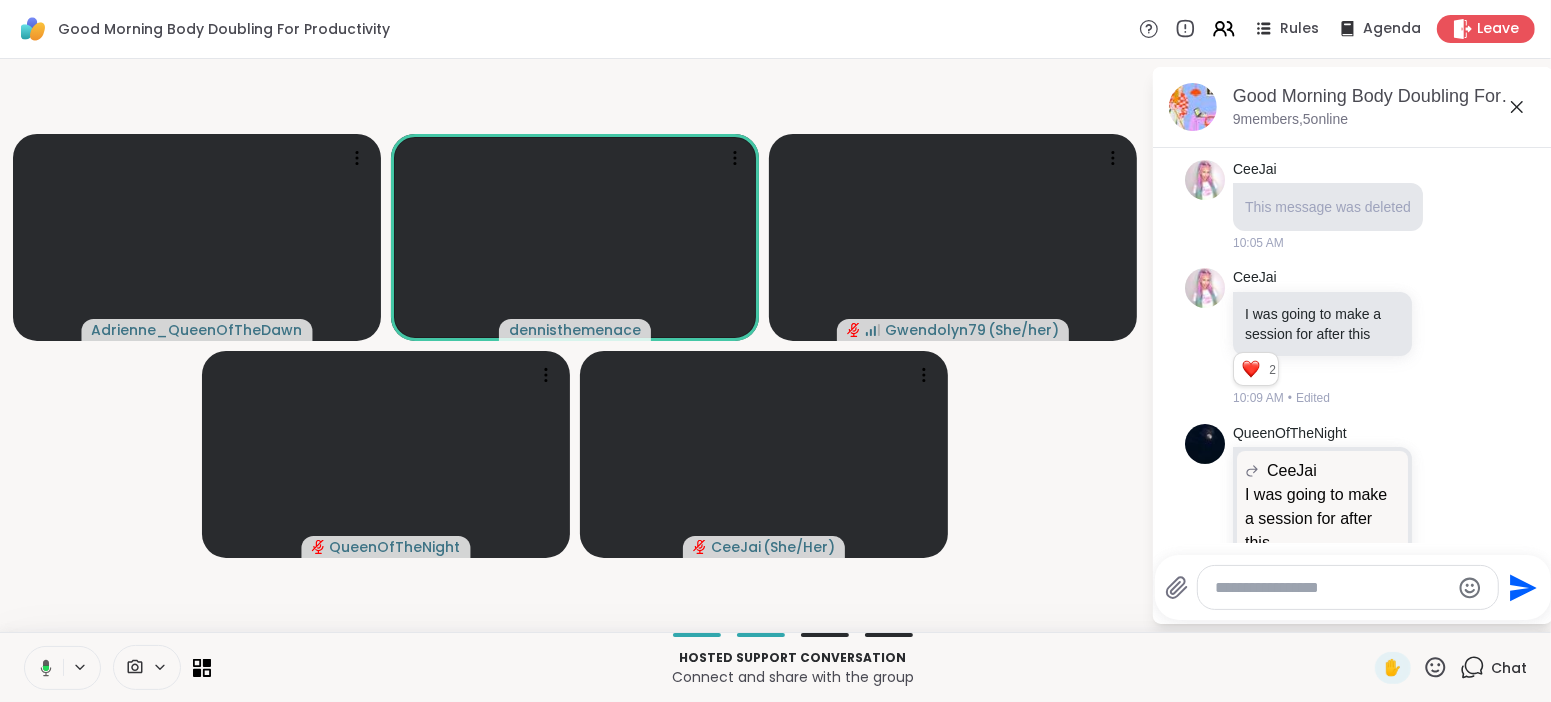 click on "Connect and share with the group" at bounding box center (793, 677) 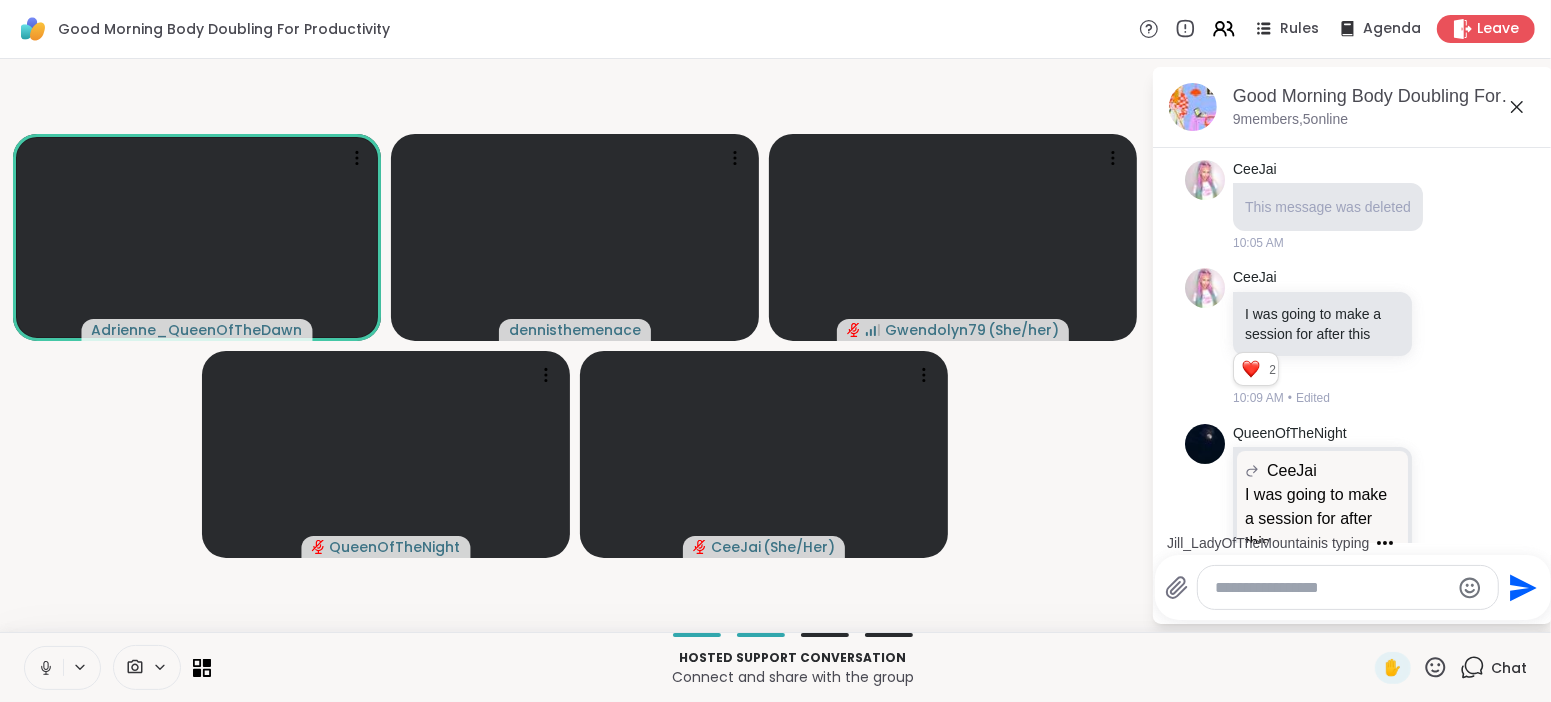 click on "Connect and share with the group" at bounding box center [793, 677] 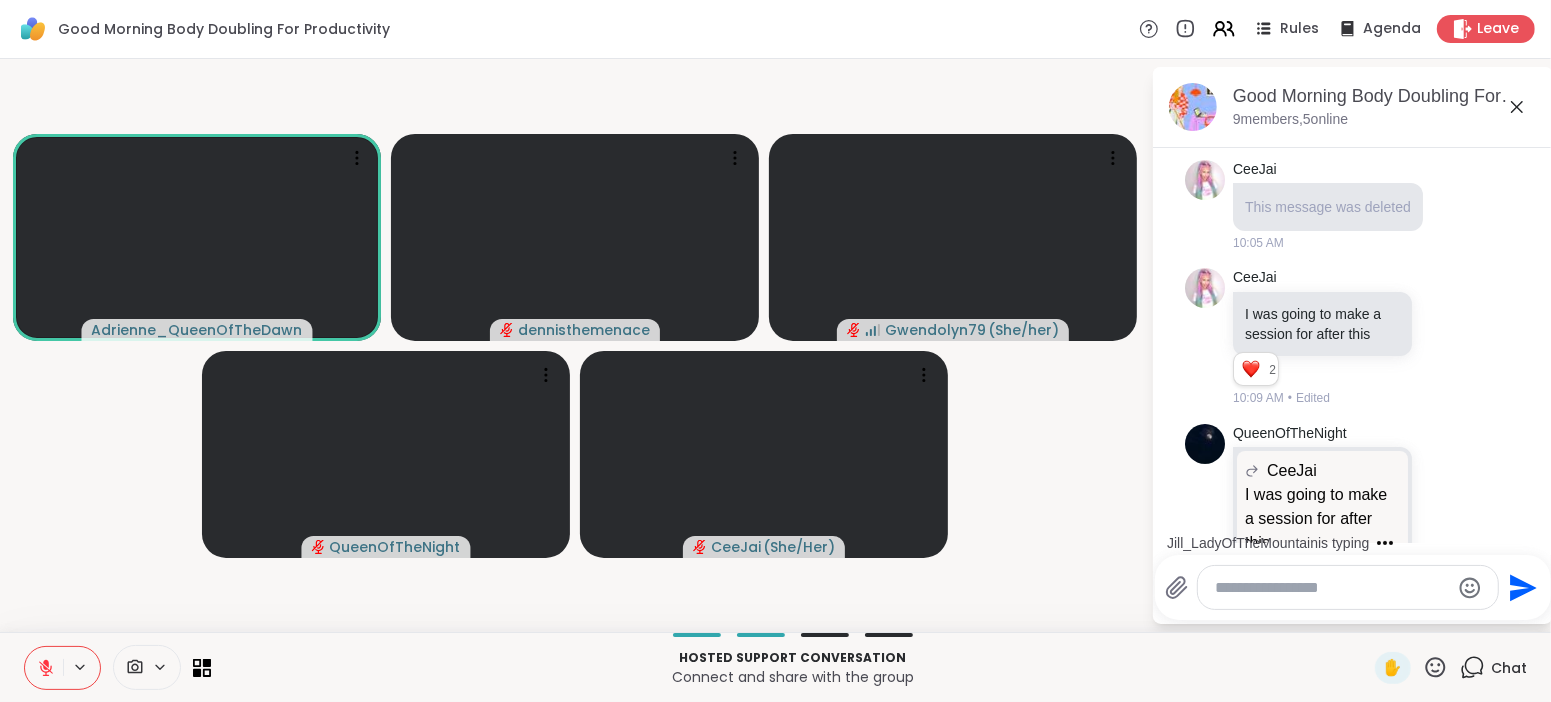 click 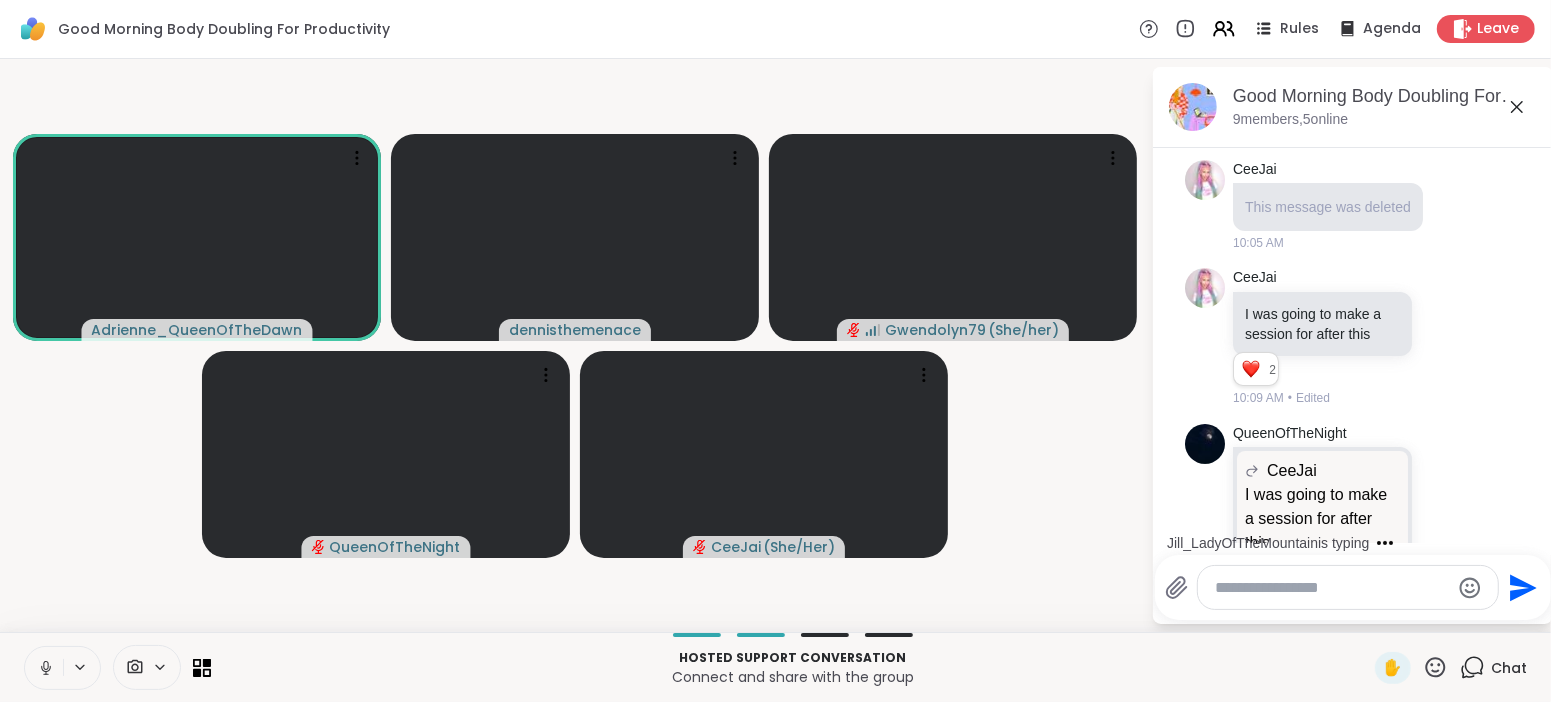 click 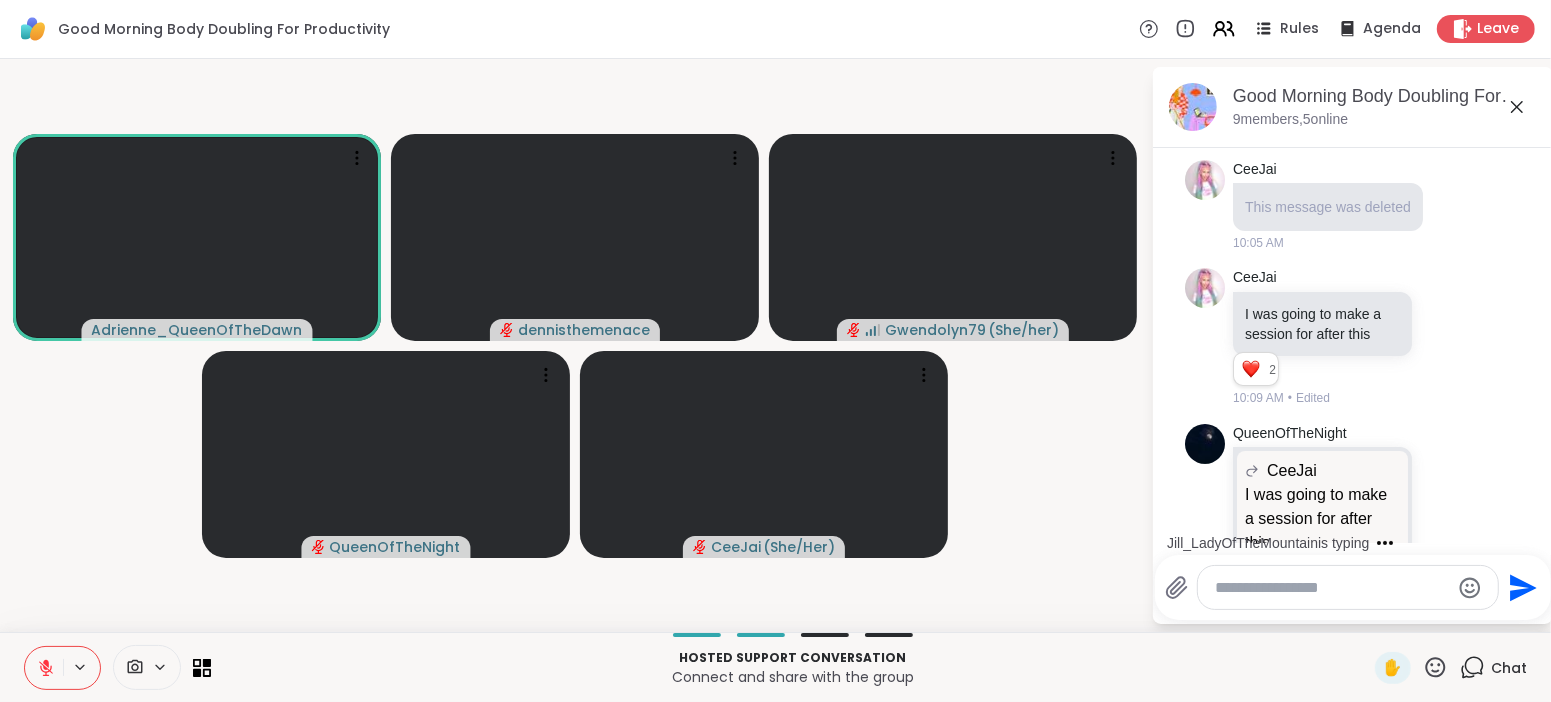 click 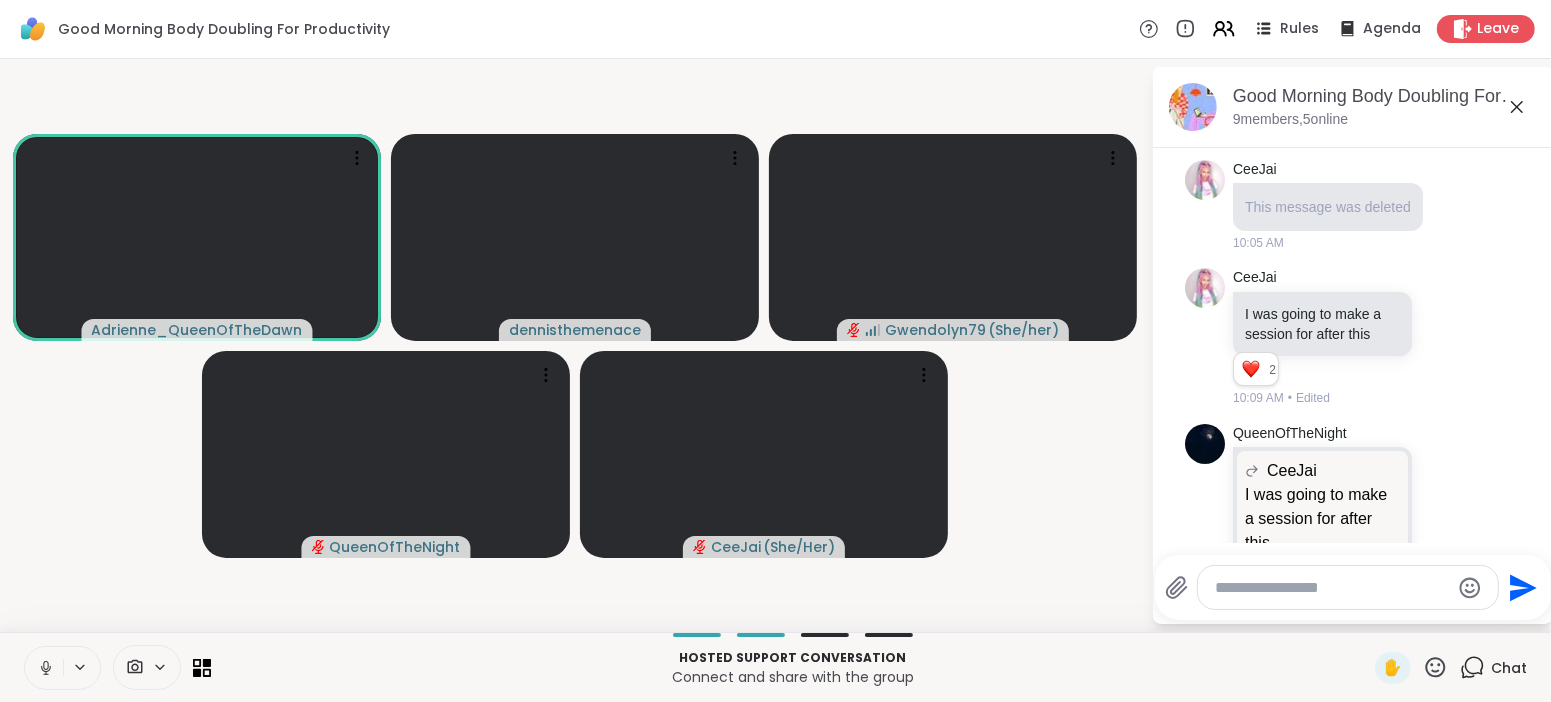 click 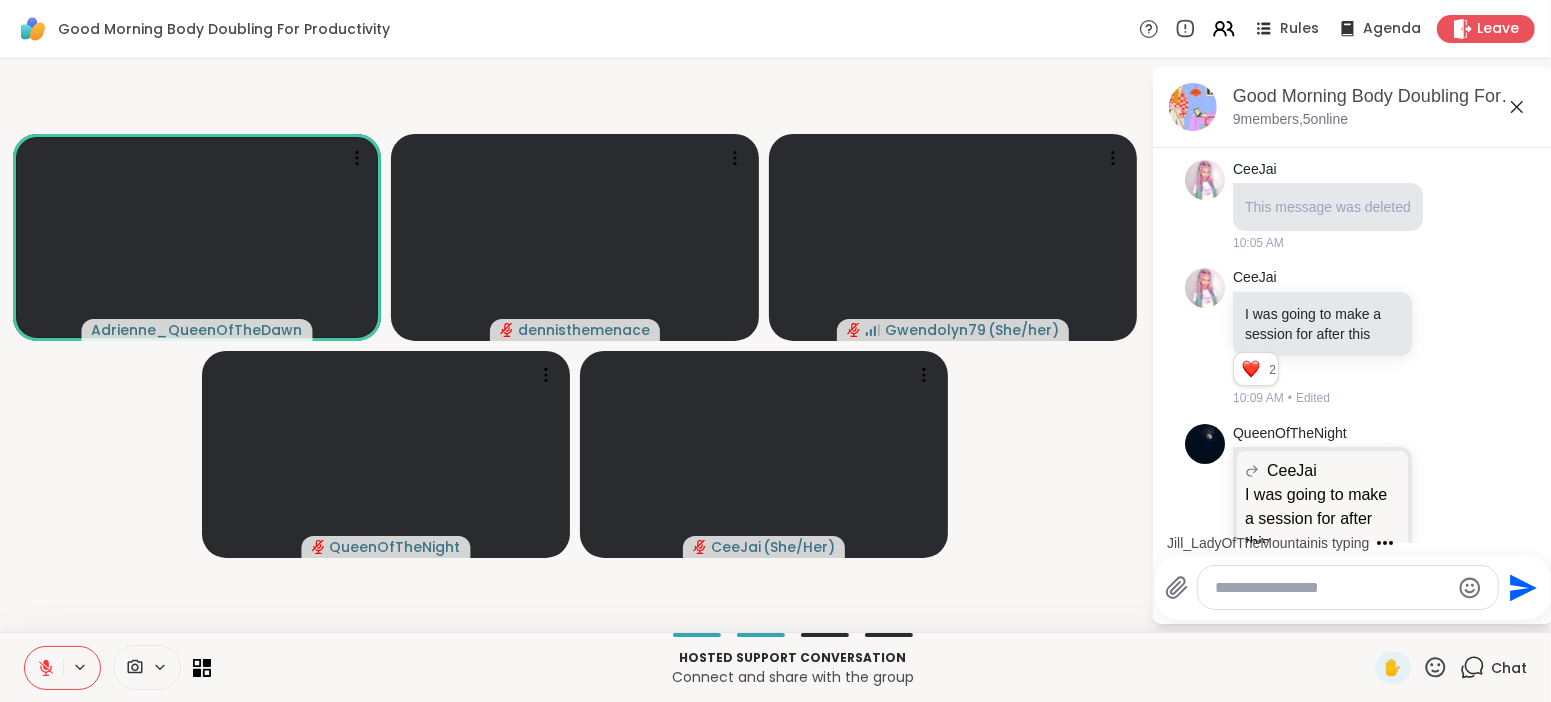 scroll, scrollTop: 1347, scrollLeft: 0, axis: vertical 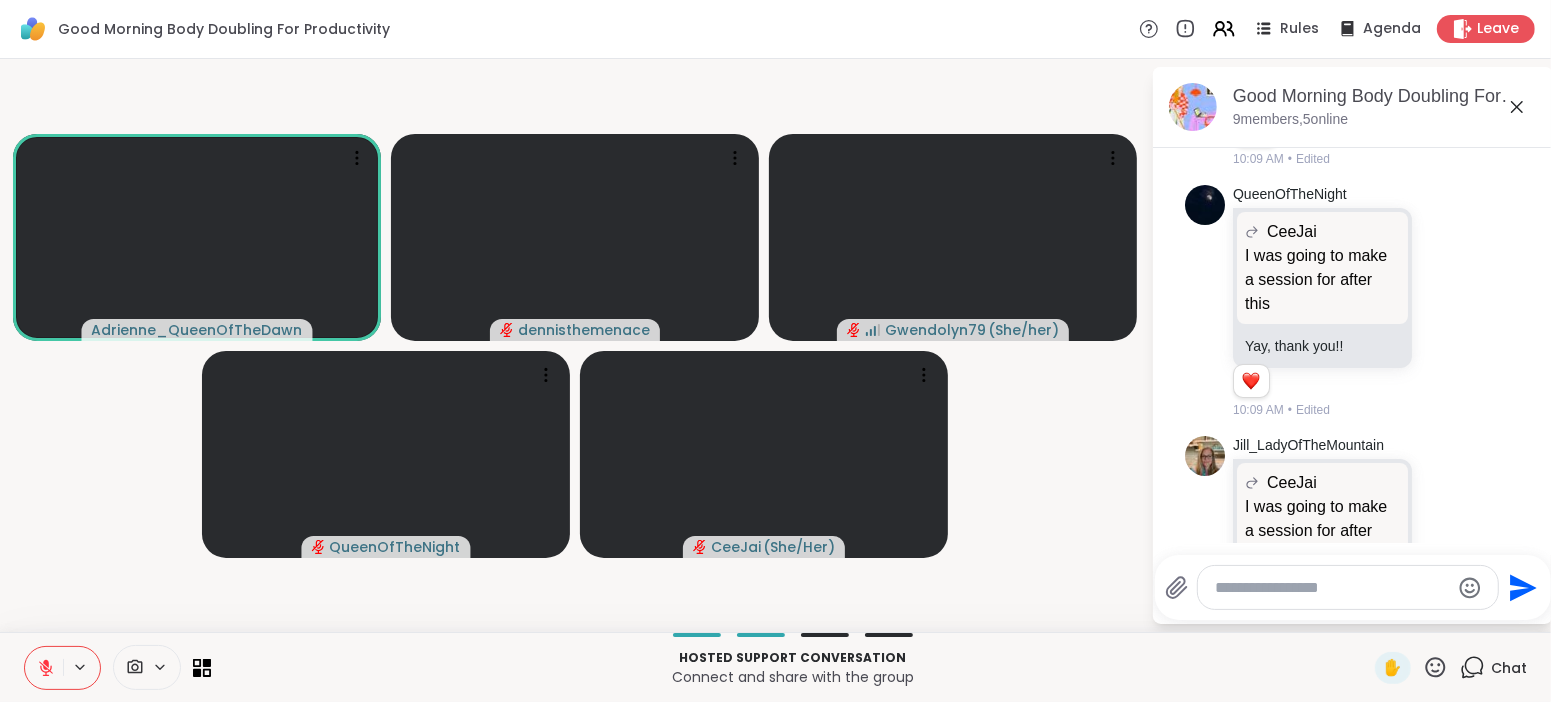 click 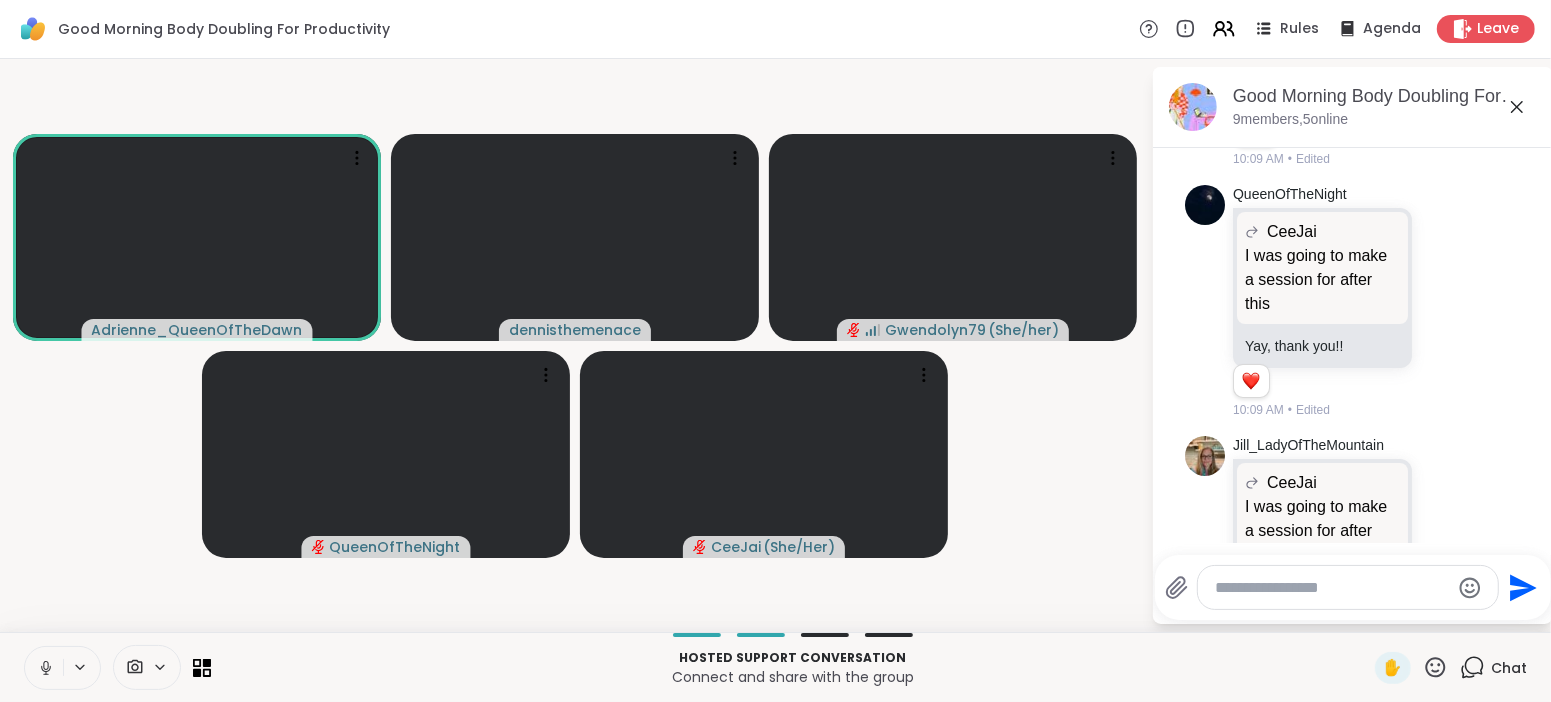 click 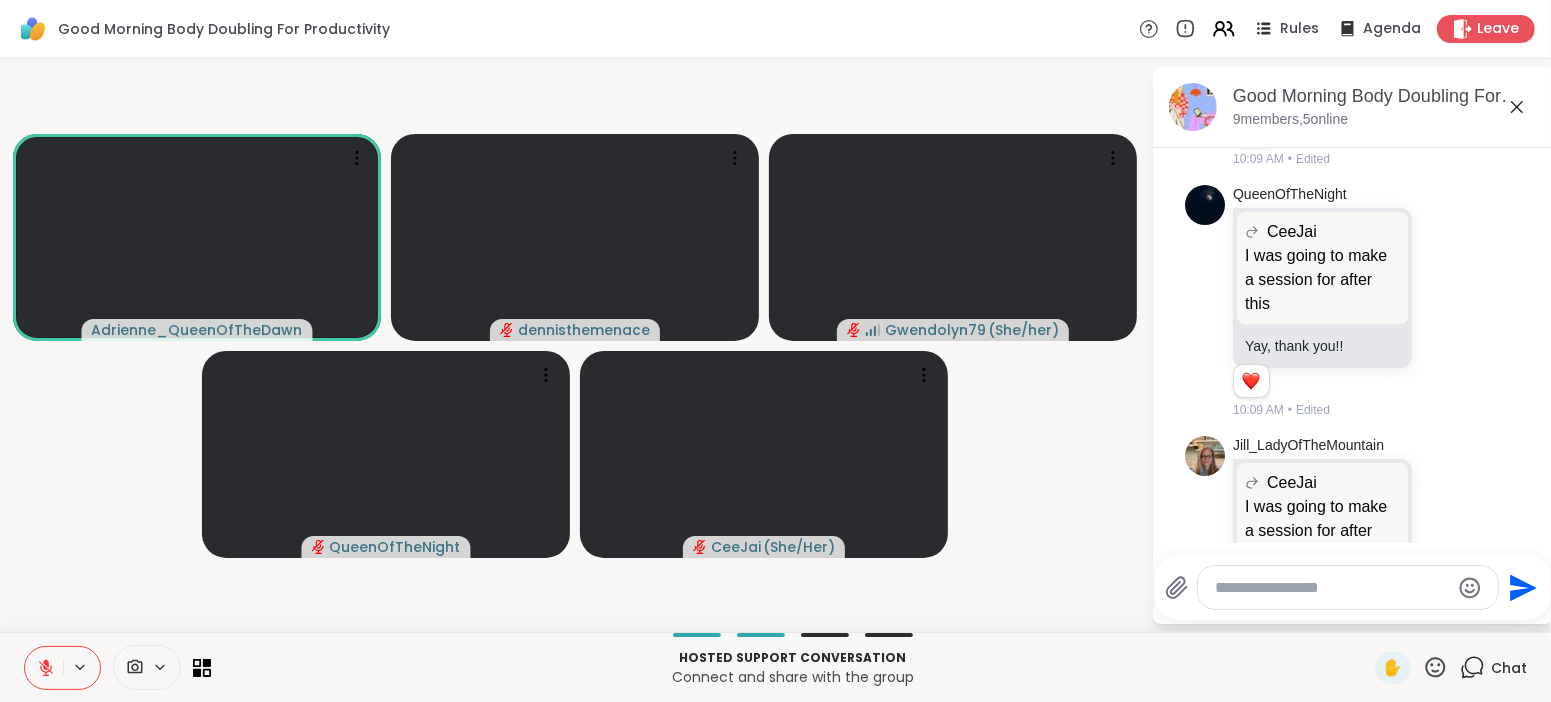 click 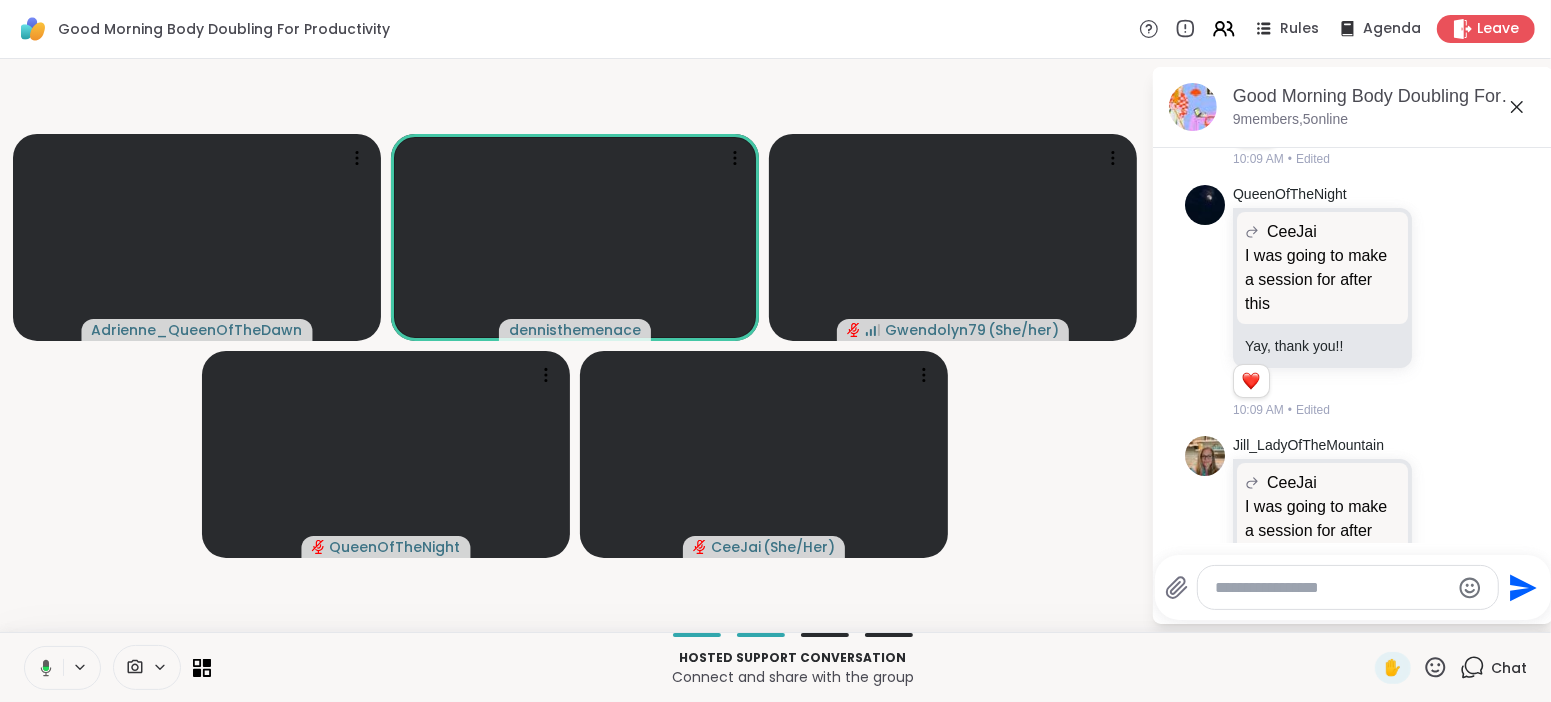 click 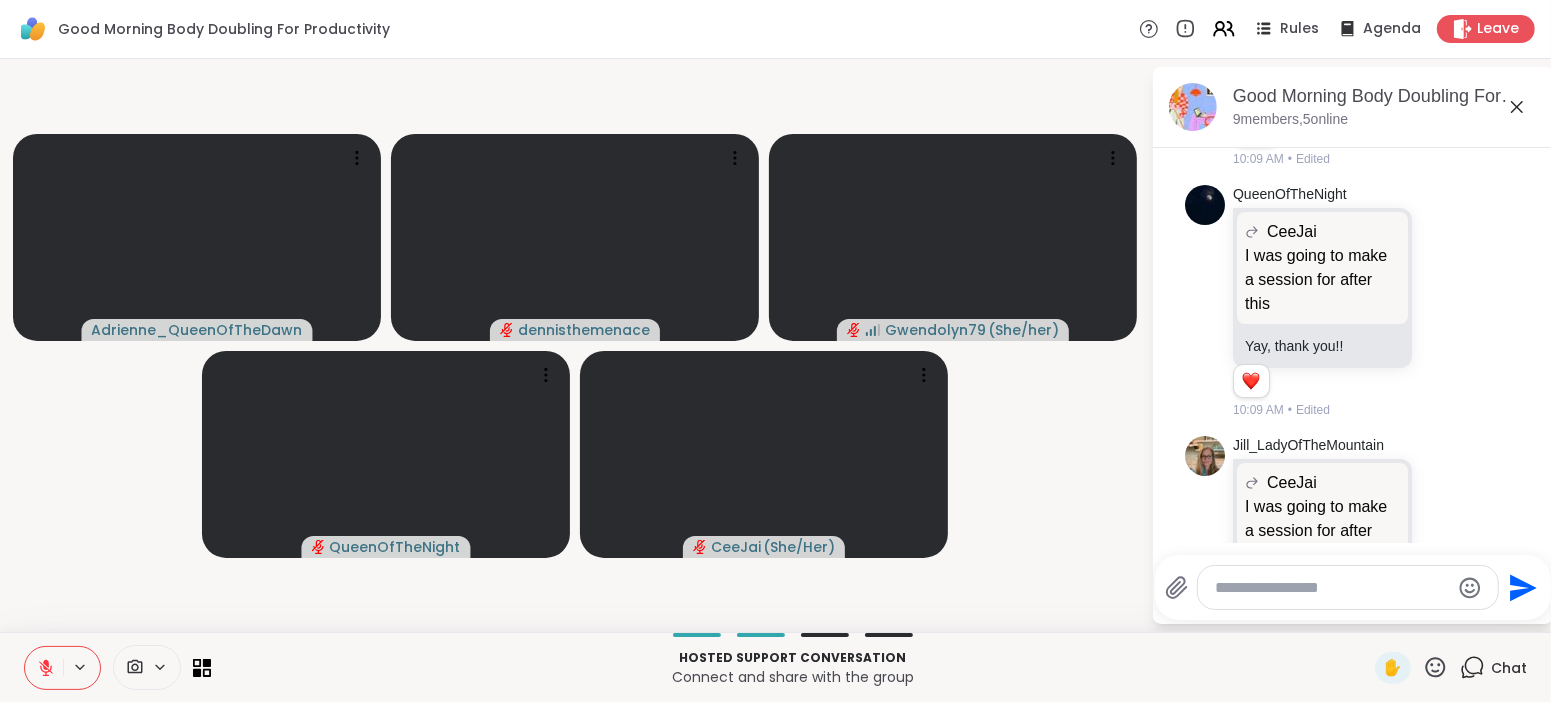 click 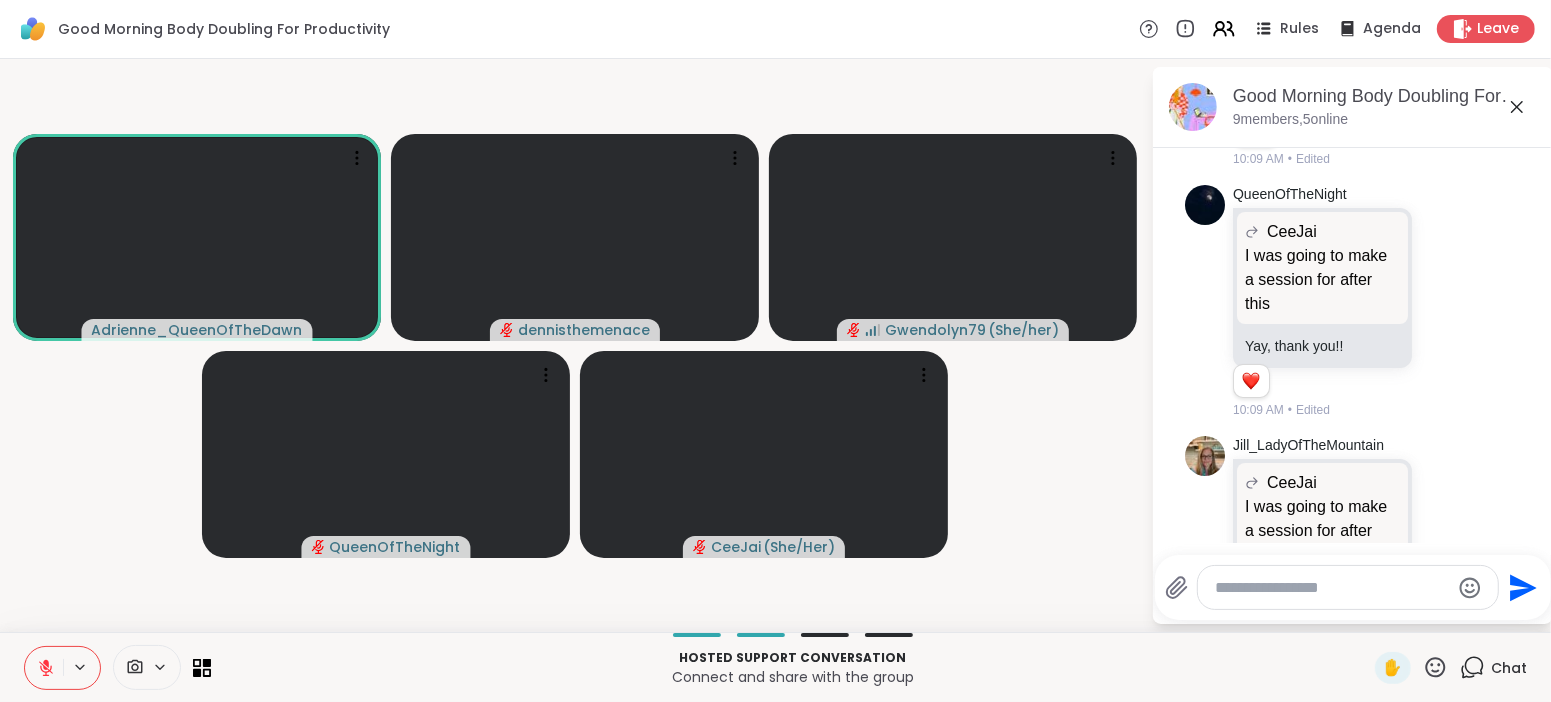 click 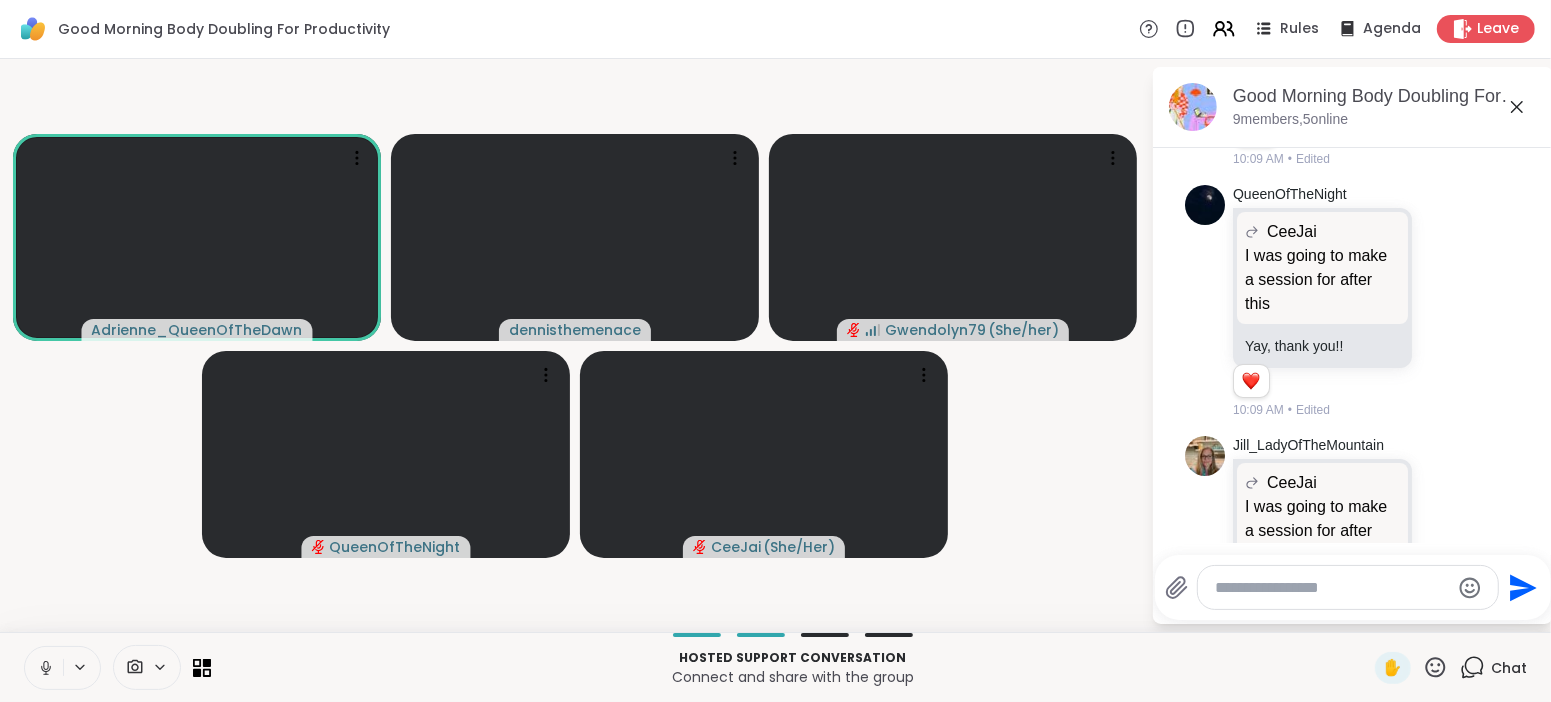 click 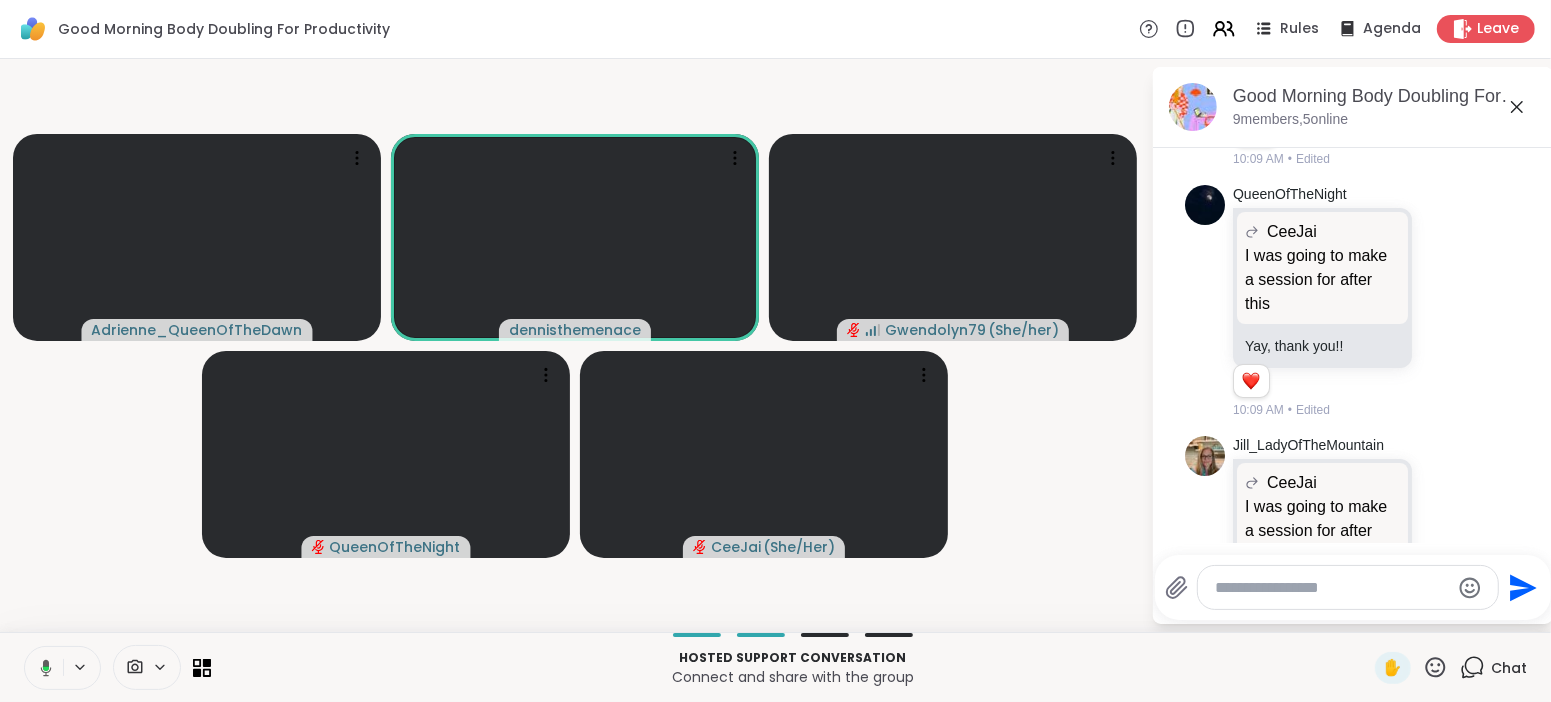 click 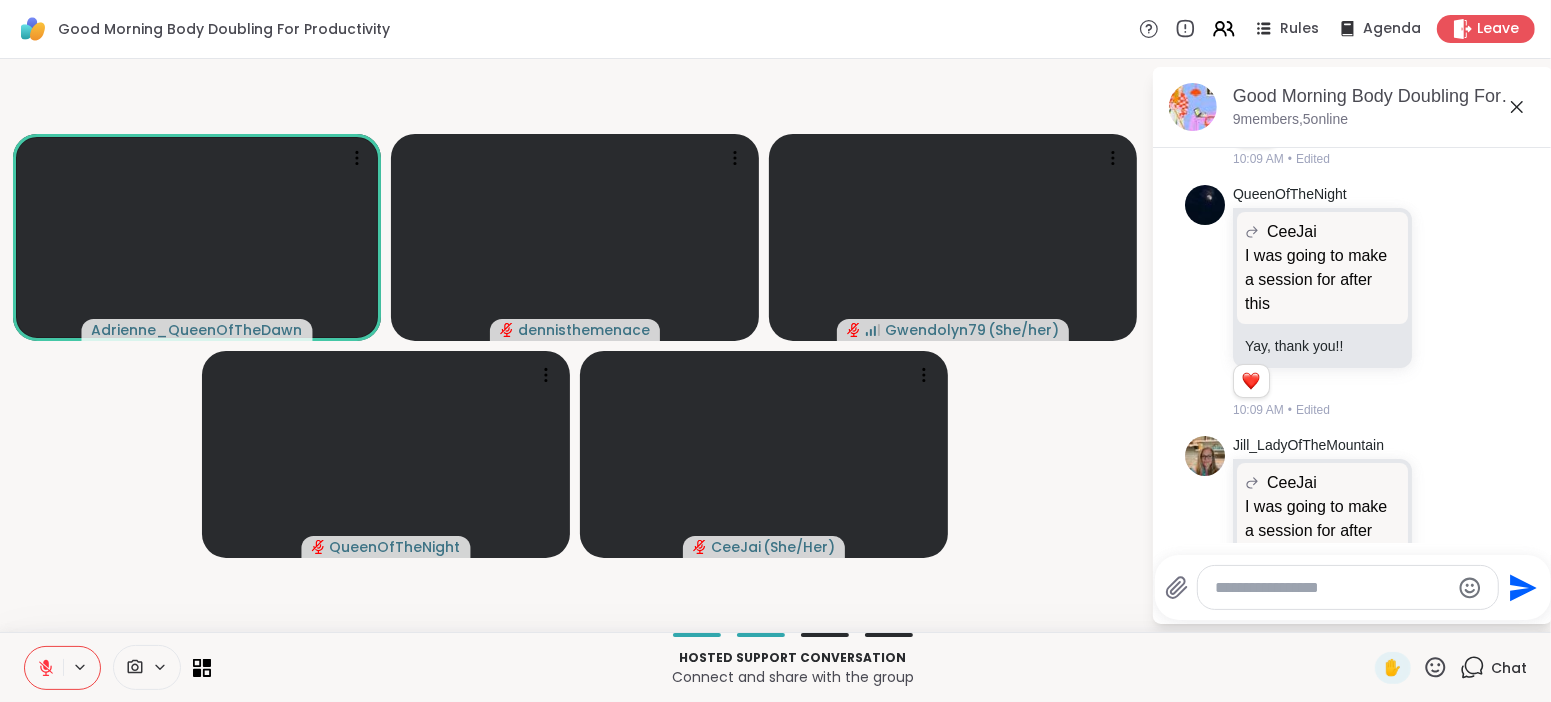 click 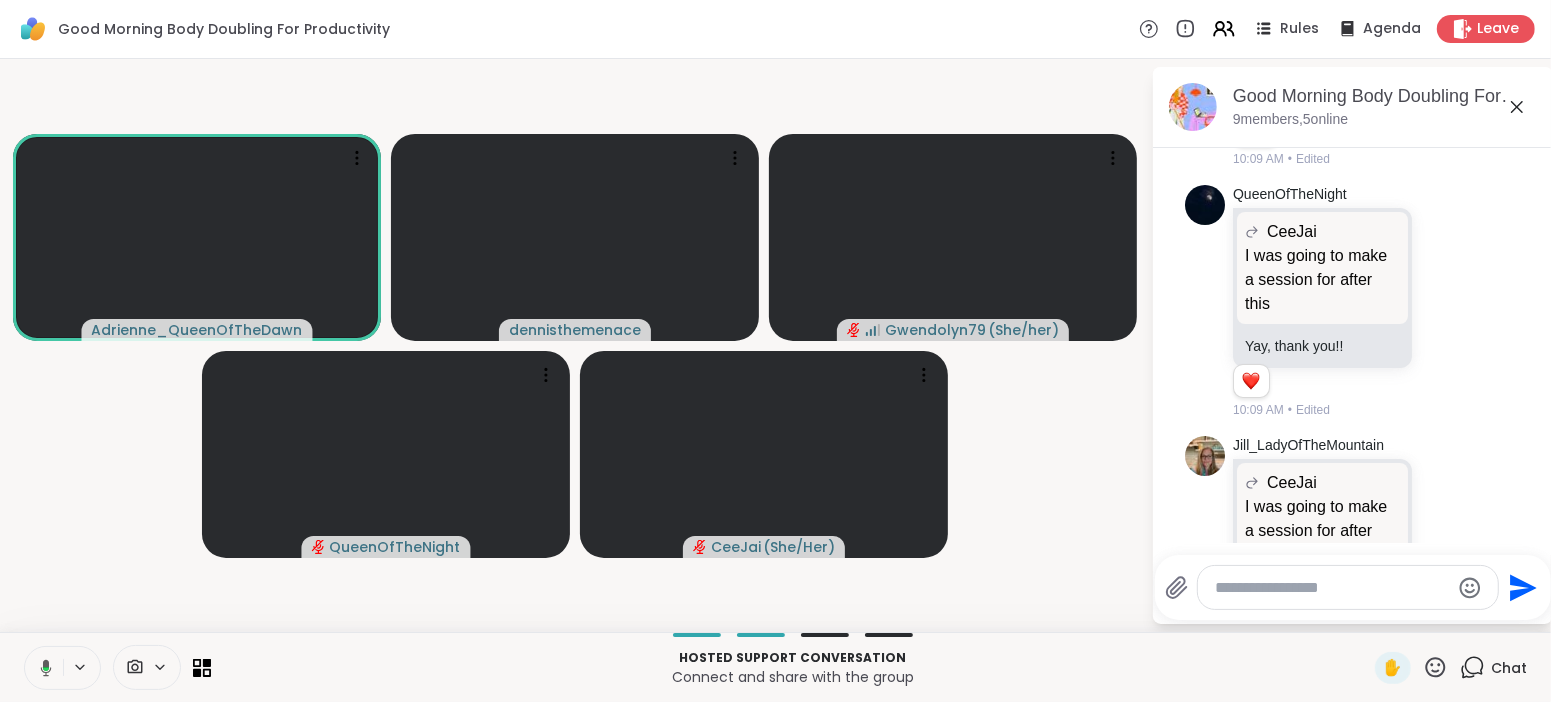 click at bounding box center (42, 668) 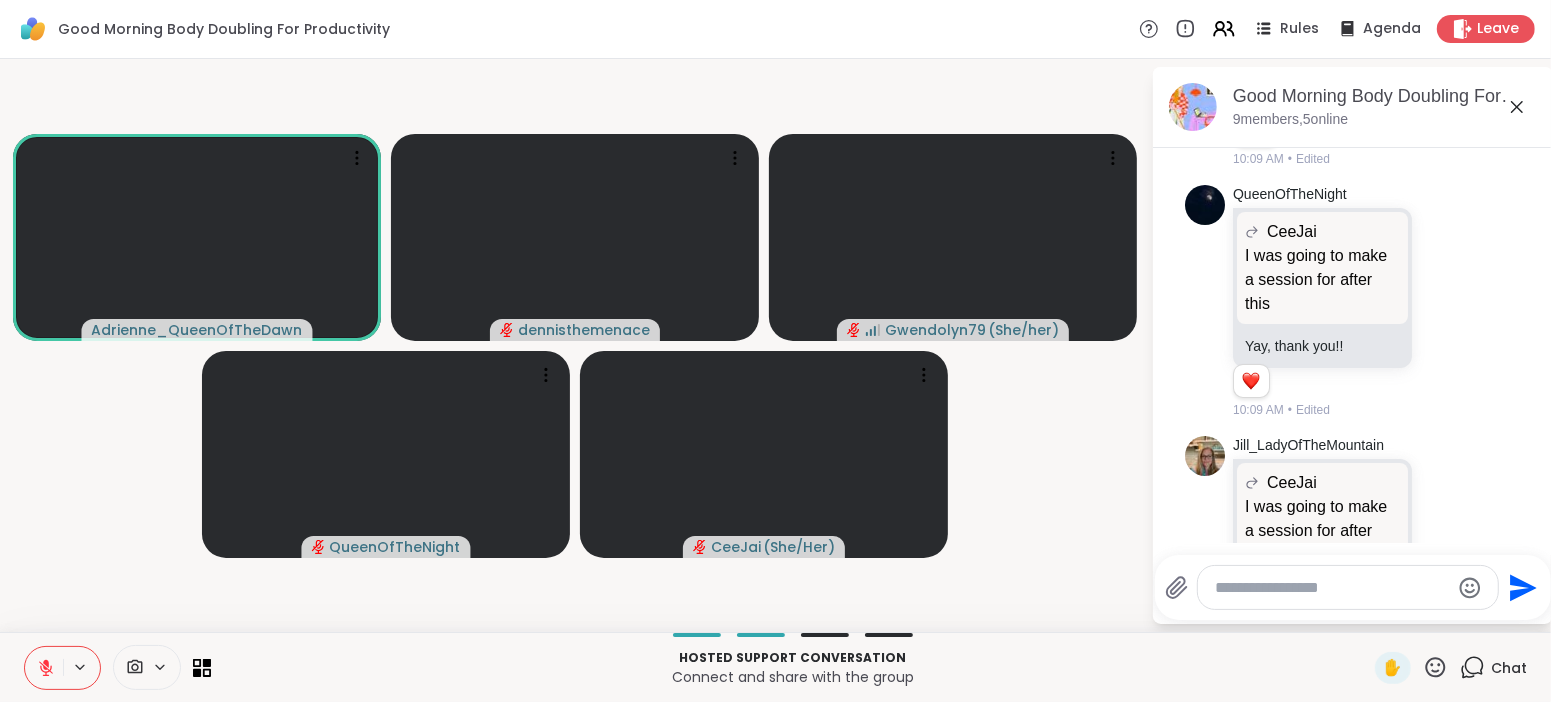 click on "Connect and share with the group" at bounding box center [793, 677] 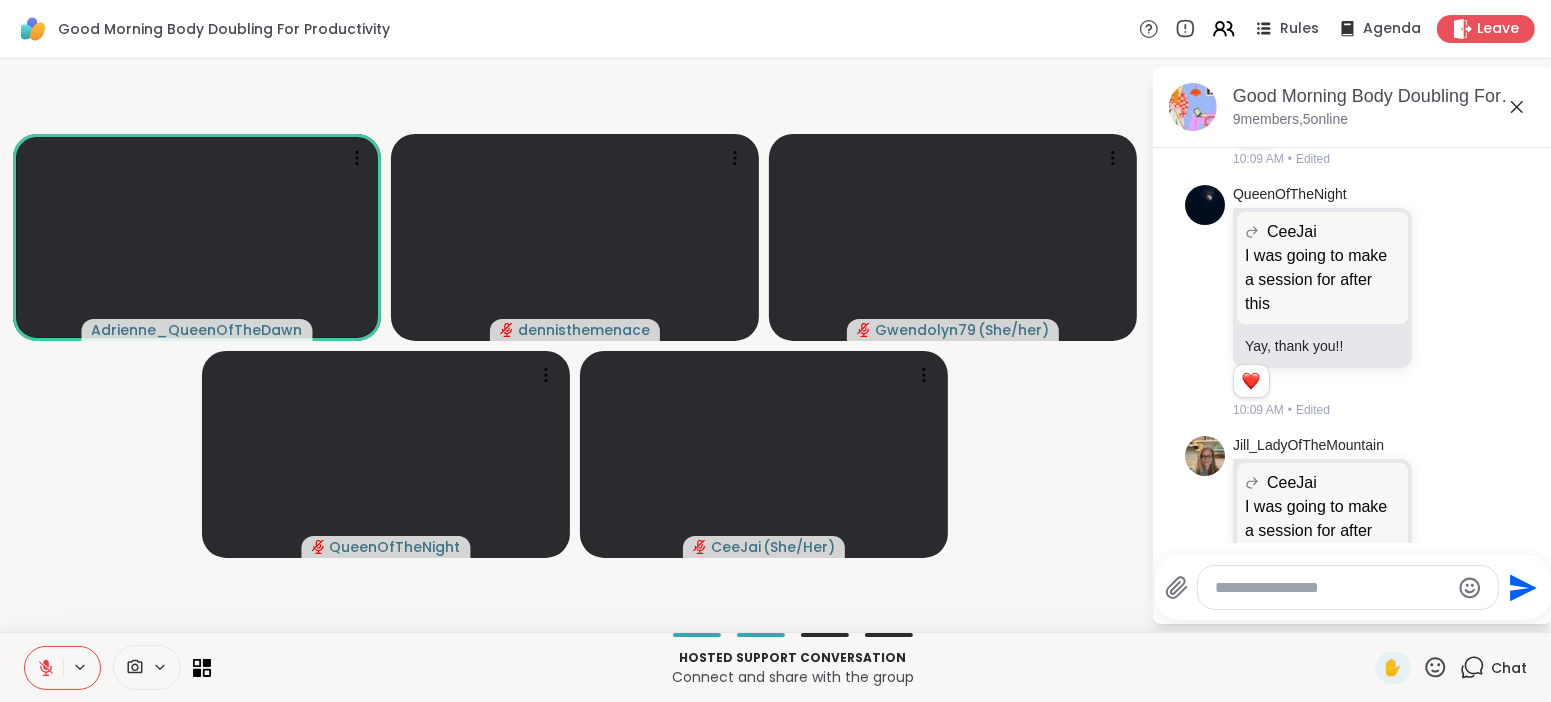scroll, scrollTop: 1494, scrollLeft: 0, axis: vertical 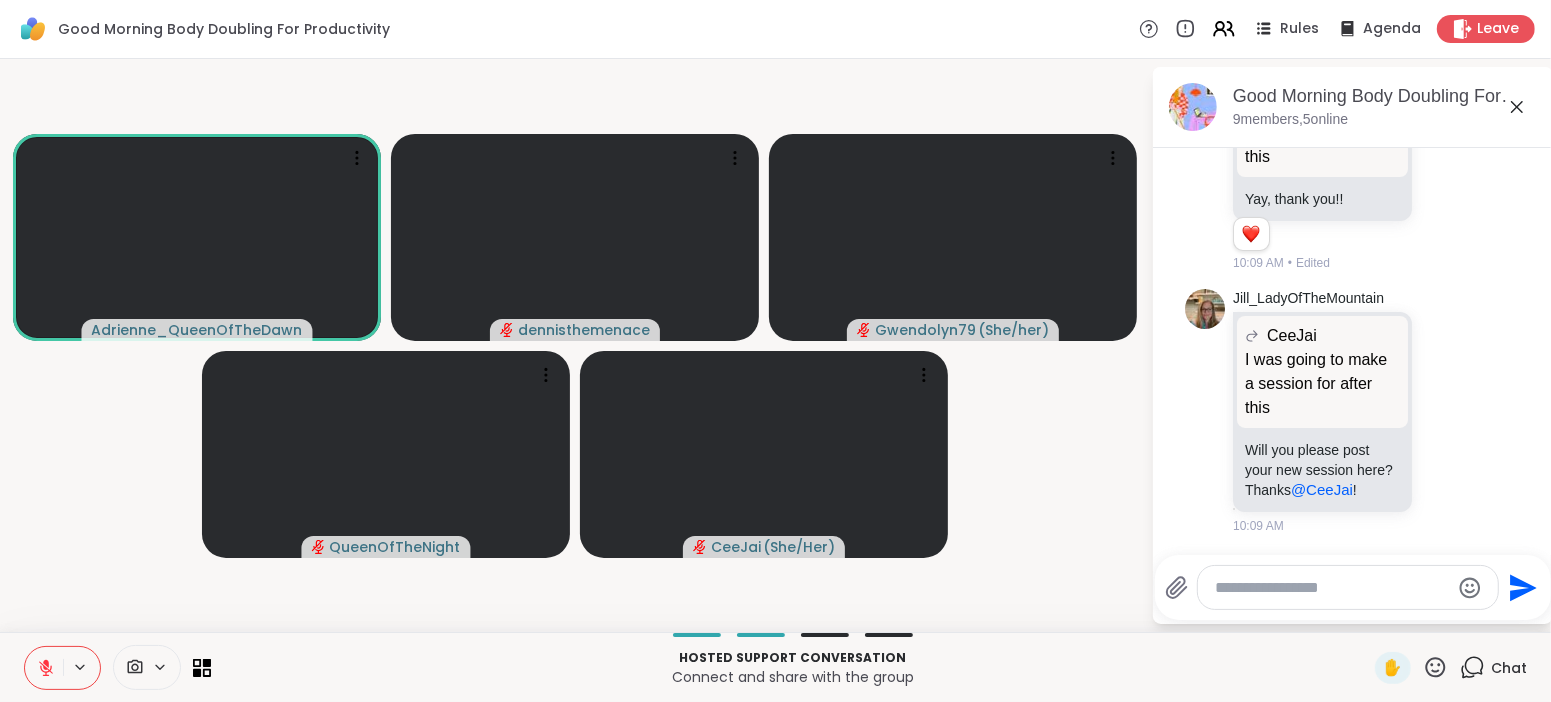 click at bounding box center (1383, 701) 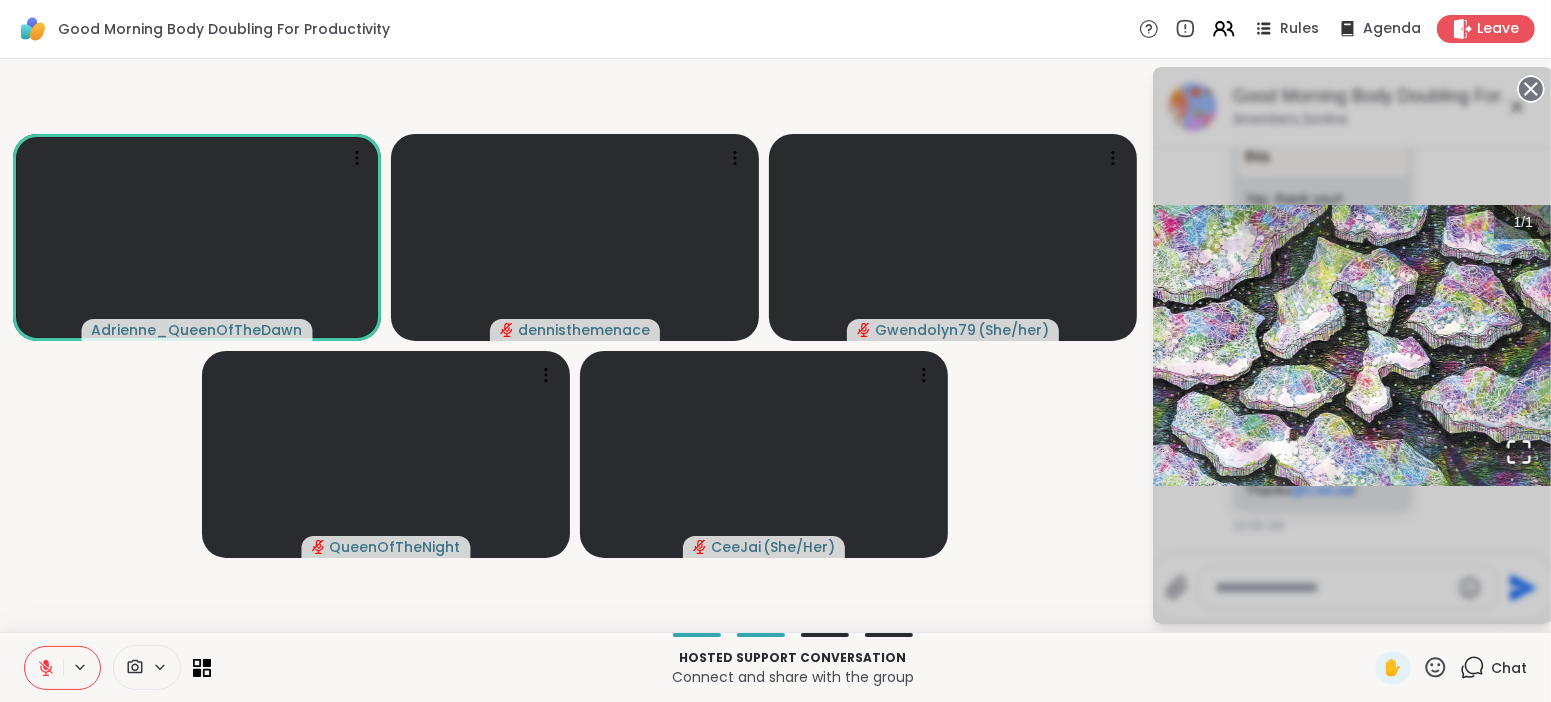 click on "Hosted support conversation" at bounding box center [793, 658] 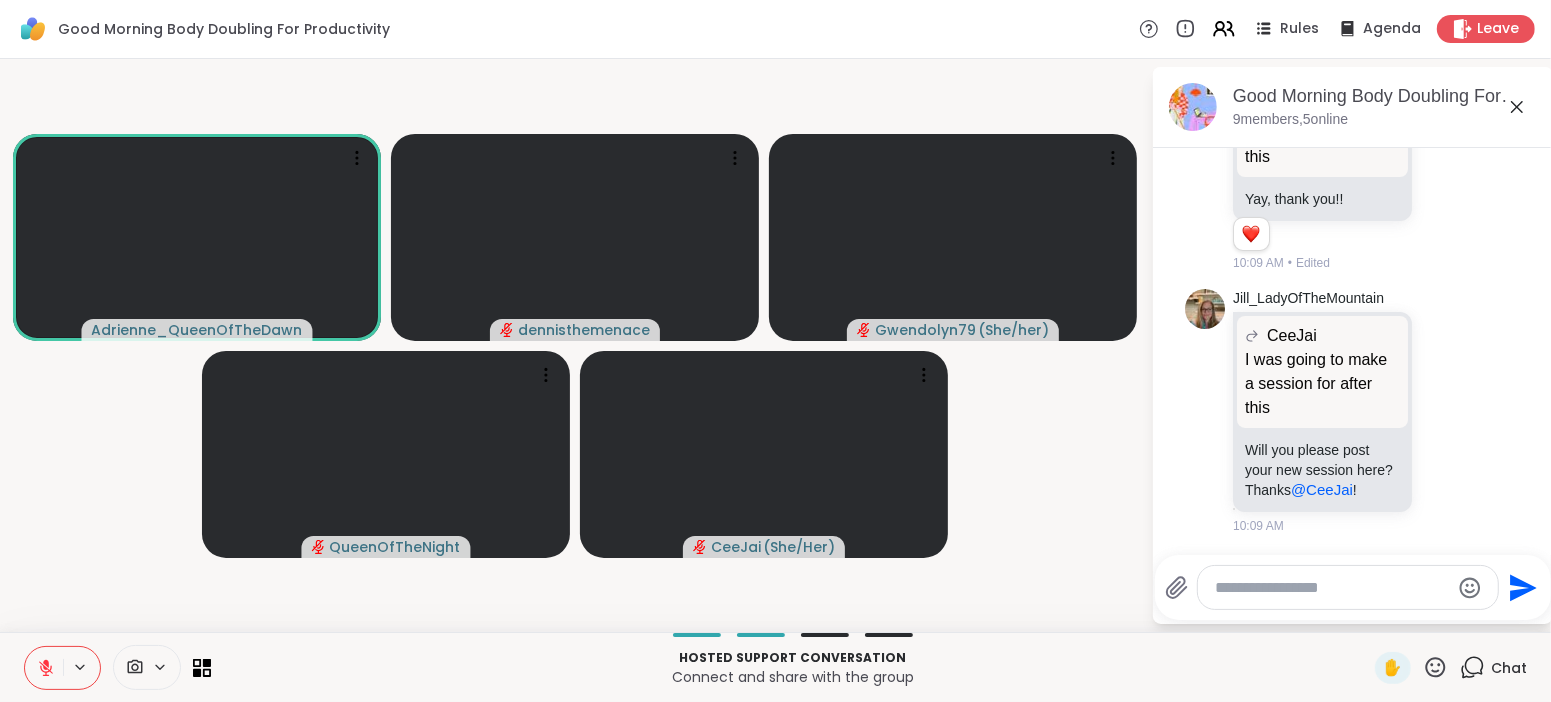 click at bounding box center (1348, 587) 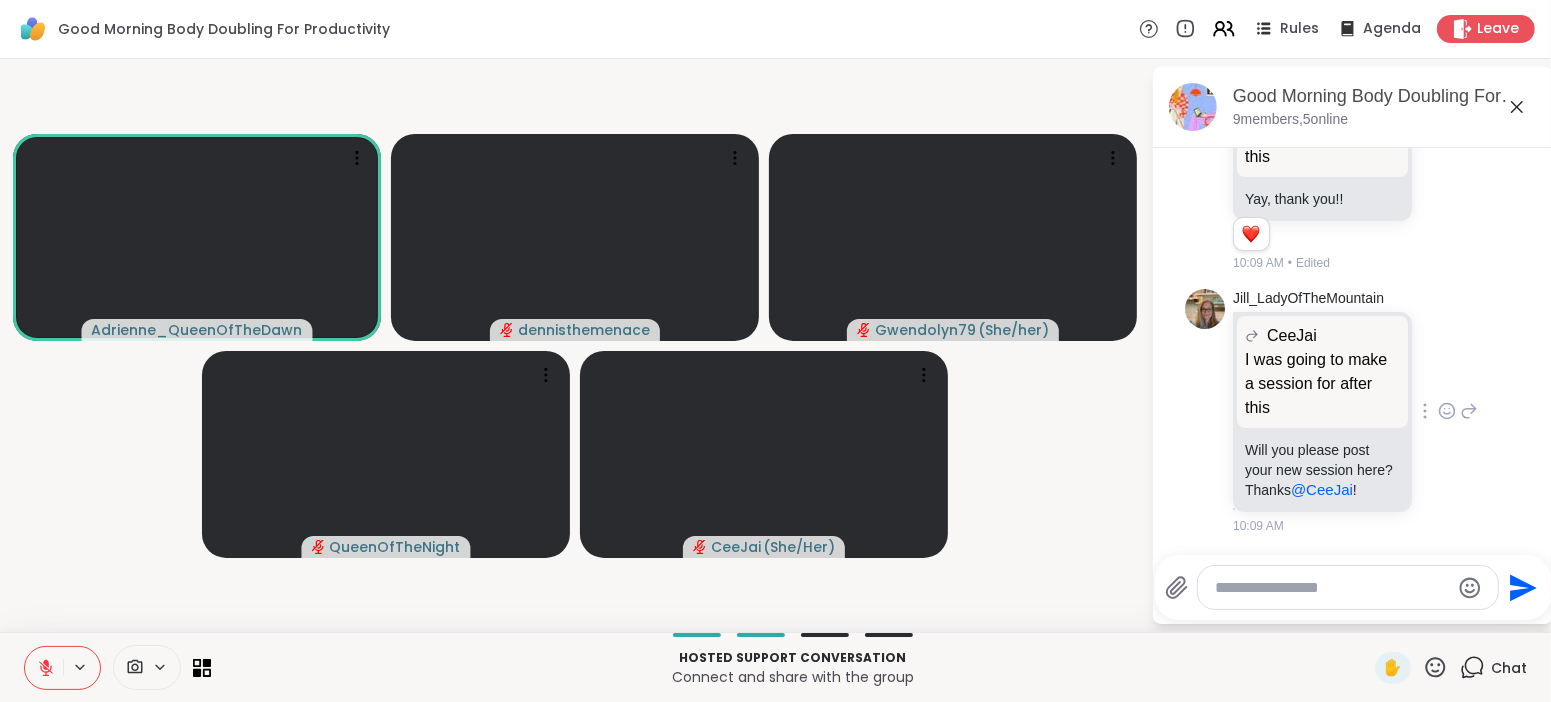 click on "Jill_LadyOfTheMountain CeeJai I was going to make a session for after this I was going to make a session for after this Will you please post your new session here? Thanks  @CeeJai  ! 10:09 AM" at bounding box center [1355, 412] 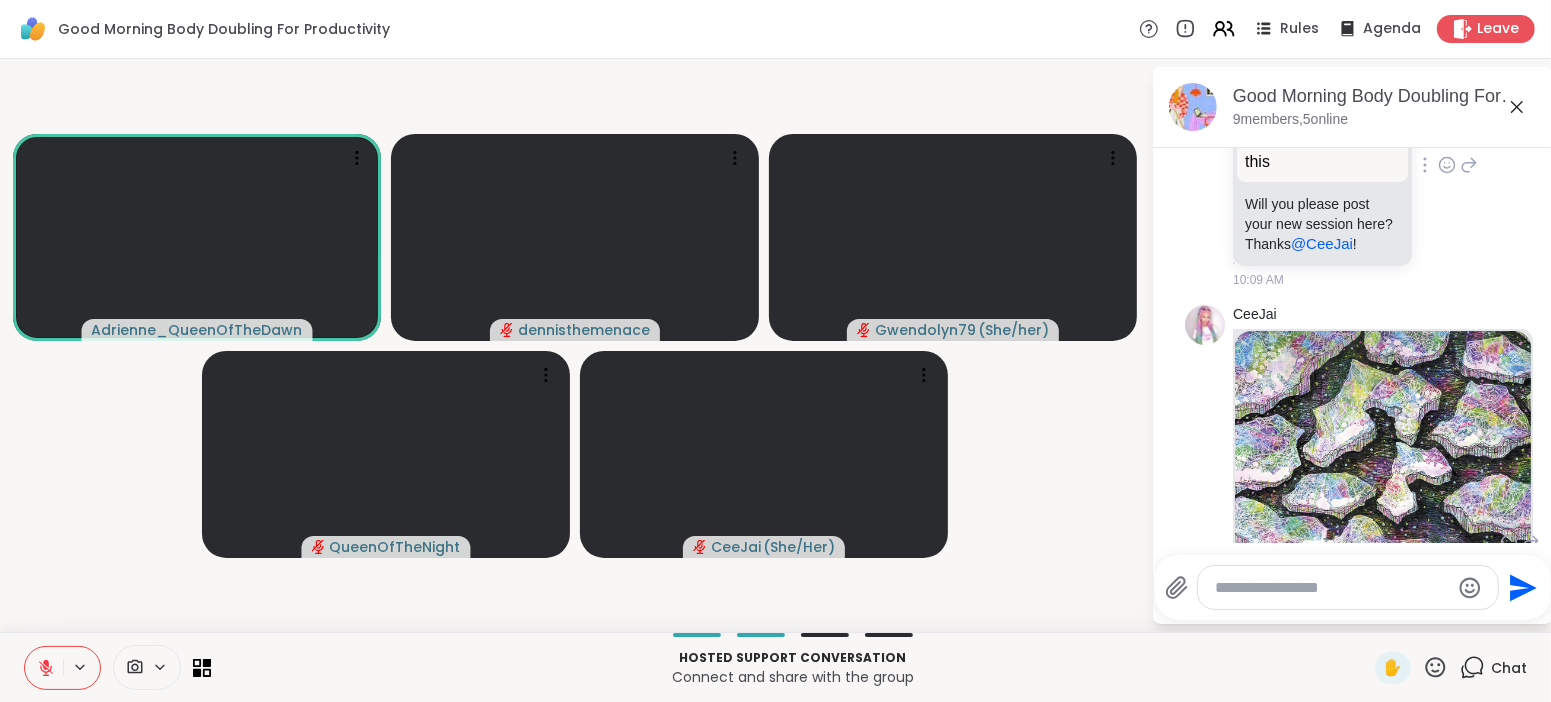 scroll, scrollTop: 1836, scrollLeft: 0, axis: vertical 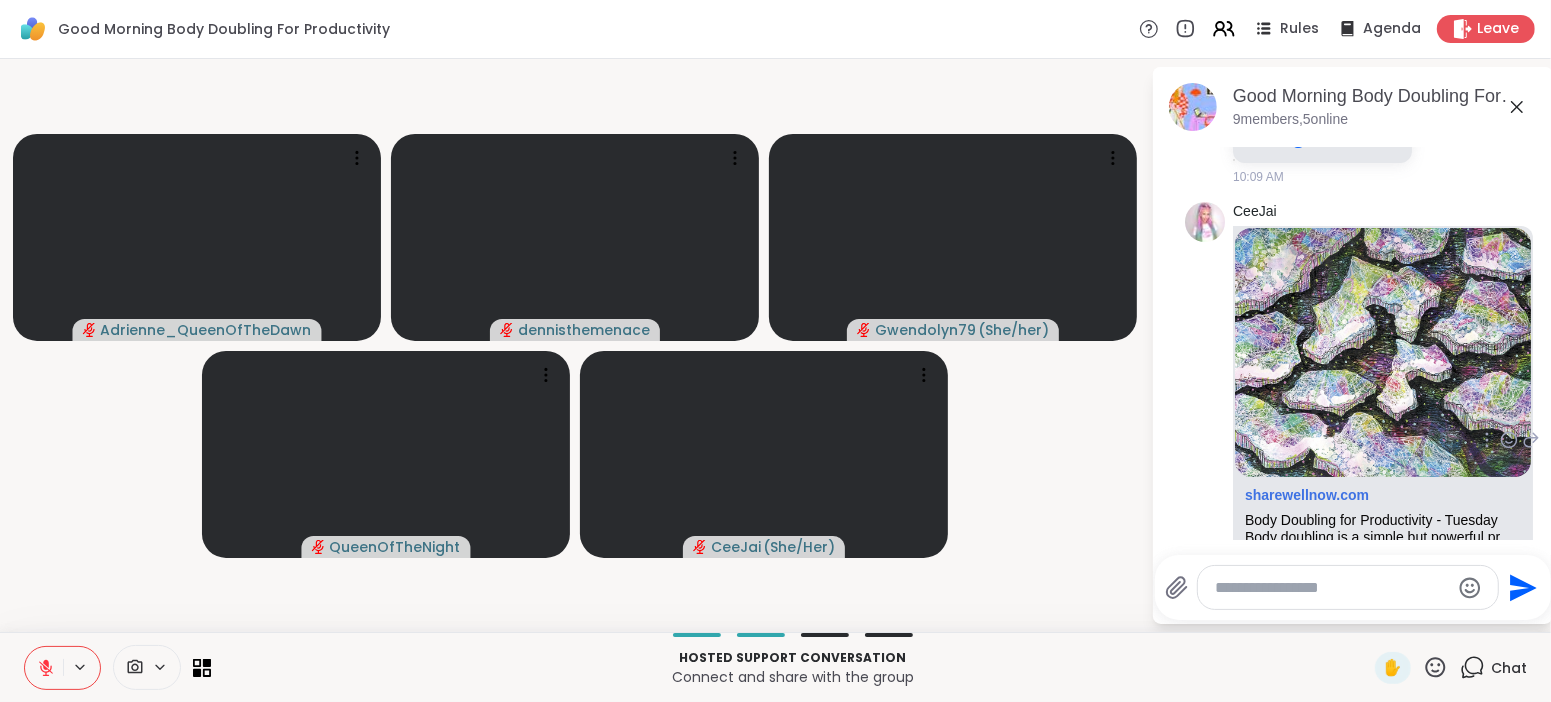 click on "sharewellnow.com/session/1b23256f-ff3a-47ac-a7ee-87bcdd198301" at bounding box center (1353, 615) 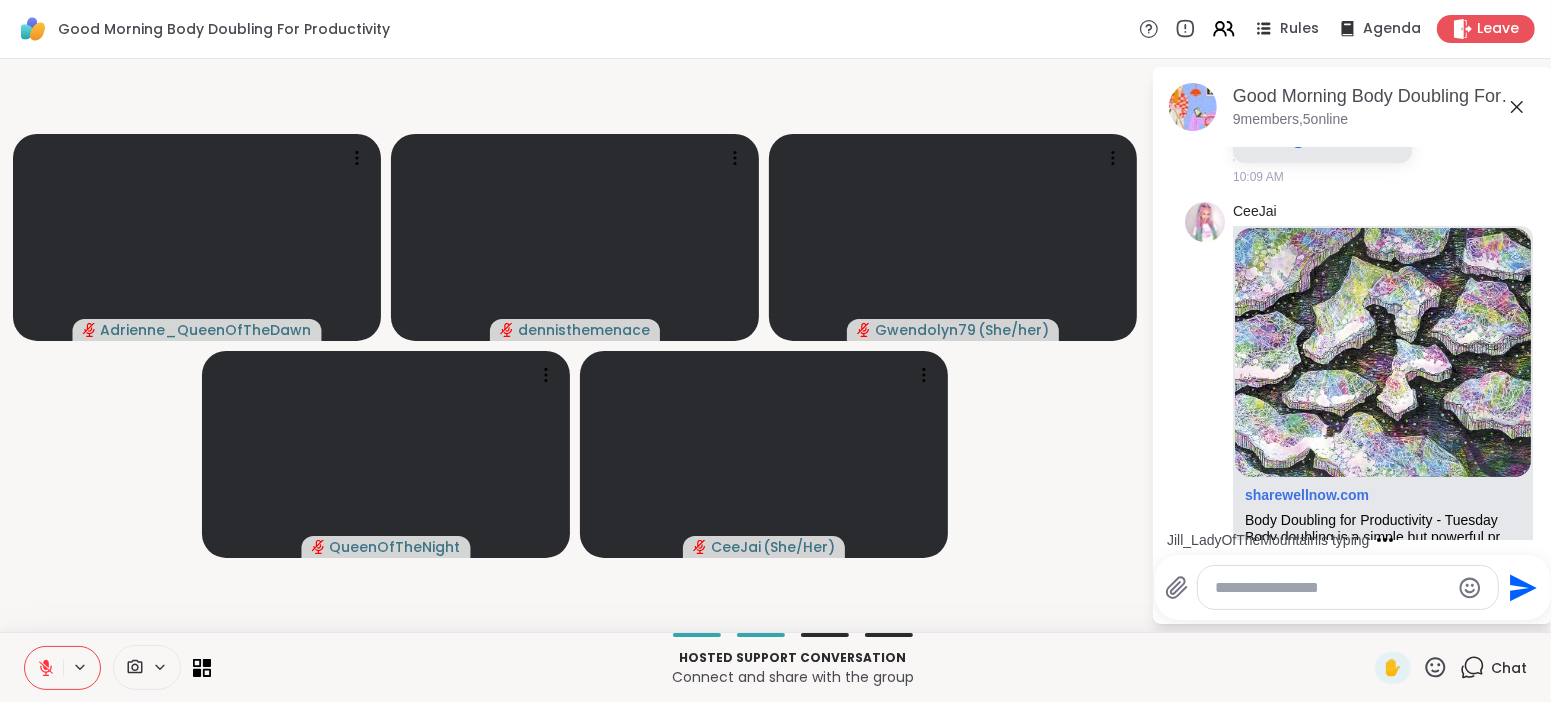 scroll, scrollTop: 2007, scrollLeft: 0, axis: vertical 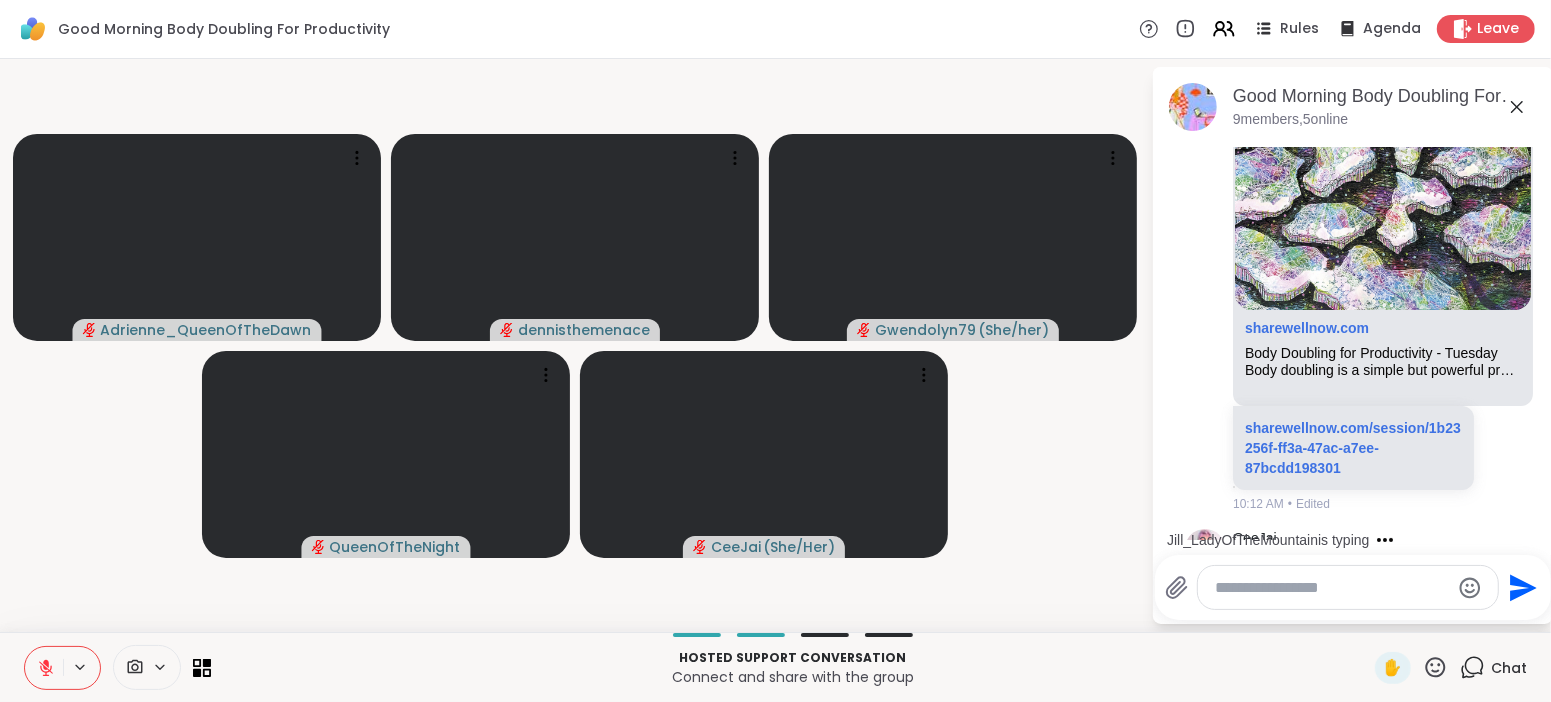 click at bounding box center (1383, 678) 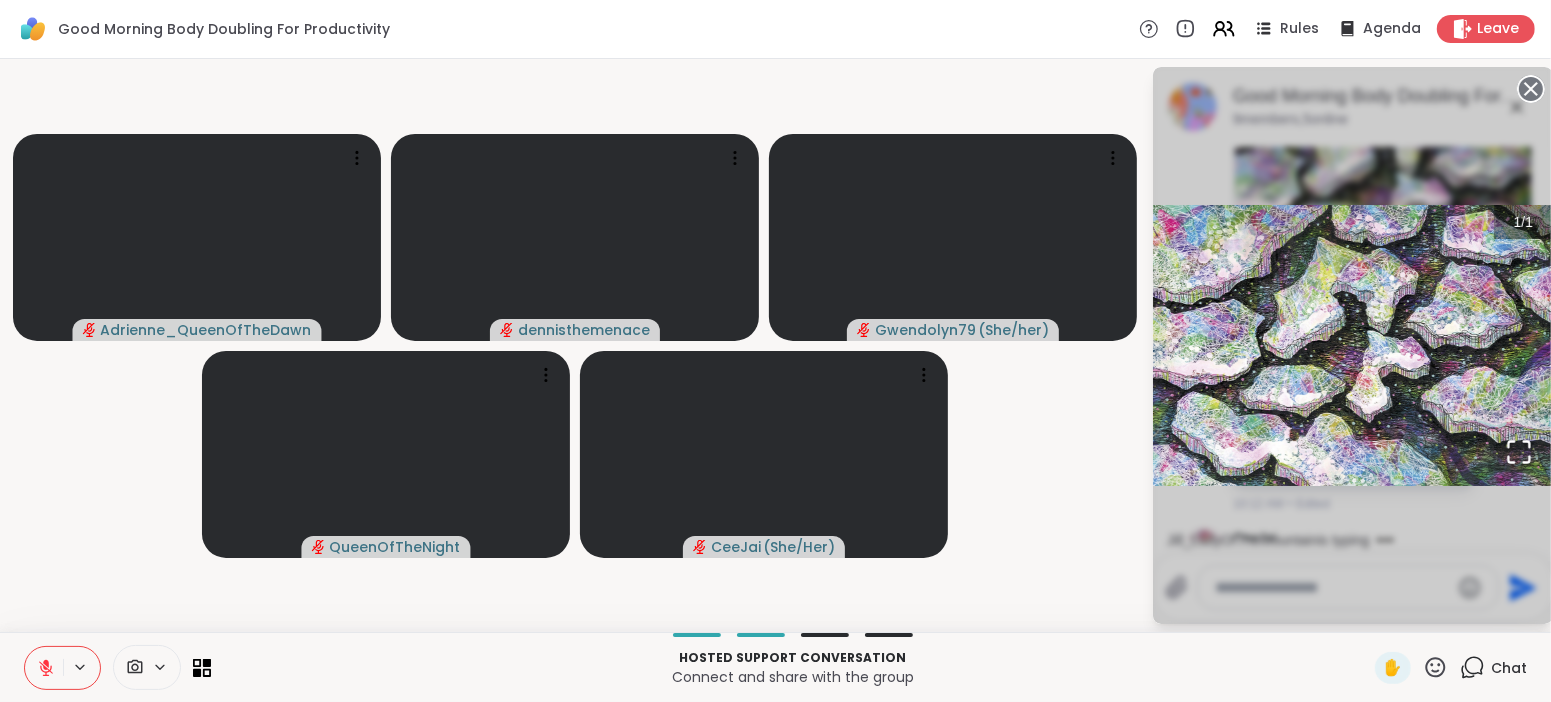 click on "Hosted support conversation" at bounding box center [793, 658] 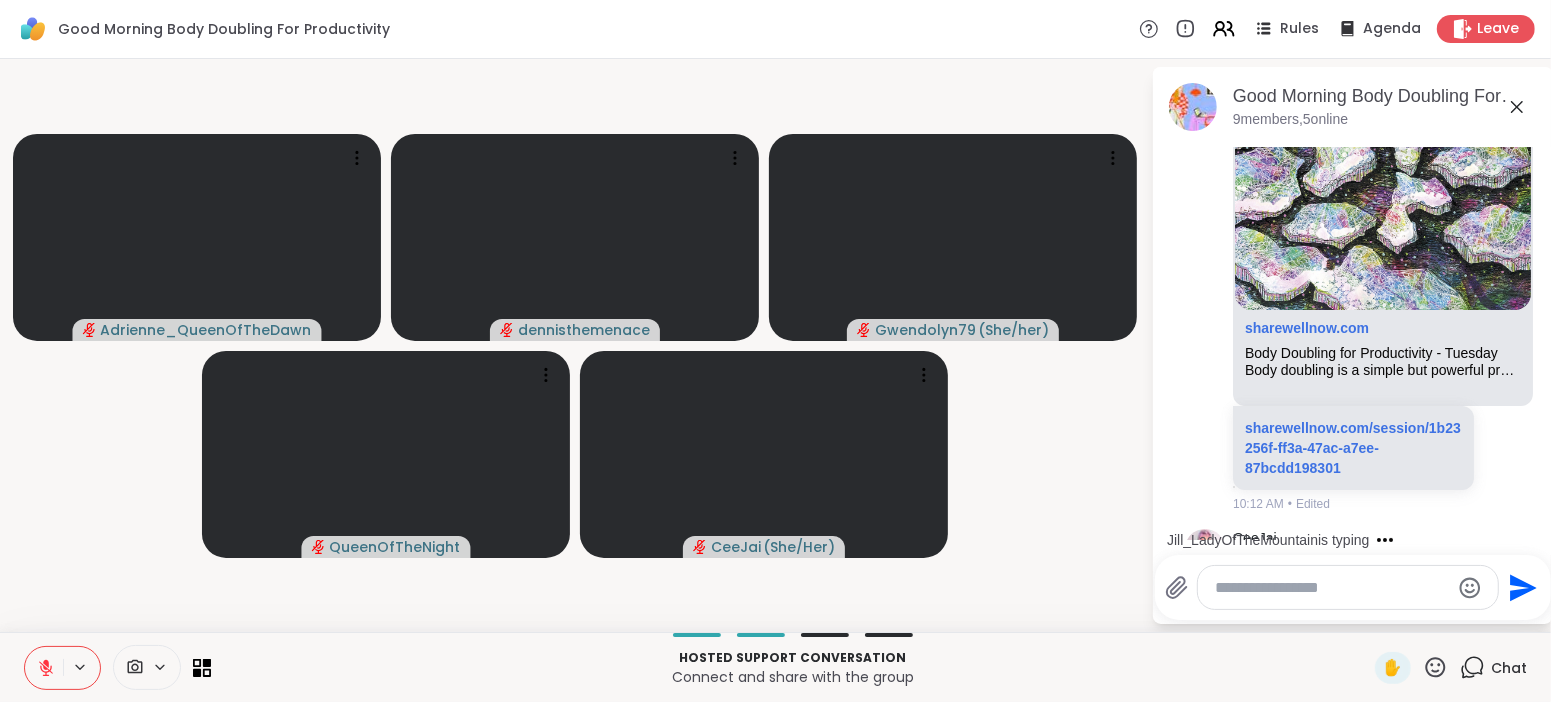 click at bounding box center [1332, 588] 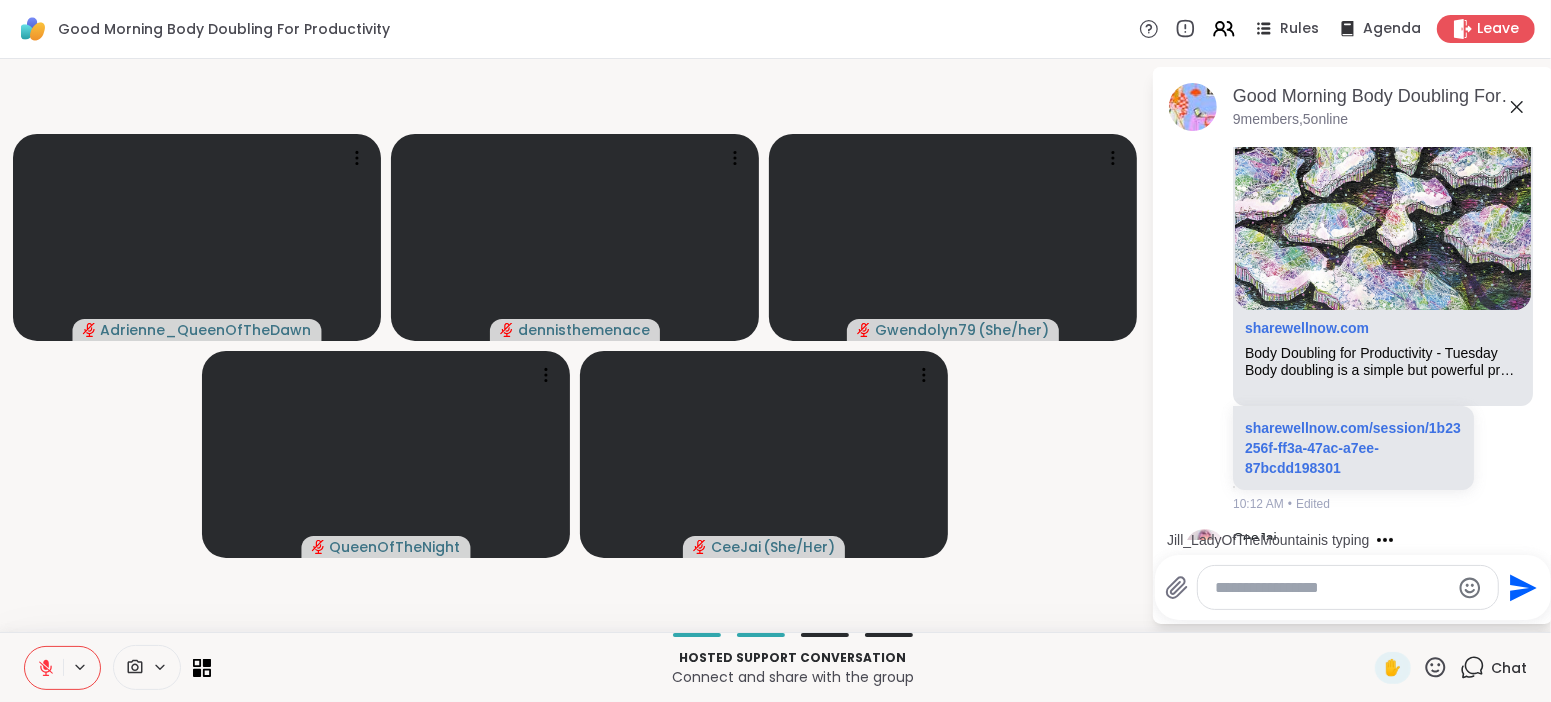 click at bounding box center (1383, 678) 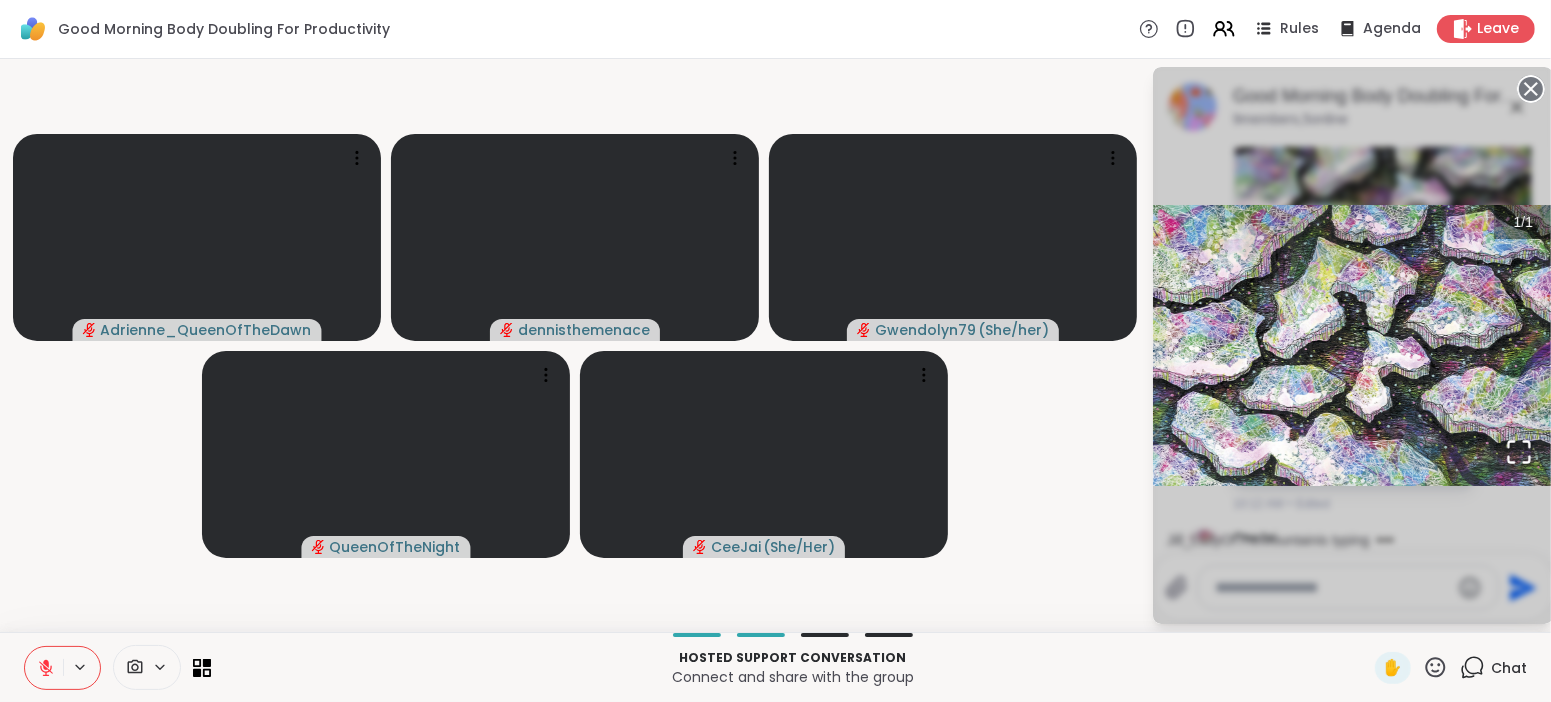 click on "Hosted support conversation" at bounding box center (793, 658) 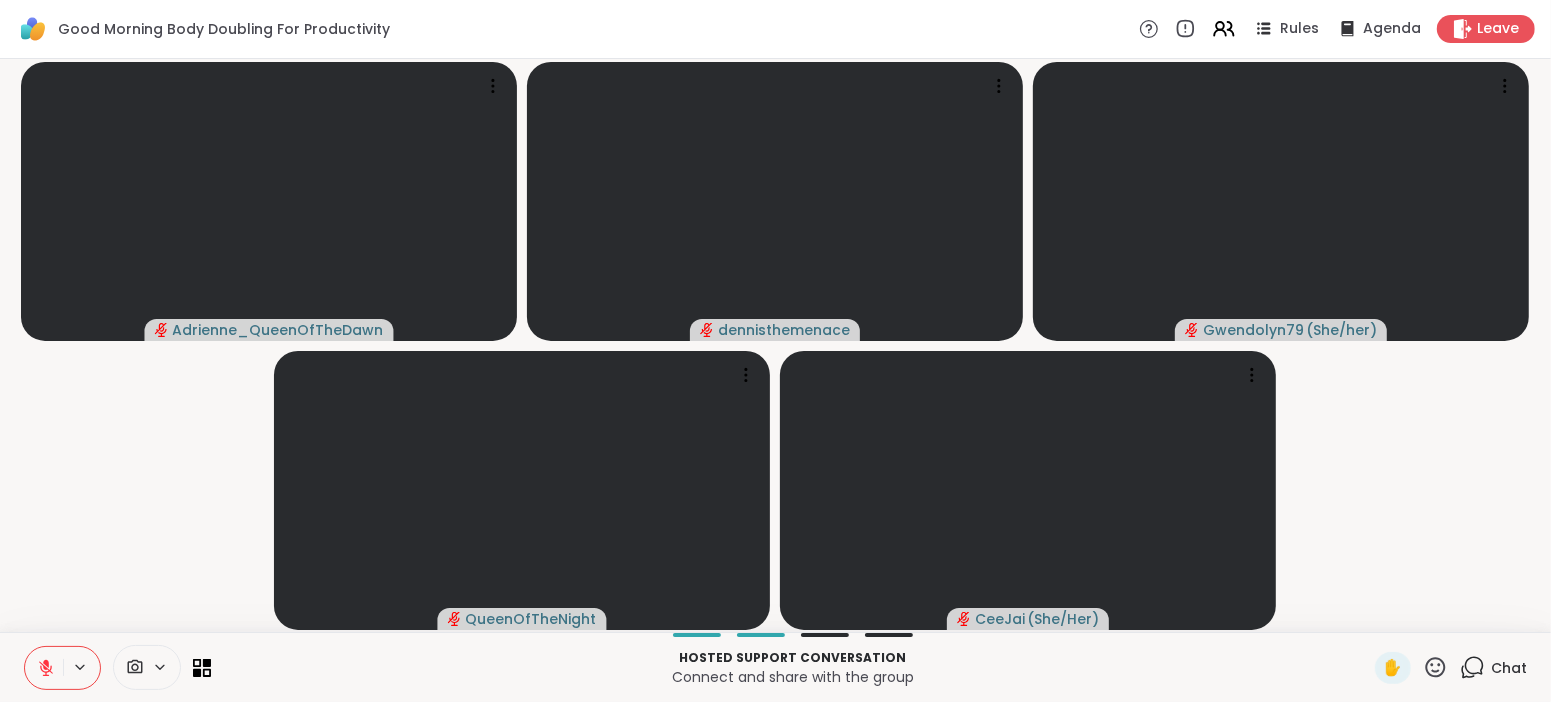 click on "Chat" at bounding box center [1509, 668] 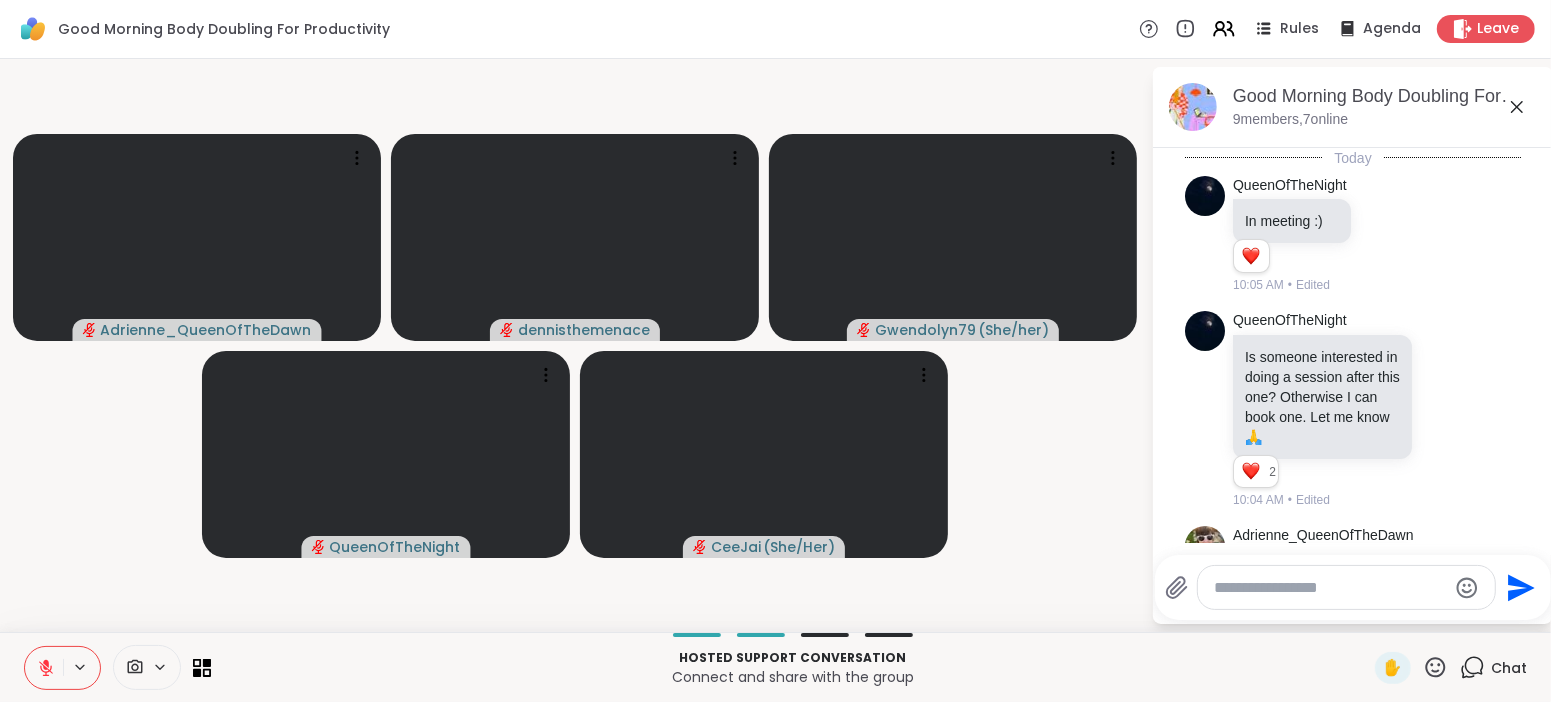 scroll, scrollTop: 2334, scrollLeft: 0, axis: vertical 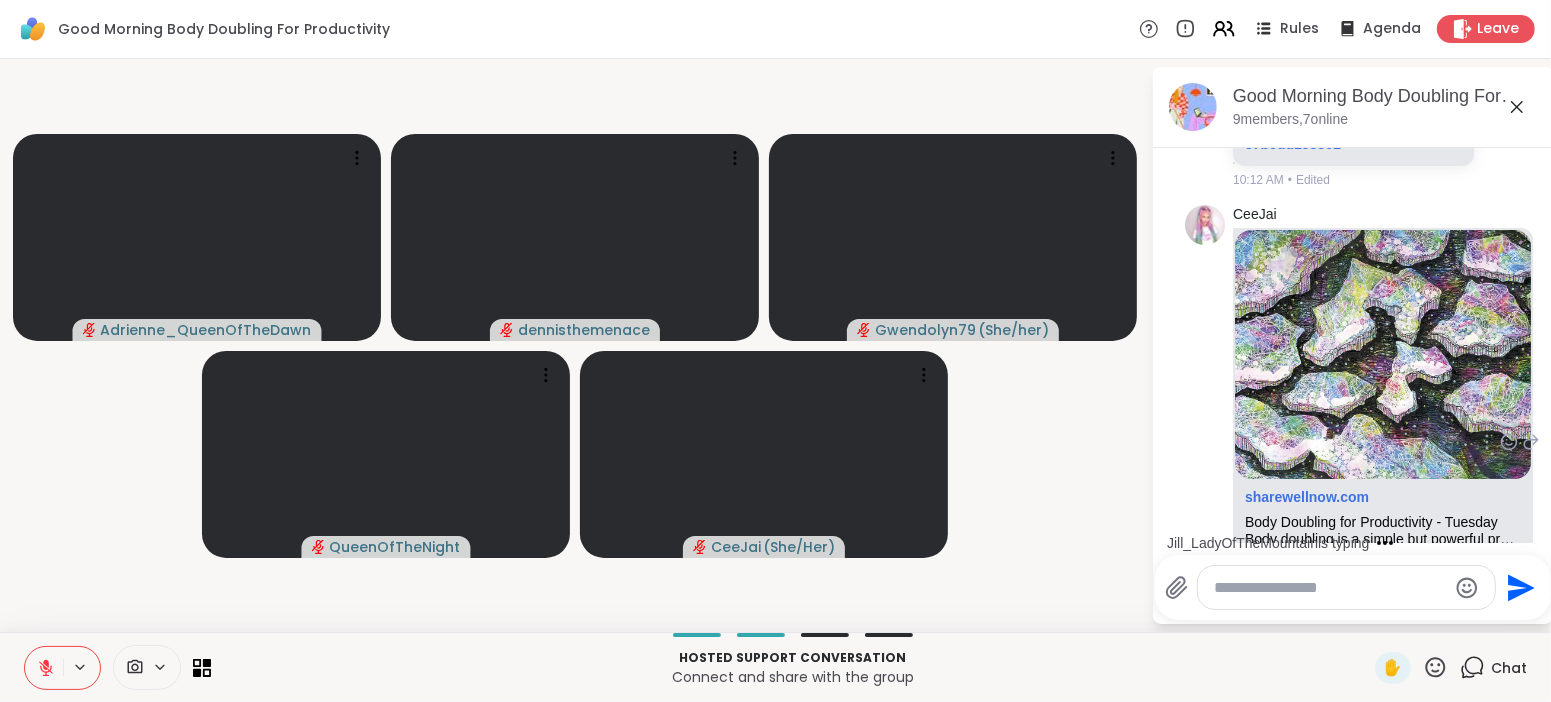 click on "sharewellnow.com/session/ef05e527-90fd-47d0-b194-e06f3ee4c792" at bounding box center [1351, 617] 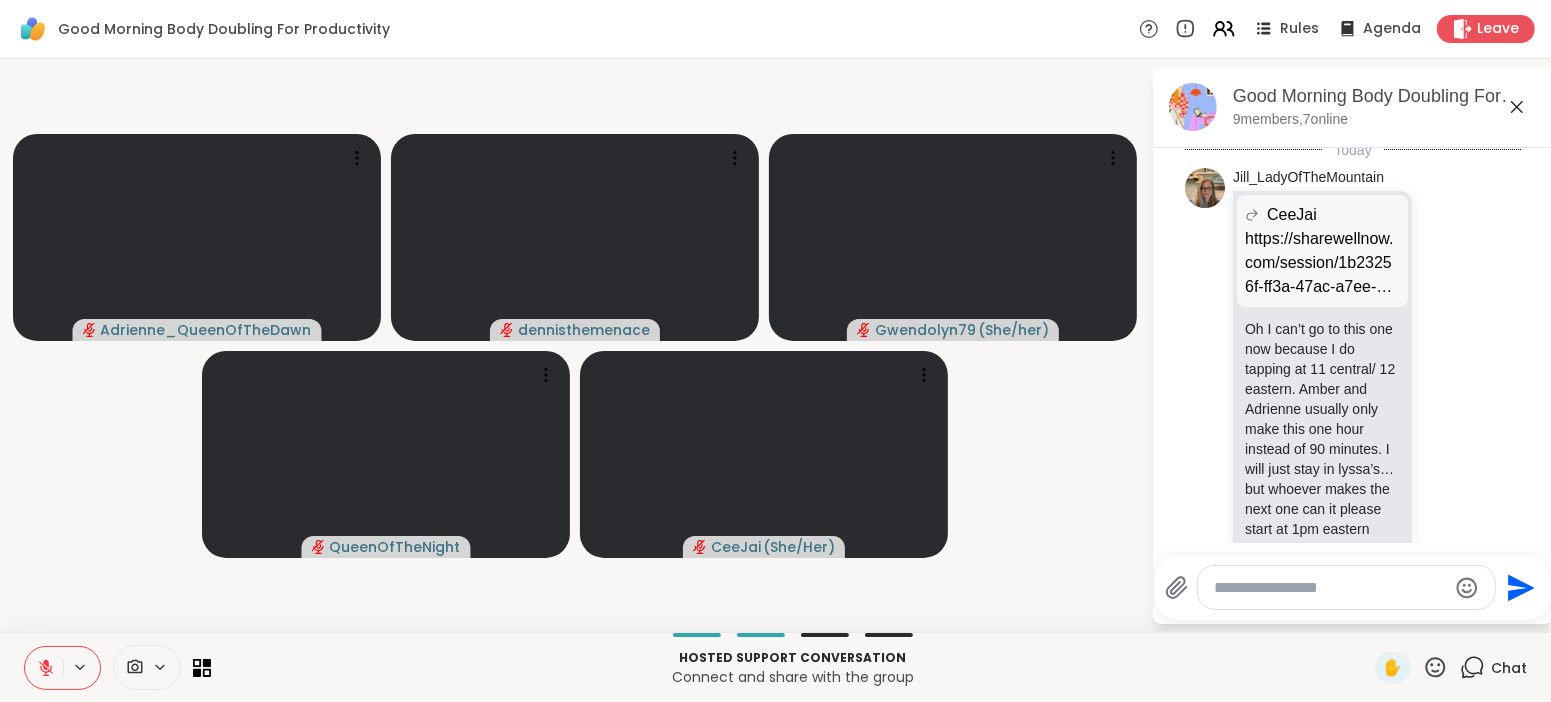 scroll, scrollTop: 2836, scrollLeft: 0, axis: vertical 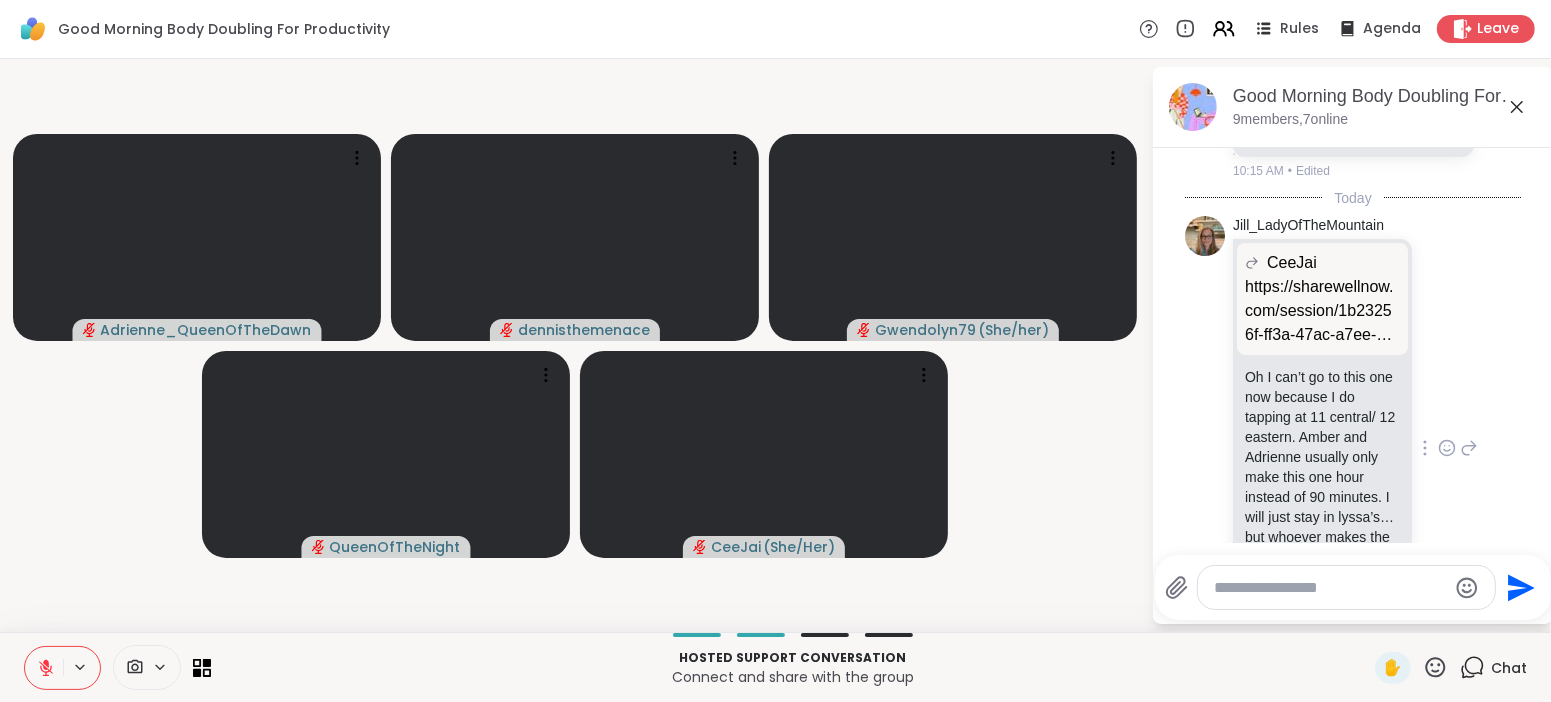click on "Jill_LadyOfTheMountain CeeJai https://sharewellnow.com/session/1b23256f-ff3a-47ac-a7ee-87bcdd198301 sharewellnow.com Body Doubling for Productivity - Tuesday Body doubling is a simple but powerful productivity tool where two or more people work alongside each other—virtually or in person—not to talk or offer traditional peer support, but to create a sense of shared accountability. It’s not about conversation or advice; it’s about showing up together, setting intentions, and quietly getting things done. Whether it’s tackling chores, emails, or personal projects, body doubling helps break through inertia by offering structure, presence, and a gentle reminder that you’re not doing it alone. sharewellnow.com/session/1b23256f-ff3a-47ac-a7ee-87bcdd198301 😑   🙏 10:17 AM" at bounding box center (1353, 449) 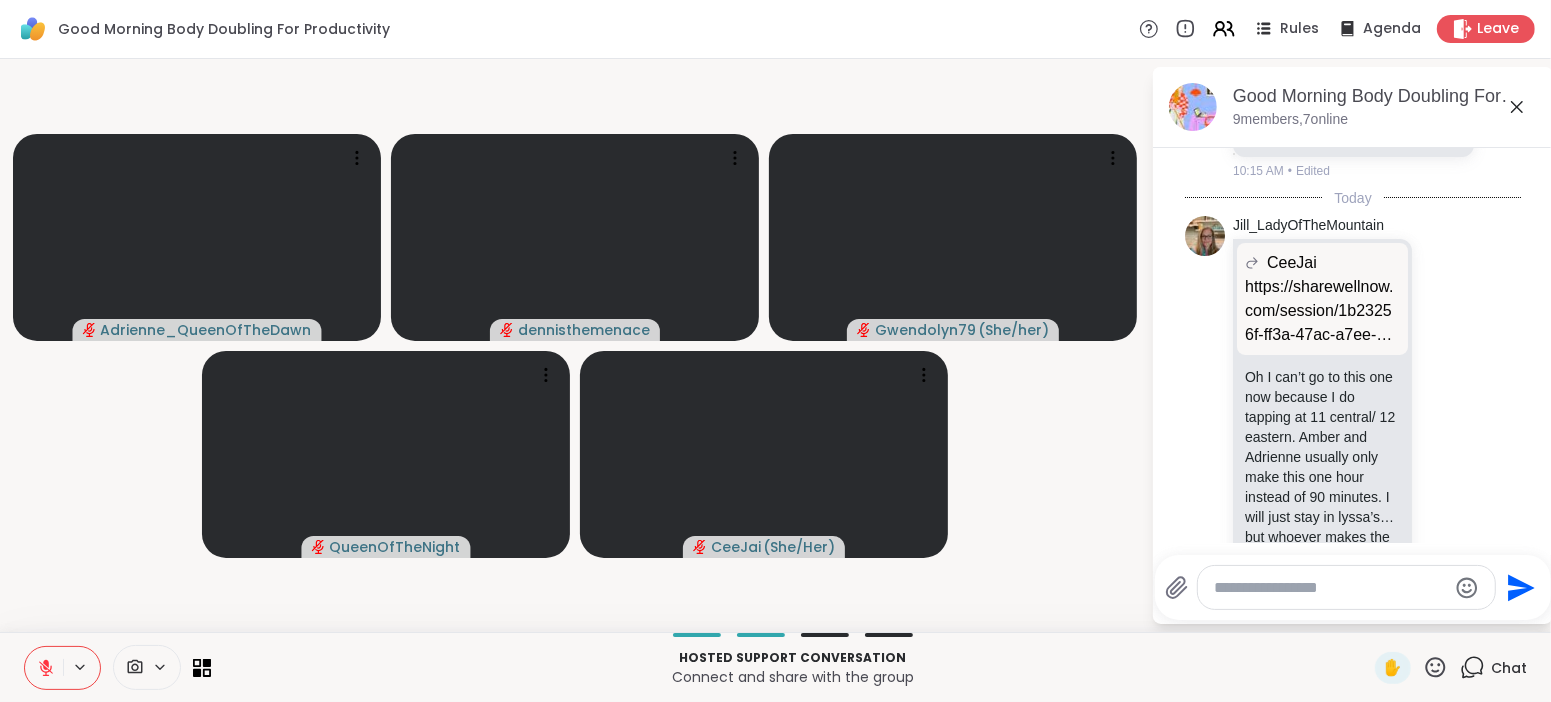 click at bounding box center [1330, 588] 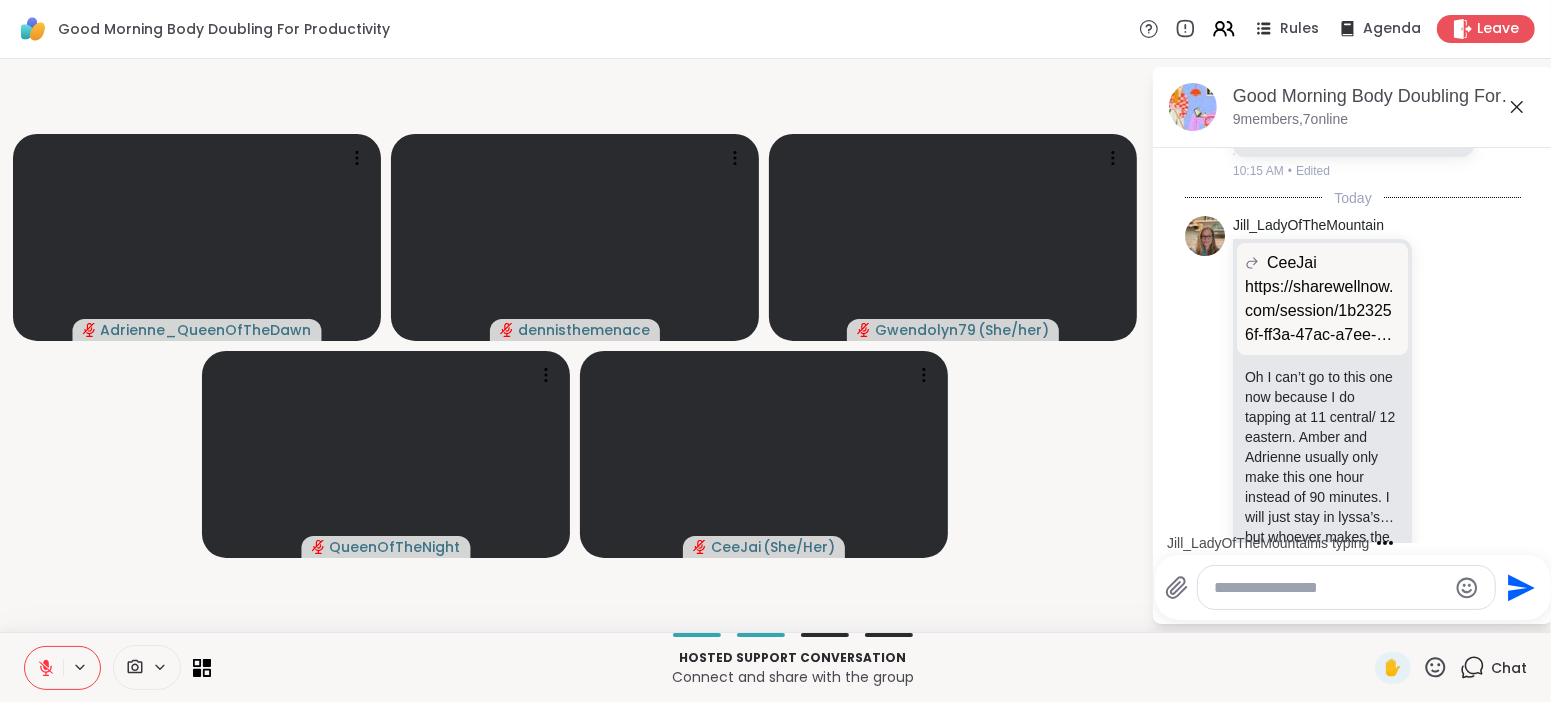 click at bounding box center (1330, 588) 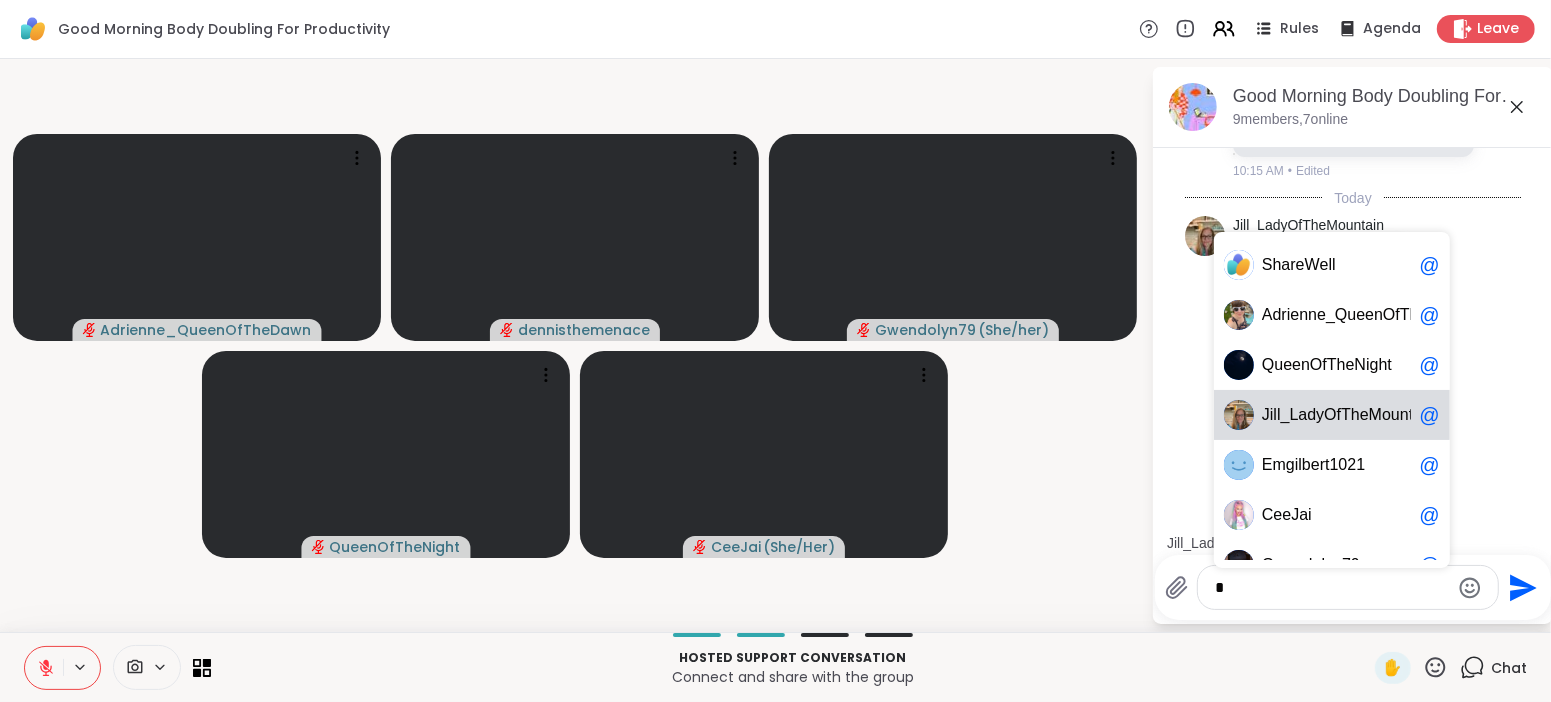 click on "O" at bounding box center (1330, 415) 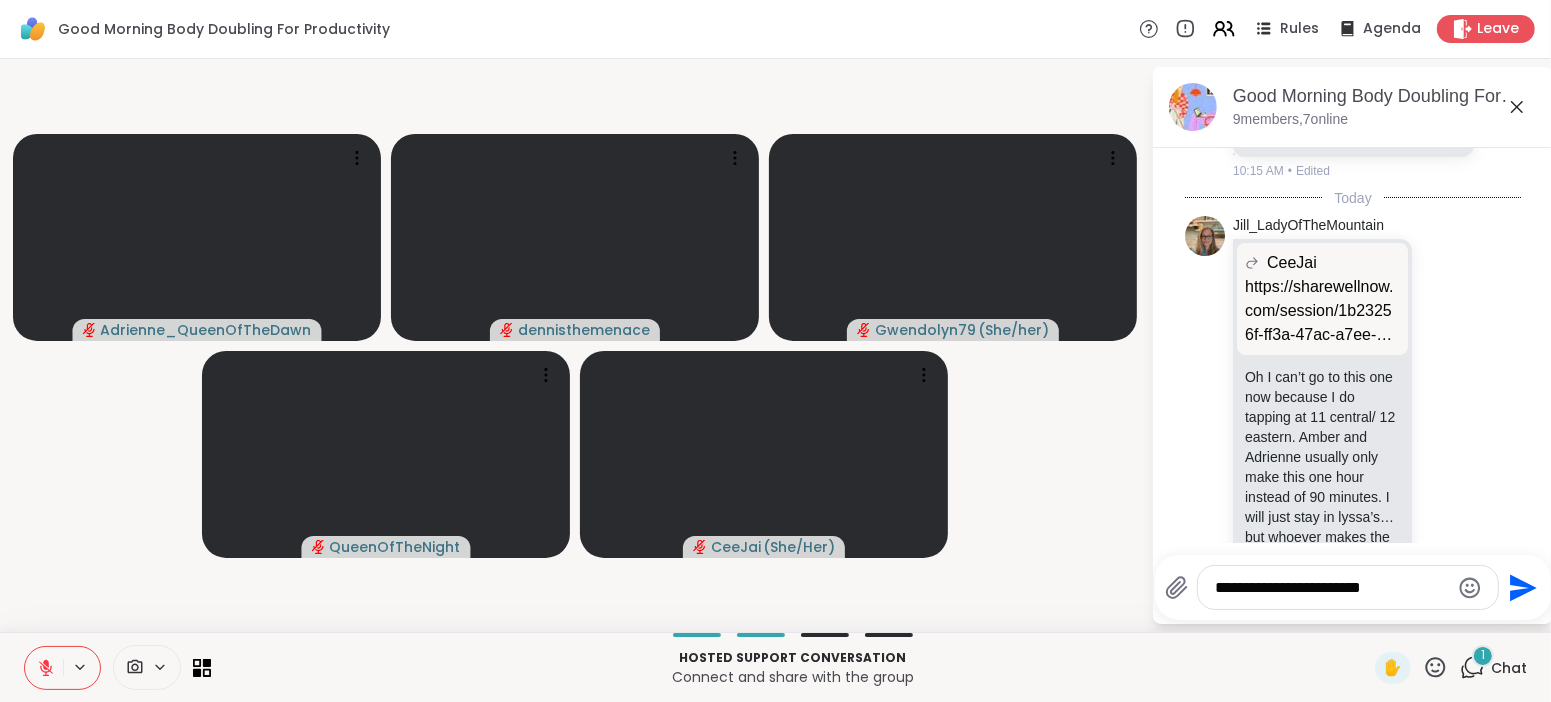 scroll, scrollTop: 3091, scrollLeft: 0, axis: vertical 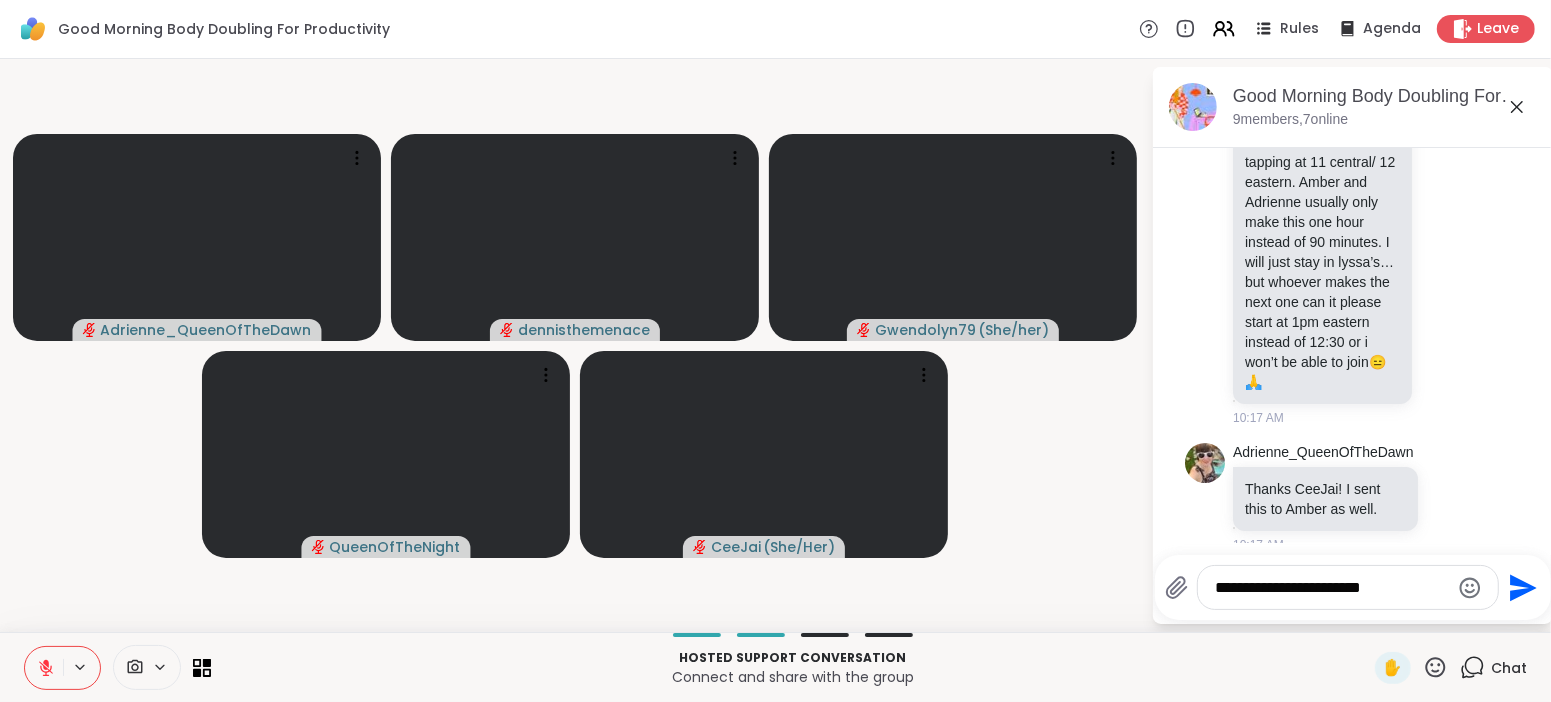 click on "Jill_LadyOfTheMountain" at bounding box center [1308, 580] 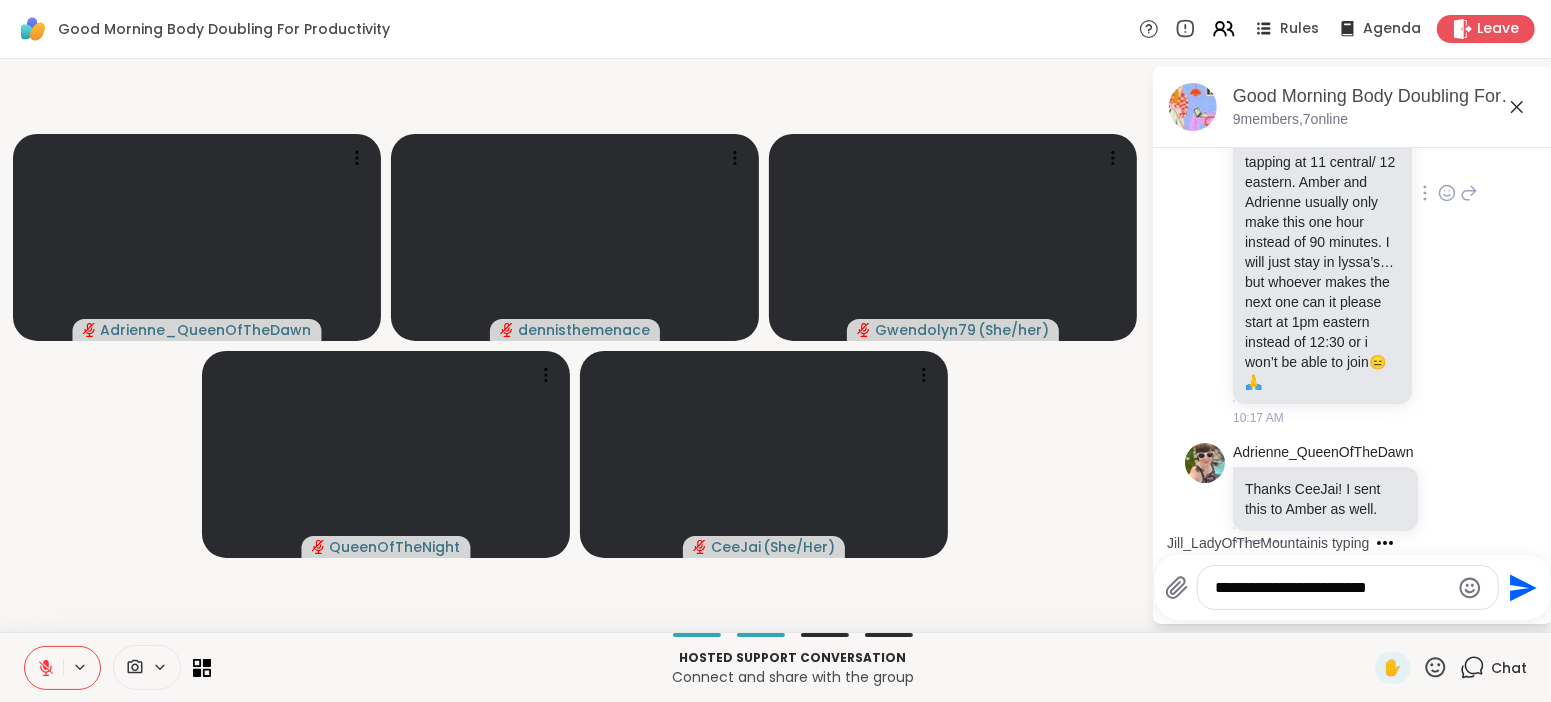 scroll, scrollTop: 3090, scrollLeft: 0, axis: vertical 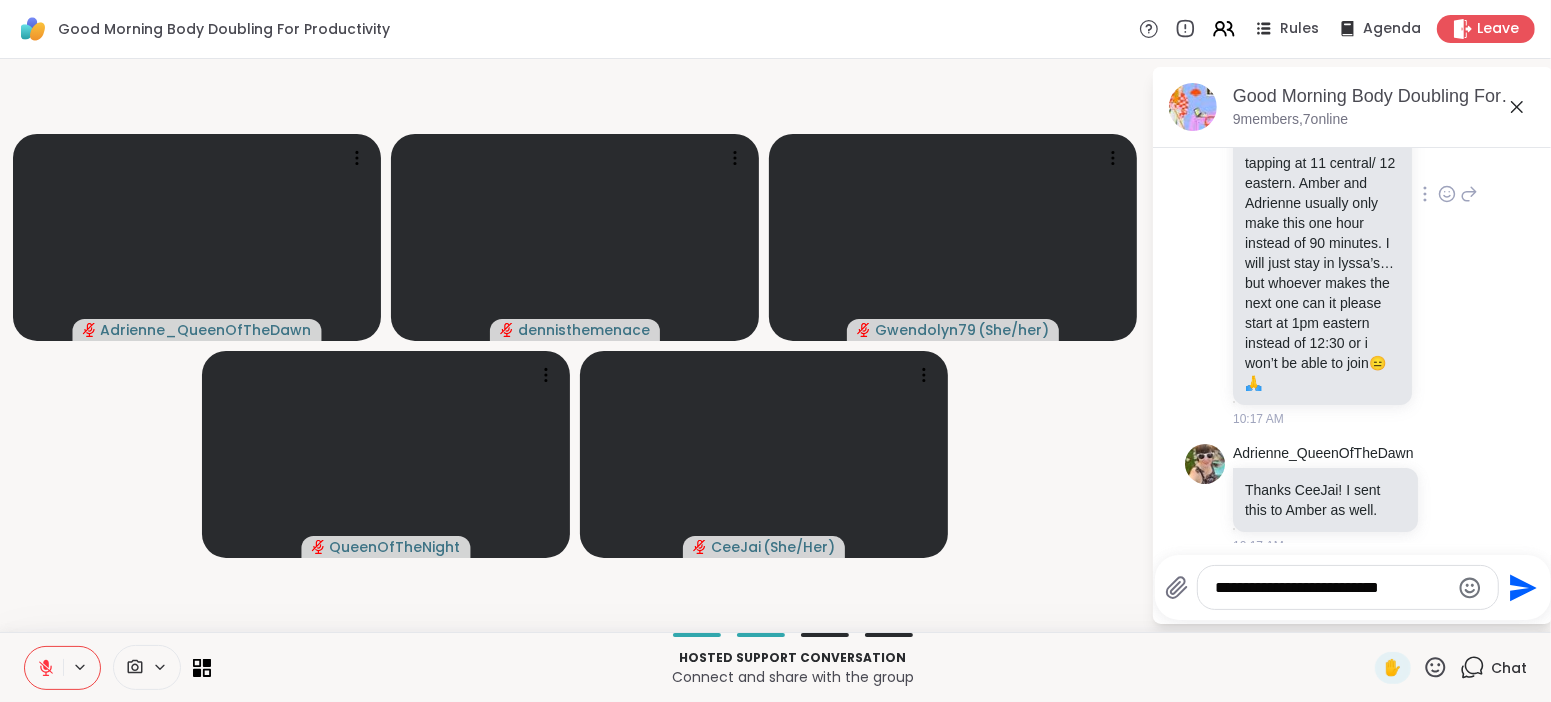 click on "10:17 AM" at bounding box center [1324, 419] 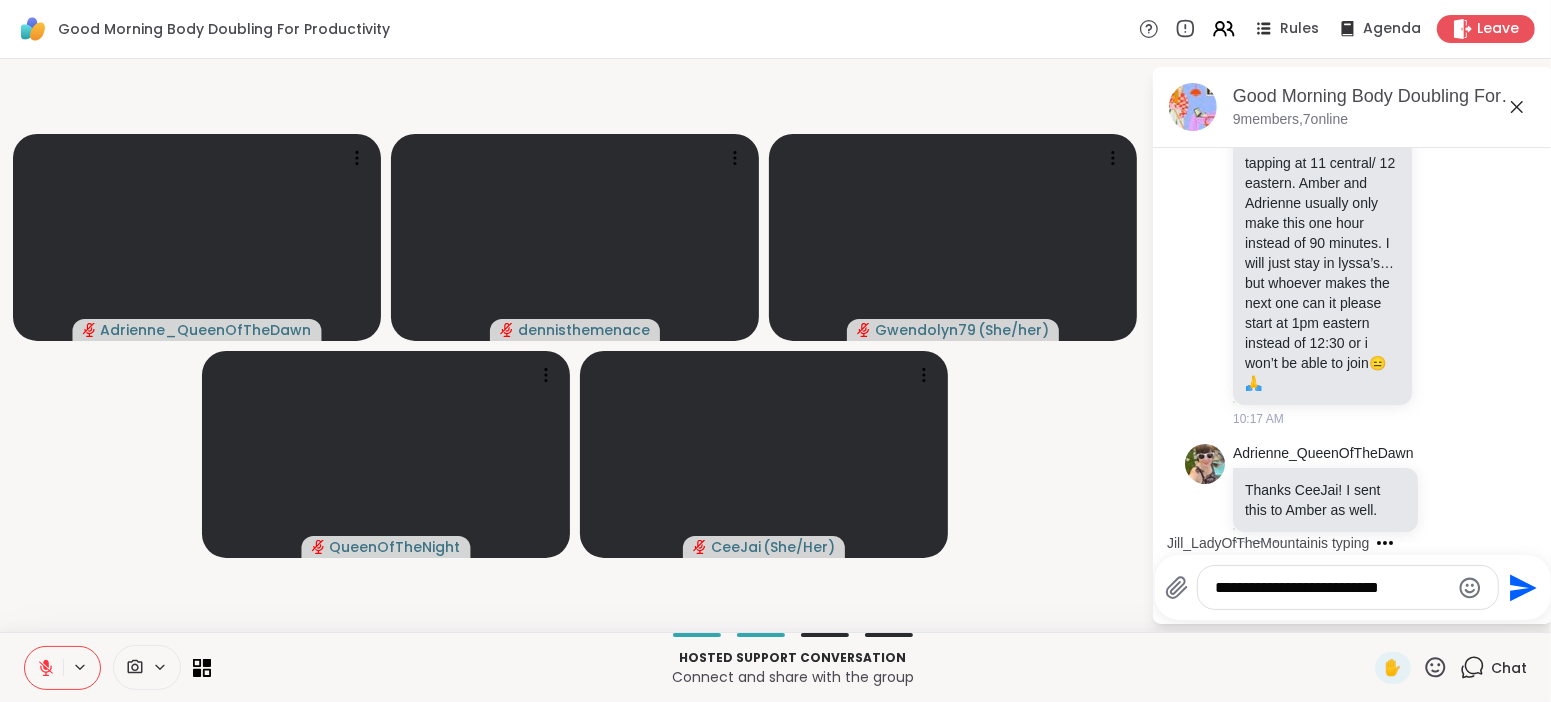 click on "**********" at bounding box center [1332, 588] 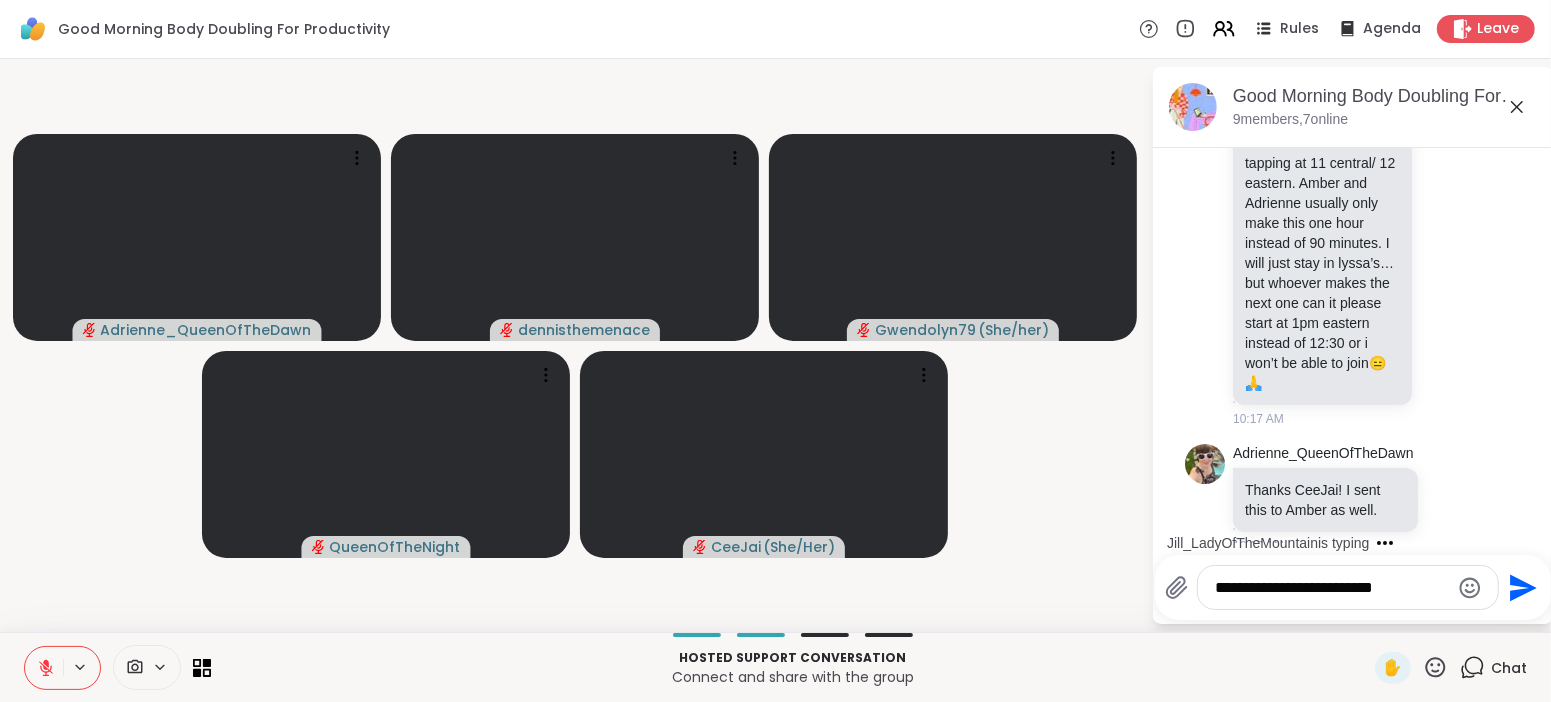 click on "Jill_LadyOfTheMountain Bummer- I can’t do either of these. 10:18 AM" at bounding box center (1355, 626) 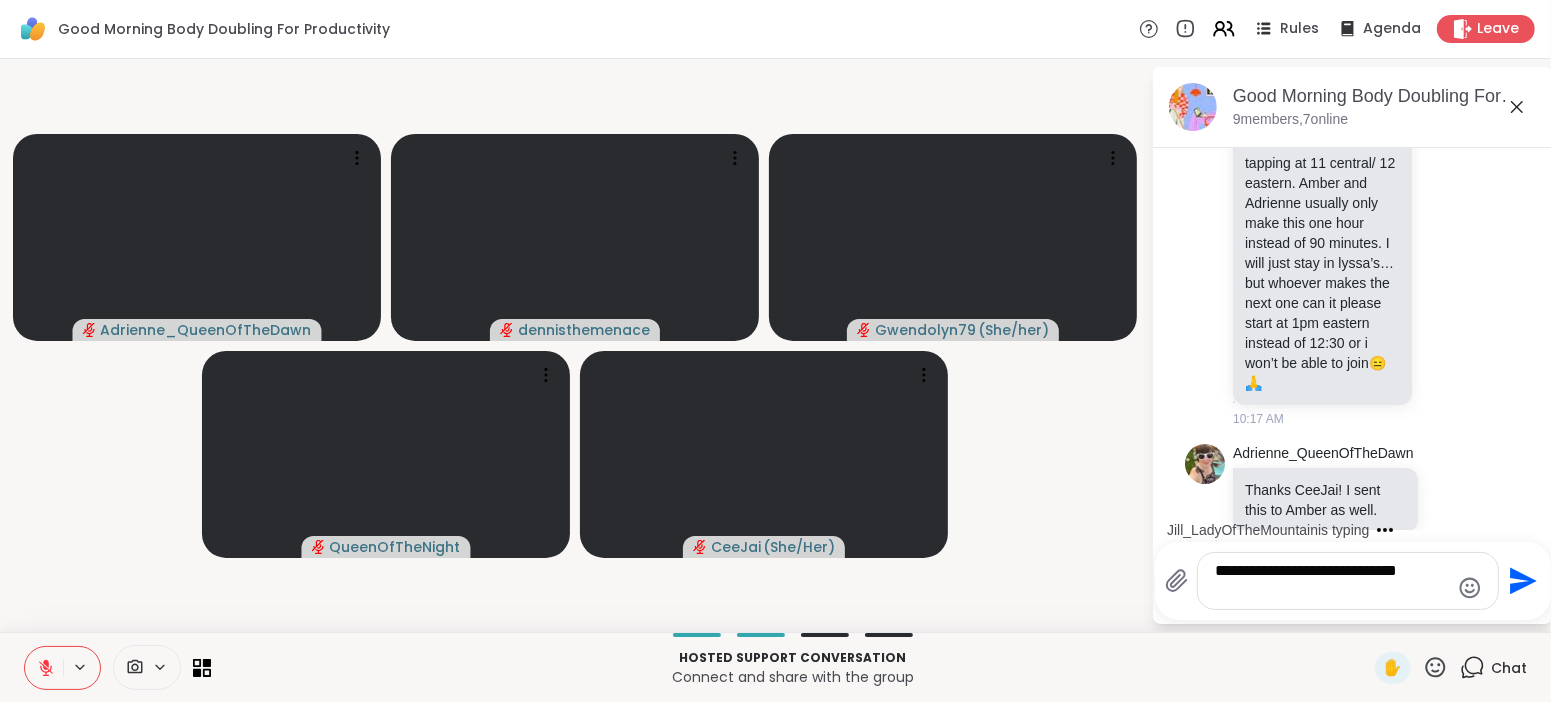 click on "**********" at bounding box center (1332, 581) 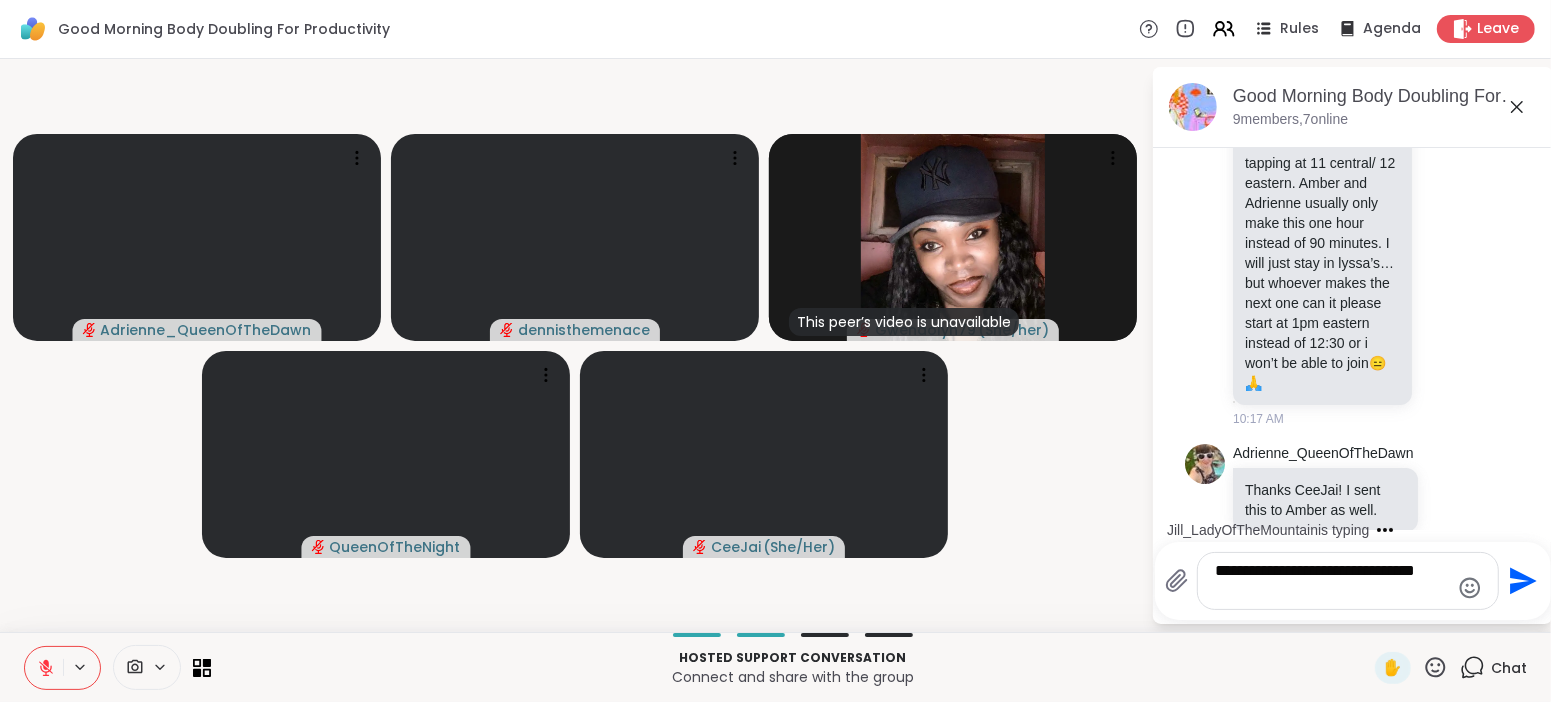 click on "**********" at bounding box center [1332, 581] 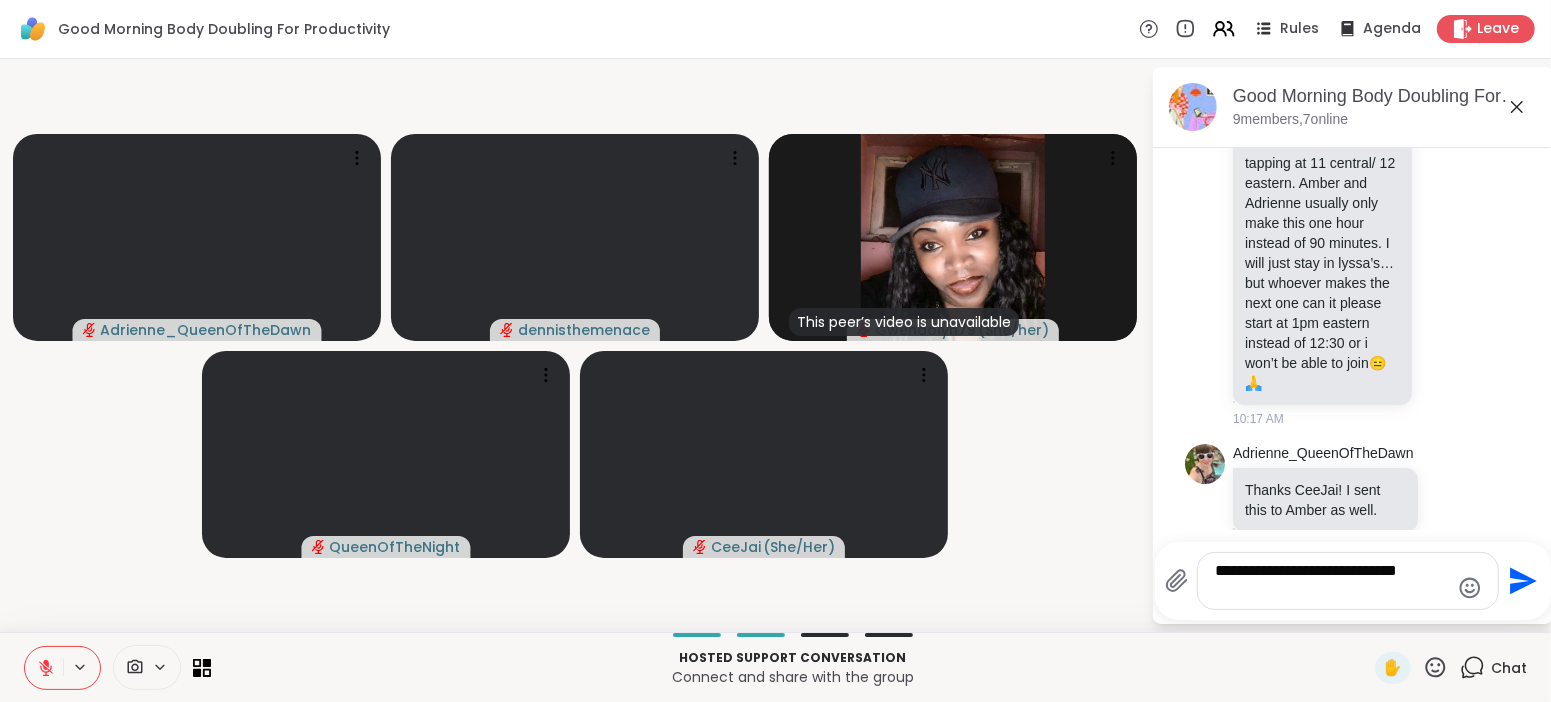 scroll, scrollTop: 3289, scrollLeft: 0, axis: vertical 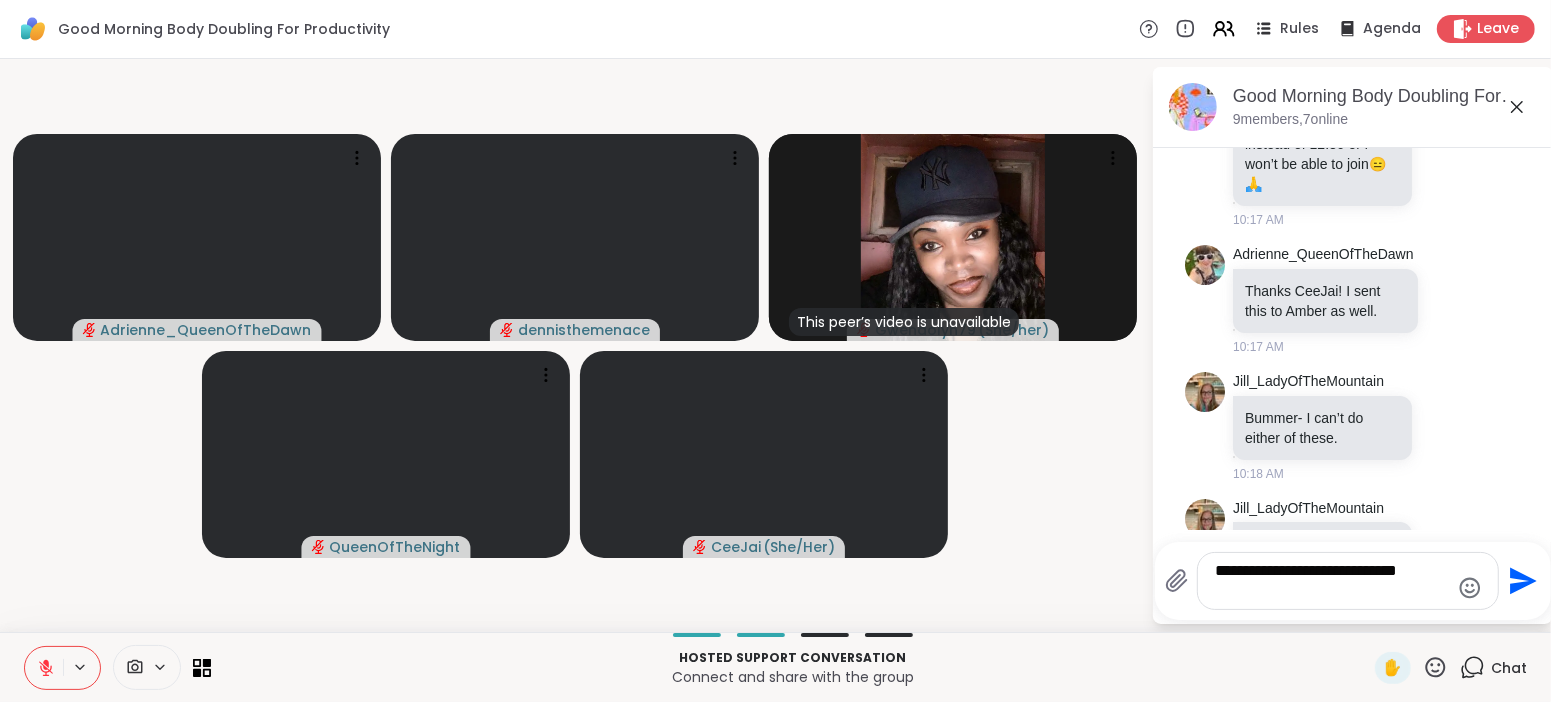 click on "**********" at bounding box center (1332, 581) 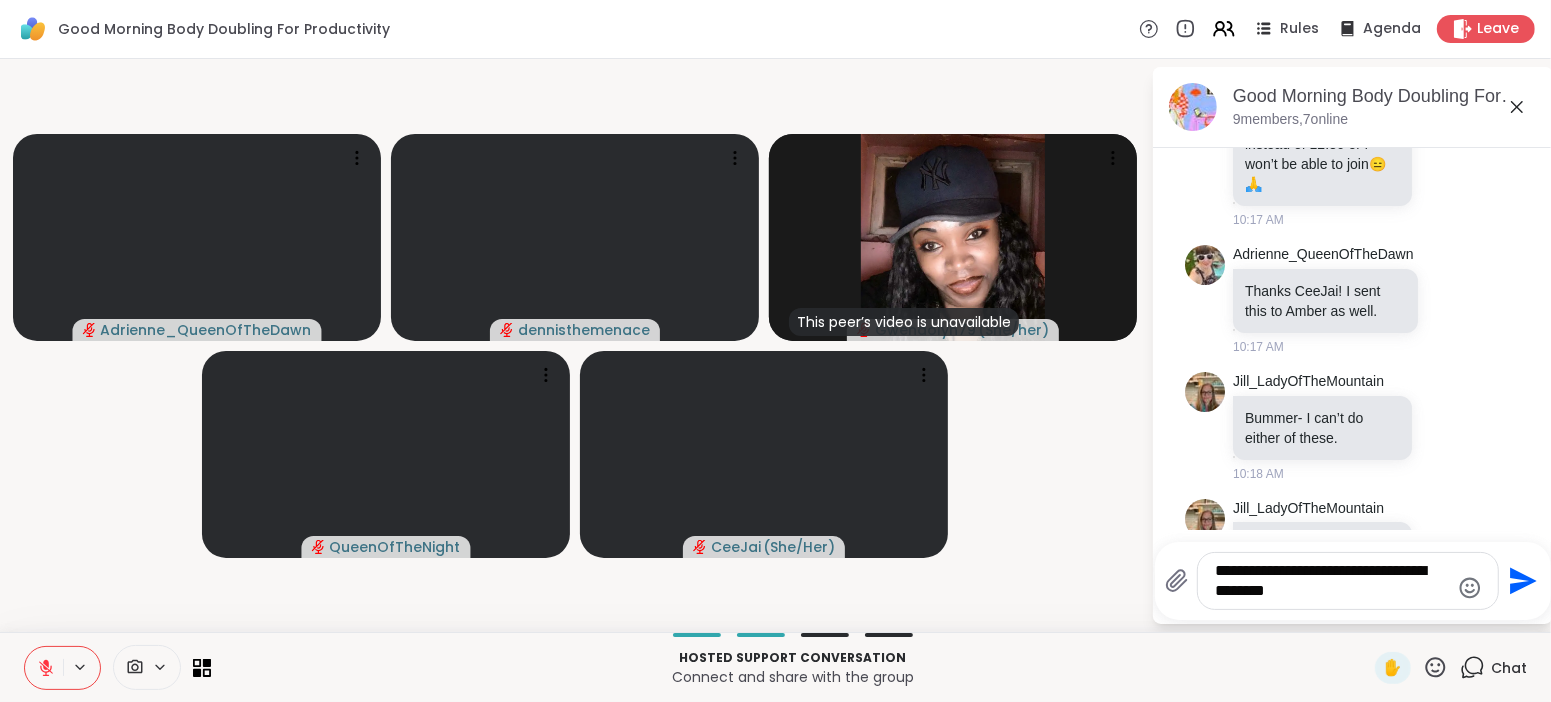 click on "**********" at bounding box center [1348, 581] 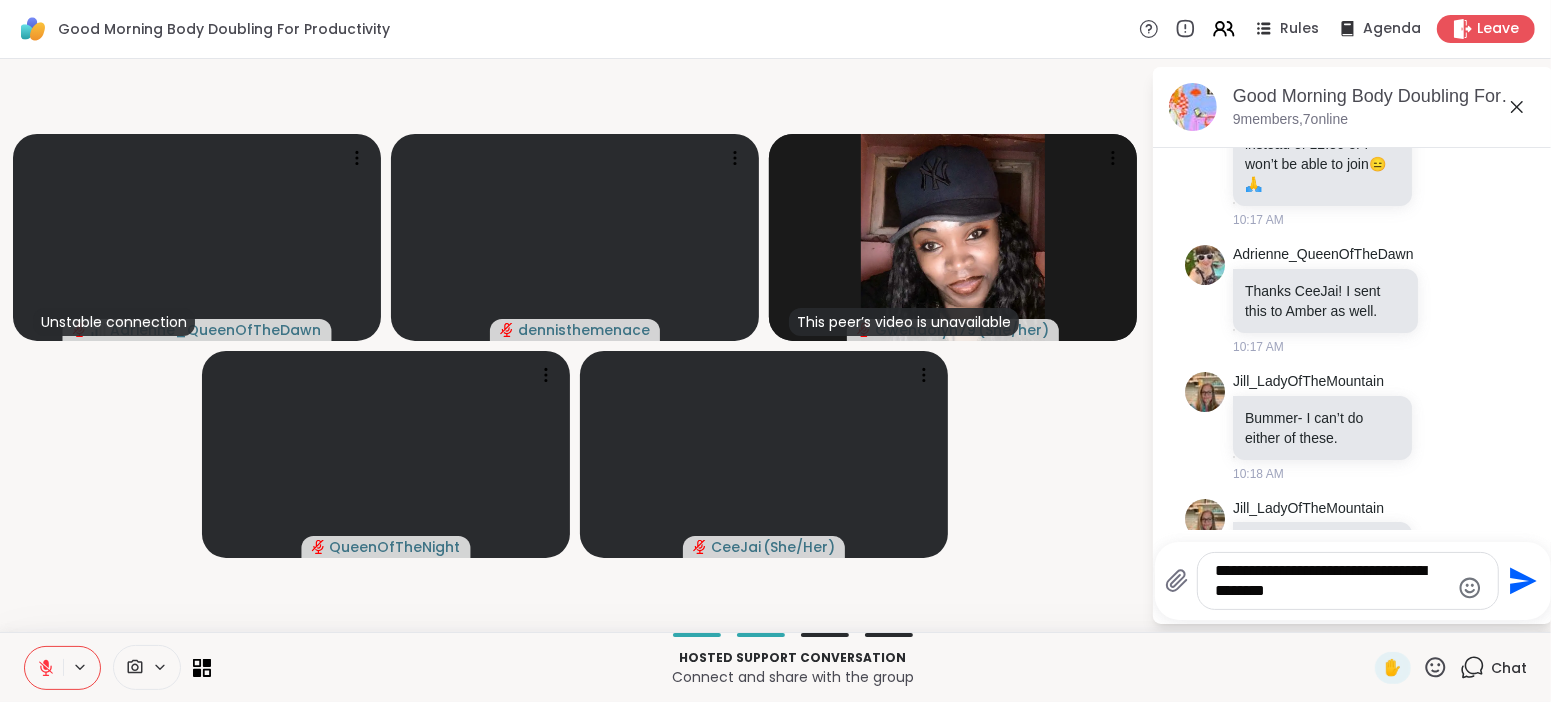 click on "Jill_LadyOfTheMountain I guess I’ll try to find another one to hop in at 1 E and hook back up with you all at 2 E in Andrea’s 10:20 AM" at bounding box center (1353, 584) 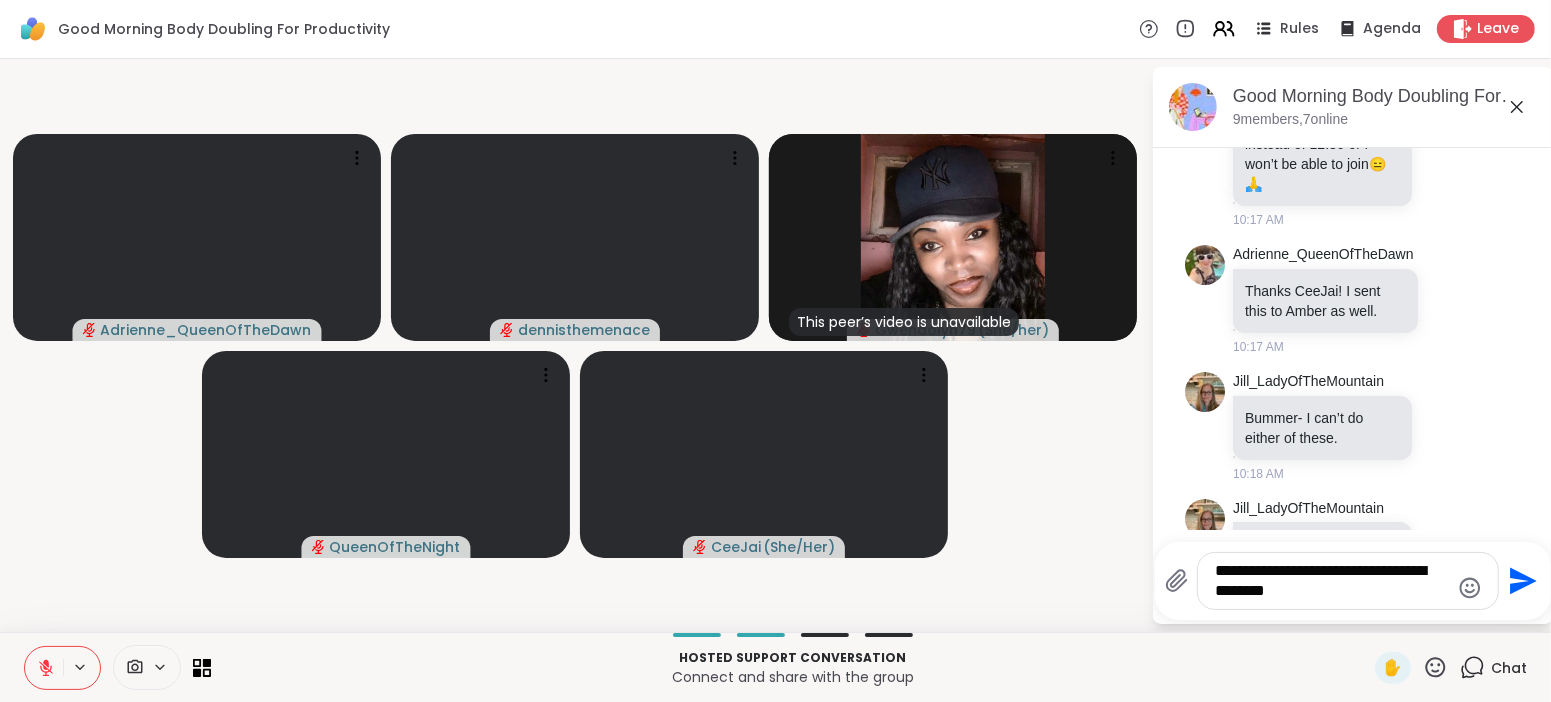 scroll, scrollTop: 3, scrollLeft: 0, axis: vertical 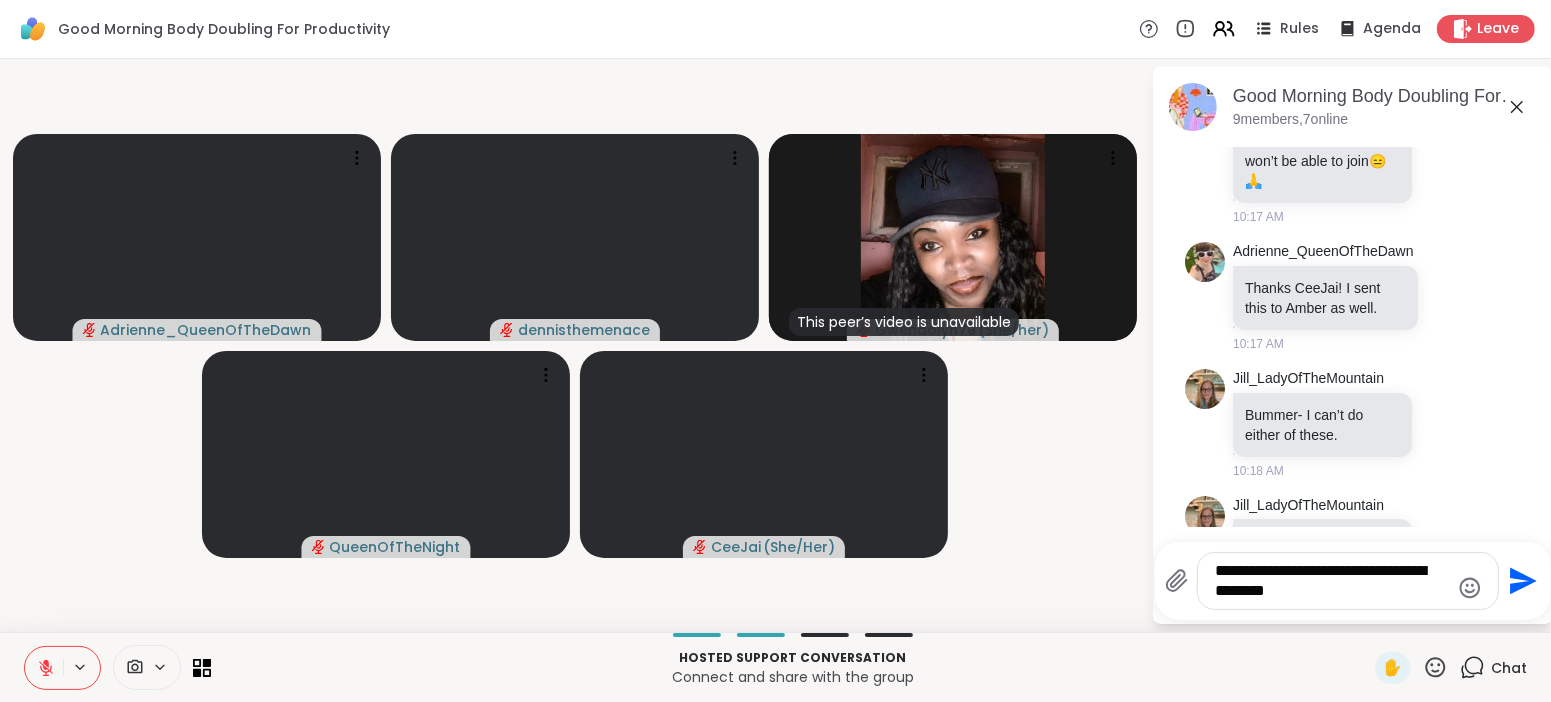 click on "**********" at bounding box center [1332, 581] 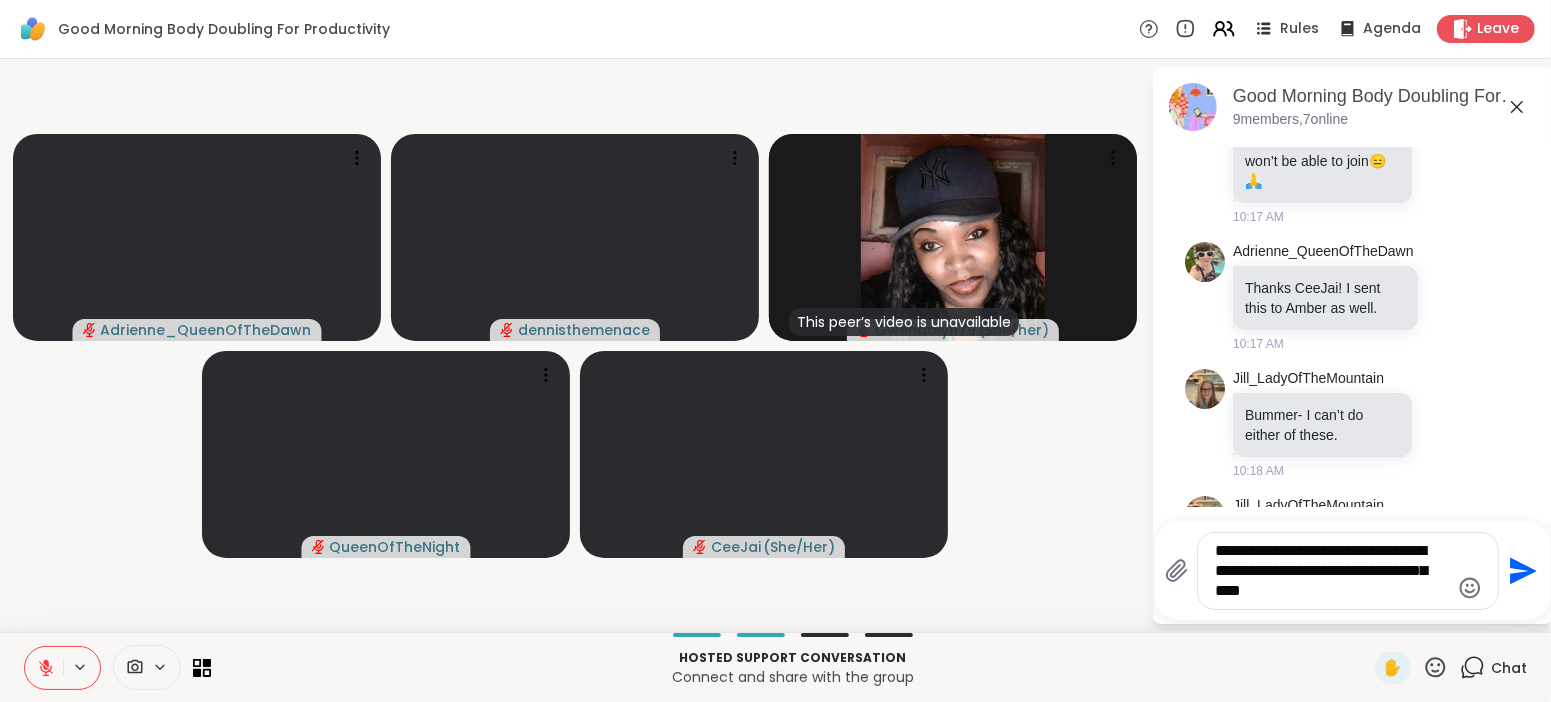 type on "**********" 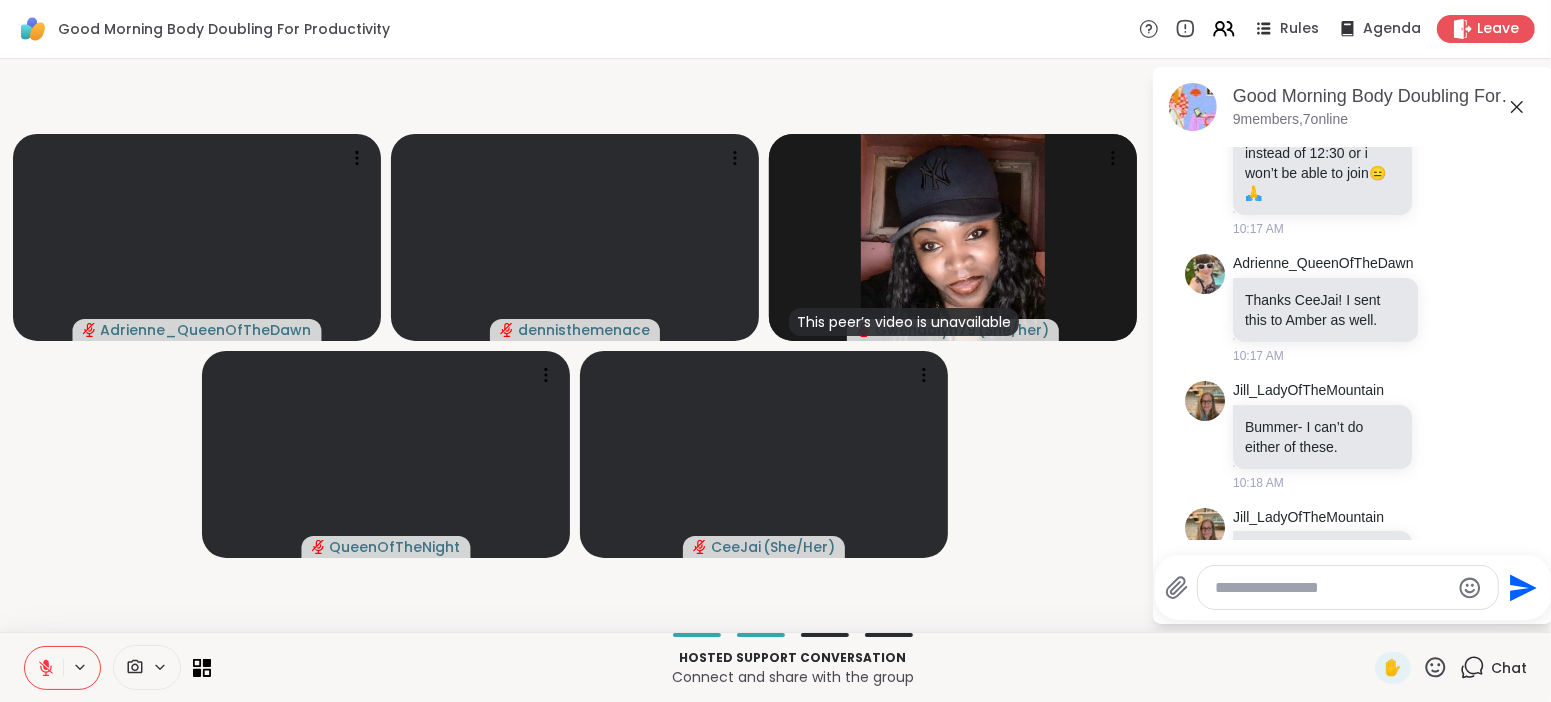 scroll, scrollTop: 3444, scrollLeft: 0, axis: vertical 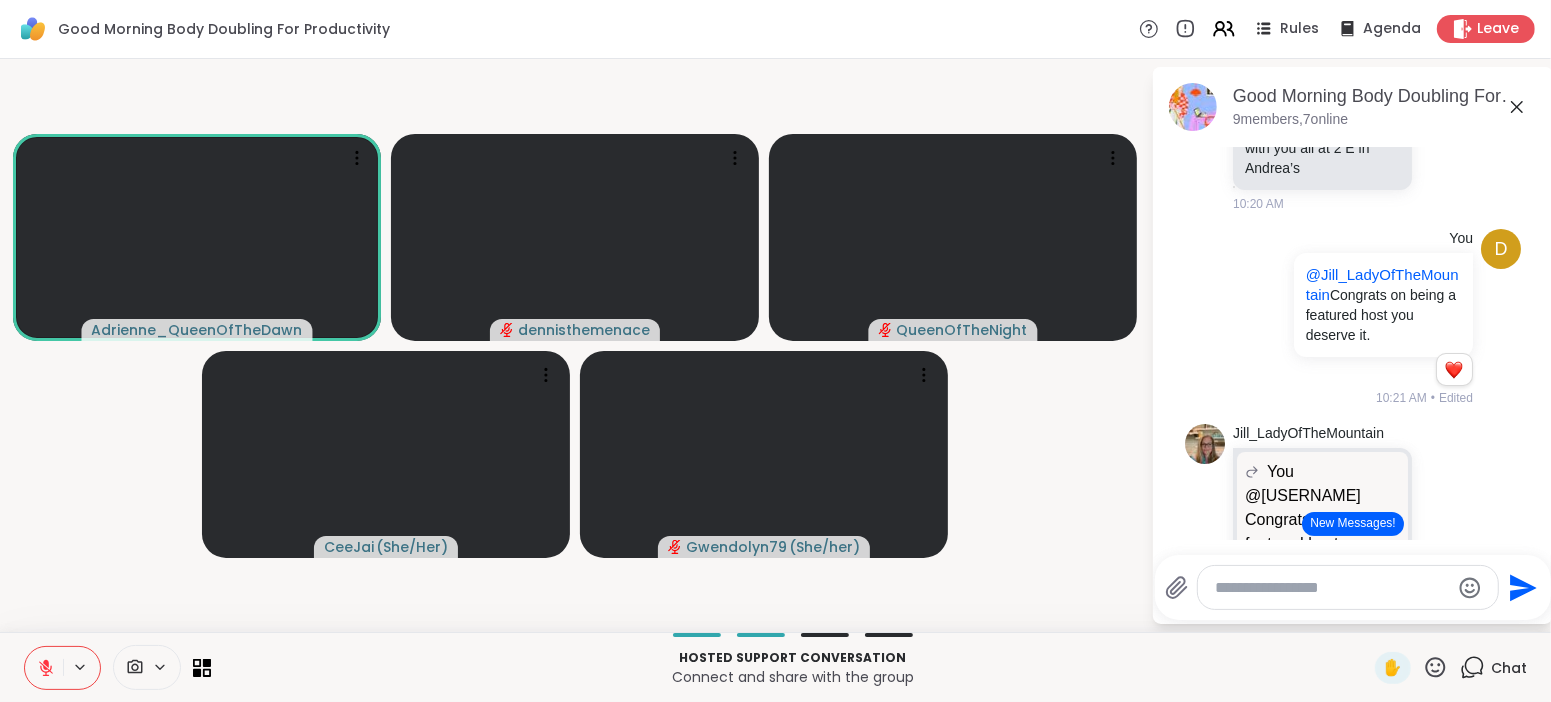 click on "New Messages!" at bounding box center [1352, 524] 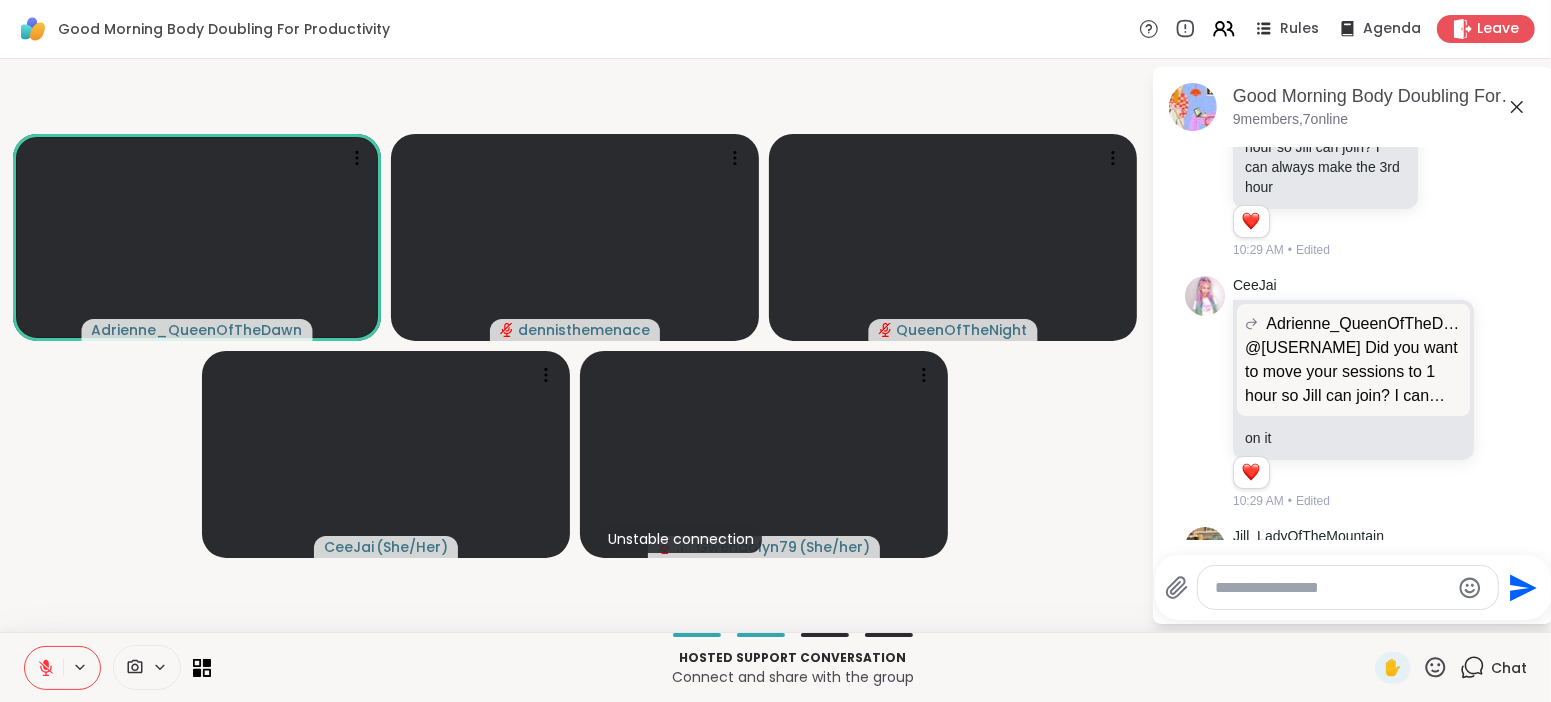 click at bounding box center [1332, 588] 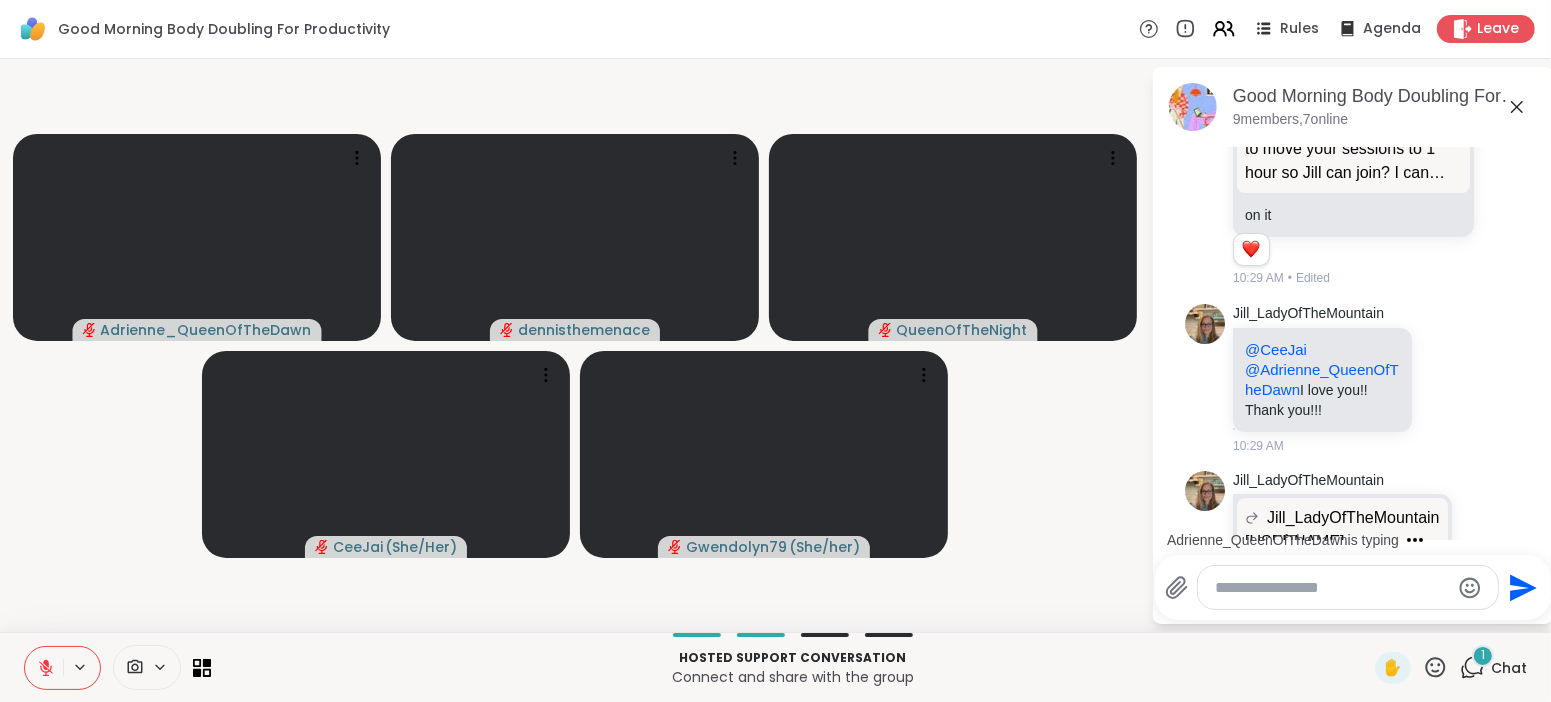 scroll, scrollTop: 4659, scrollLeft: 0, axis: vertical 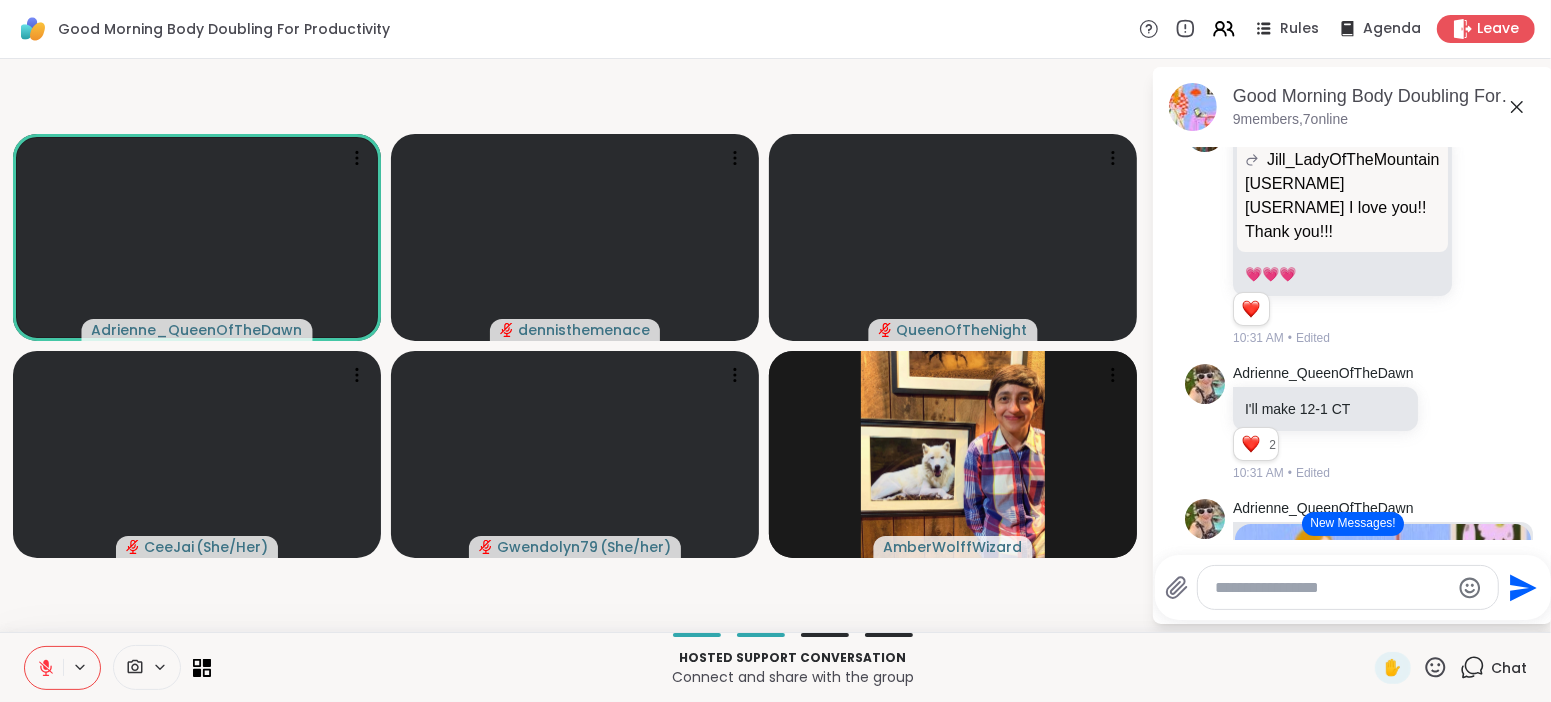 click on "Today QueenOfTheNight In meeting :)   1 1 10:05 AM • Edited QueenOfTheNight Is someone interested in doing a session after this one? Otherwise I can book one. Let me know  🙏   2 2 2 10:04 AM • Edited Adrienne_QueenOfTheDawn I am signed up for Lyssas session but I would go to yours instead if you made one Andrea   2 2 2 10:04 AM • Edited Jill_LadyOfTheMountain Adrienne_QueenOfTheDawn I am signed up for Lyssas session but I would go to yours instead if you made one Andrea I am signed up for Lyssas session but I would go to yours instead if you made one Andrea Same   1 1 10:05 AM • Edited d You Order refills and start laundry,   make calls for work   1 1 10:05 AM • Edited CeeJai This message was deleted 10:05 AM CeeJai I was going to make a session for after this   2 2 2 10:09 AM • Edited QueenOfTheNight CeeJai I was going to make a session for after this I was going to make a session for after this Yay, thank you!!   1 1 10:09 AM • Edited Jill_LadyOfTheMountain CeeJai @CeeJai  ! 10:09 AM" at bounding box center [1353, 348] 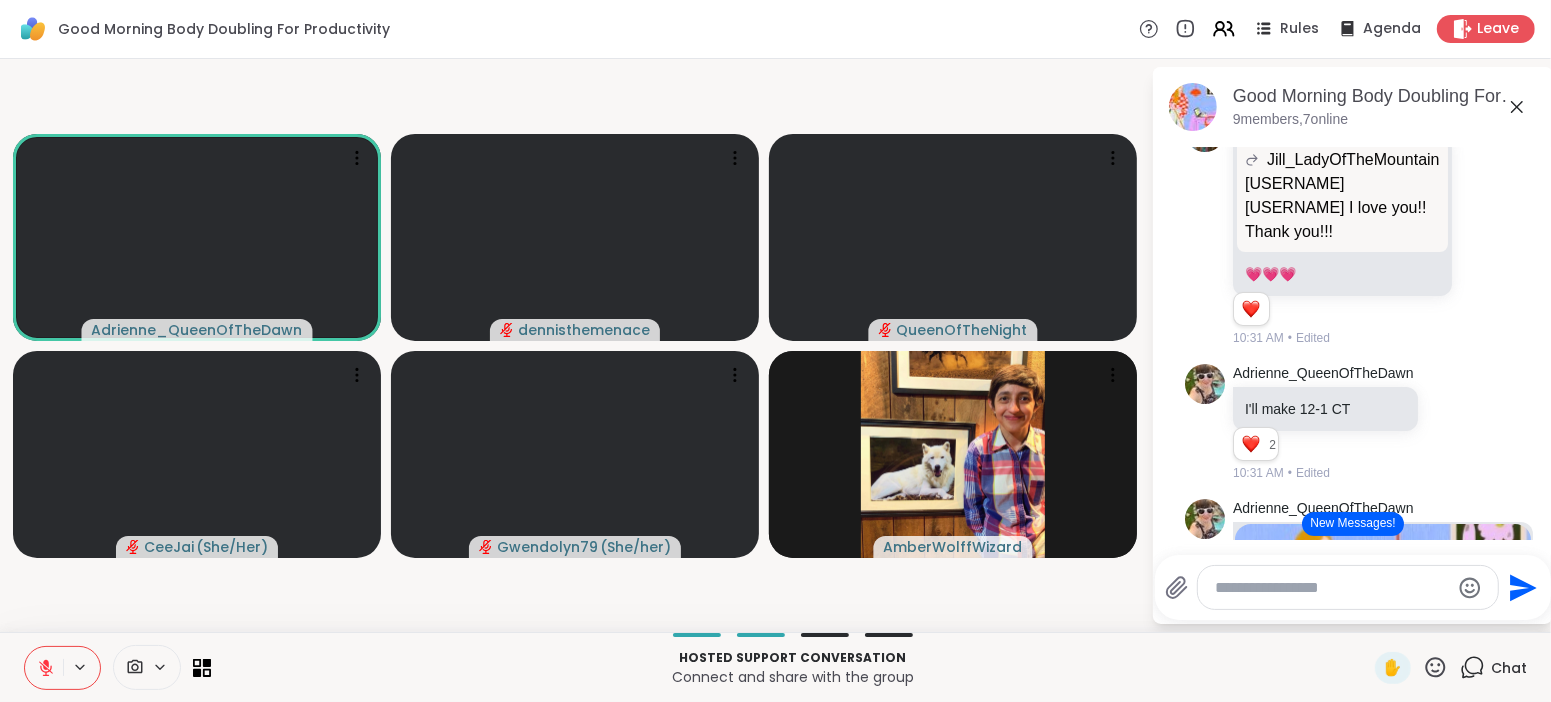 click on "New Messages!" at bounding box center (1352, 524) 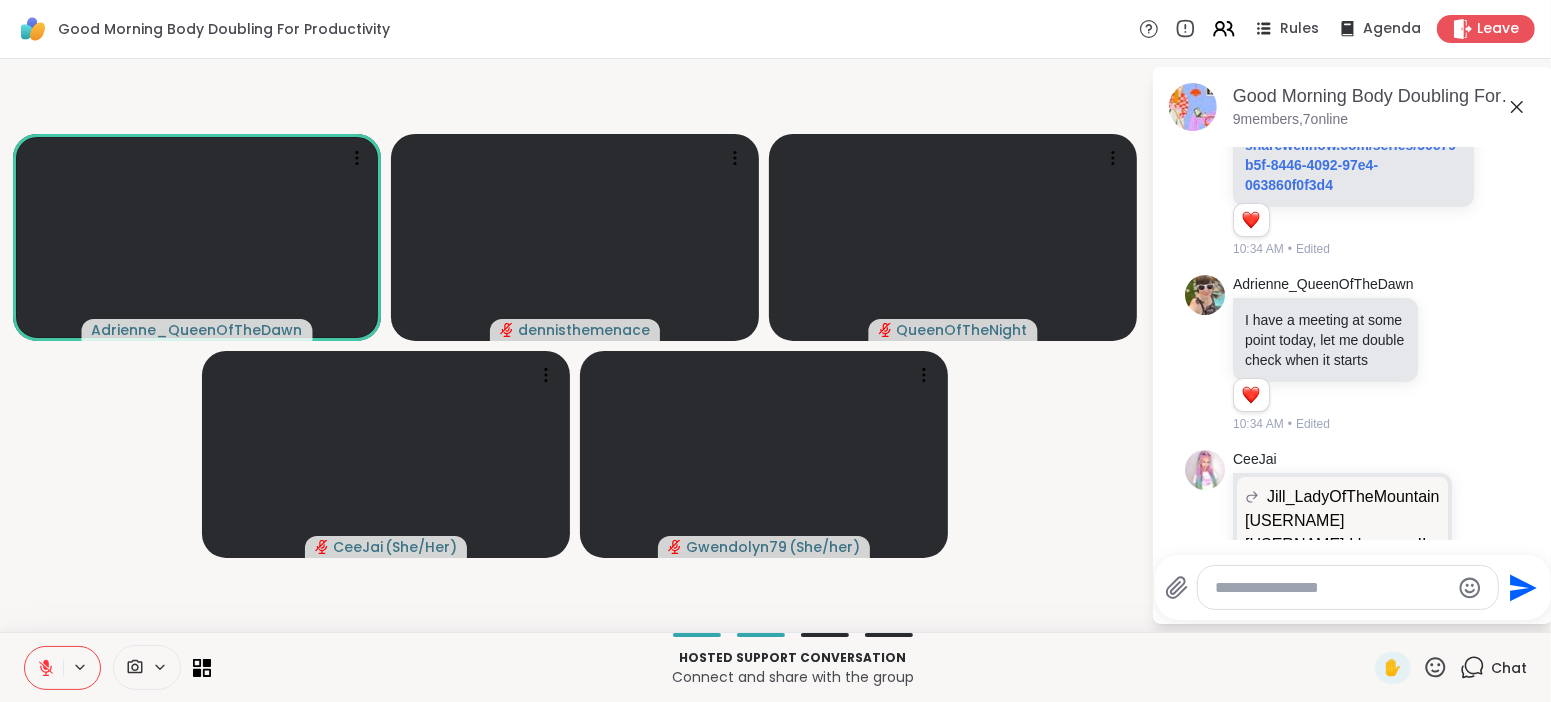 click on "10:31 AM" at bounding box center [1344, 647] 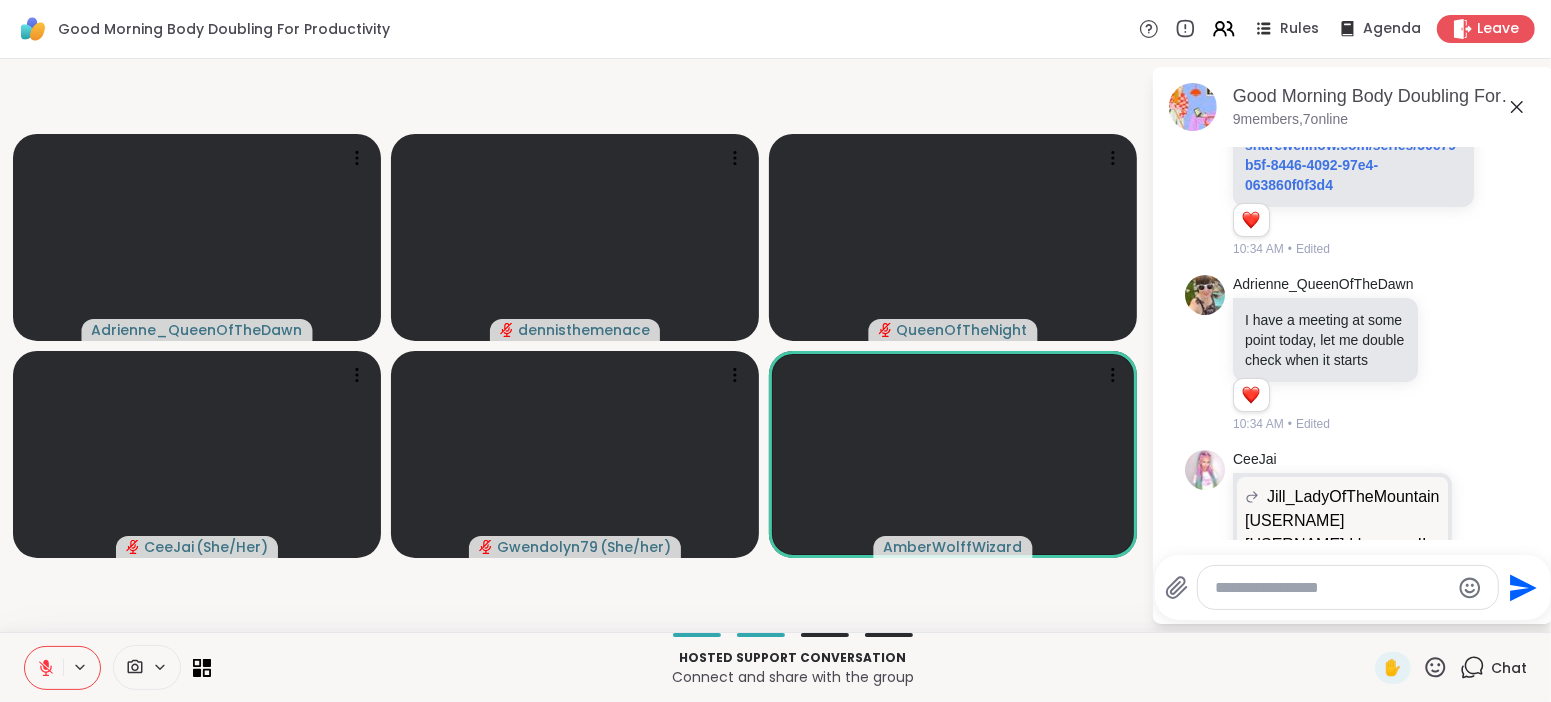 click on "CeeJai Jill_LadyOfTheMountain @CeeJai @Adrienne_QueenOfTheDawn  I love you!! Thank you!!! @CeeJai   @Adrienne_QueenOfTheDawn   I love you!! Thank you!!! I love you too twinzie  🧡 🌷 🧡 10:31 AM" at bounding box center (1353, 553) 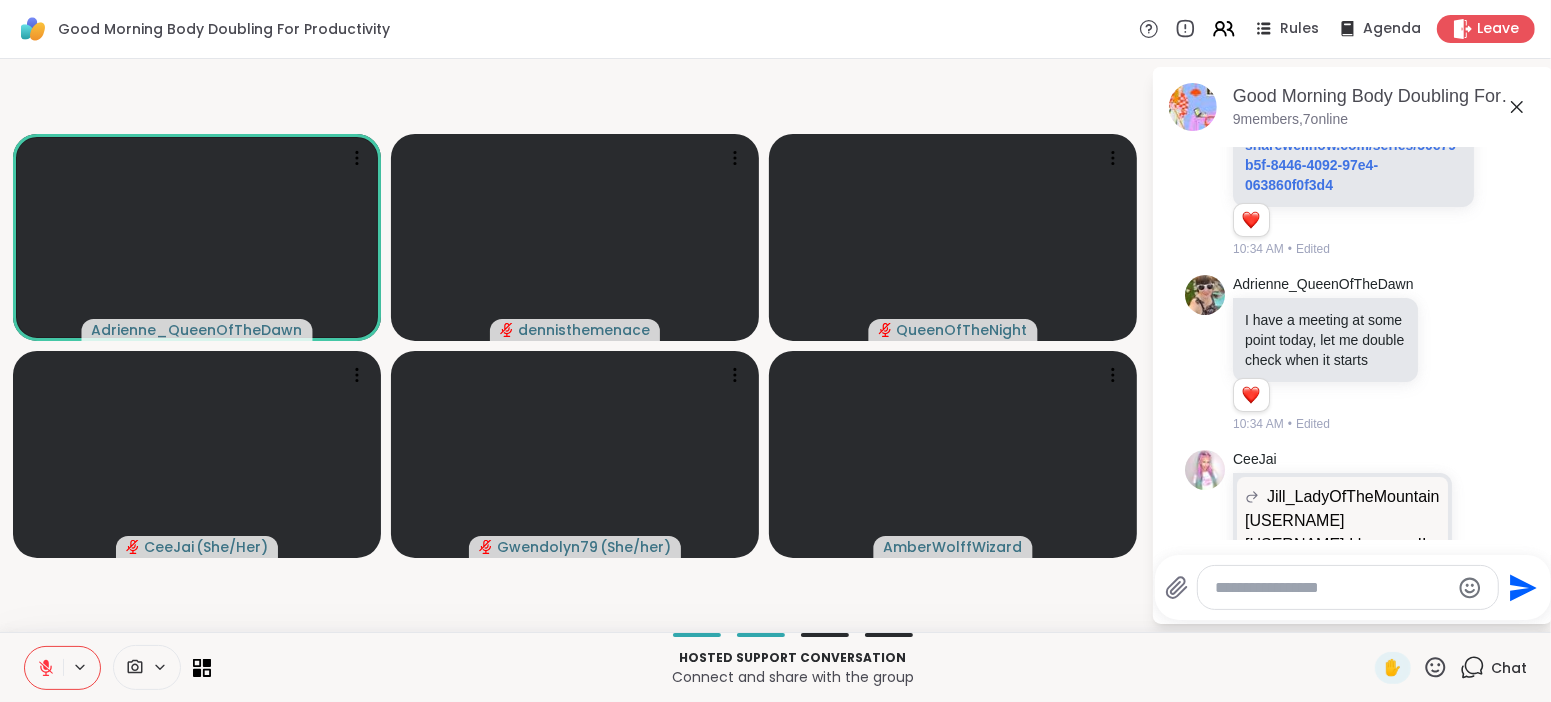 click at bounding box center [1332, 588] 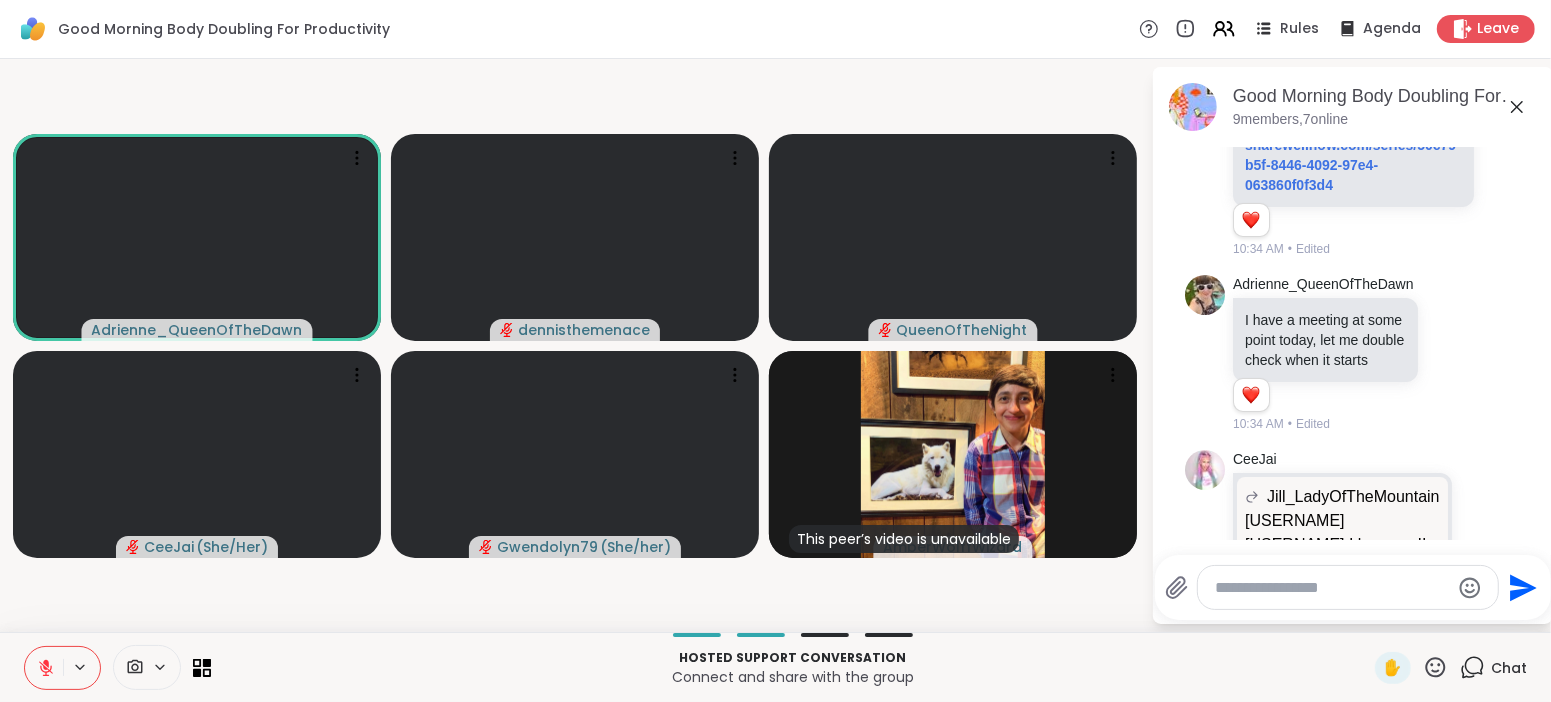 scroll, scrollTop: 5713, scrollLeft: 0, axis: vertical 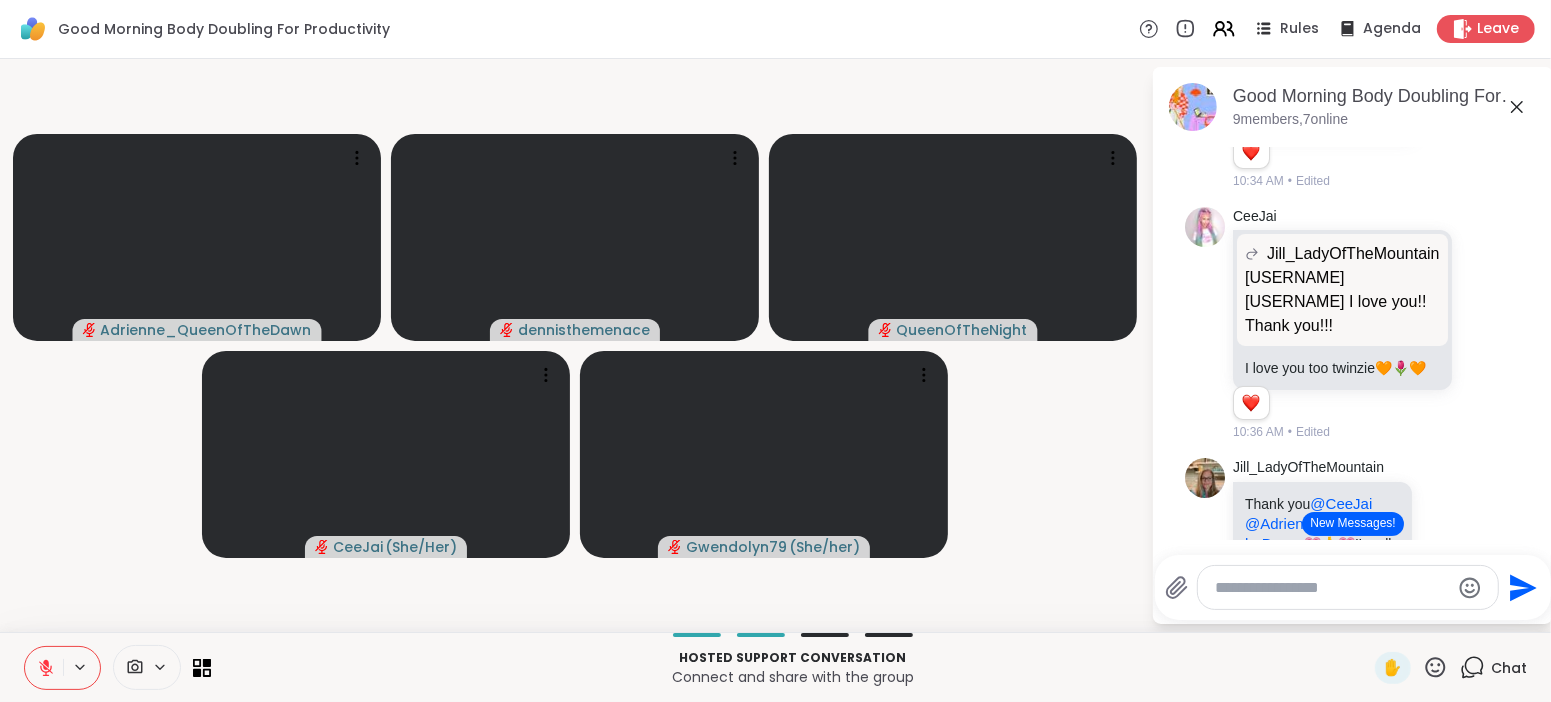 click on "New Messages!" at bounding box center [1352, 524] 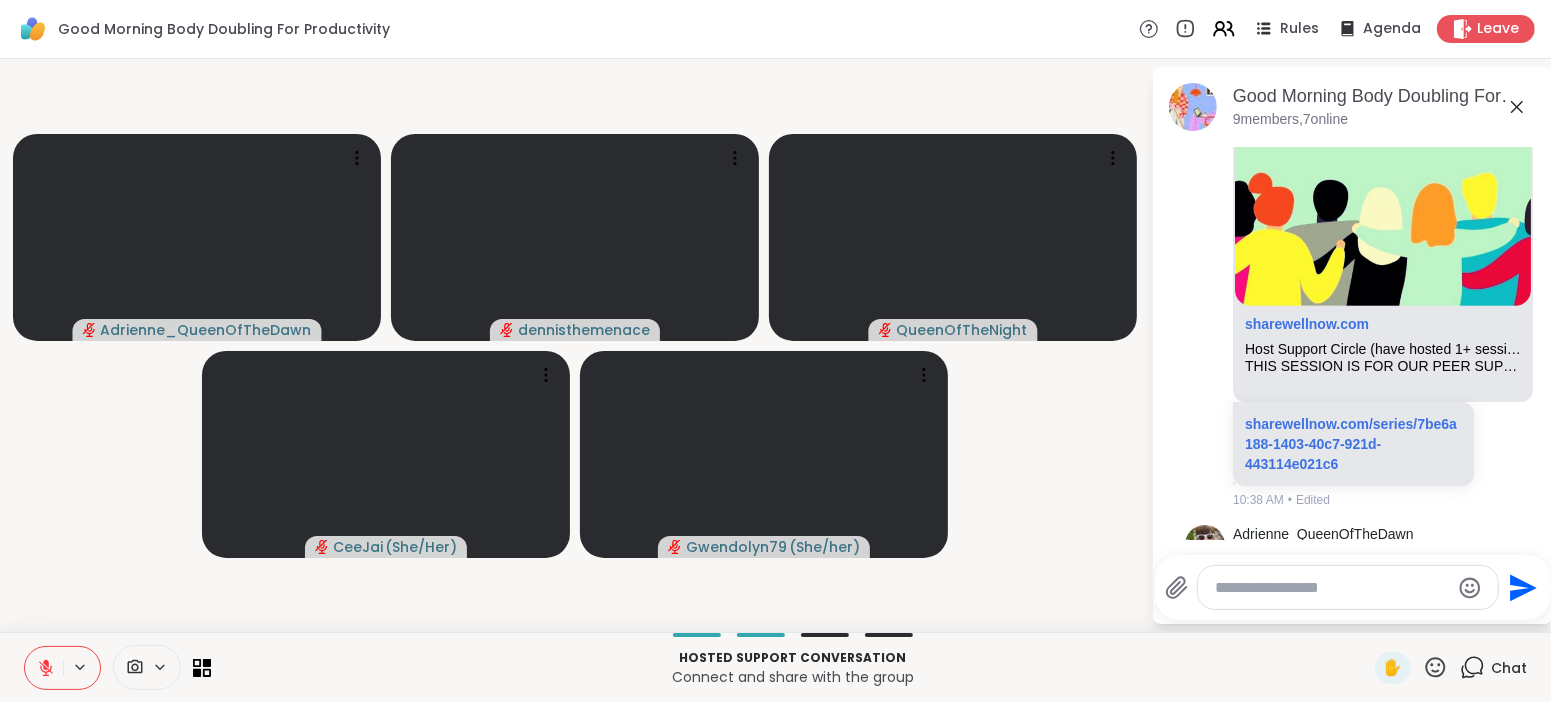 scroll, scrollTop: 0, scrollLeft: 0, axis: both 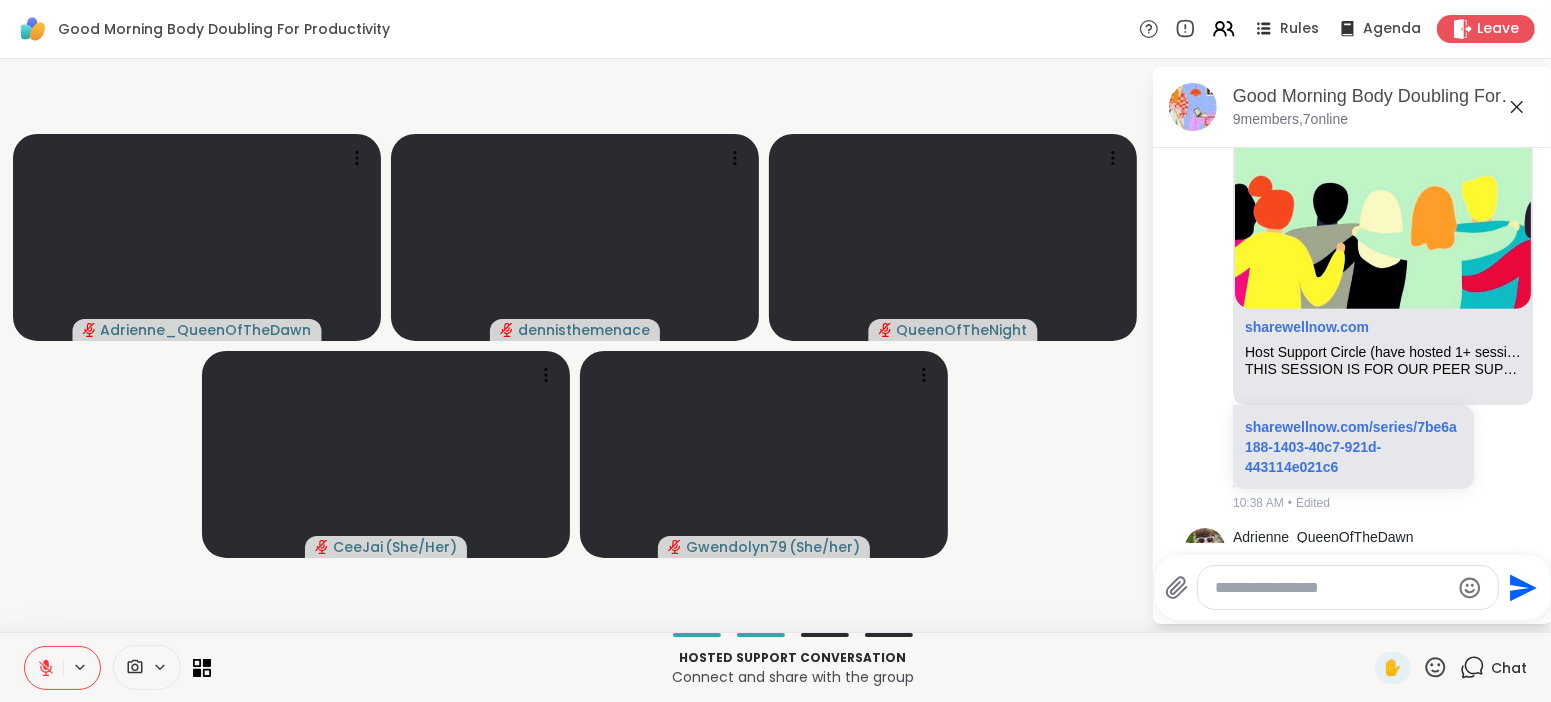 click on "Adrienne_QueenOfTheDawn @AmberWolffWizard  Sounds good! Thanks for popping in! 10:38 AM" at bounding box center (1353, 593) 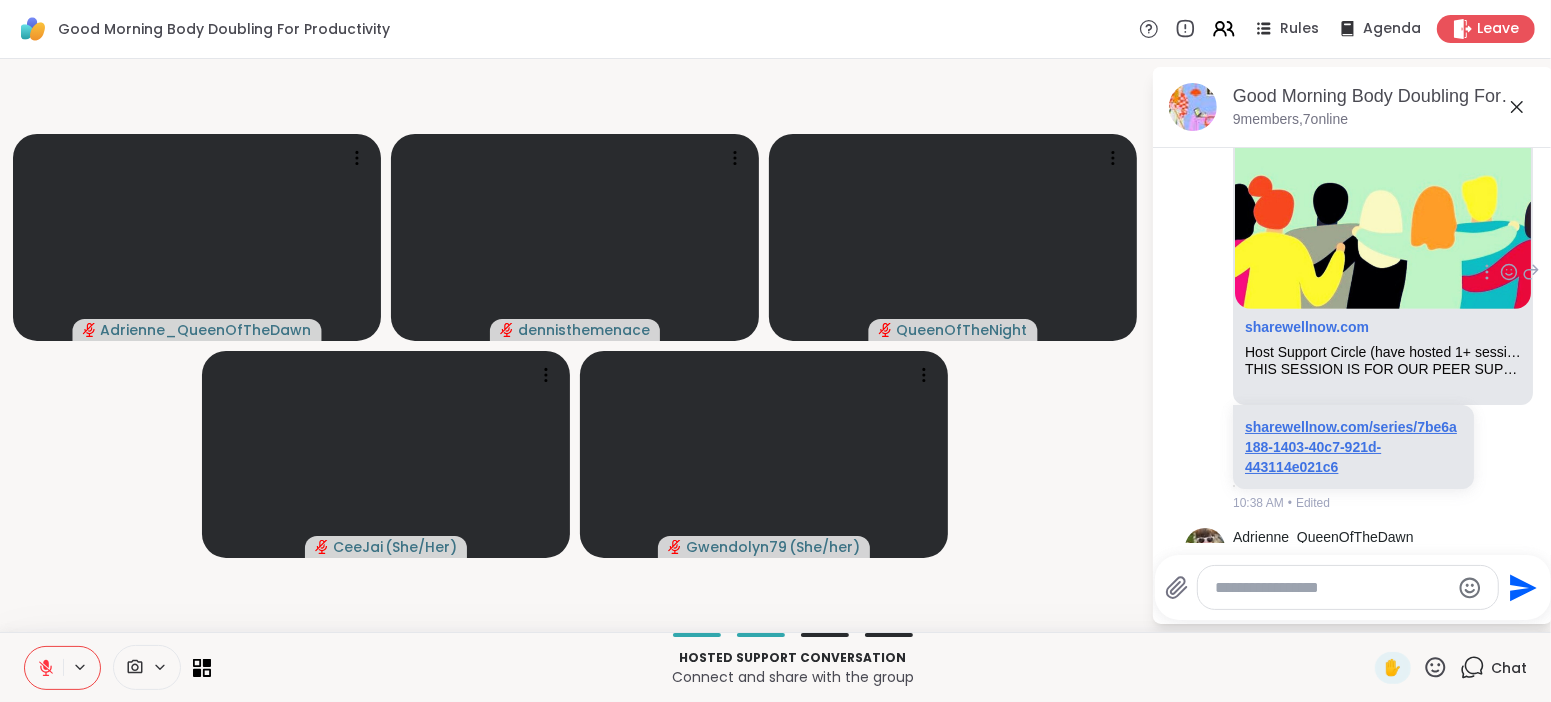 click on "sharewellnow.com/series/7be6a188-1403-40c7-921d-443114e021c6" at bounding box center [1351, 447] 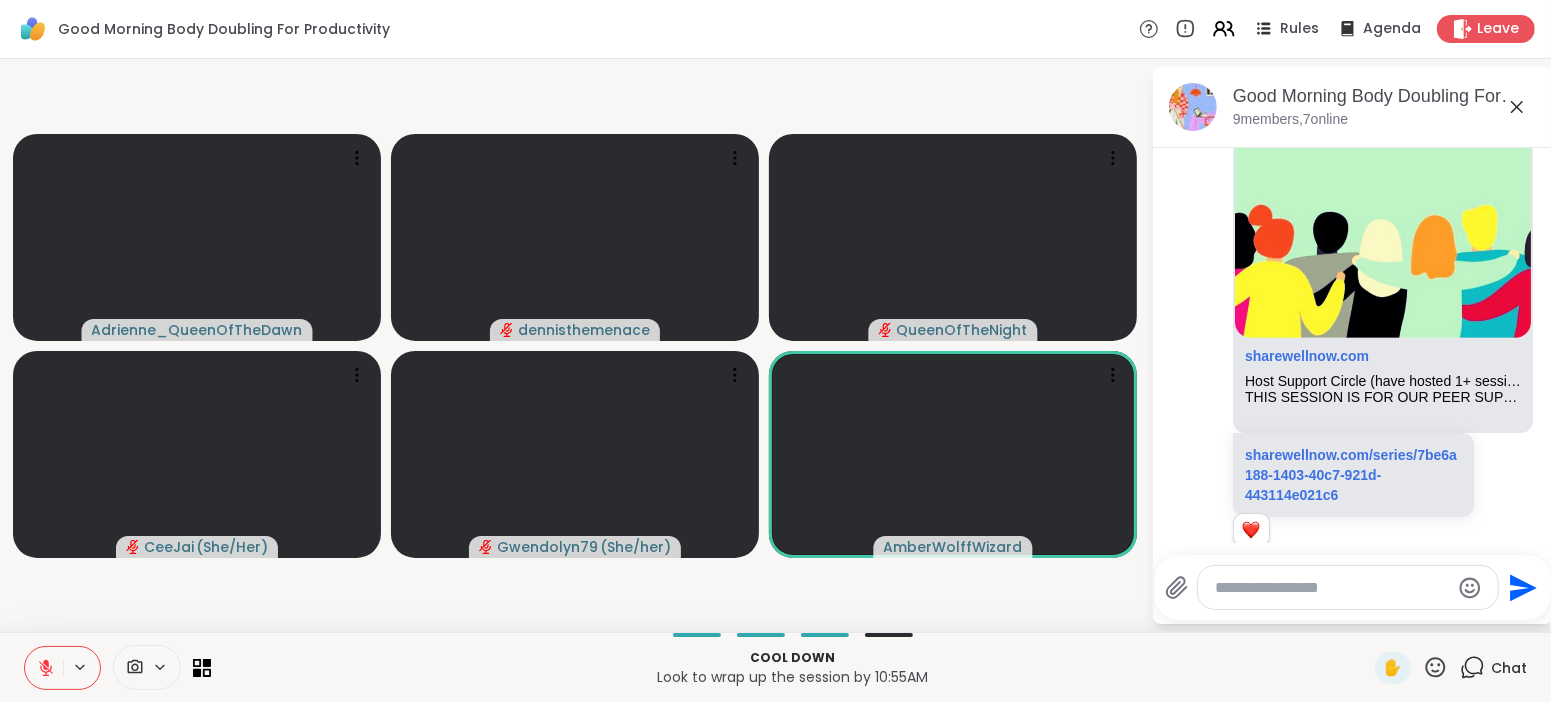 scroll, scrollTop: 6852, scrollLeft: 0, axis: vertical 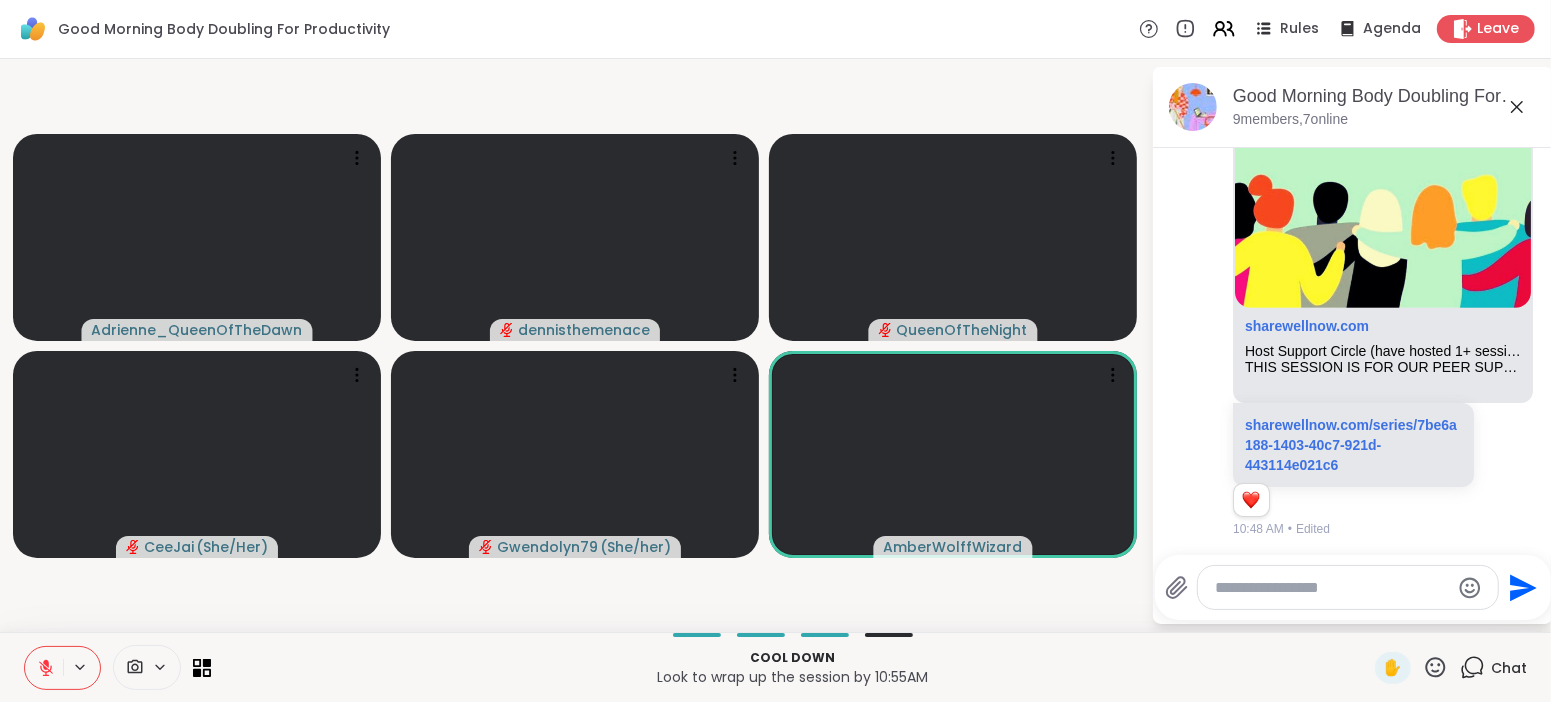 click at bounding box center (1332, 588) 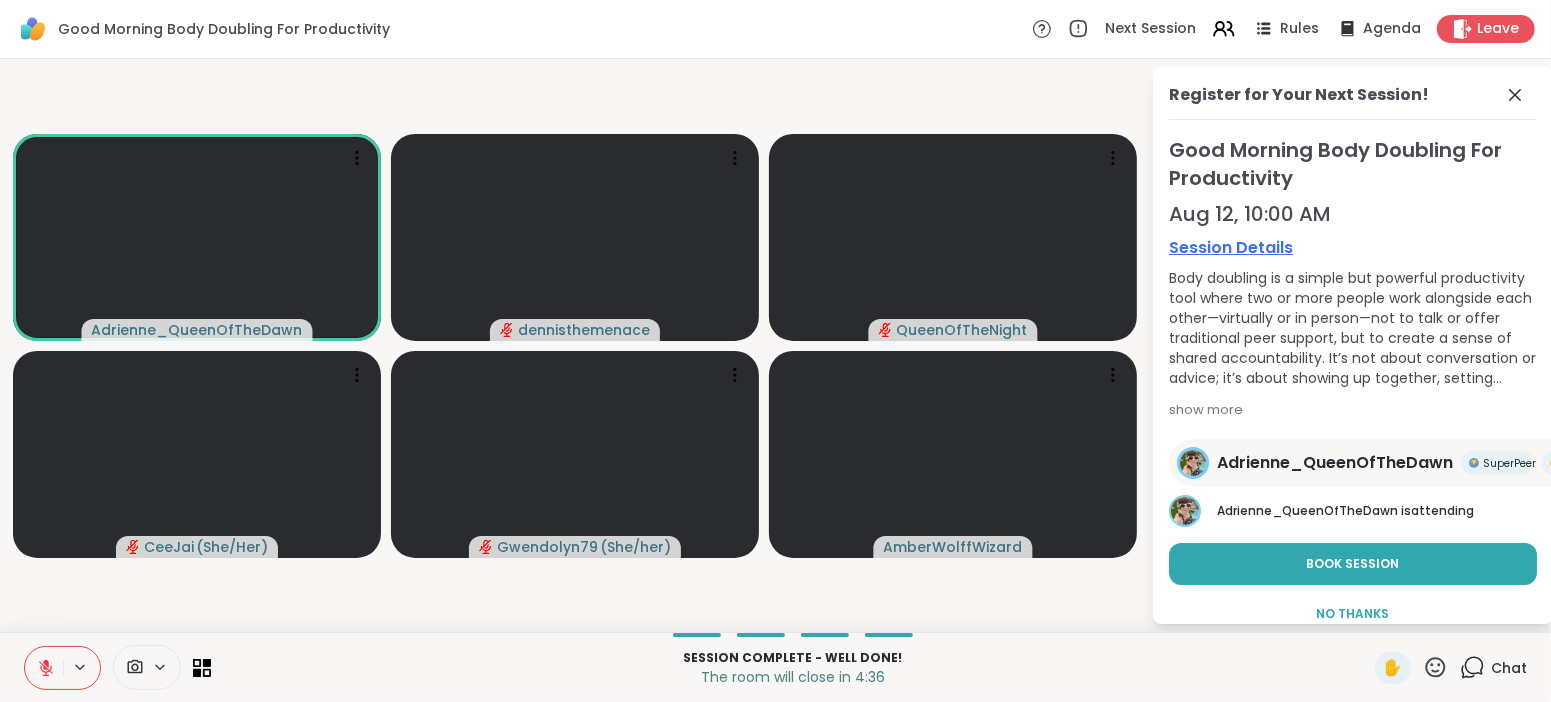 click on "Chat" at bounding box center (1509, 668) 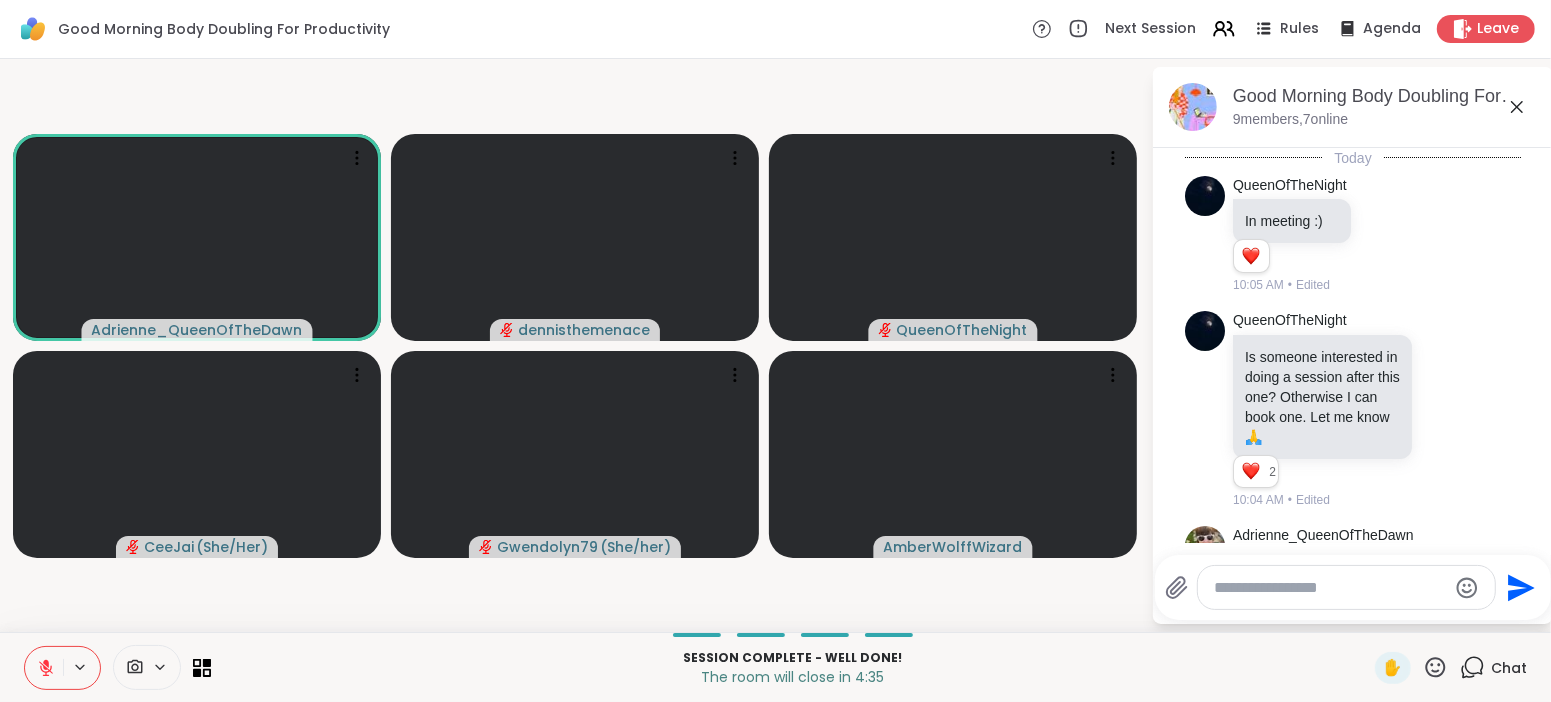 scroll, scrollTop: 6859, scrollLeft: 0, axis: vertical 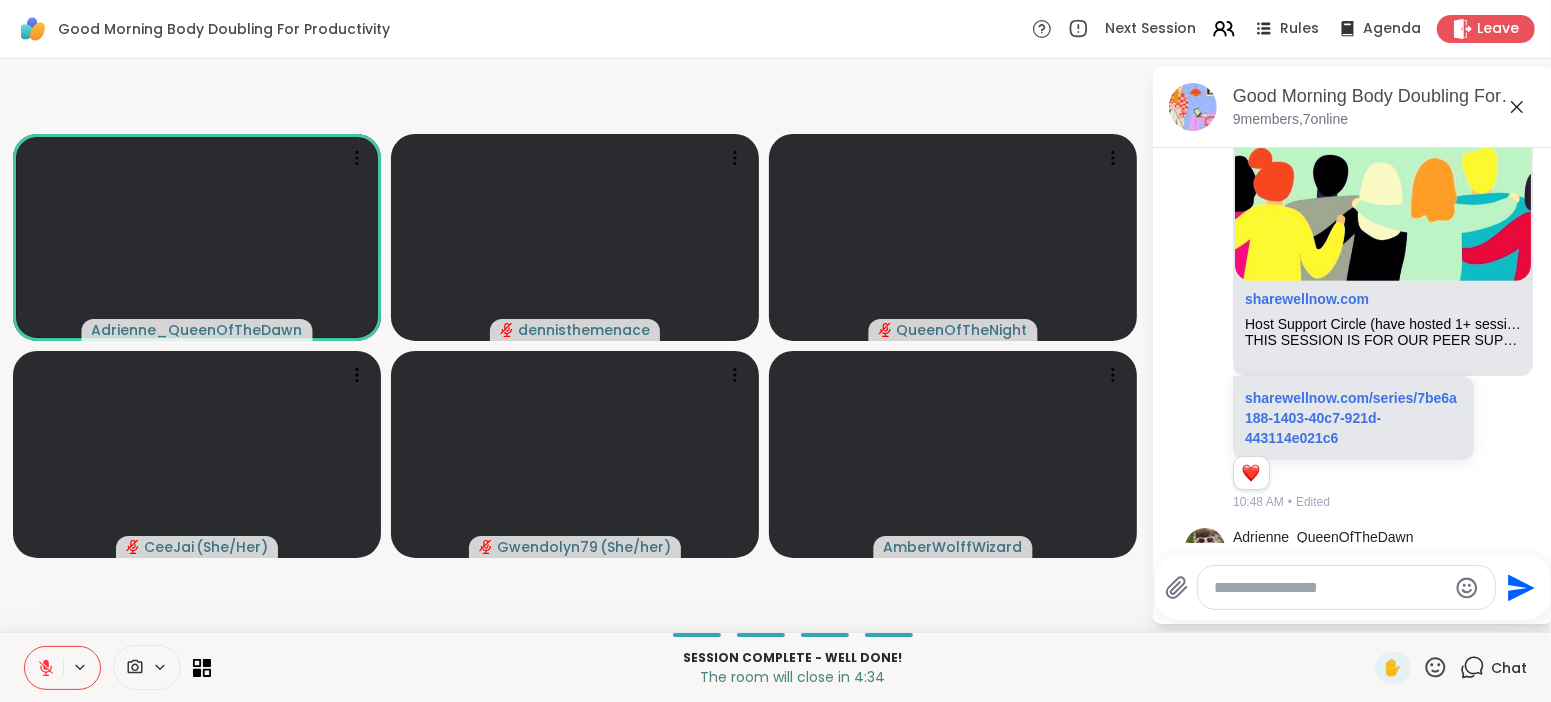 click on "Chat" at bounding box center (1509, 668) 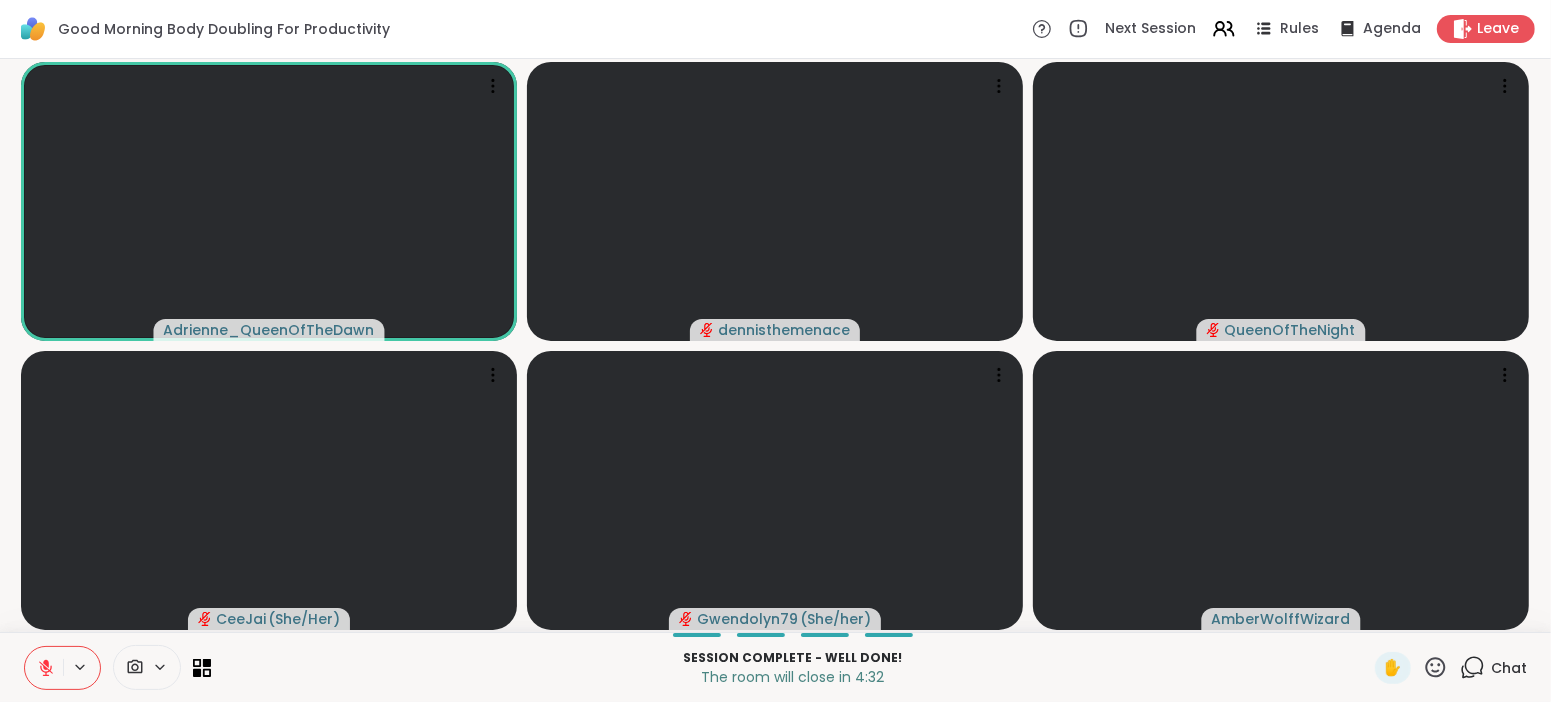 click on "Chat" at bounding box center [1509, 668] 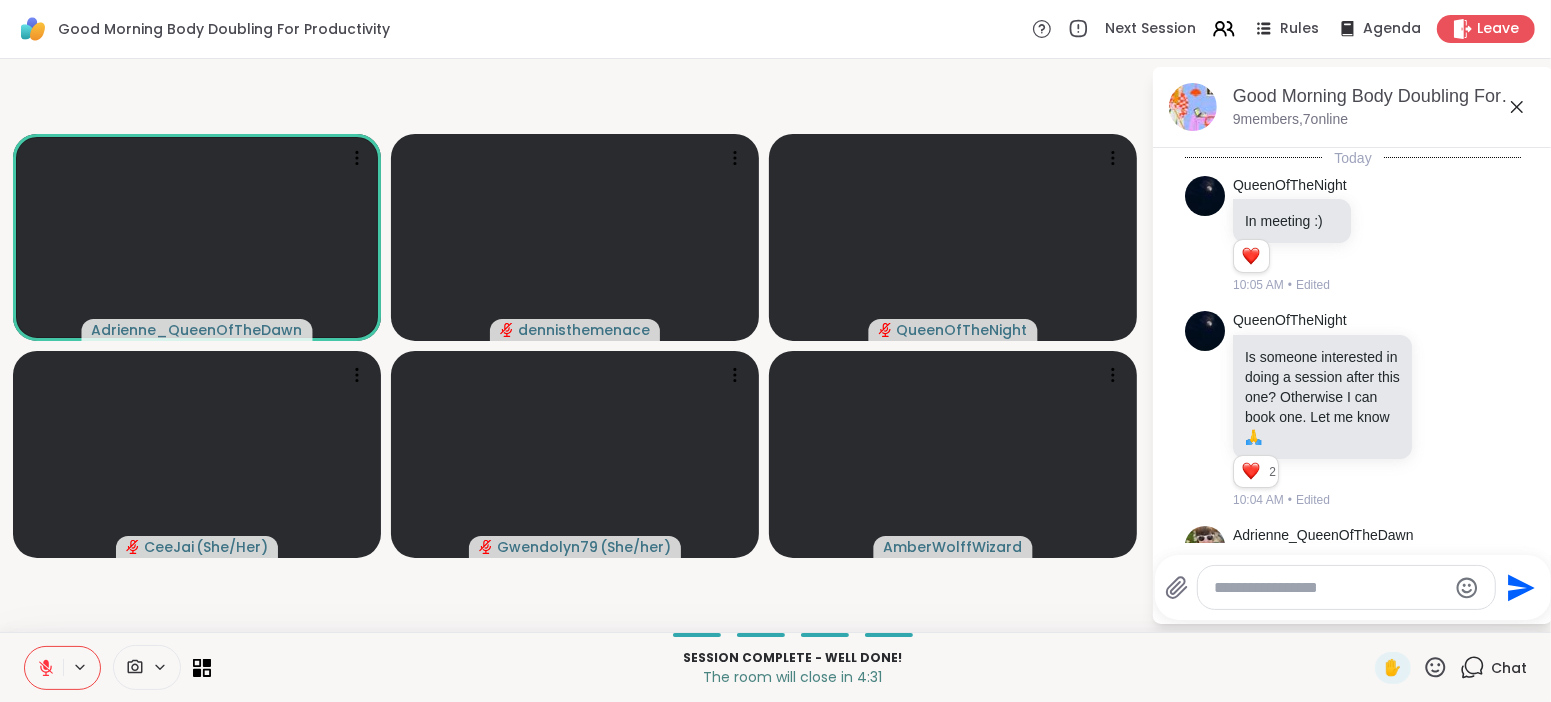 scroll, scrollTop: 6859, scrollLeft: 0, axis: vertical 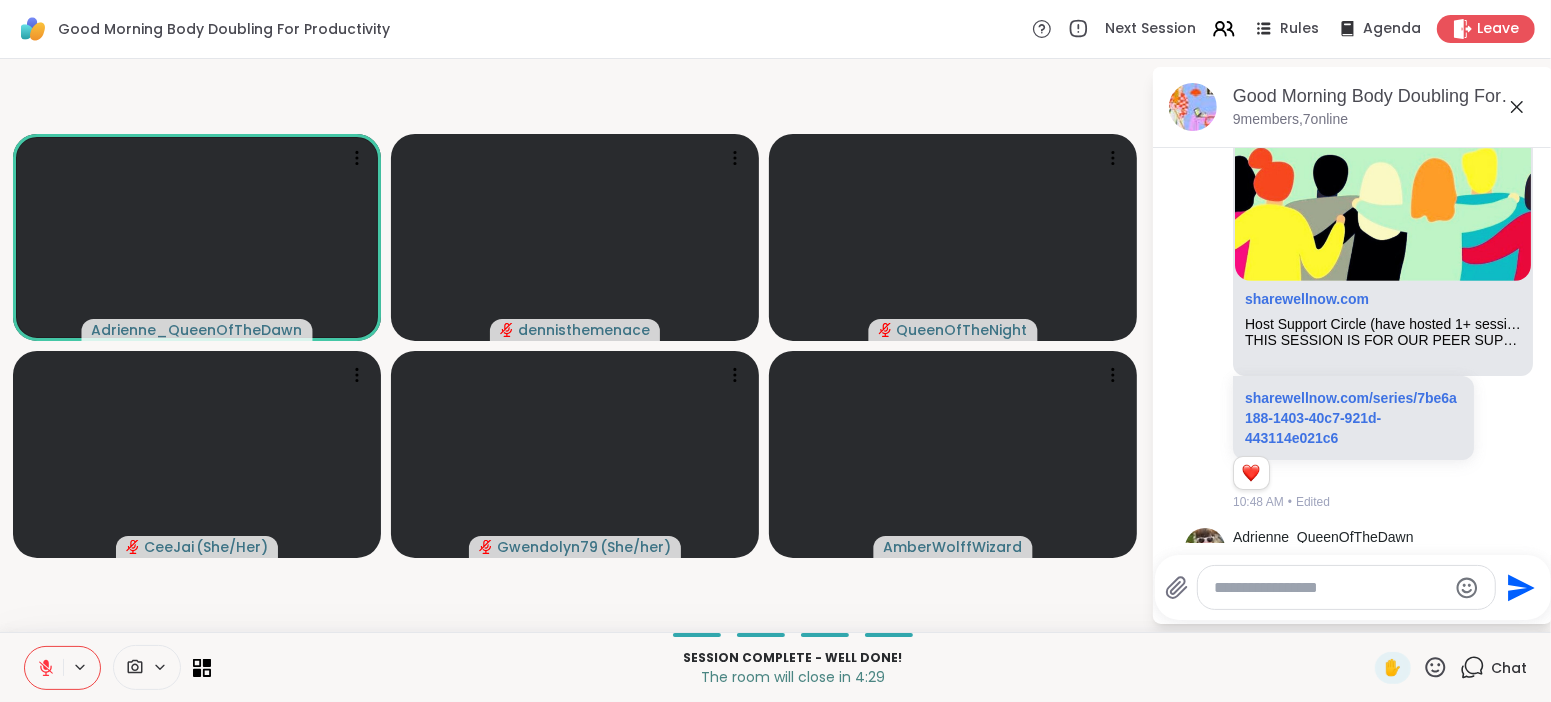 click on "Chat" at bounding box center [1509, 668] 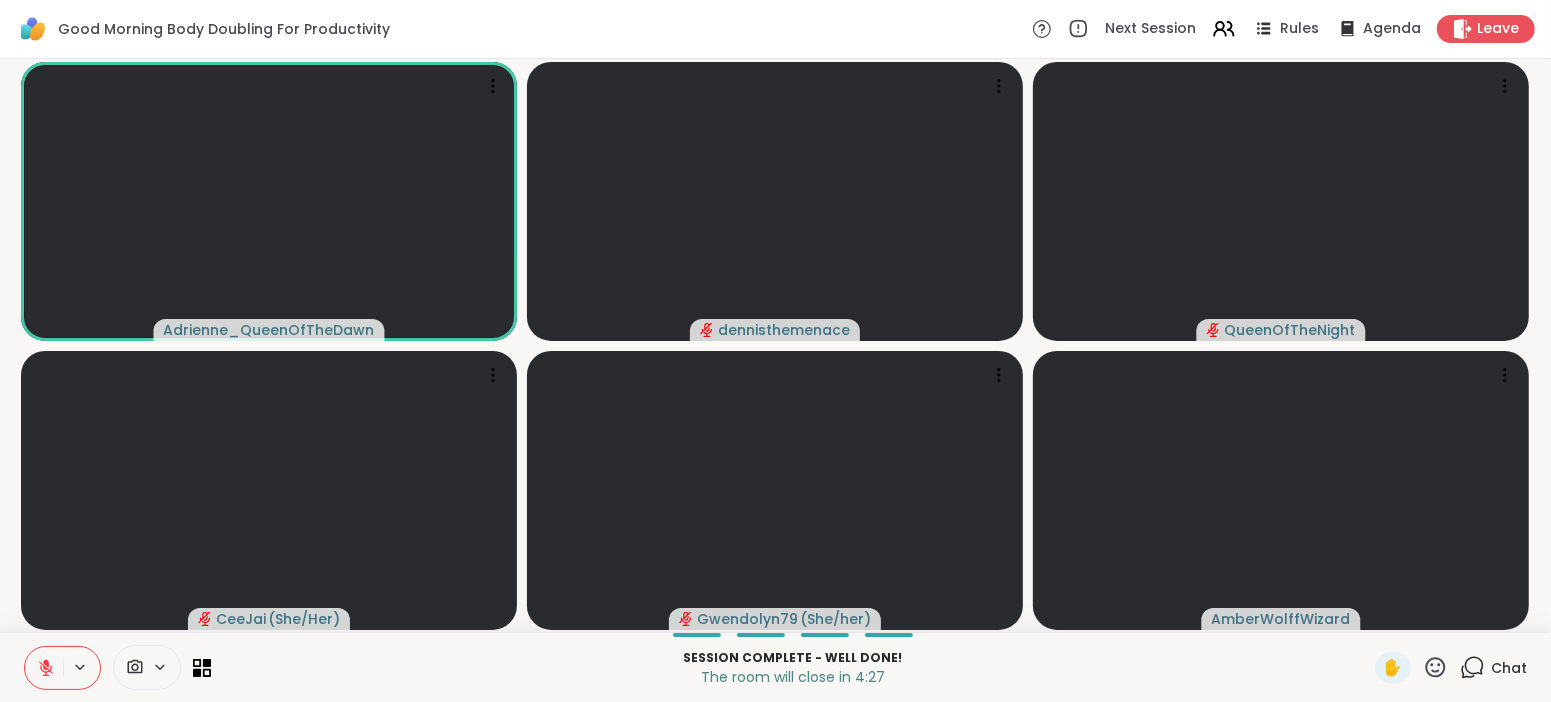 click on "Chat" at bounding box center [1509, 668] 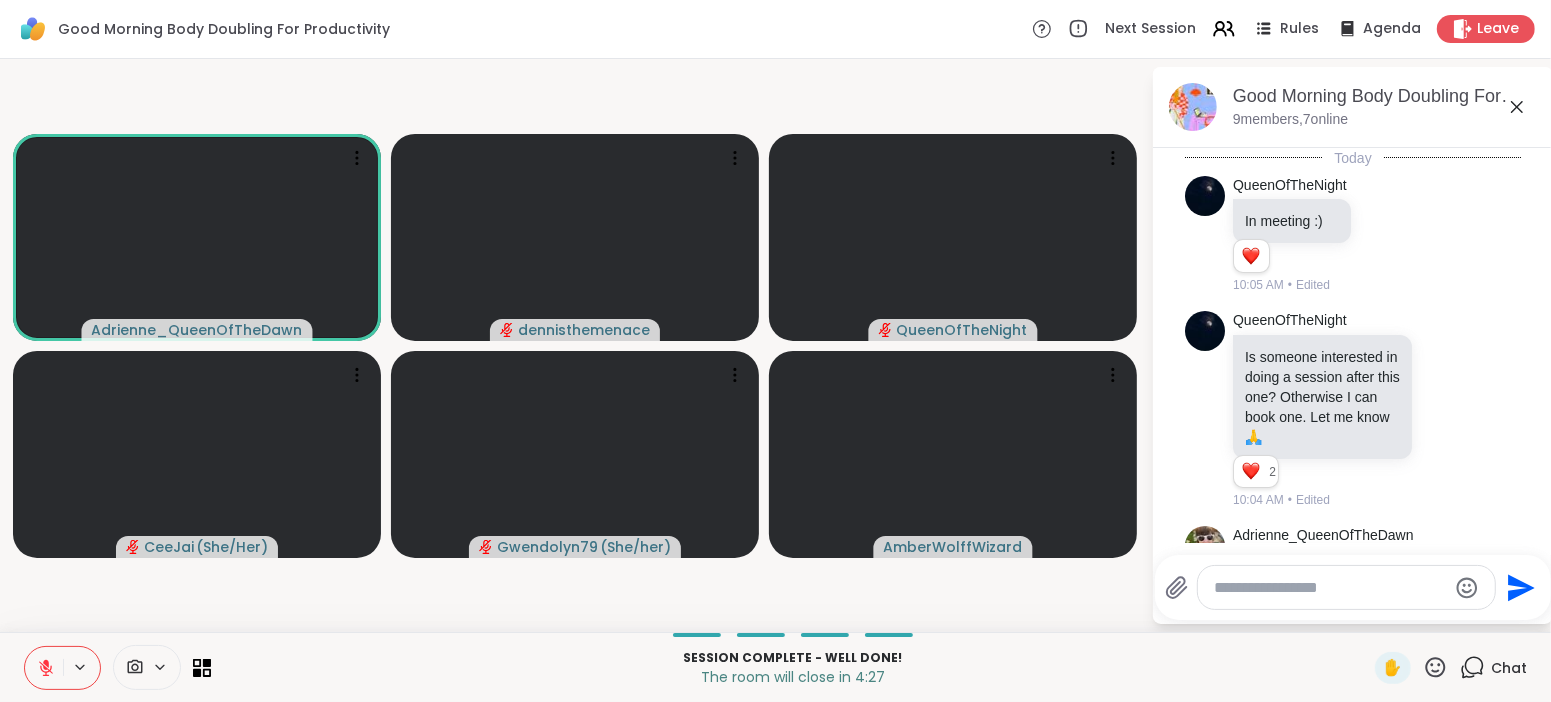 scroll, scrollTop: 6859, scrollLeft: 0, axis: vertical 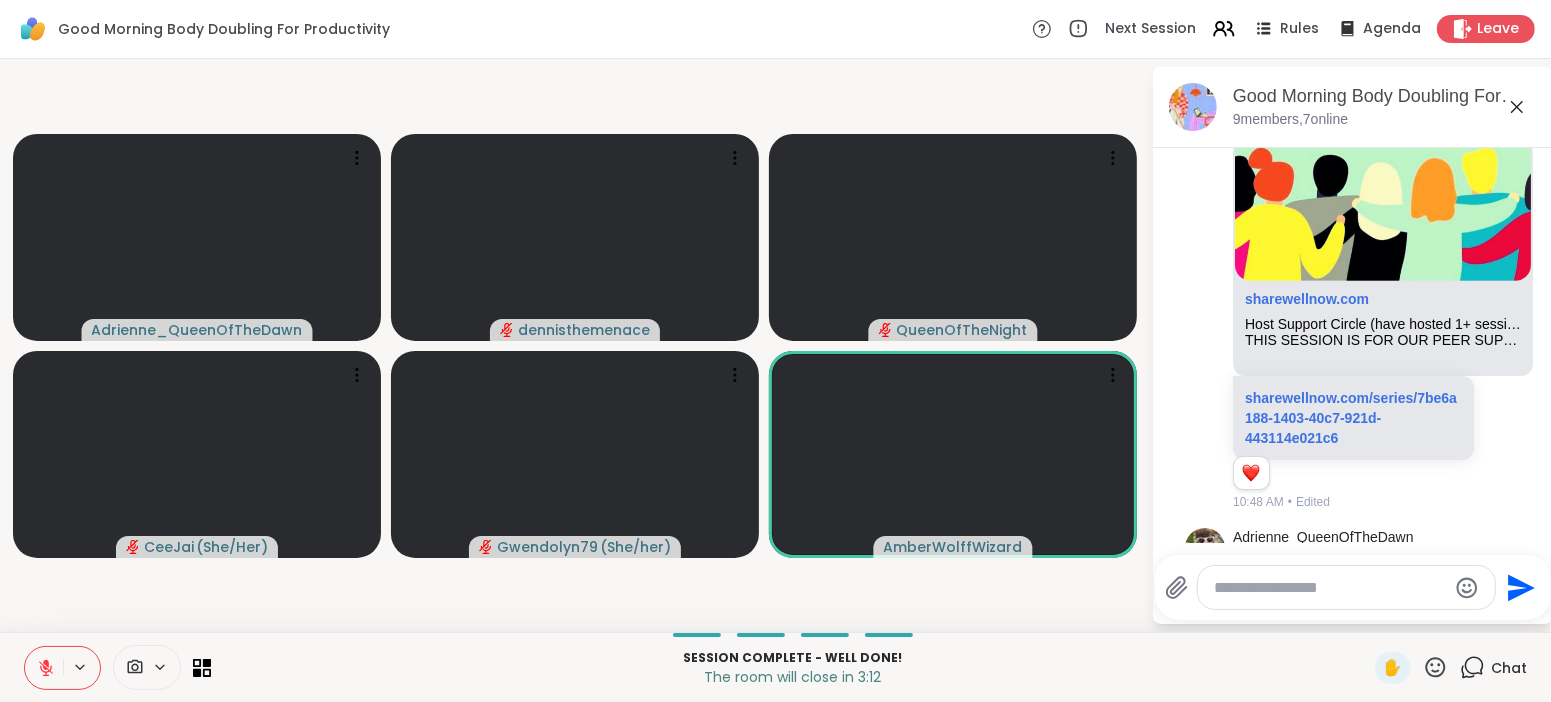 click 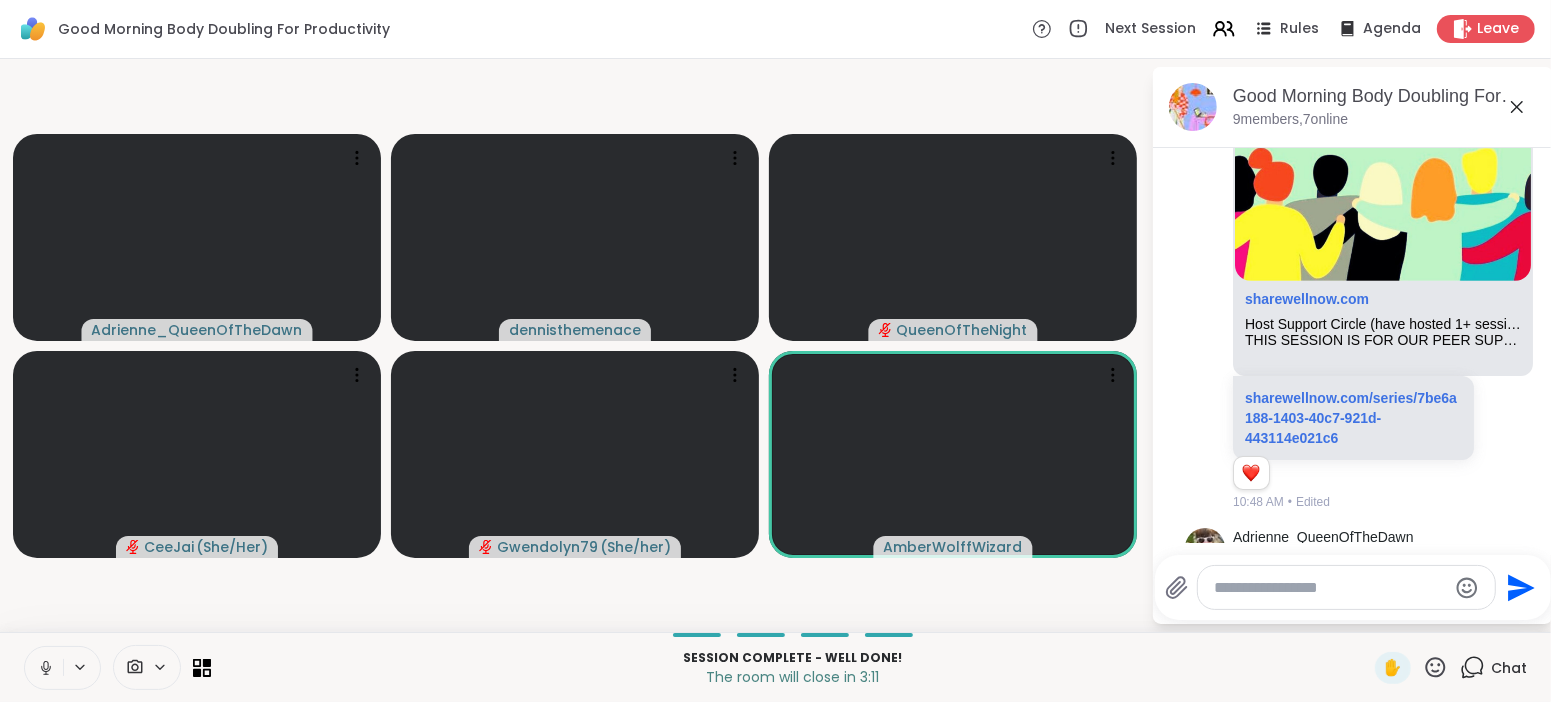 click 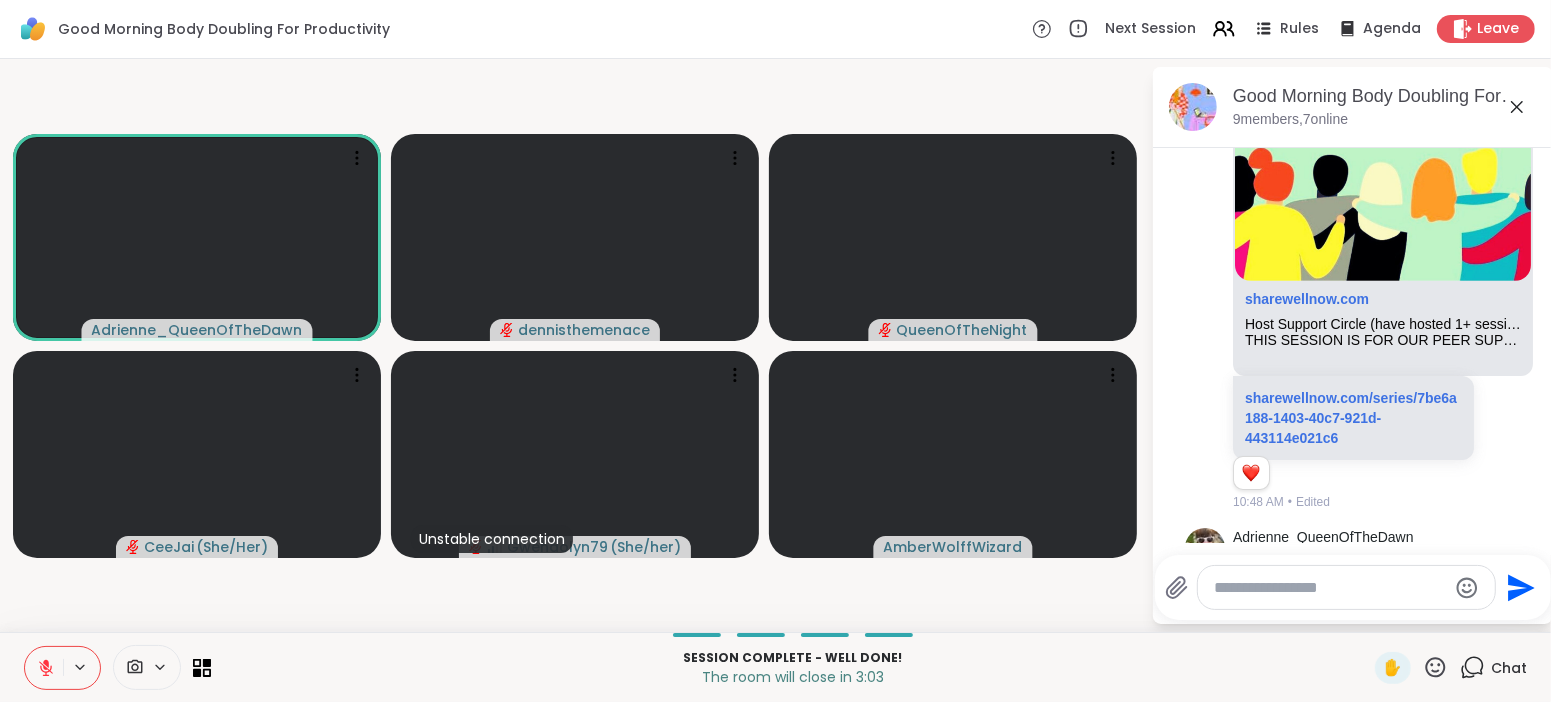 click 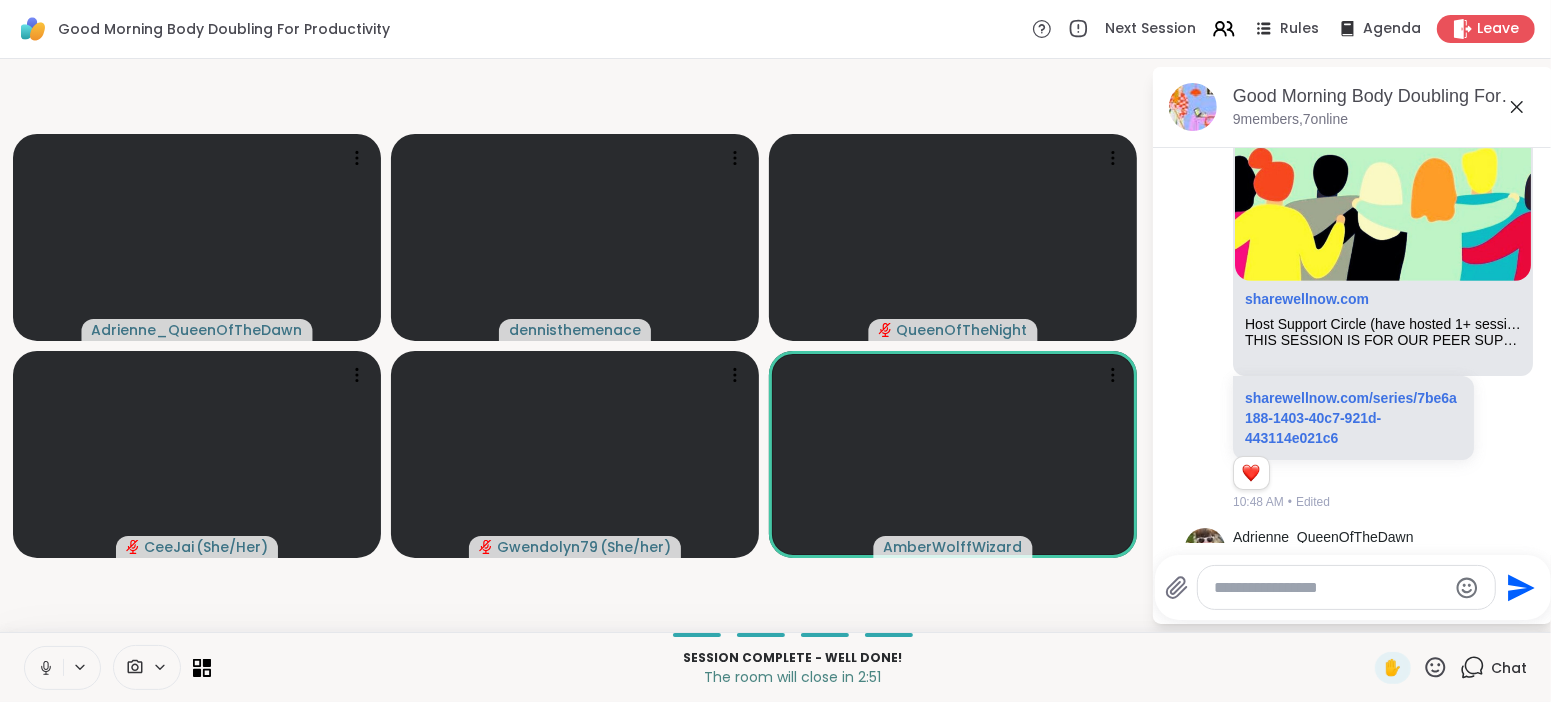 click 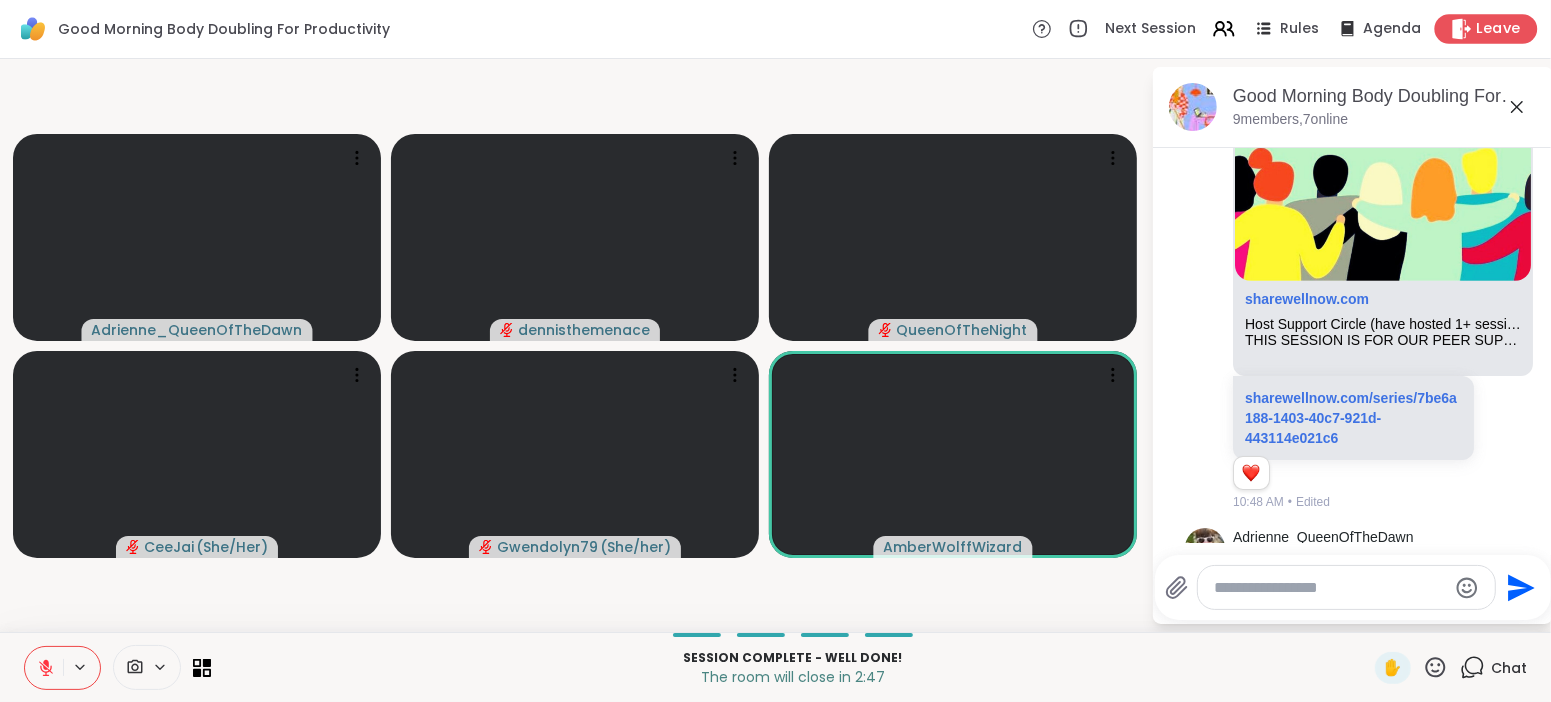 click on "Leave" at bounding box center (1499, 29) 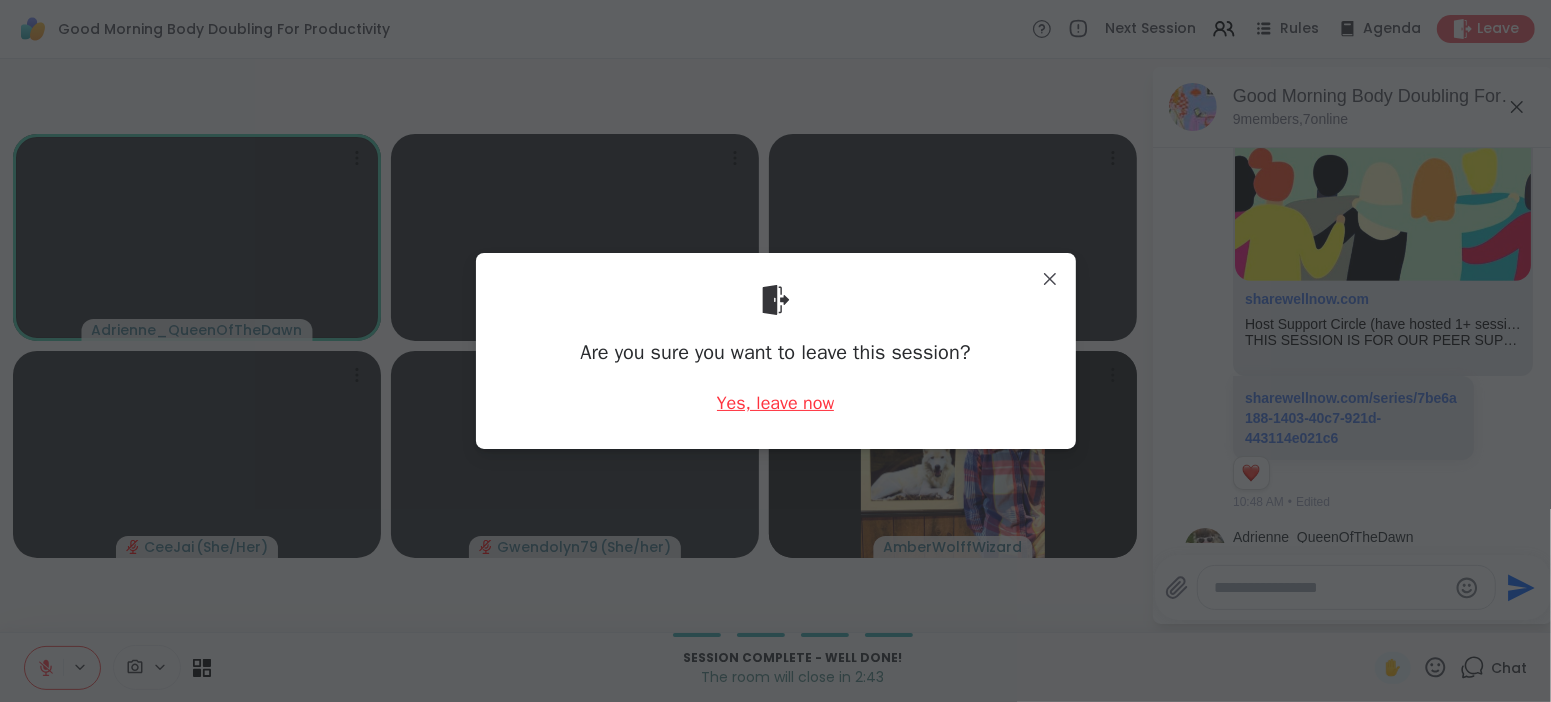 click on "Yes, leave now" at bounding box center [776, 403] 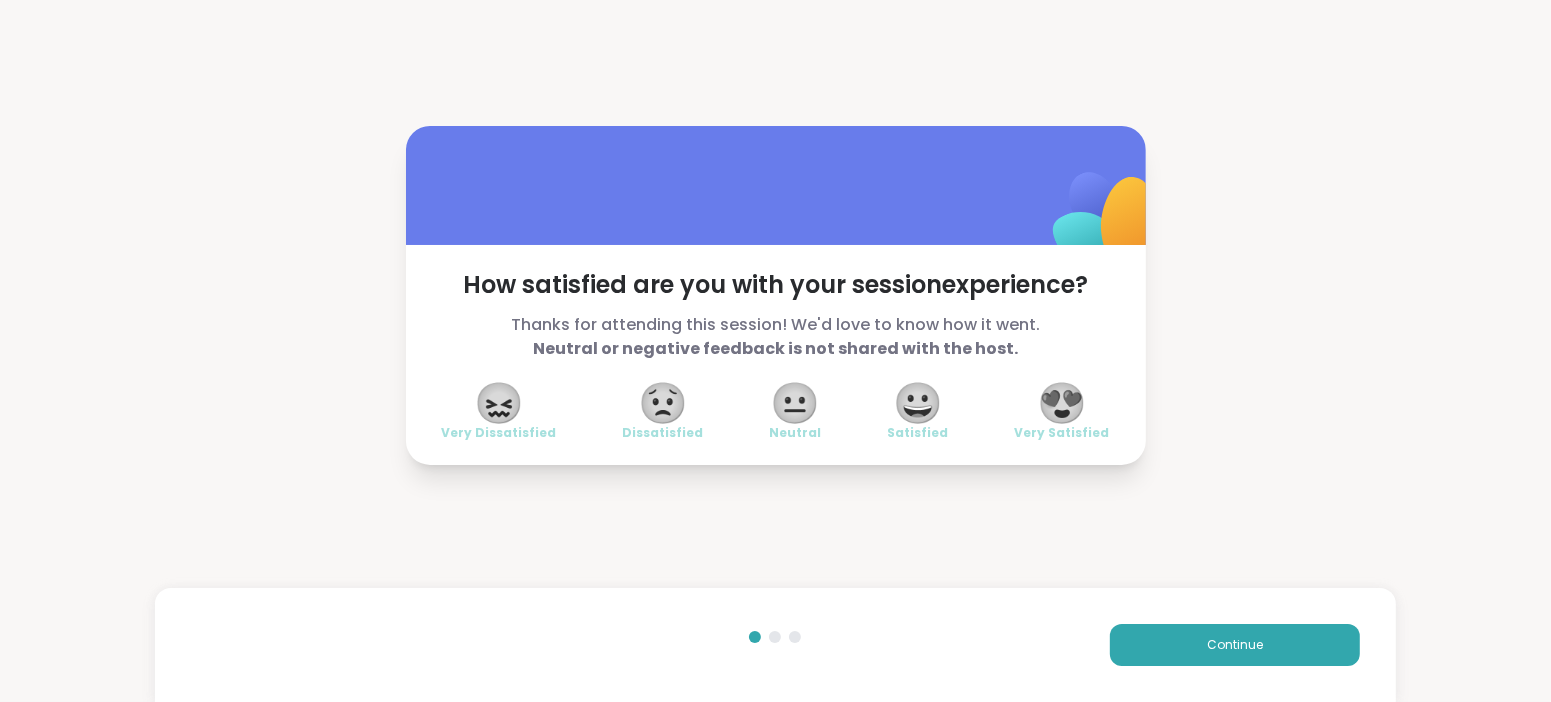 click on "😍" at bounding box center [1062, 403] 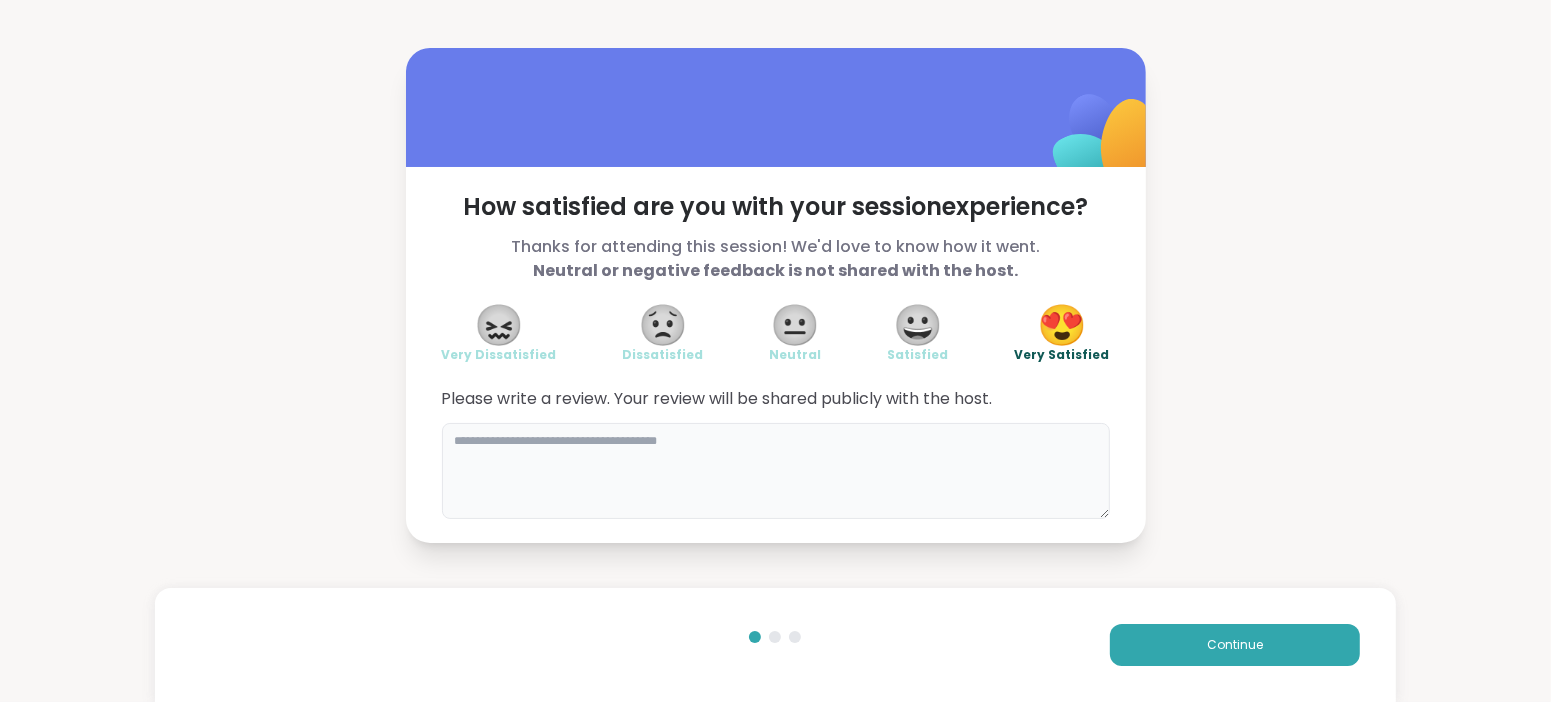 click at bounding box center [776, 471] 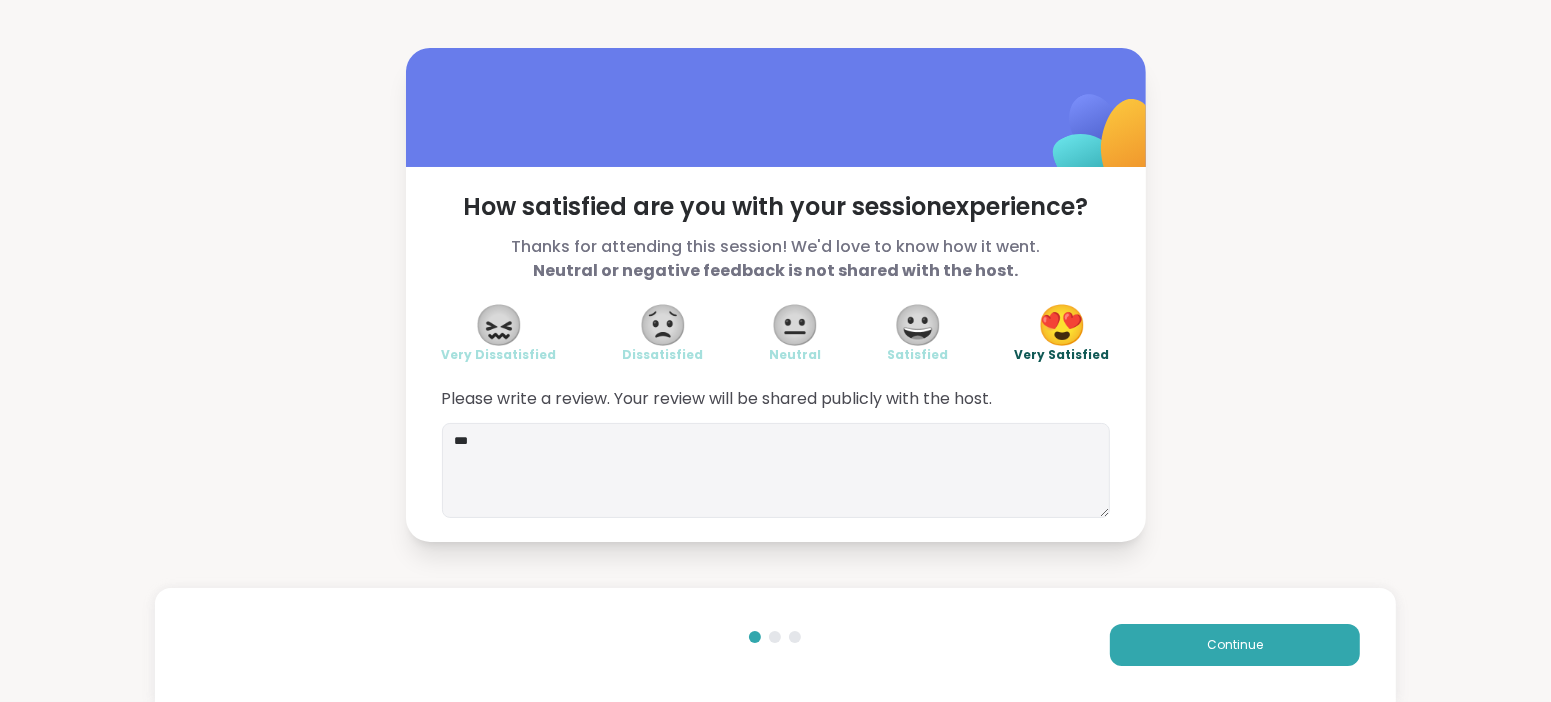 click on "Please write a review. Your review will be shared publicly with the host." at bounding box center [776, 399] 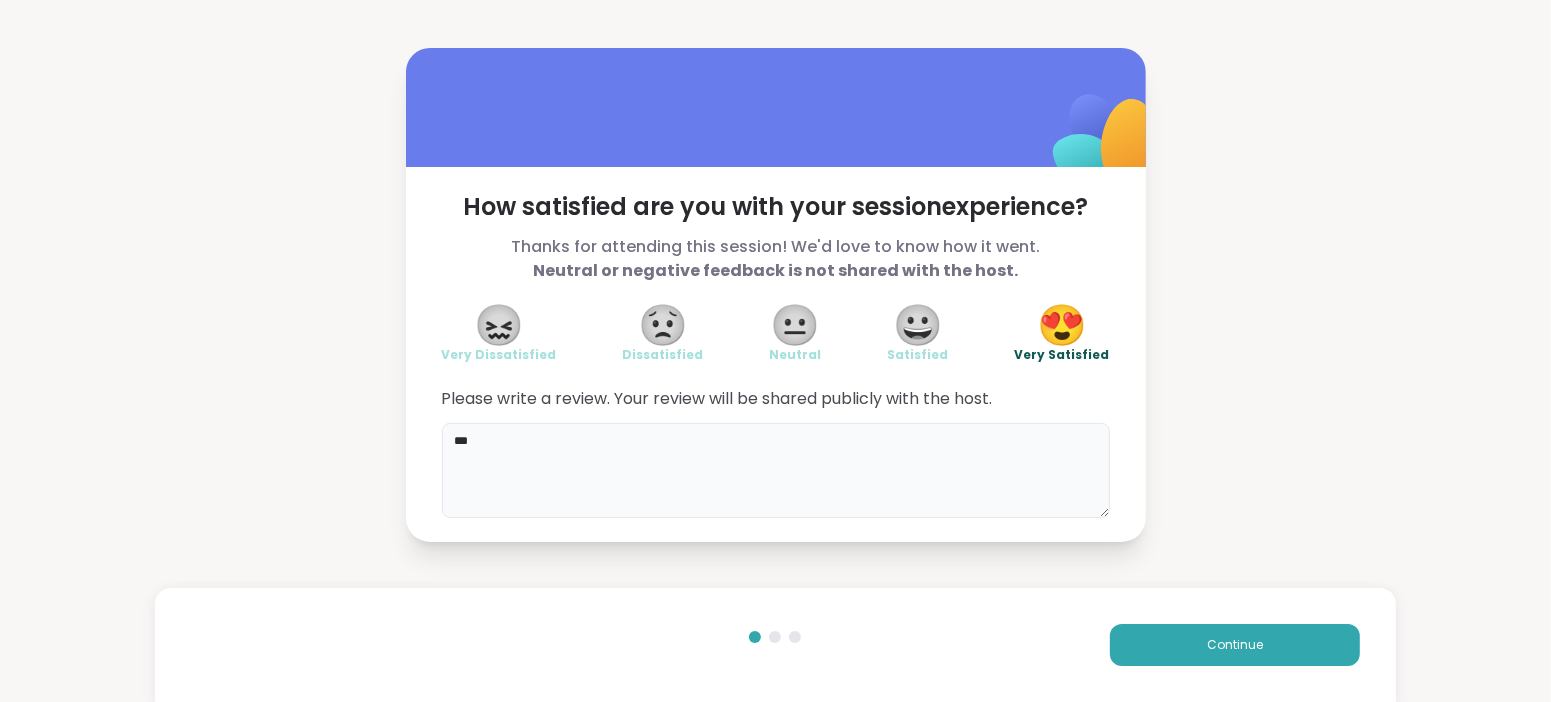 click on "***" at bounding box center [776, 471] 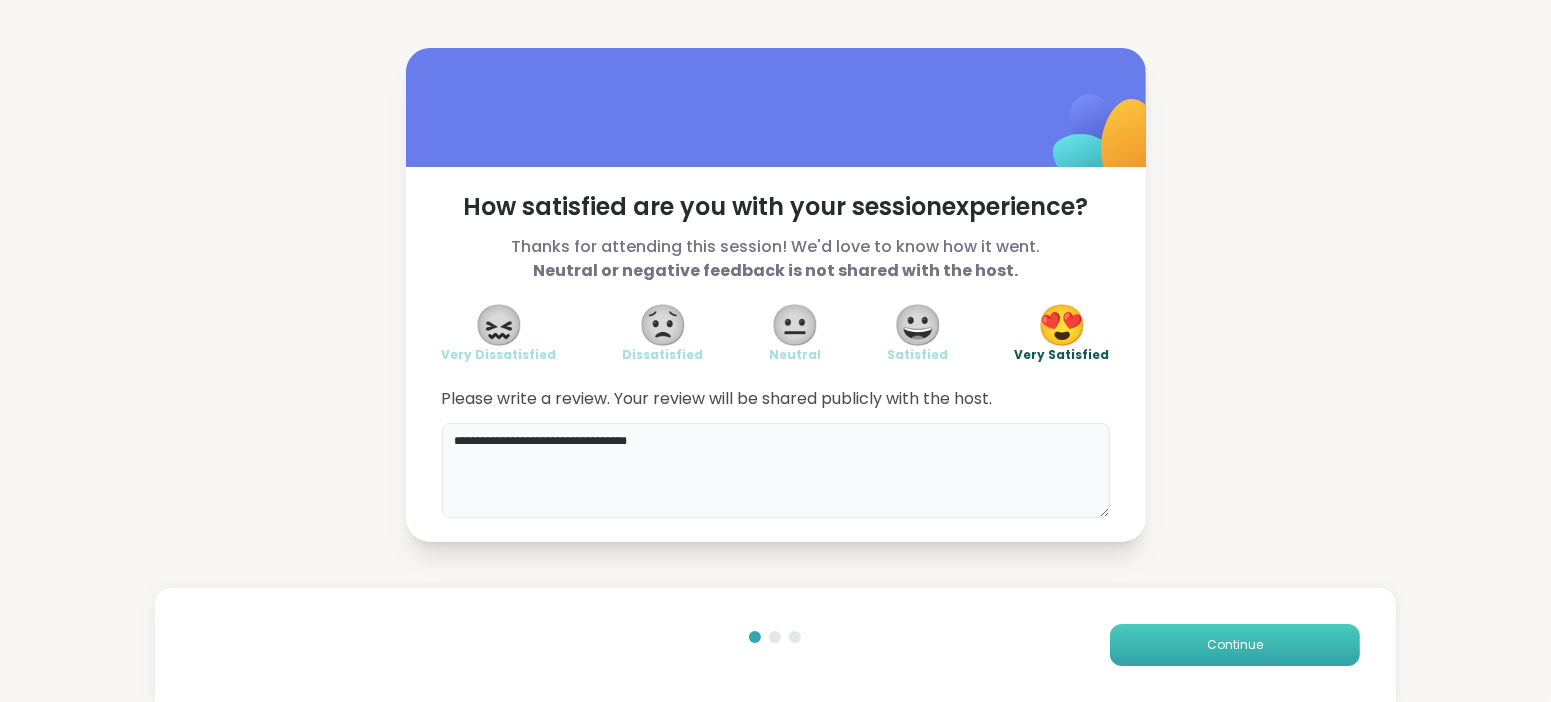 type on "**********" 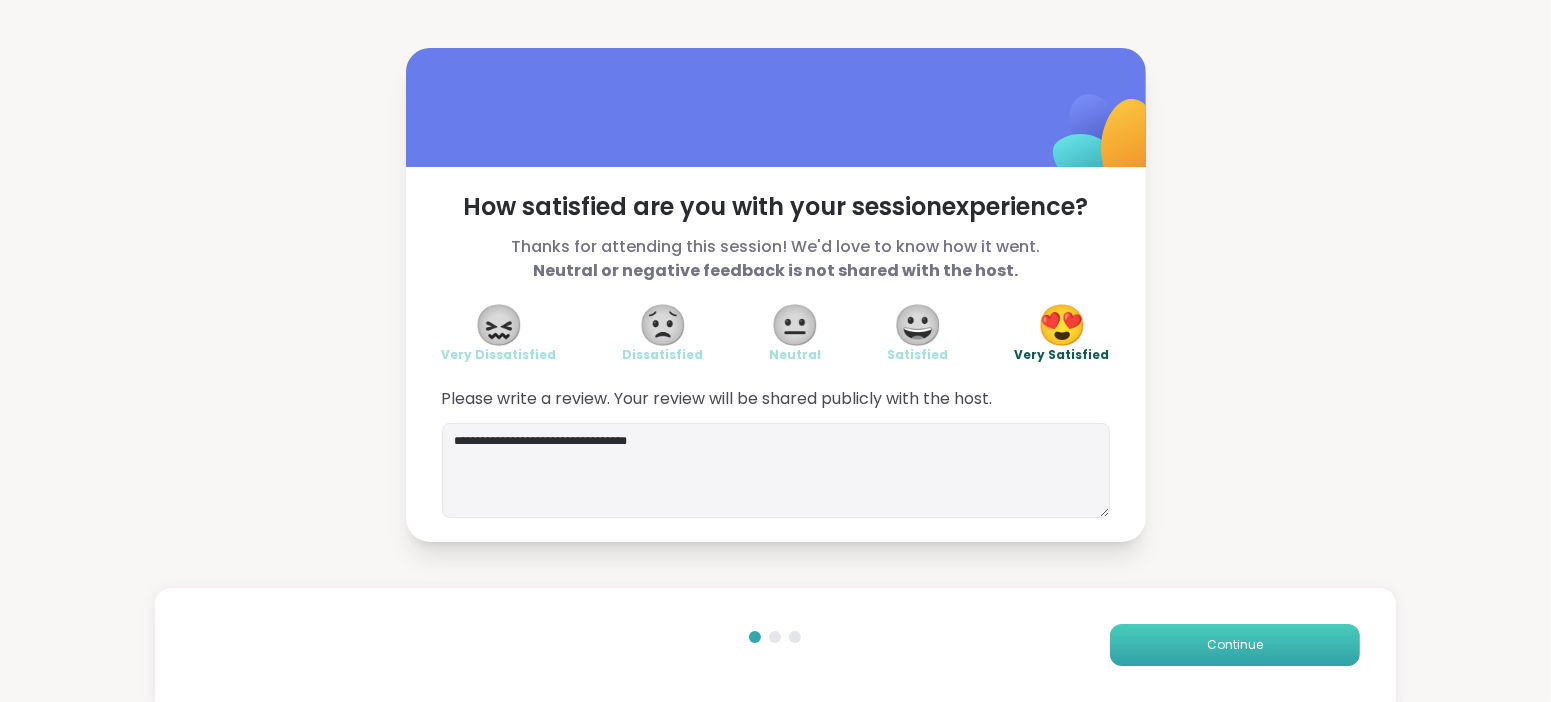 click on "Continue" at bounding box center [1235, 645] 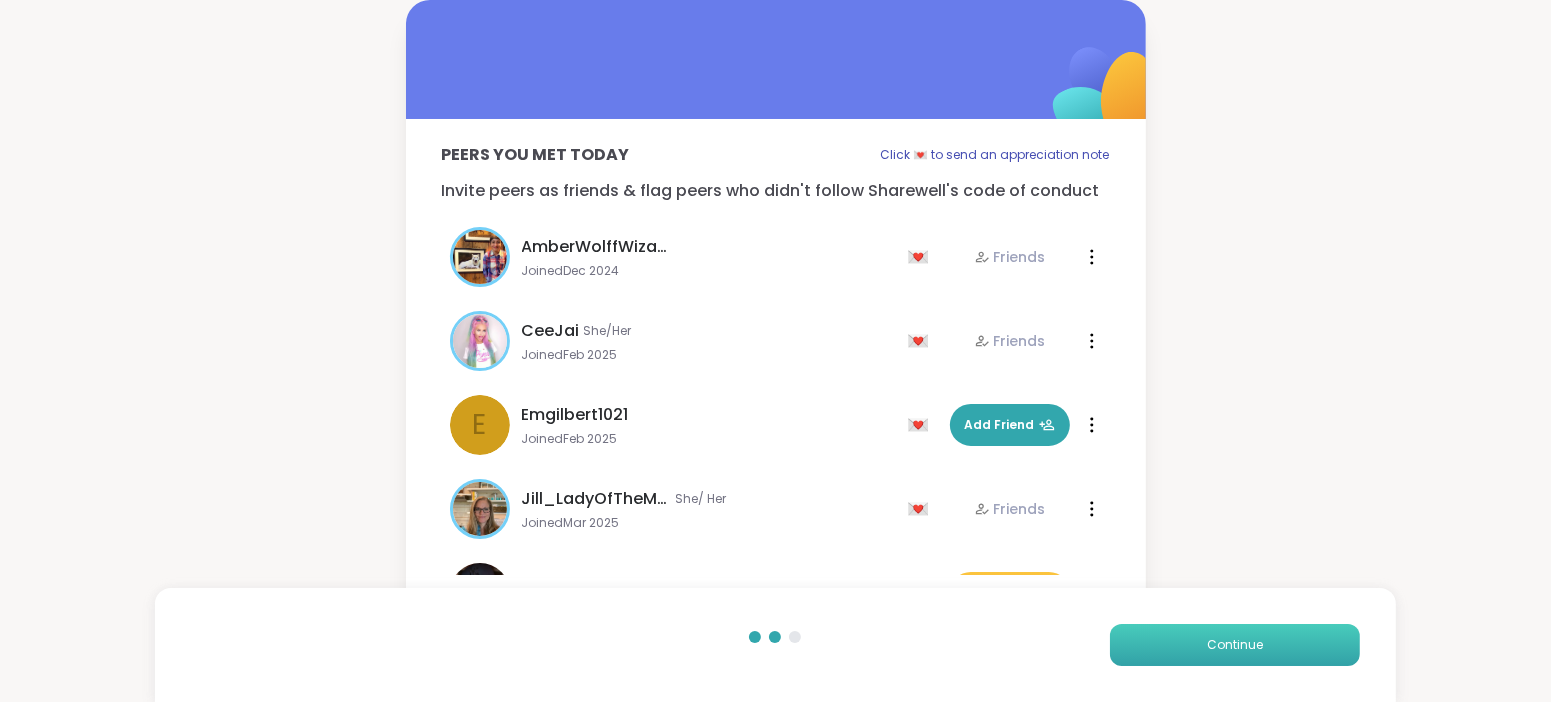 click on "Continue" at bounding box center [1235, 645] 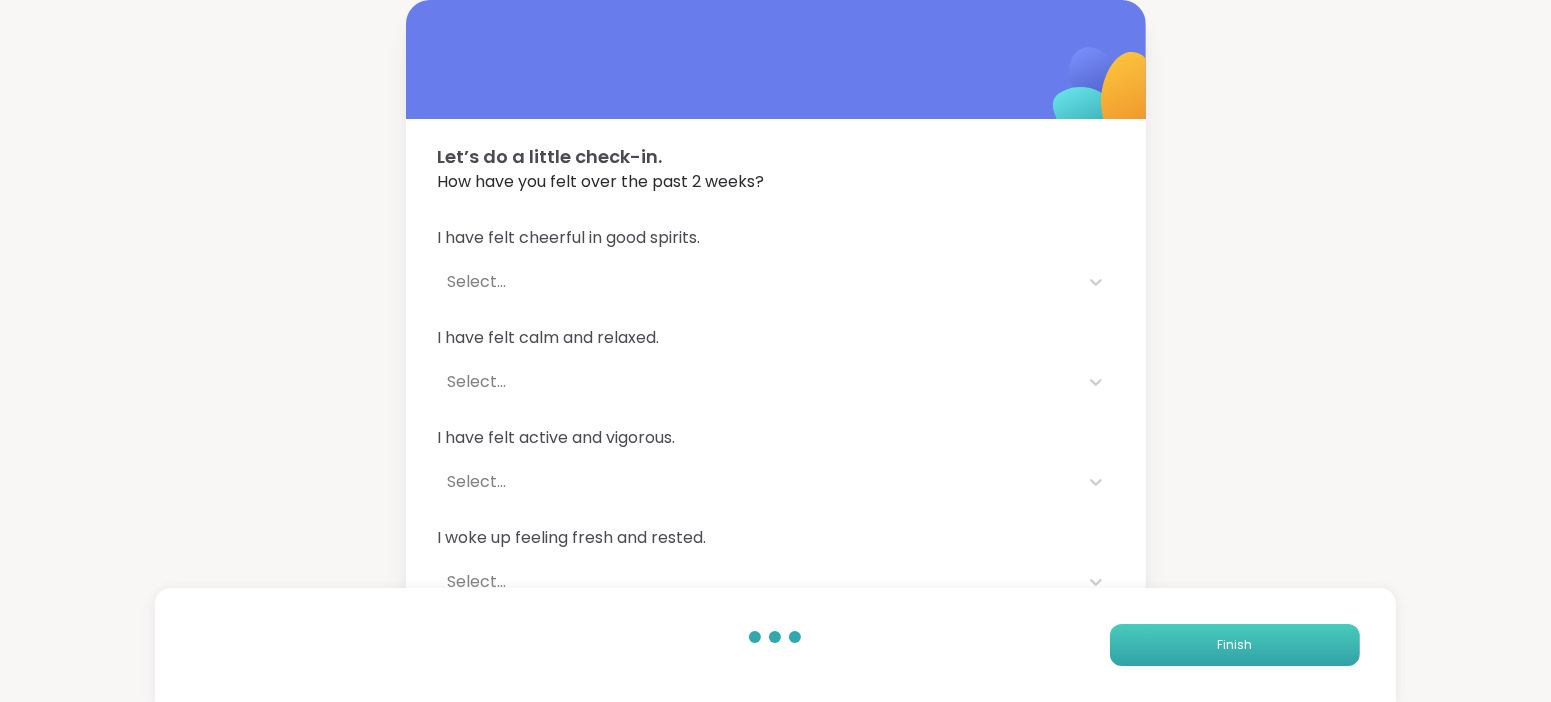 click on "Finish" at bounding box center [1234, 645] 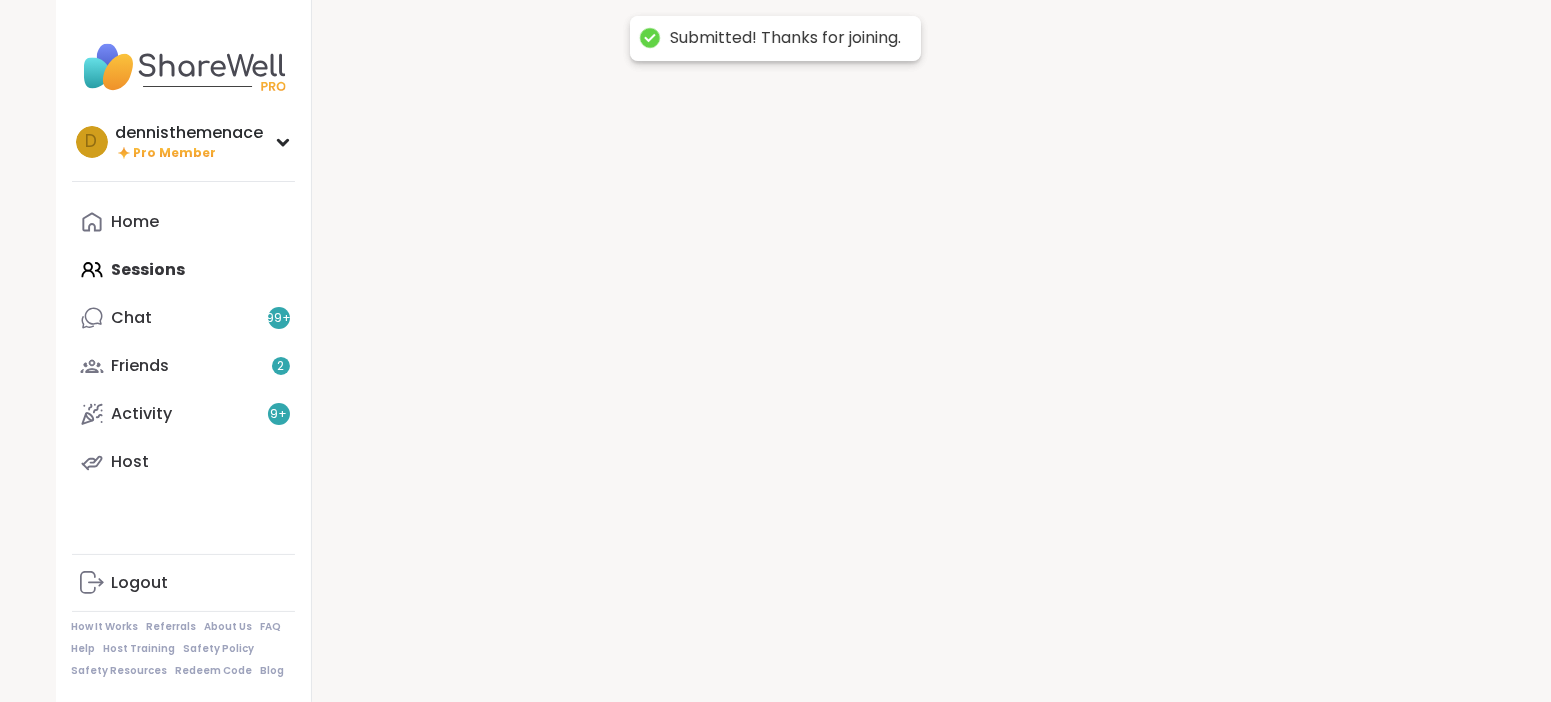 click at bounding box center (904, 351) 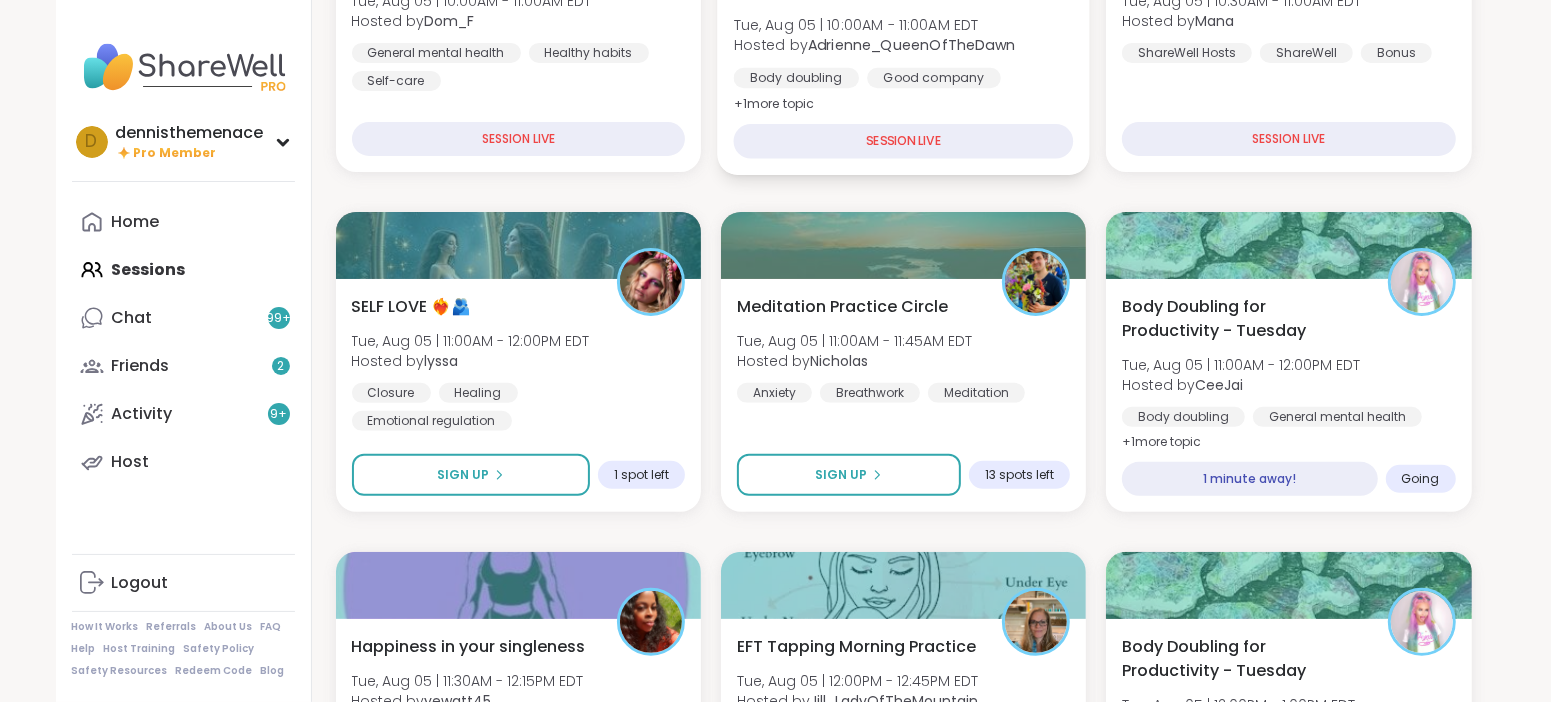 scroll, scrollTop: 449, scrollLeft: 0, axis: vertical 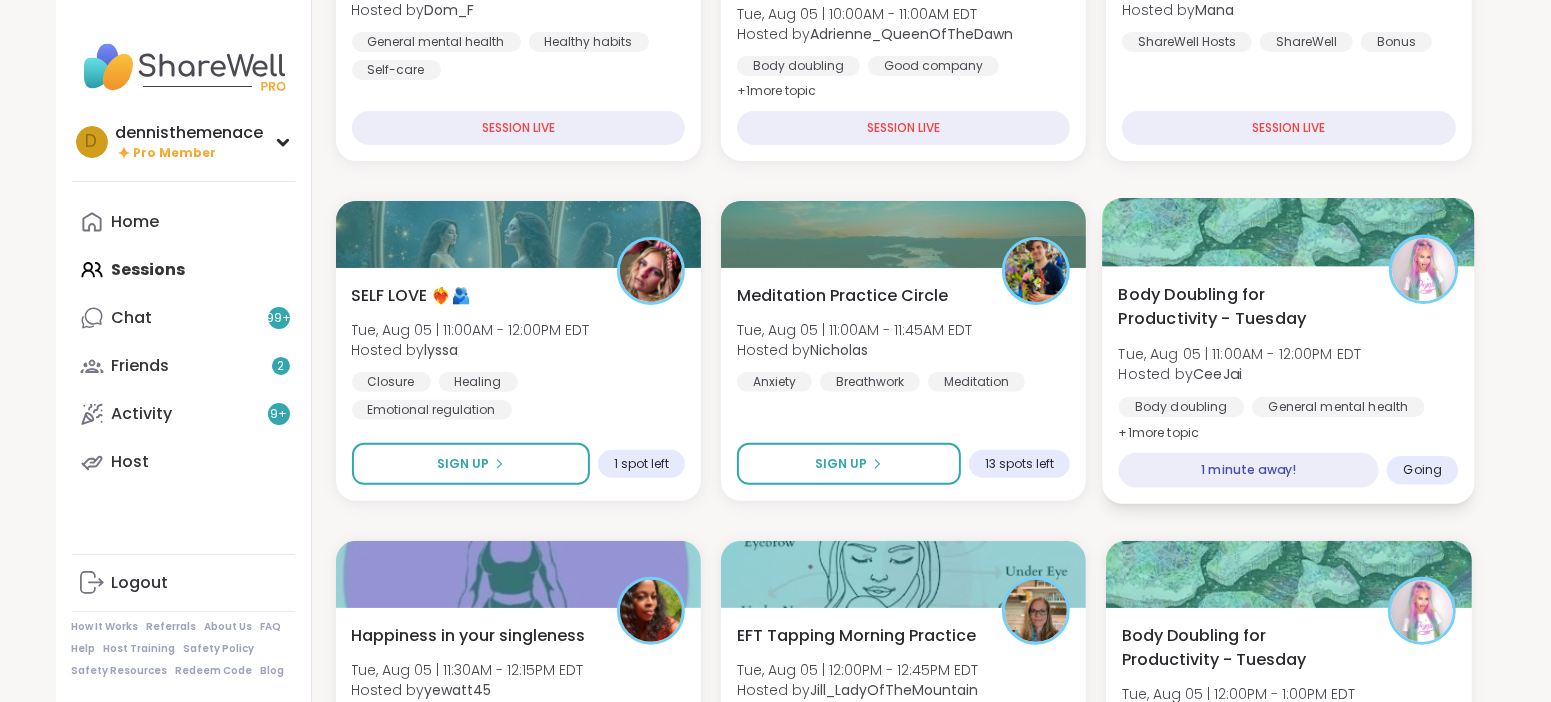 click on "Tue, Aug 05 | 11:00AM - 12:00PM EDT" at bounding box center [1240, 354] 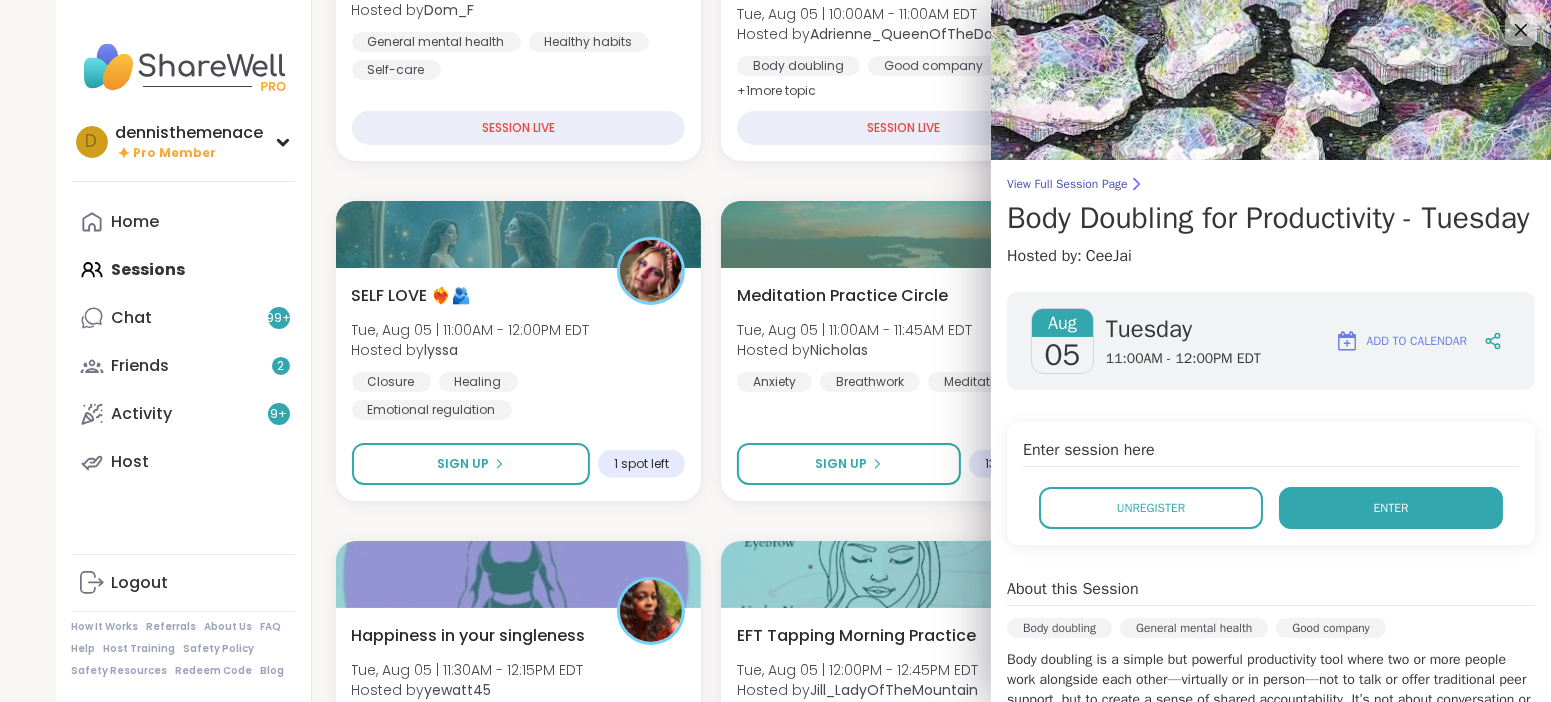 click on "Enter" at bounding box center (1391, 508) 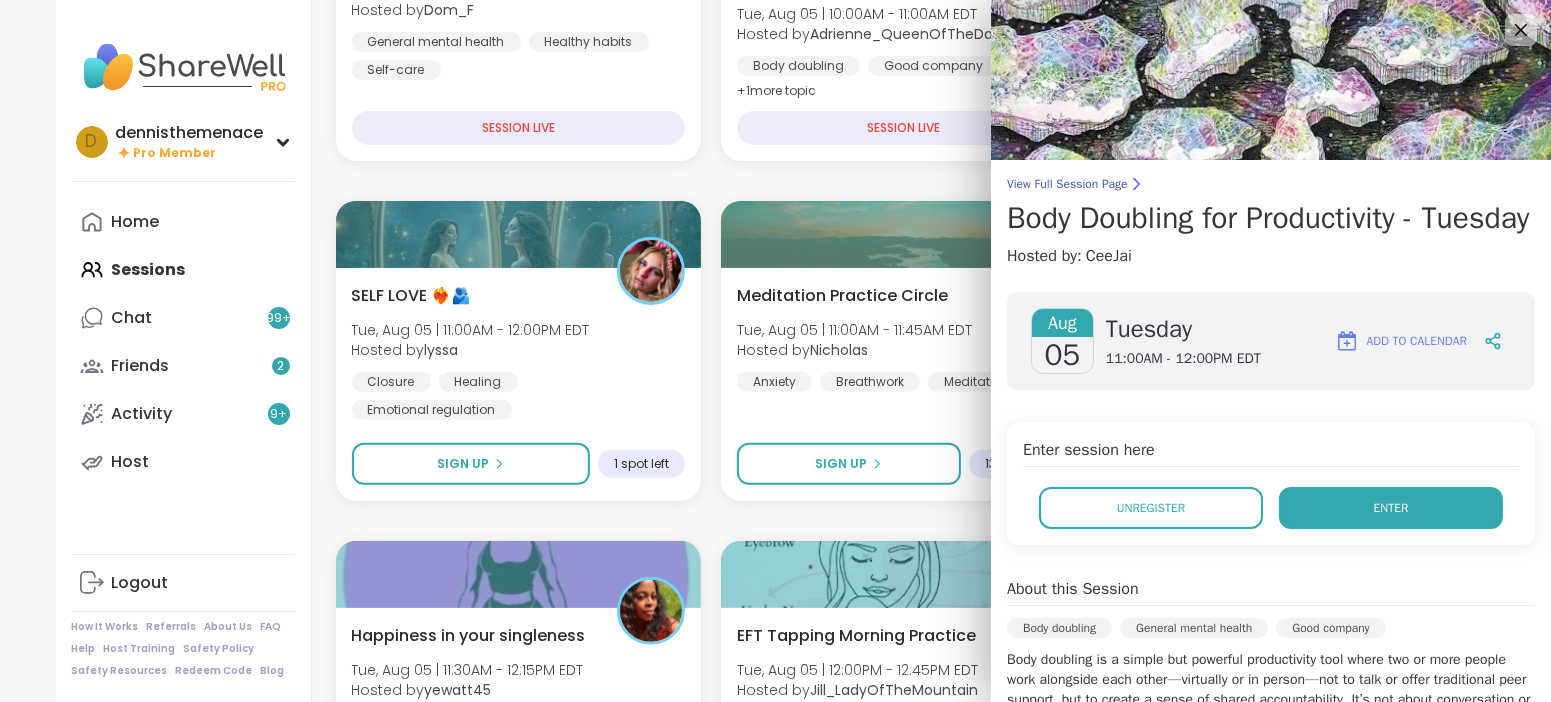 click on "Enter" at bounding box center (1391, 508) 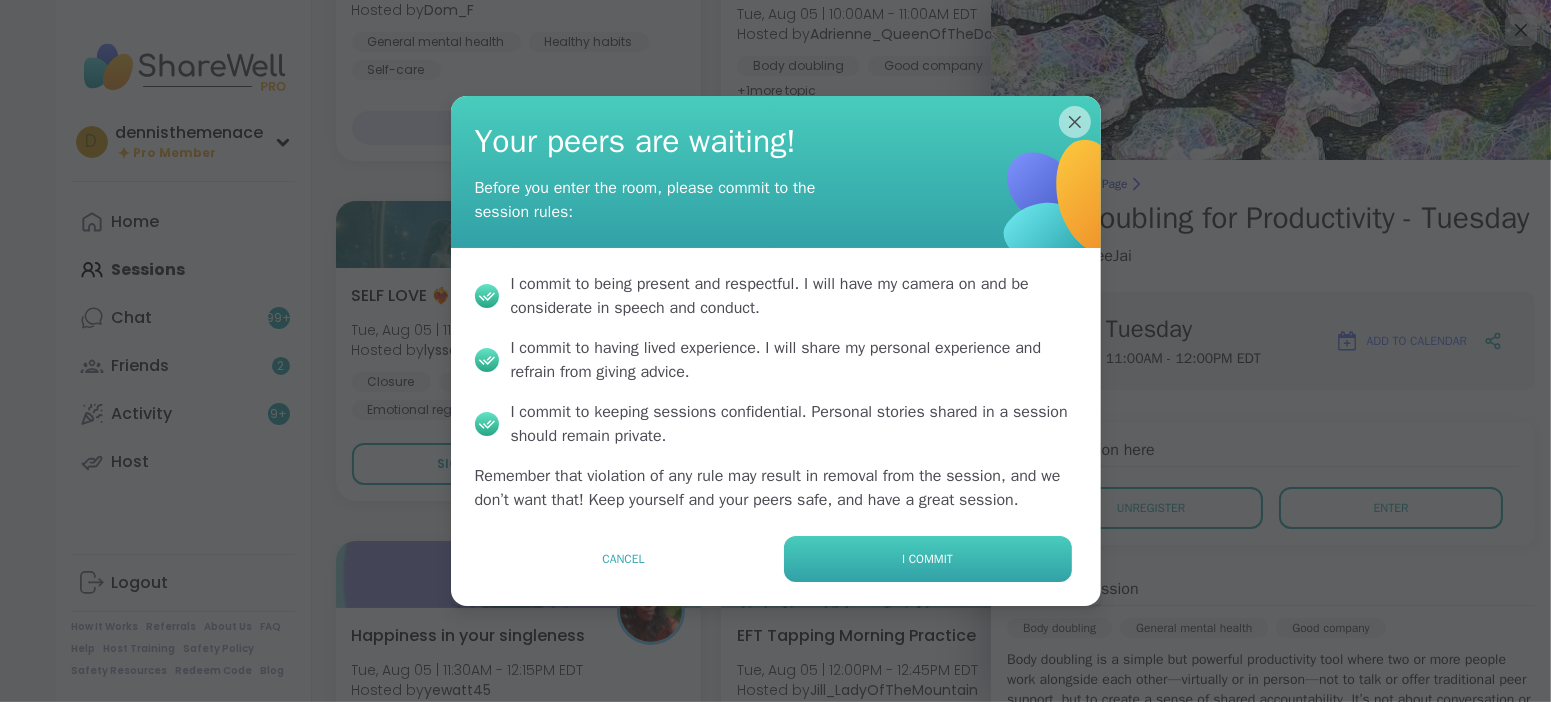 click on "I commit" at bounding box center (927, 559) 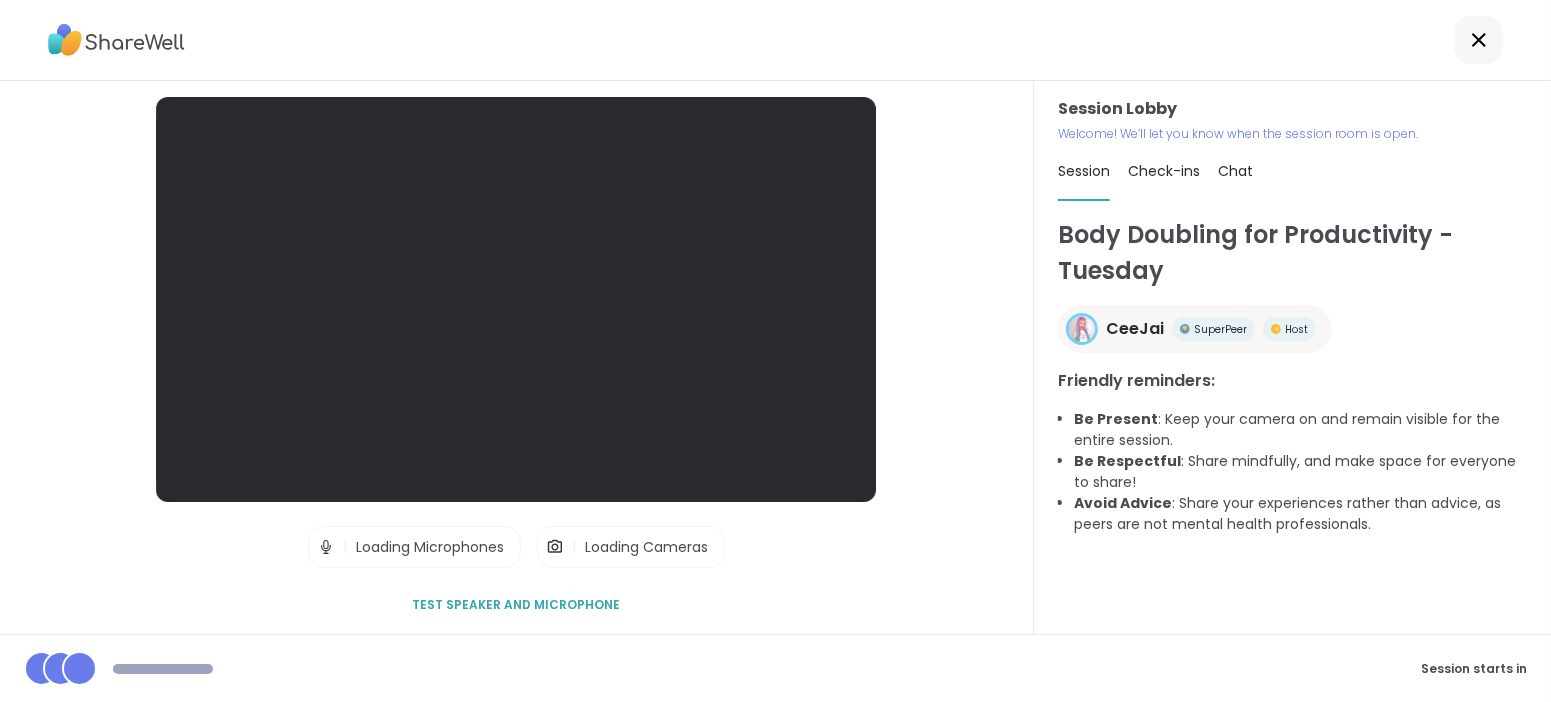 scroll, scrollTop: 0, scrollLeft: 0, axis: both 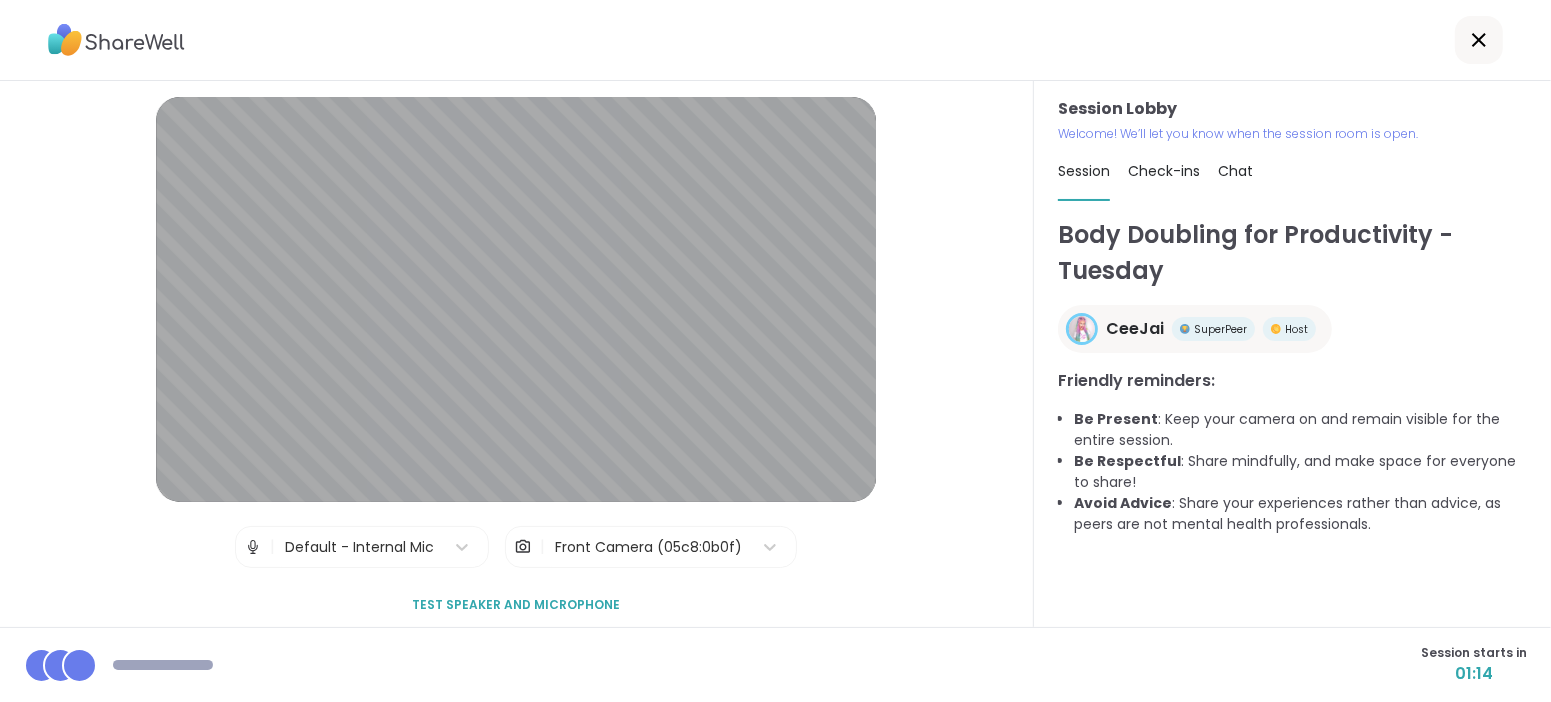 click on "Session Lobby | Default - Internal Mic | Front Camera (05c8:0b0f) Test speaker and microphone" at bounding box center (517, 354) 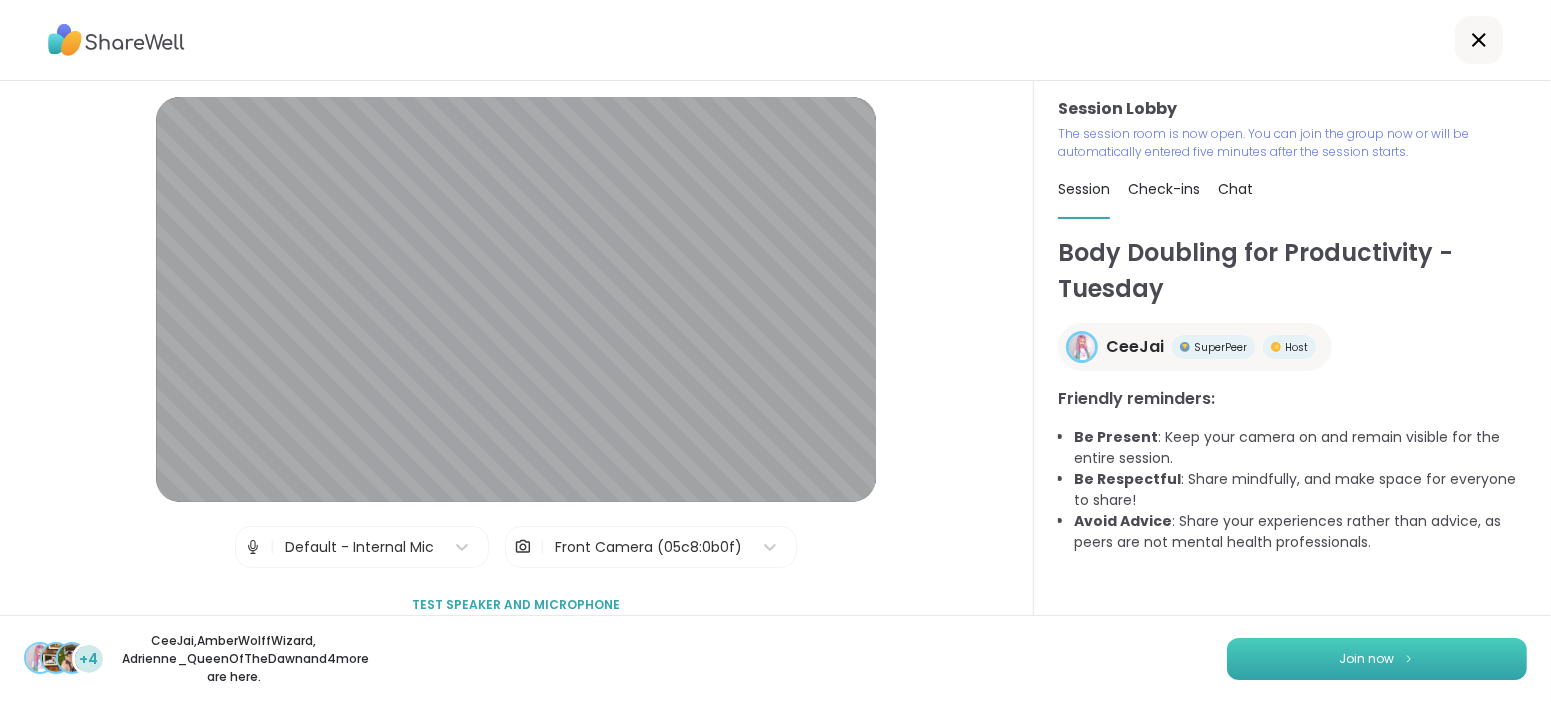 click on "Join now" at bounding box center [1367, 659] 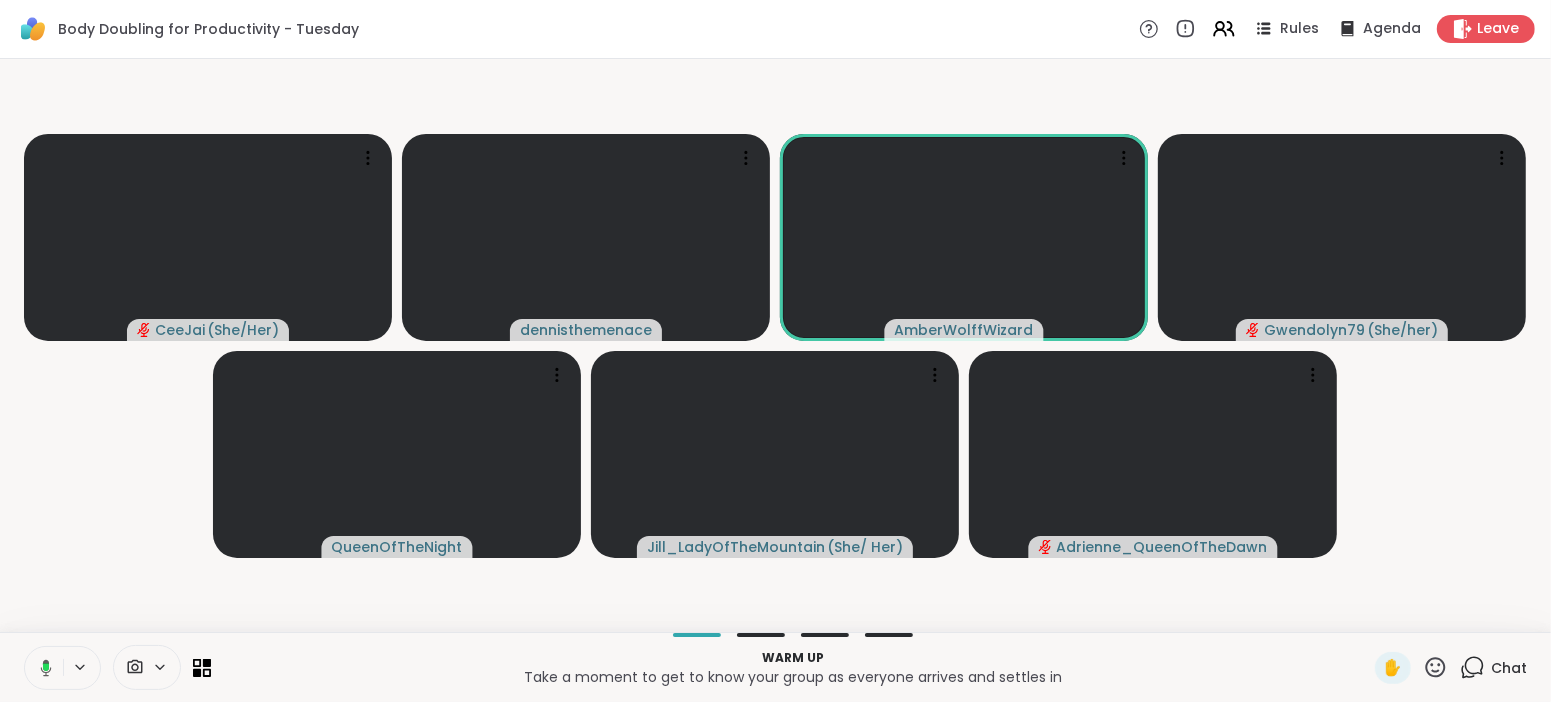 click on "Chat" at bounding box center (1509, 668) 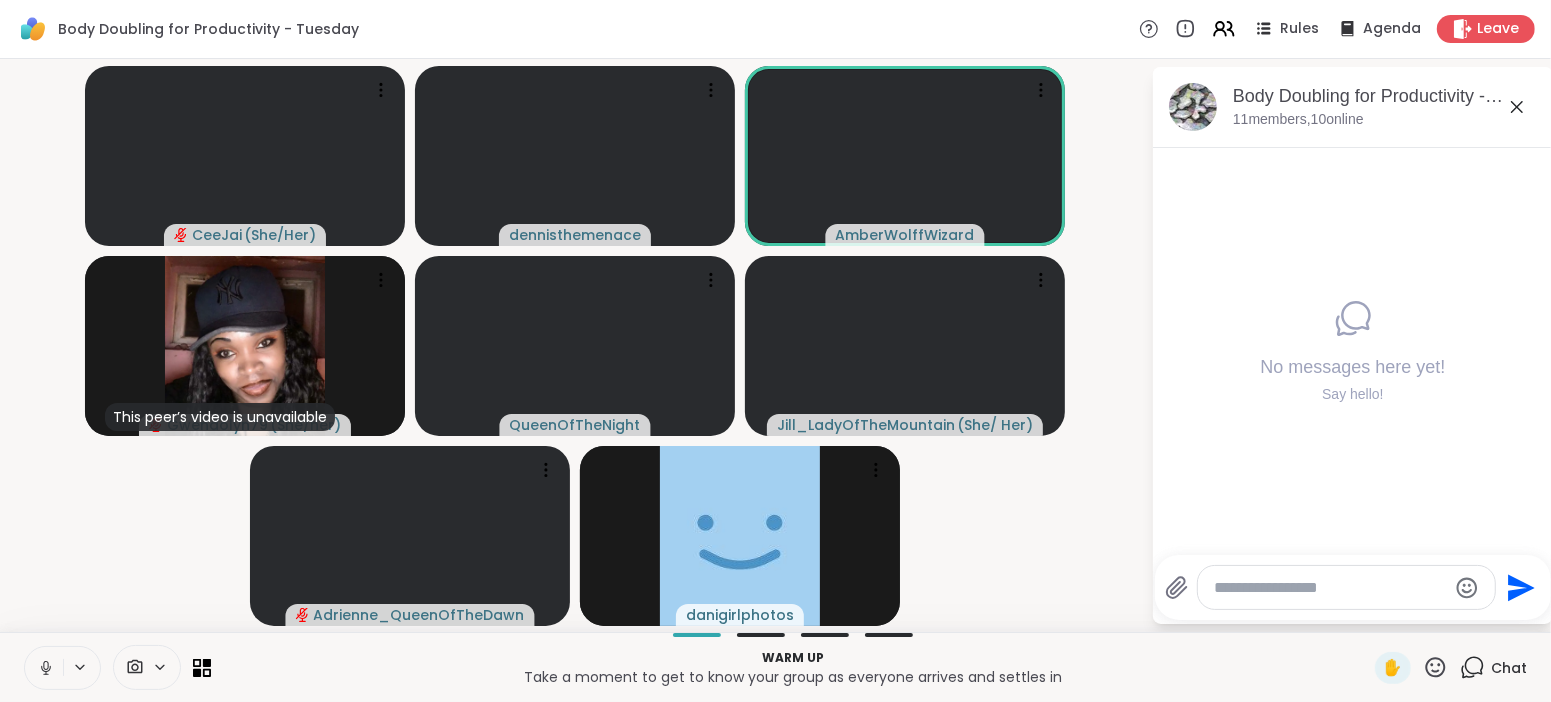 click at bounding box center [1330, 588] 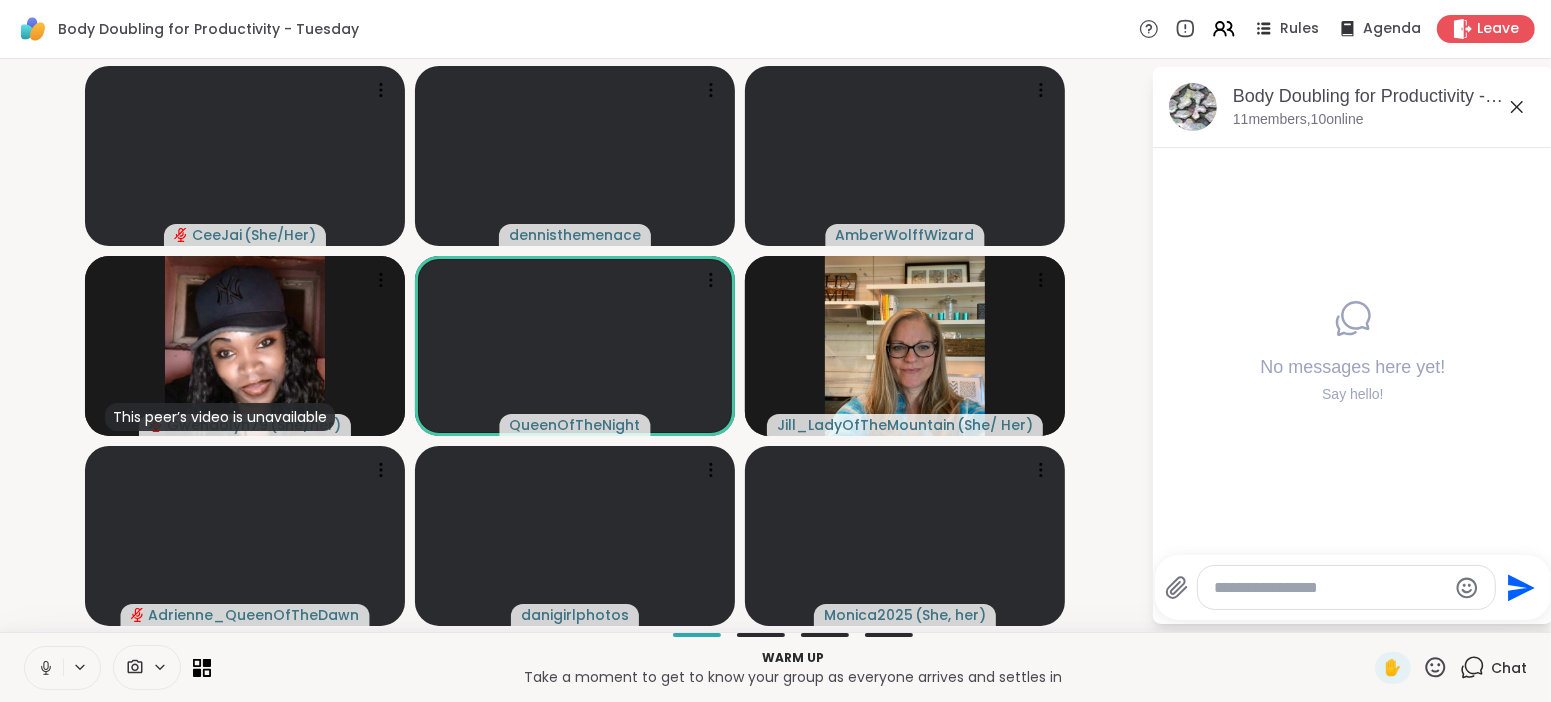 click 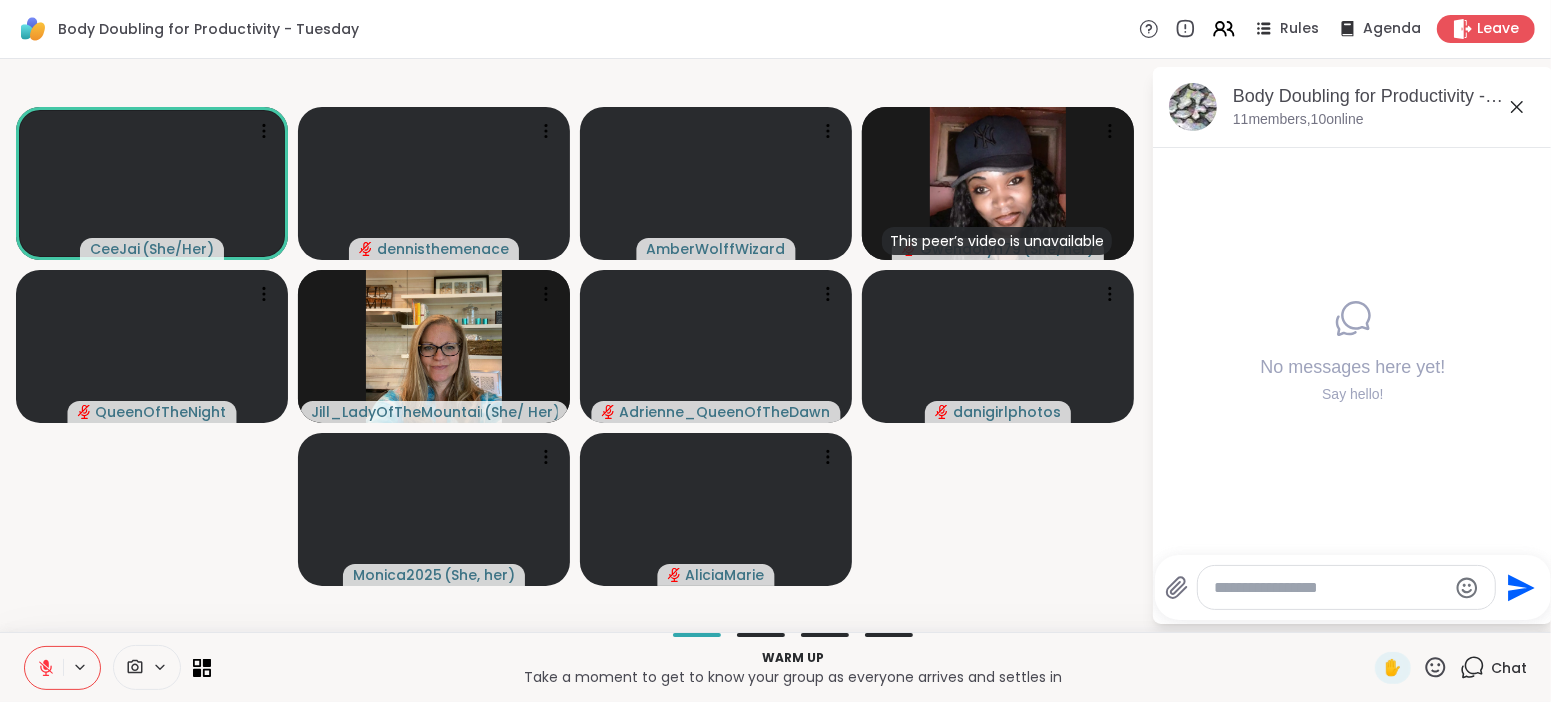click at bounding box center (1330, 588) 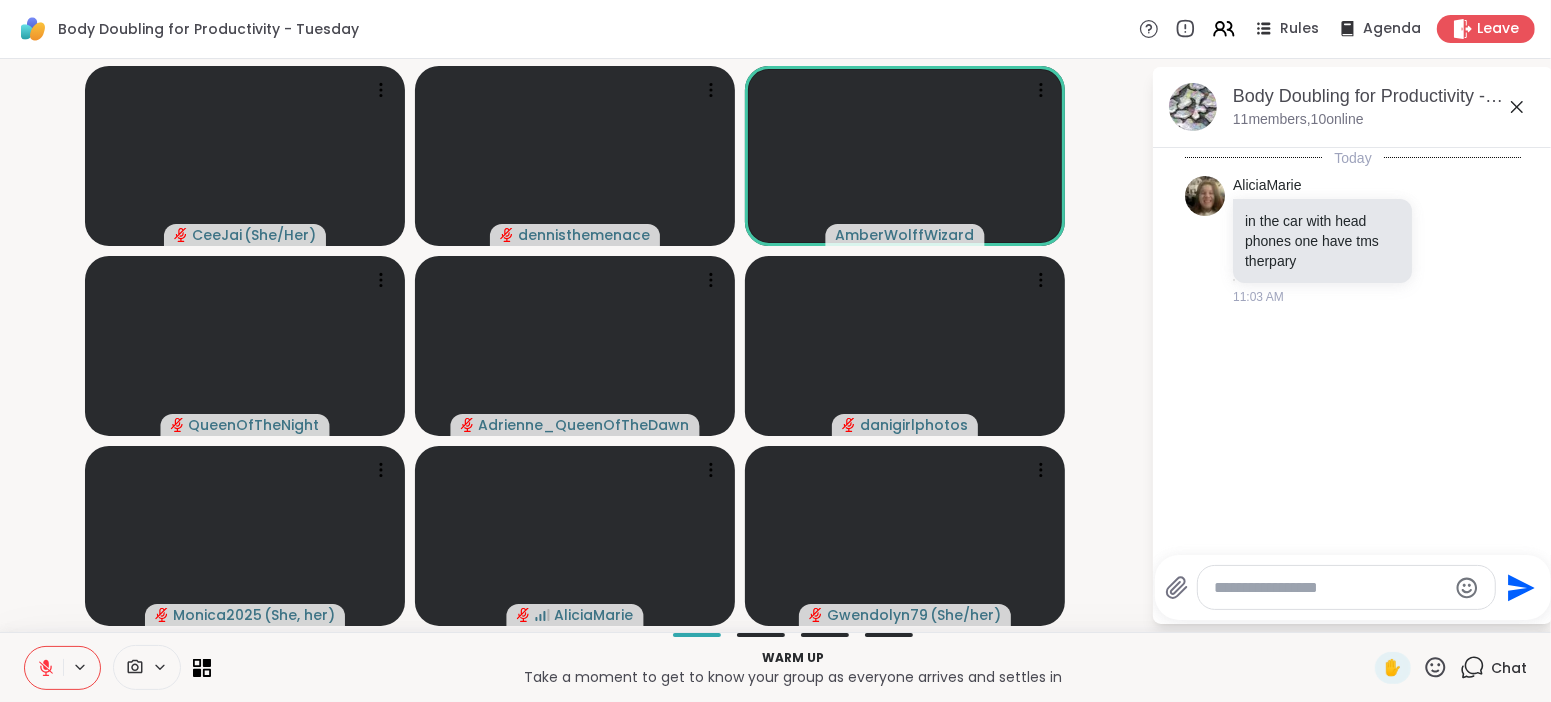 click at bounding box center [1330, 588] 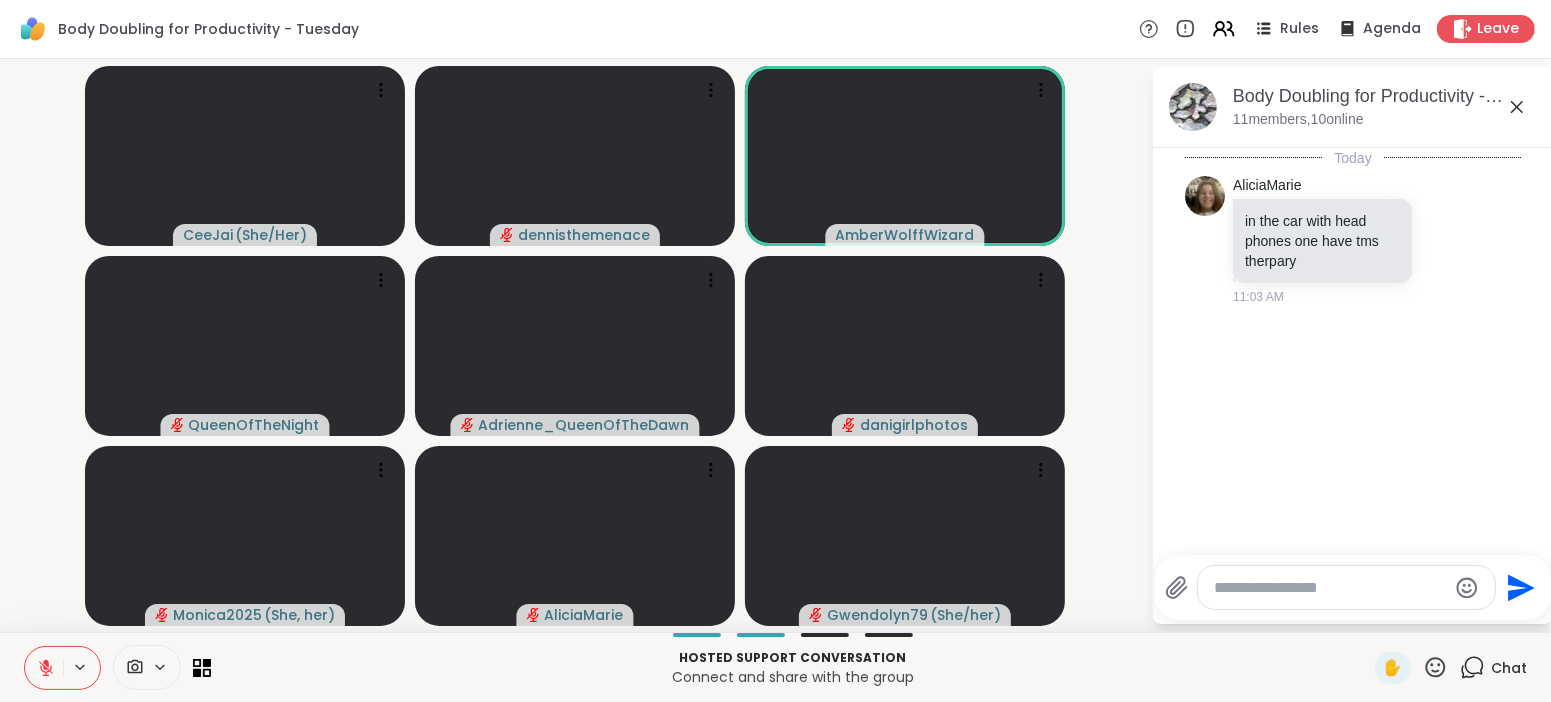 click at bounding box center [1330, 588] 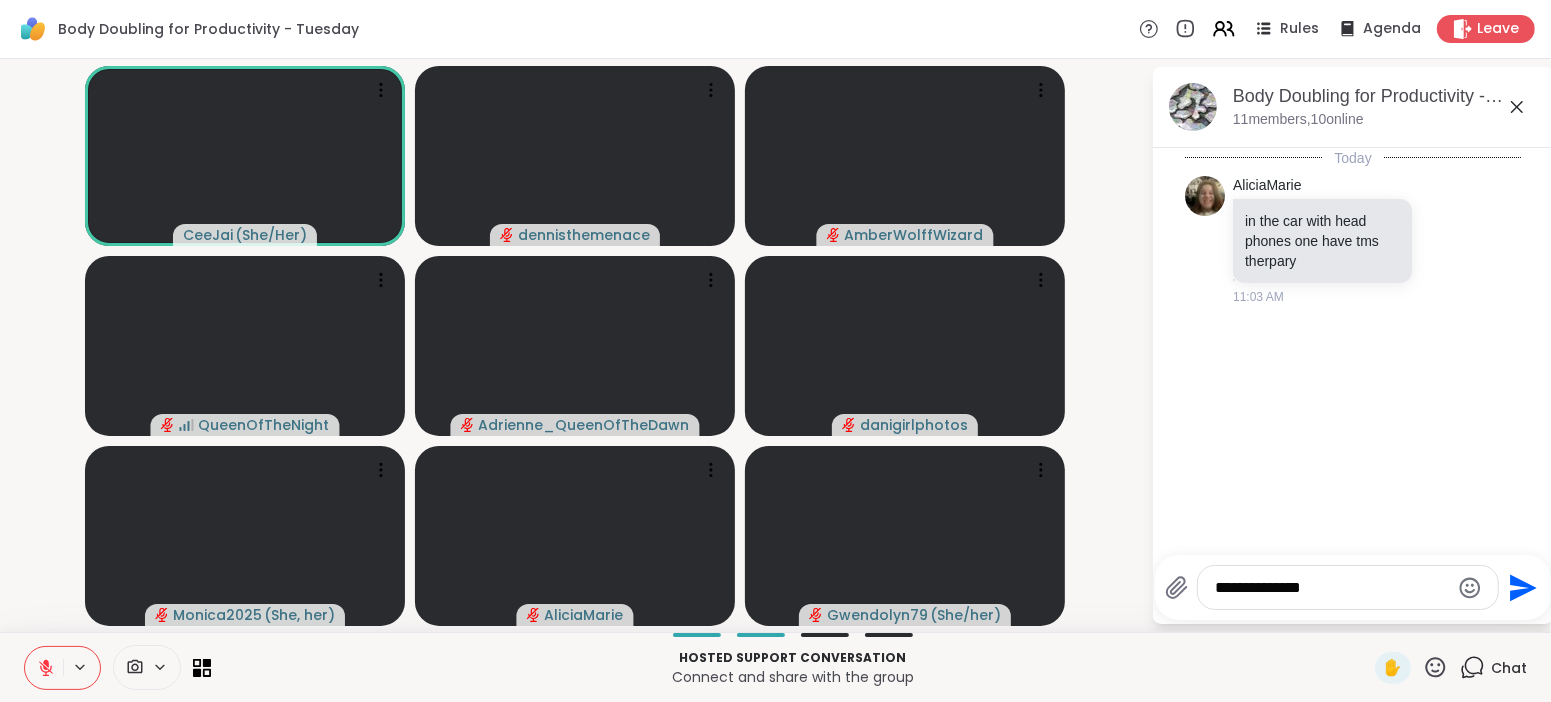 type on "**********" 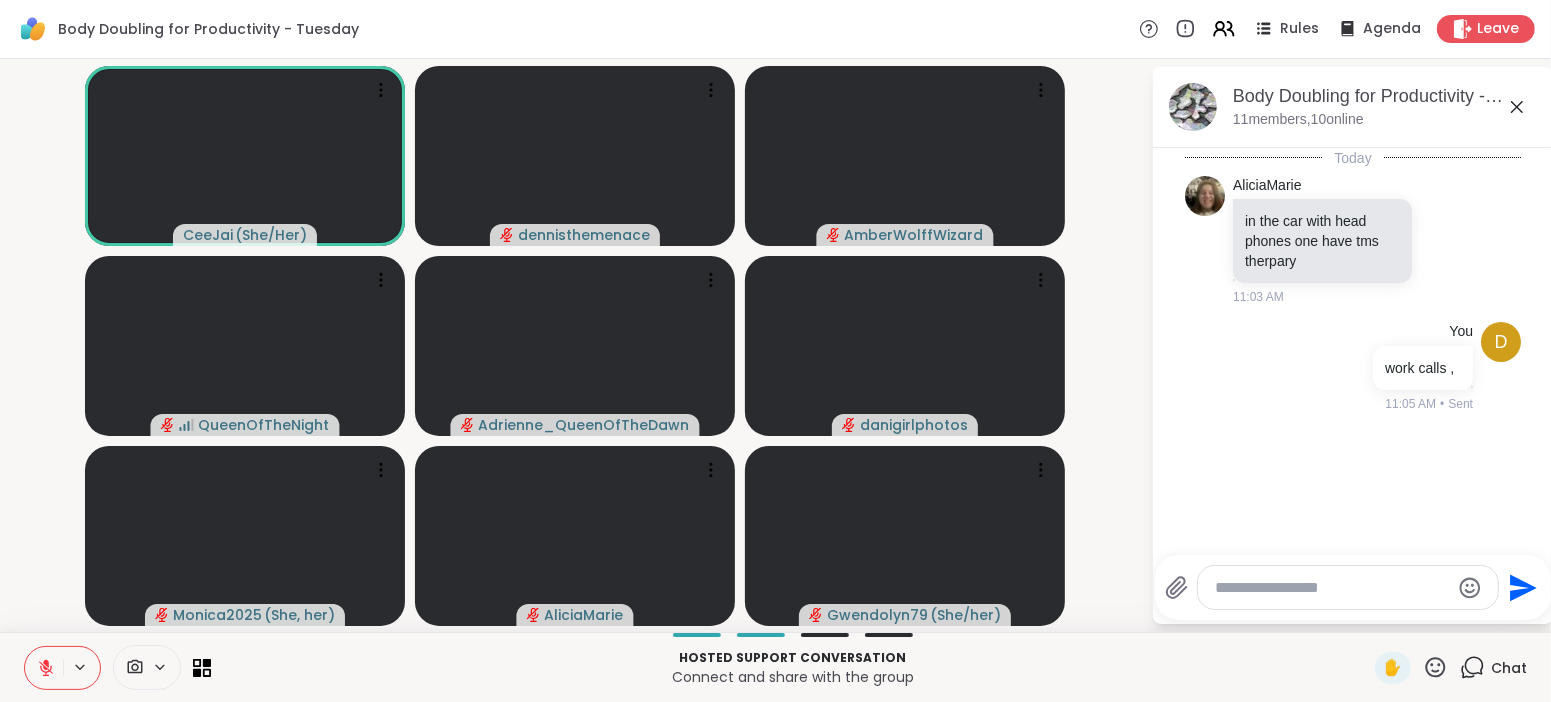 click at bounding box center [1332, 588] 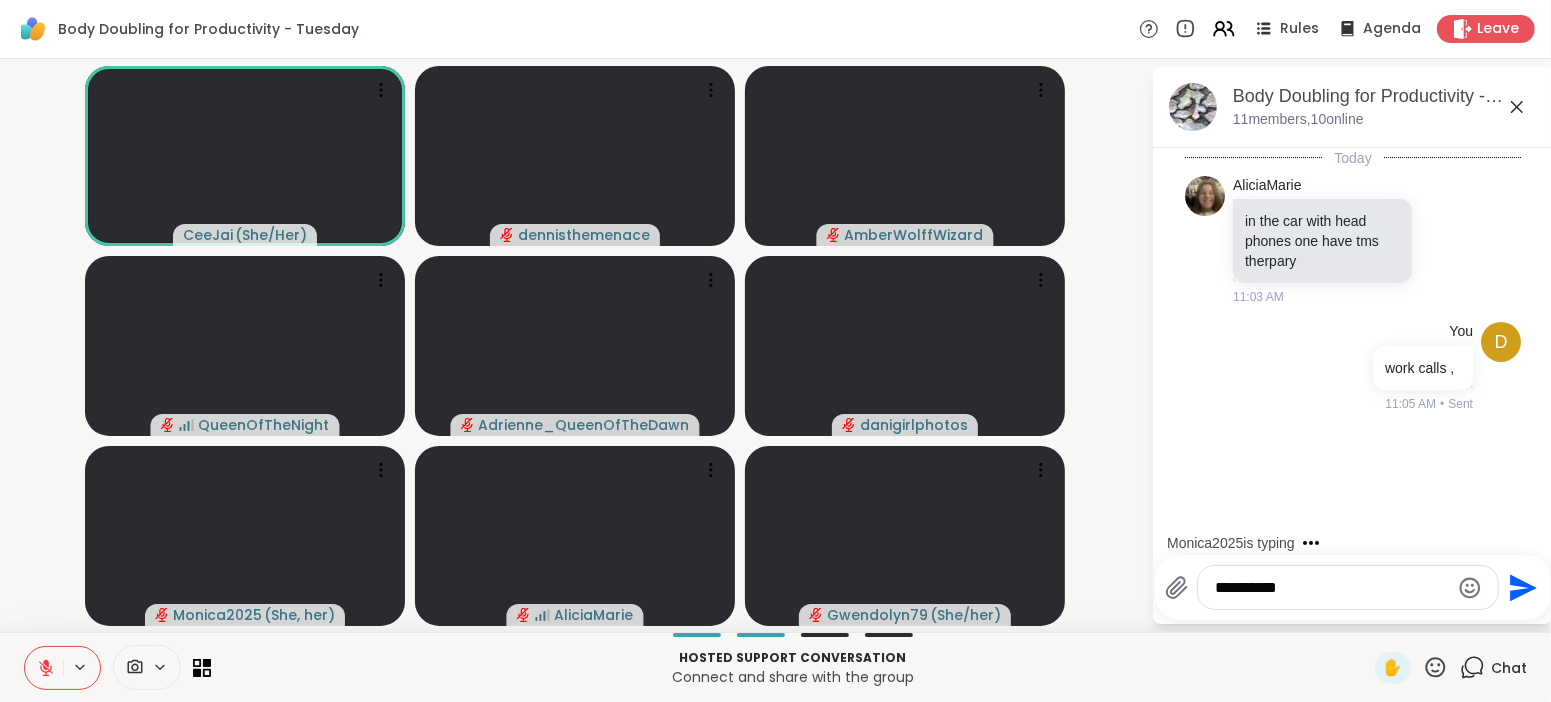 type on "**********" 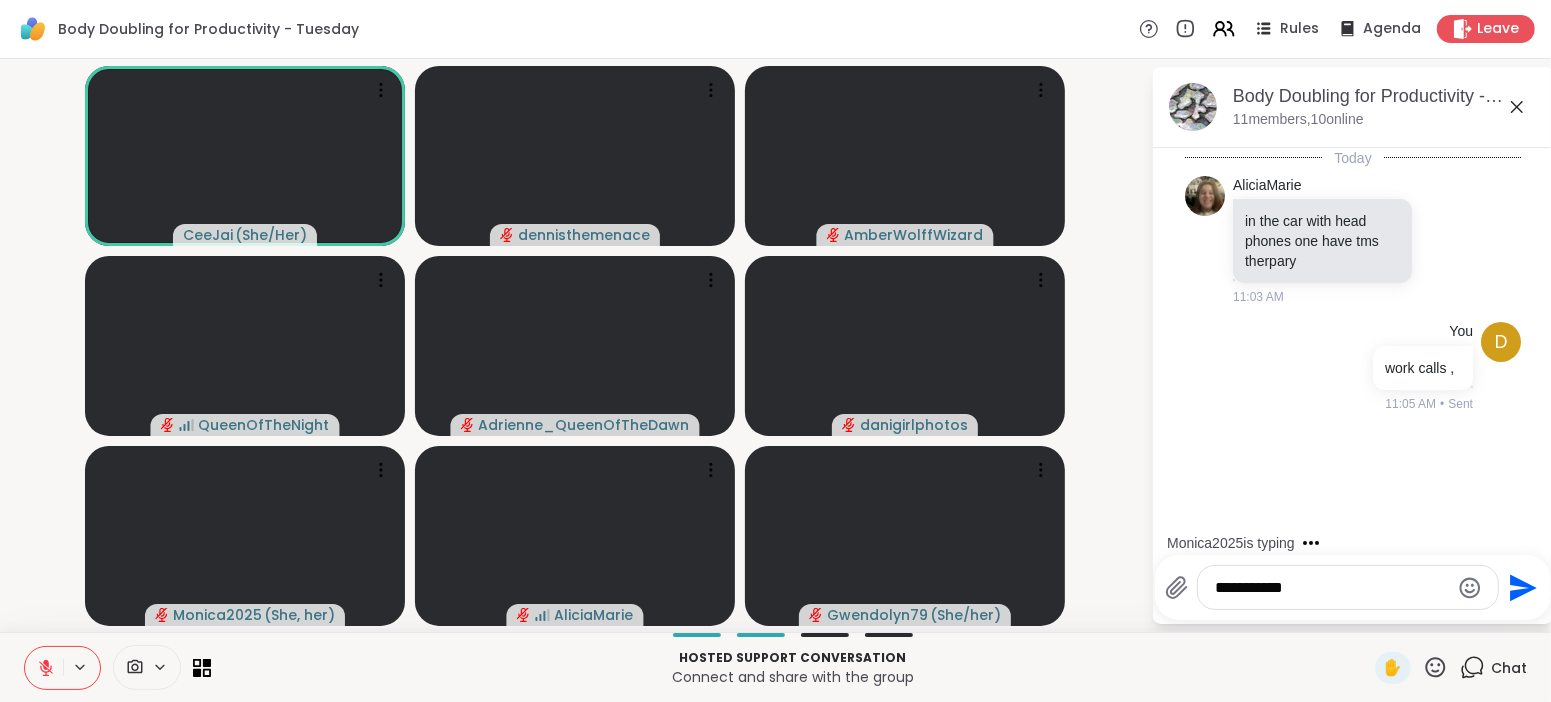 type 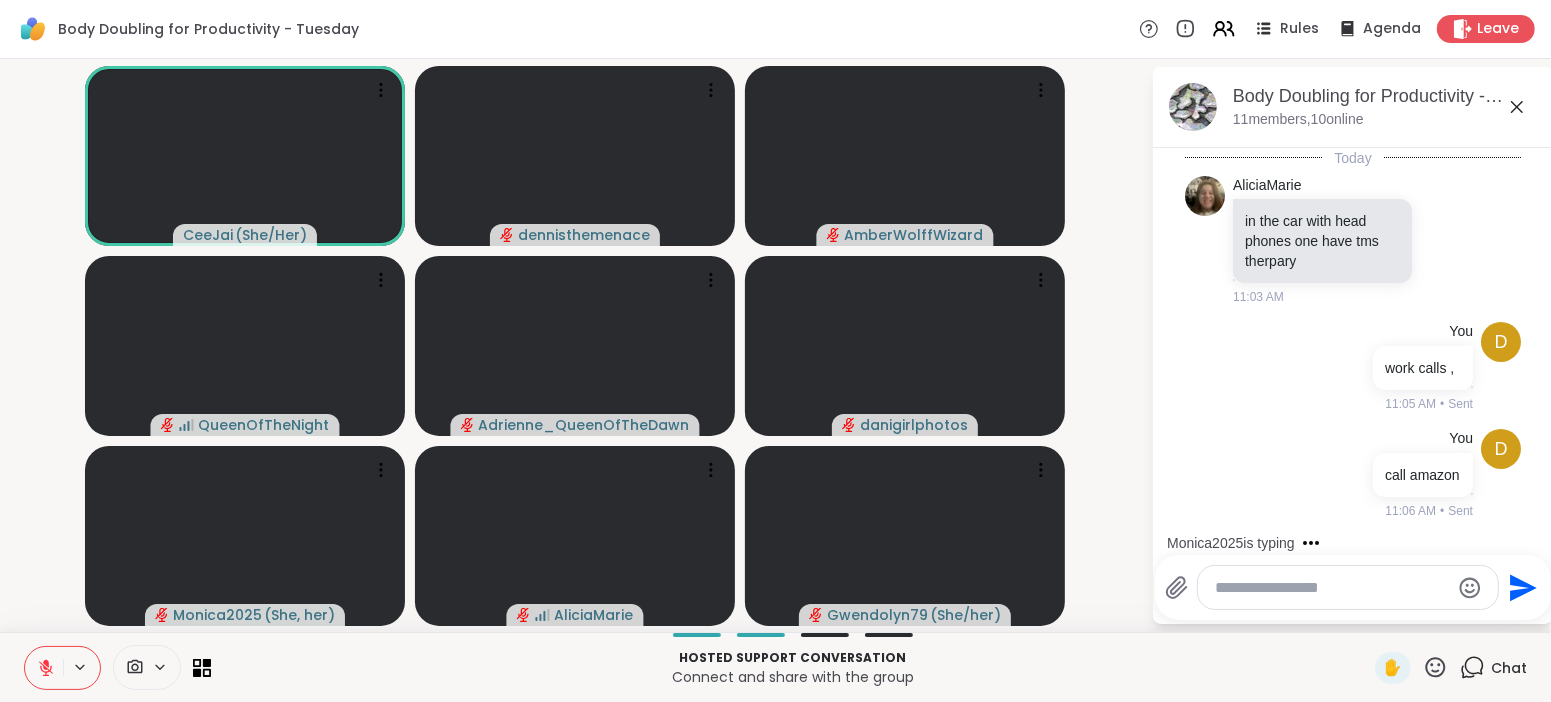 click 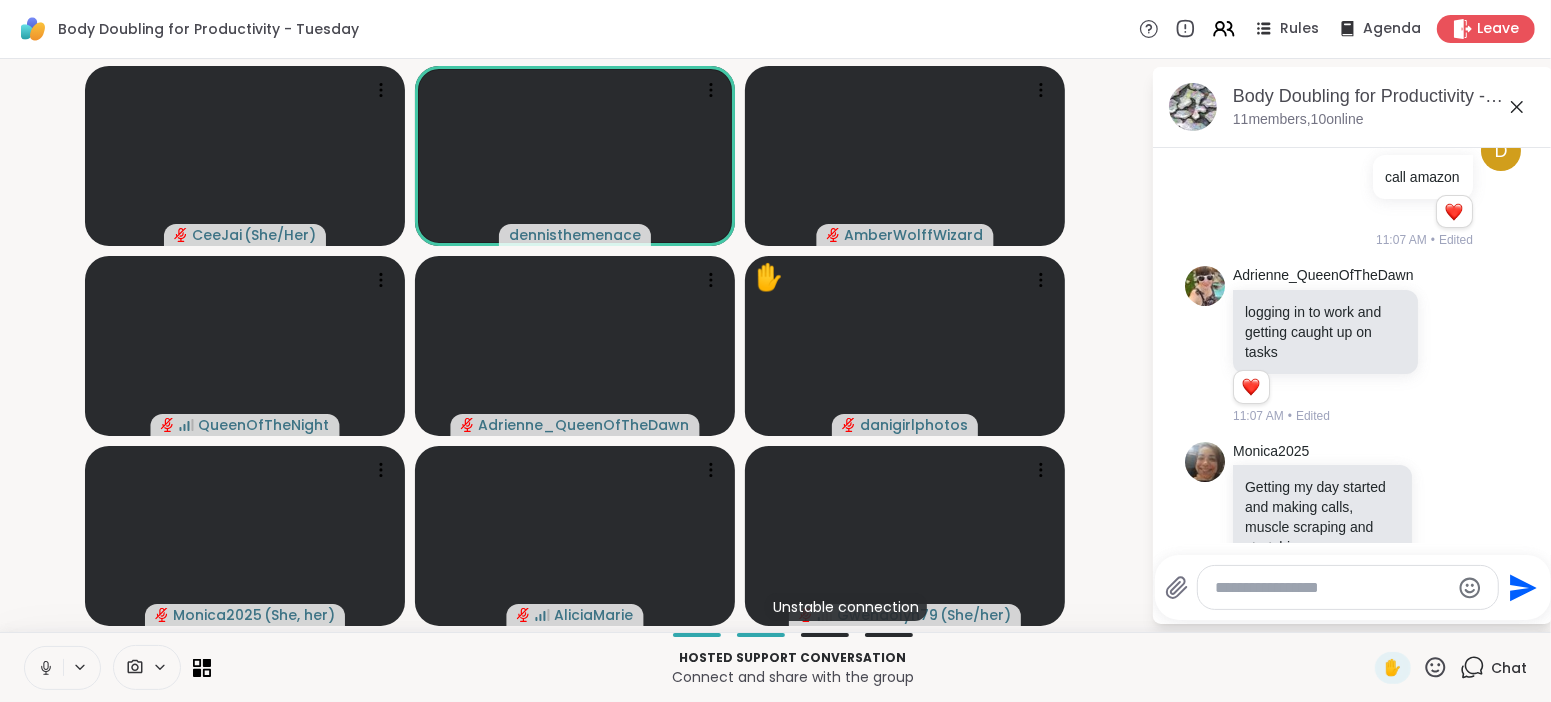 scroll, scrollTop: 384, scrollLeft: 0, axis: vertical 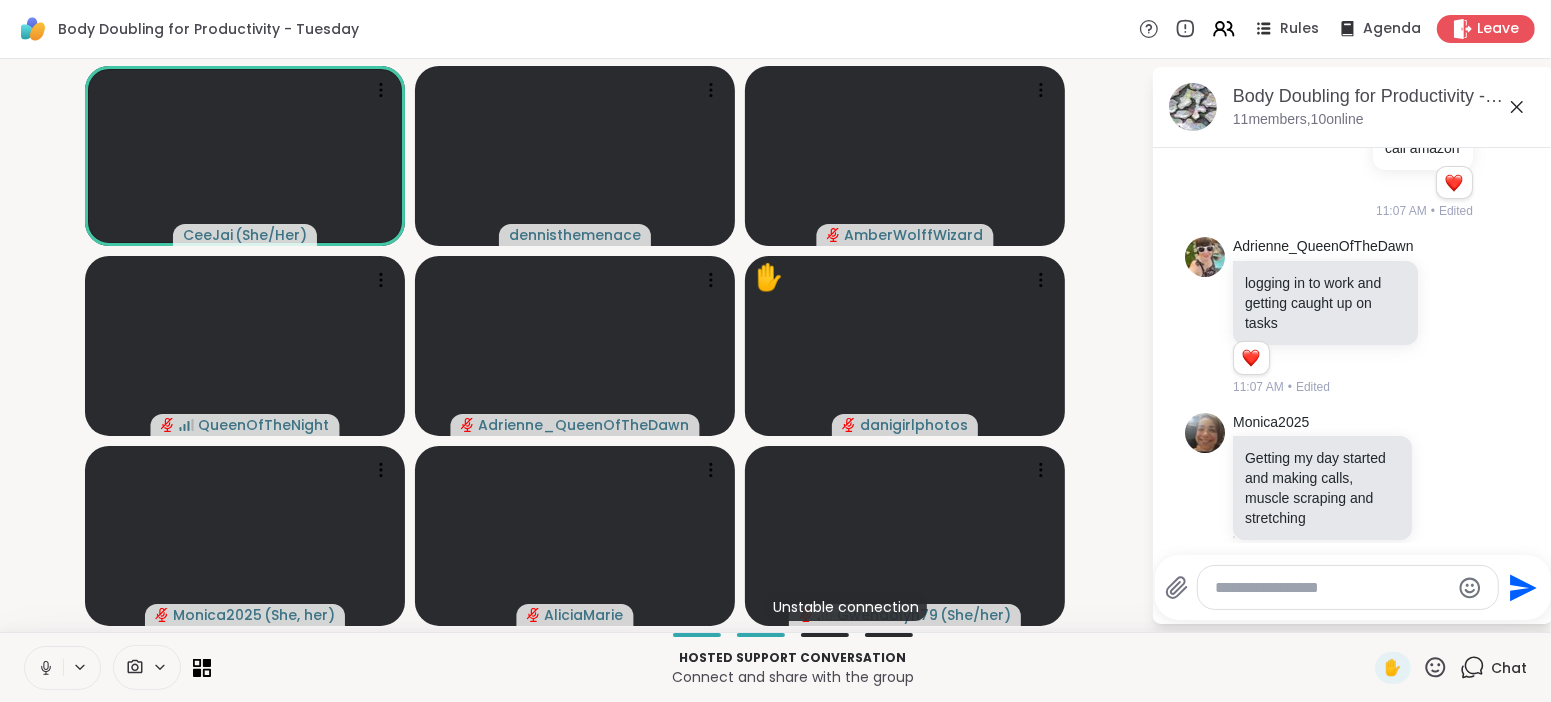 click 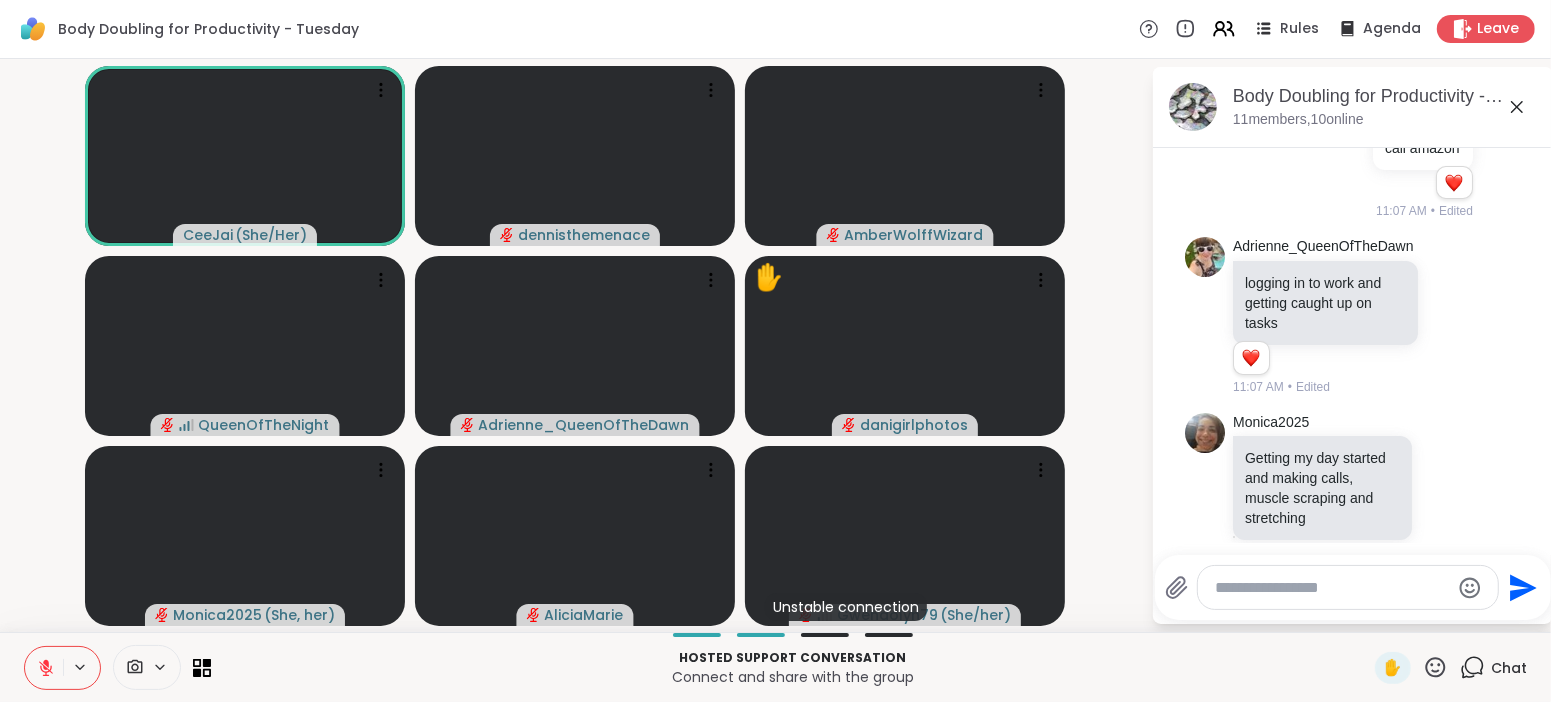 click 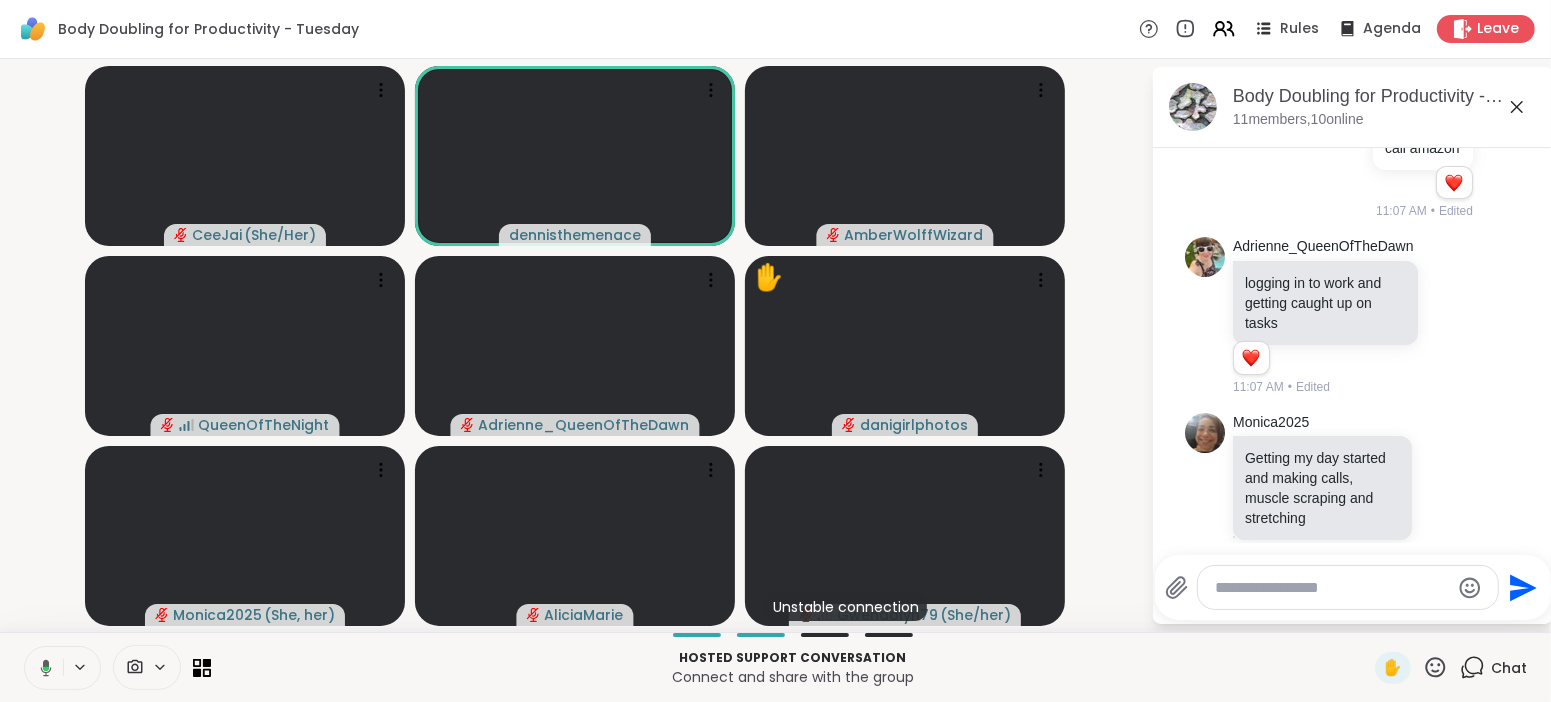 click 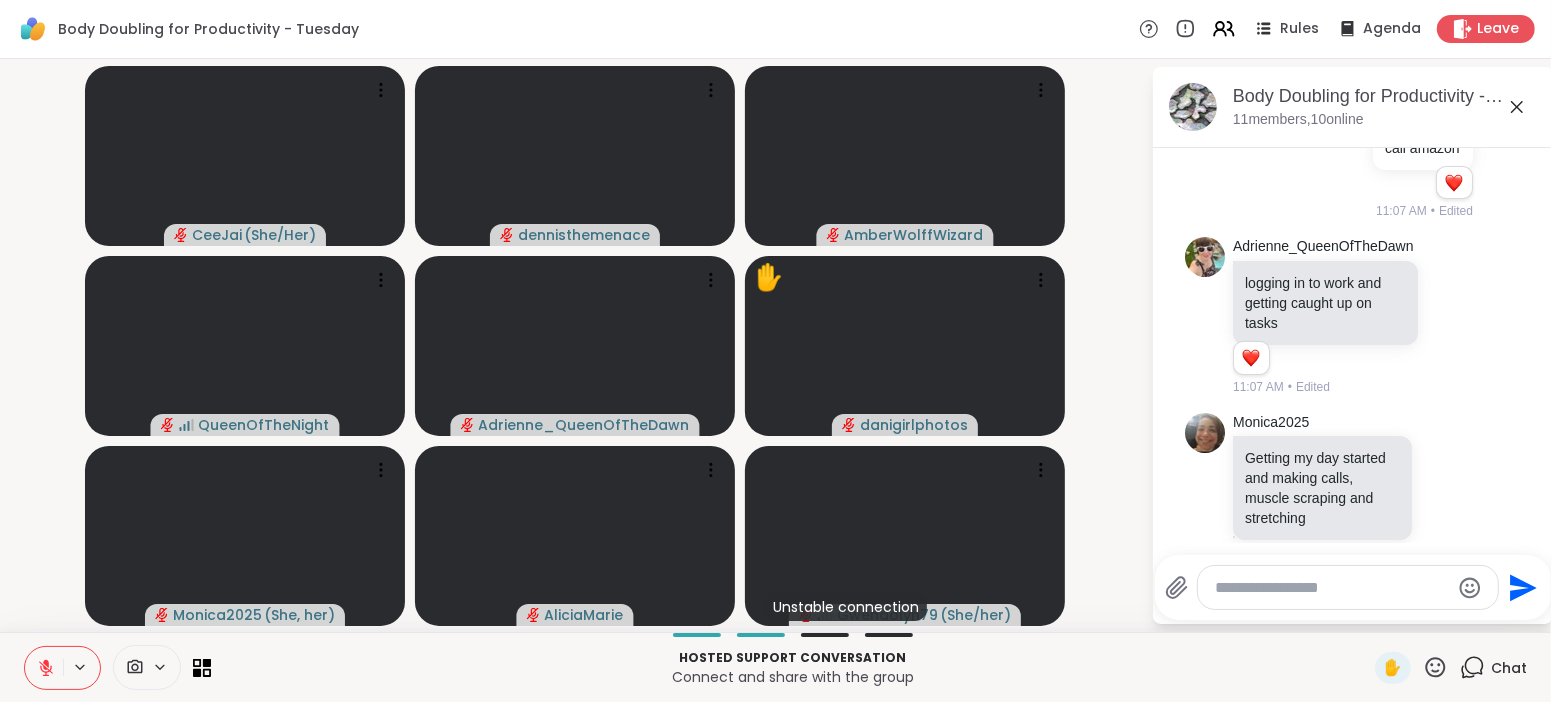 scroll, scrollTop: 441, scrollLeft: 0, axis: vertical 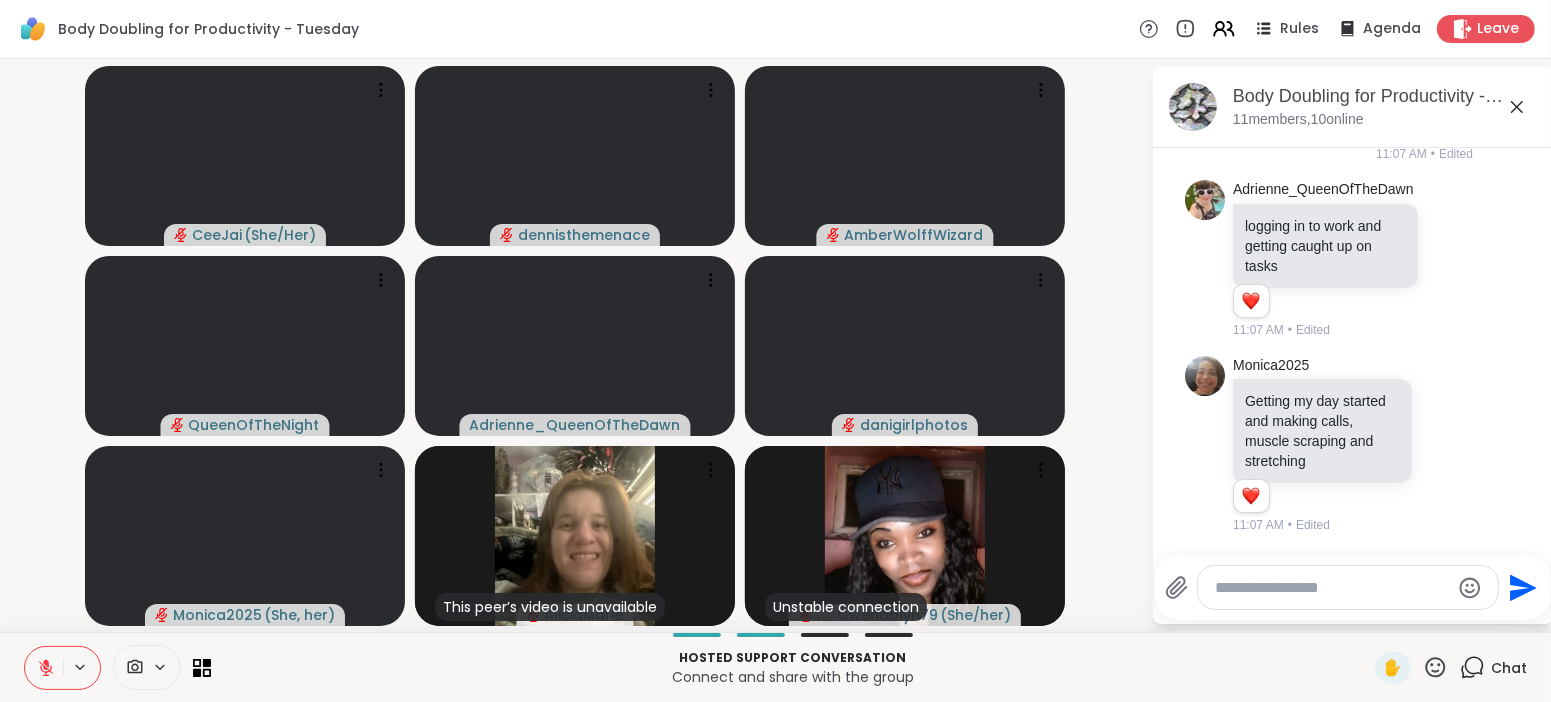 click 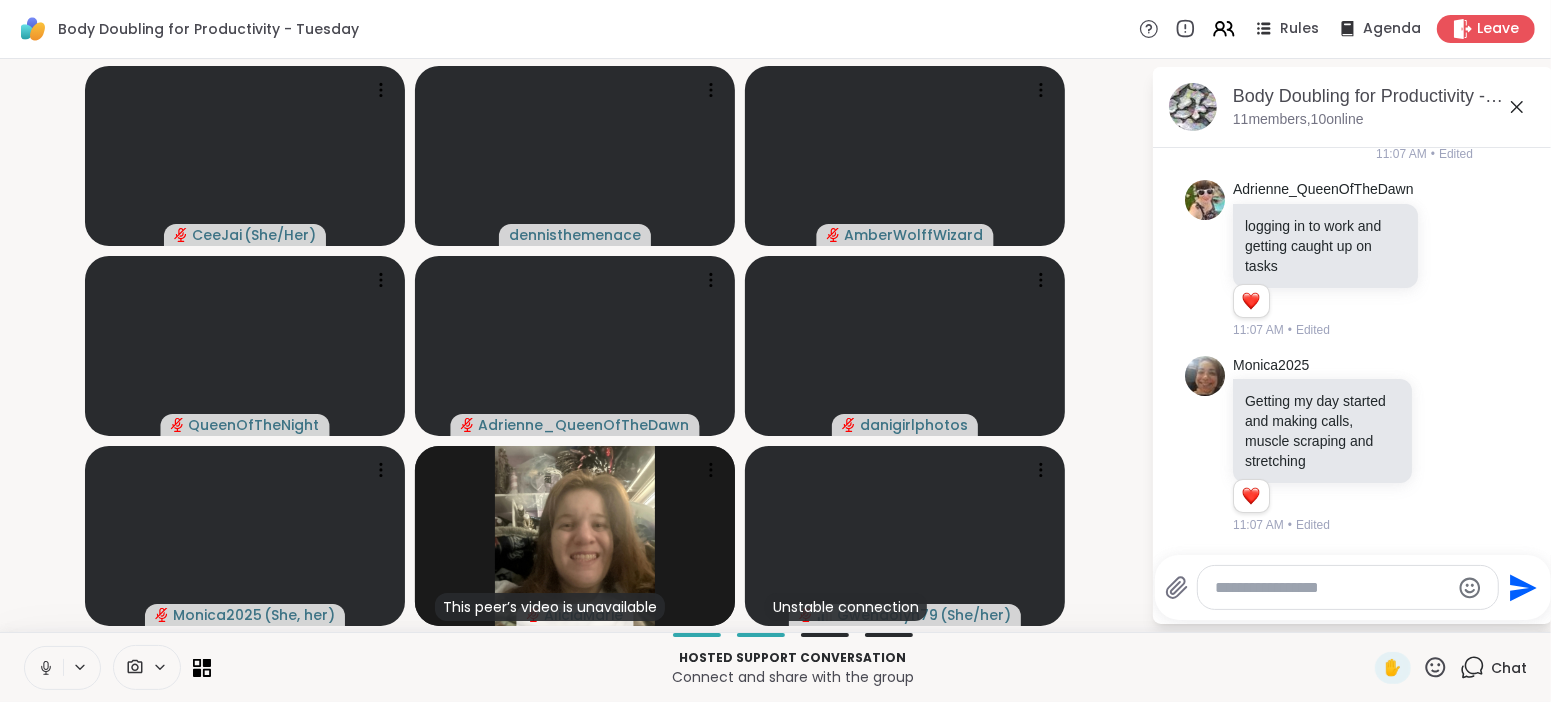 click 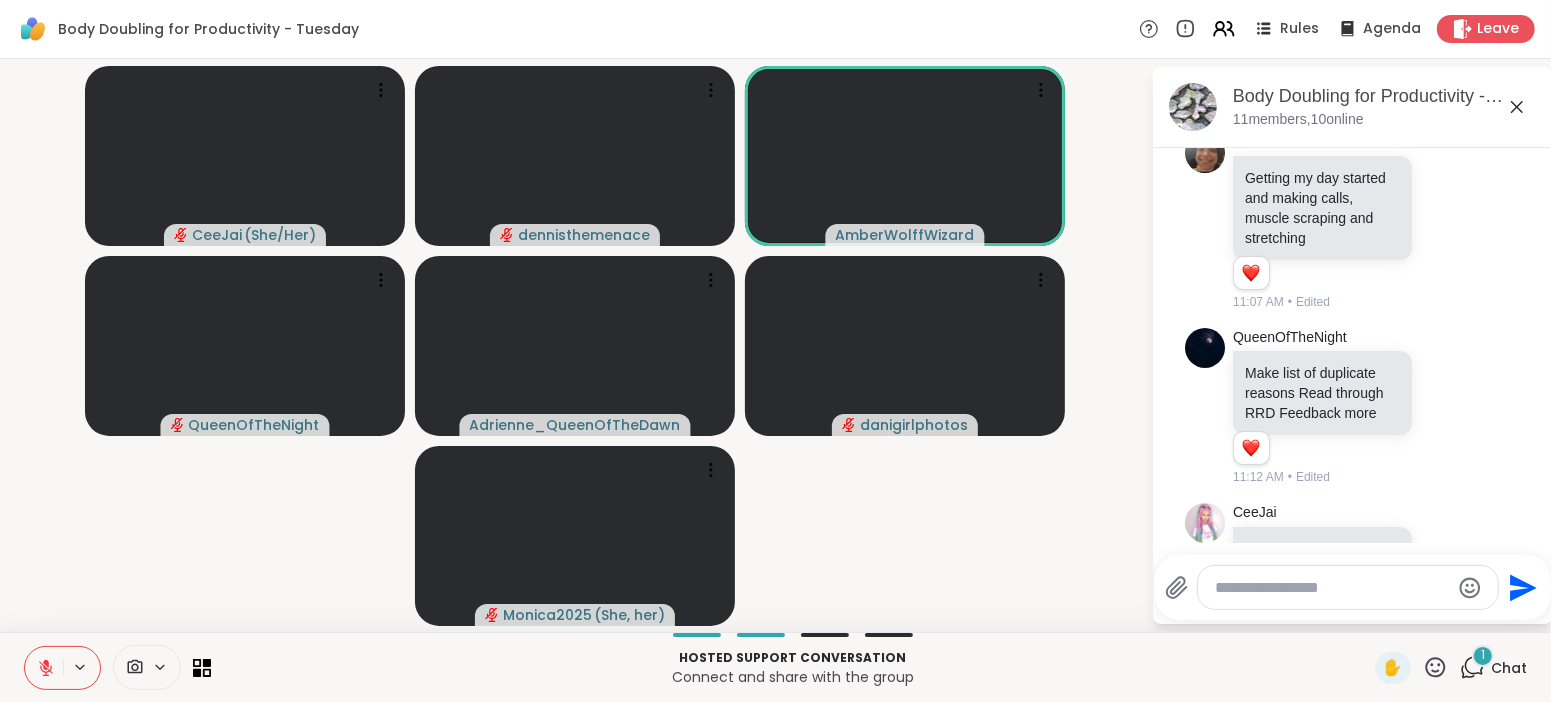 scroll, scrollTop: 939, scrollLeft: 0, axis: vertical 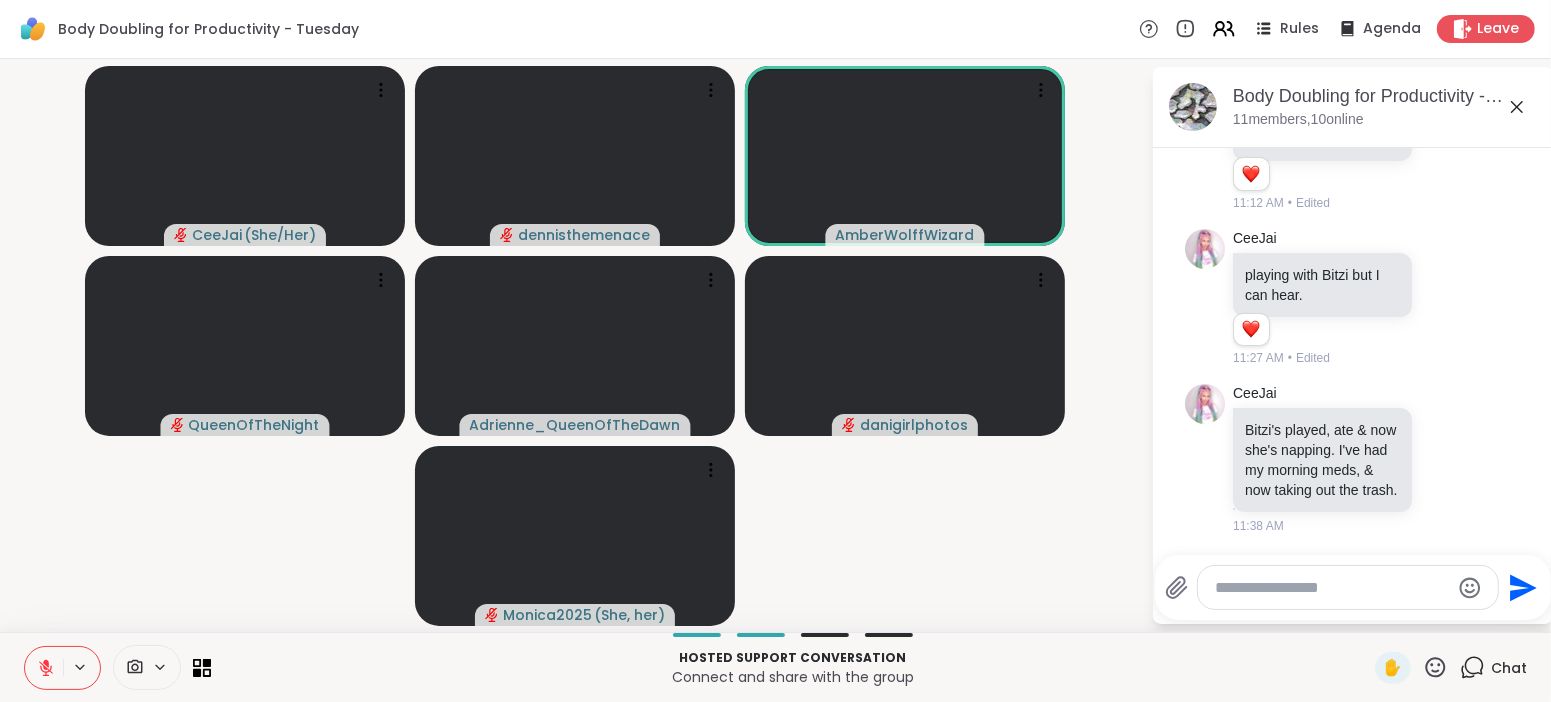 click at bounding box center (1332, 588) 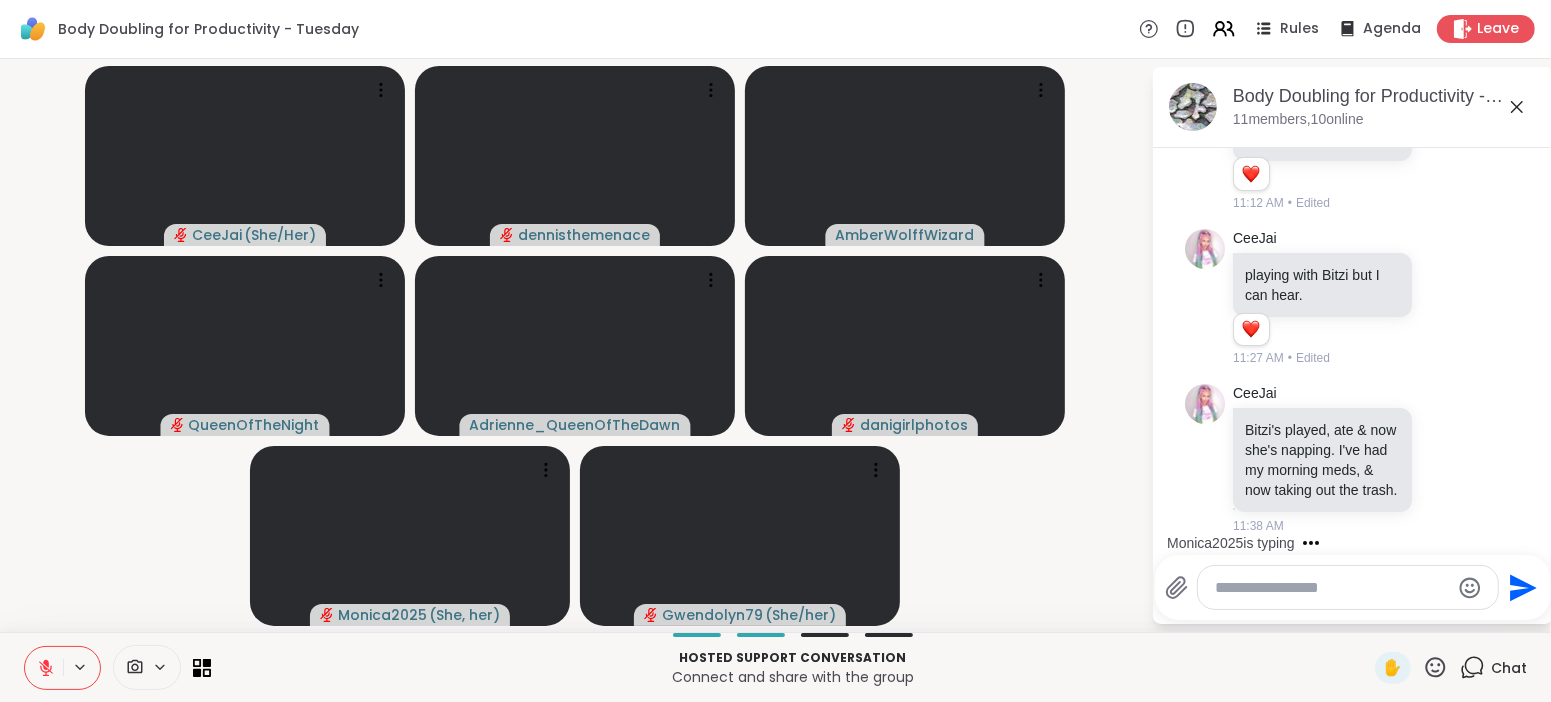 scroll, scrollTop: 1066, scrollLeft: 0, axis: vertical 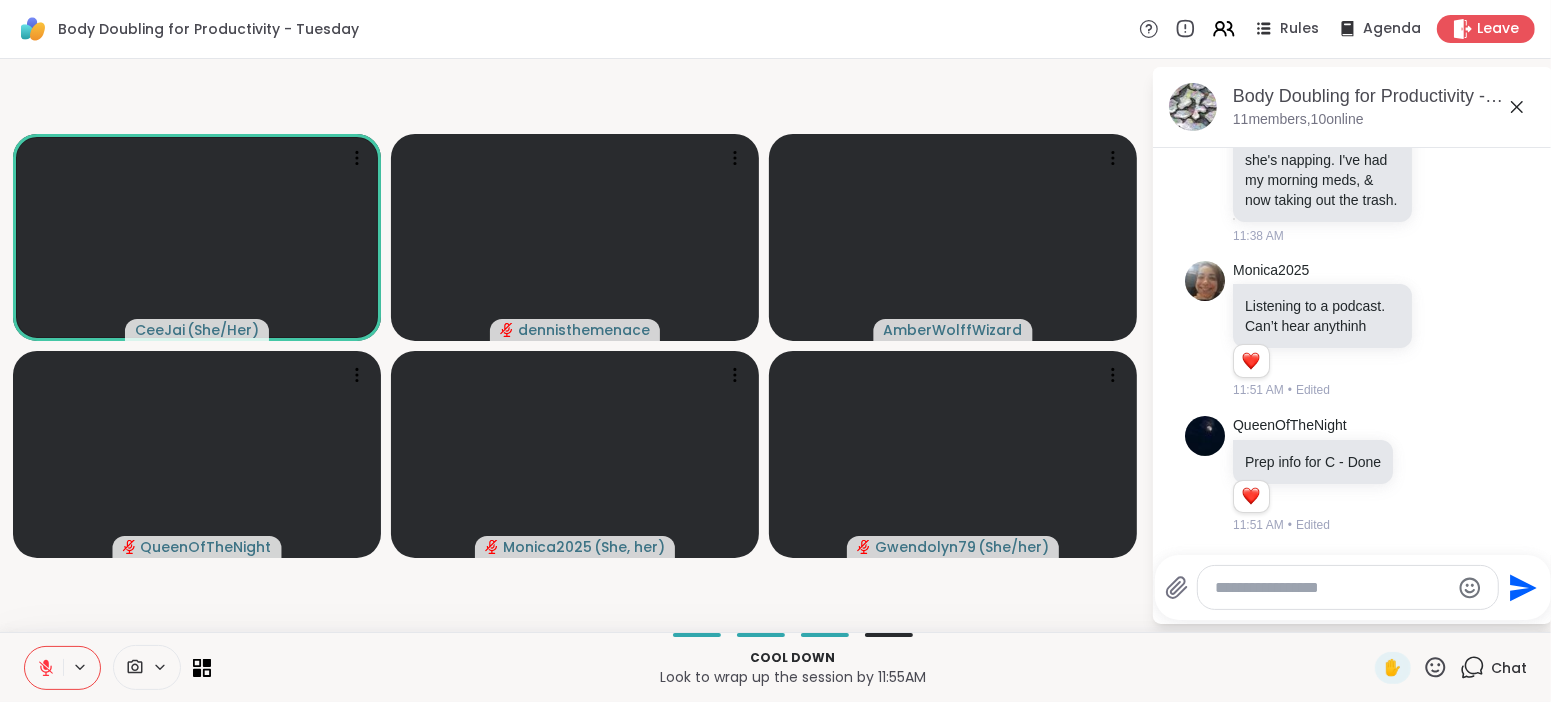 click on "CeeJai ( She/Her ) dennisthemenace AmberWolffWizard QueenOfTheNight Monica2025 ( She, her ) Gwendolyn79 ( She/her ) Body Doubling for Productivity - Tuesday, Aug 05 11  members,  10  online Today AliciaMarie in the car with head phones one have tms therpary   2 2 2 11:08 AM • Edited d You work calls ,   1 1 11:07 AM • Edited d You call amazon   1 1 11:07 AM • Edited Adrienne_QueenOfTheDawn logging in to work and getting caught up on tasks   1 1 11:07 AM • Edited Monica2025 Getting my day started and making calls, muscle scraping and stretching   1 1 11:07 AM • Edited QueenOfTheNight Make list of duplicate reasons
Read through RRD Feedback more   1 1 11:12 AM • Edited CeeJai playing with Bitzi but I can hear.   1 1 11:27 AM • Edited CeeJai Bitzi's played, ate &  now she's napping. I've had my morning meds, & now taking out the trash. 11:38 AM Monica2025 Listening to a podcast. Can’t hear anythinh   1 1 11:51 AM • Edited QueenOfTheNight Prep info for C - Done   1 1 11:51 AM • Edited" at bounding box center (775, 345) 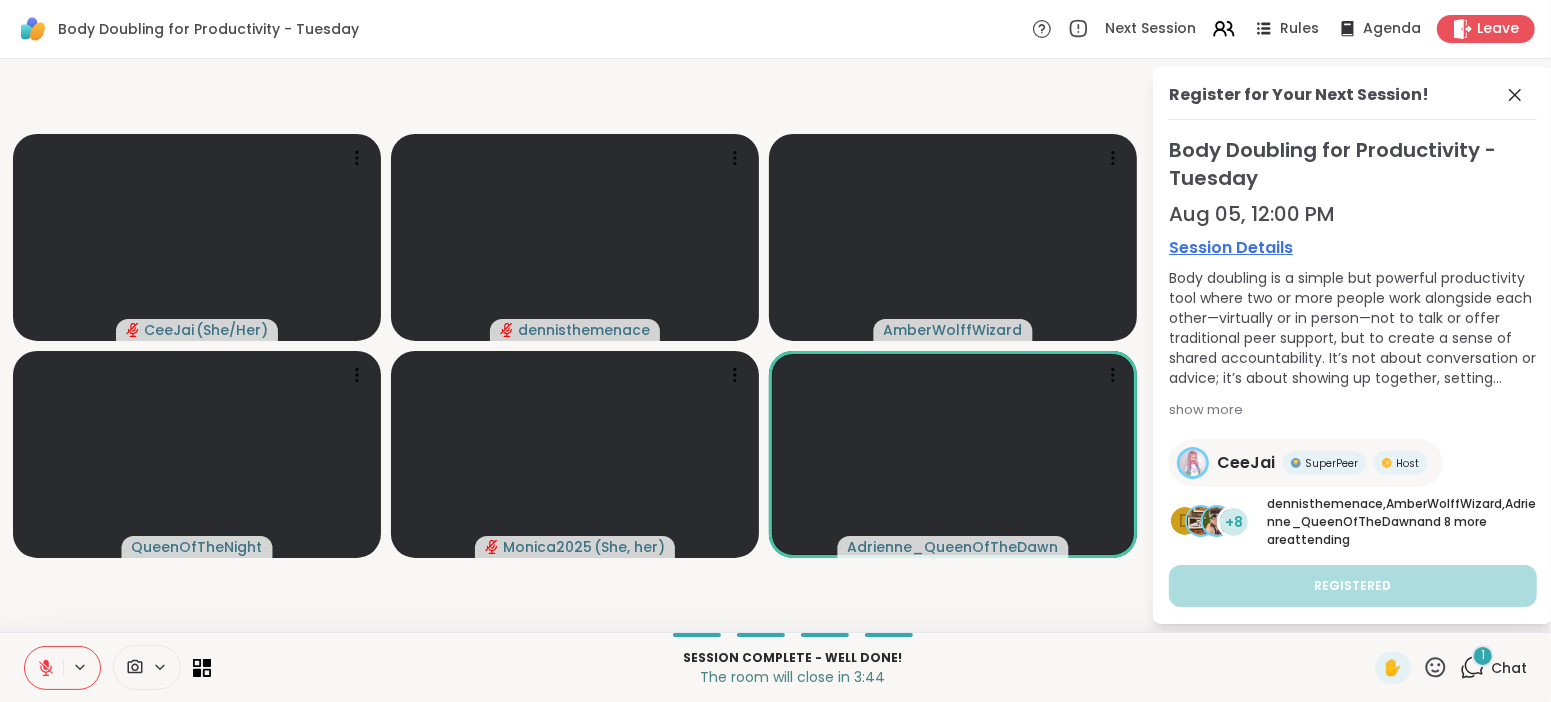 click 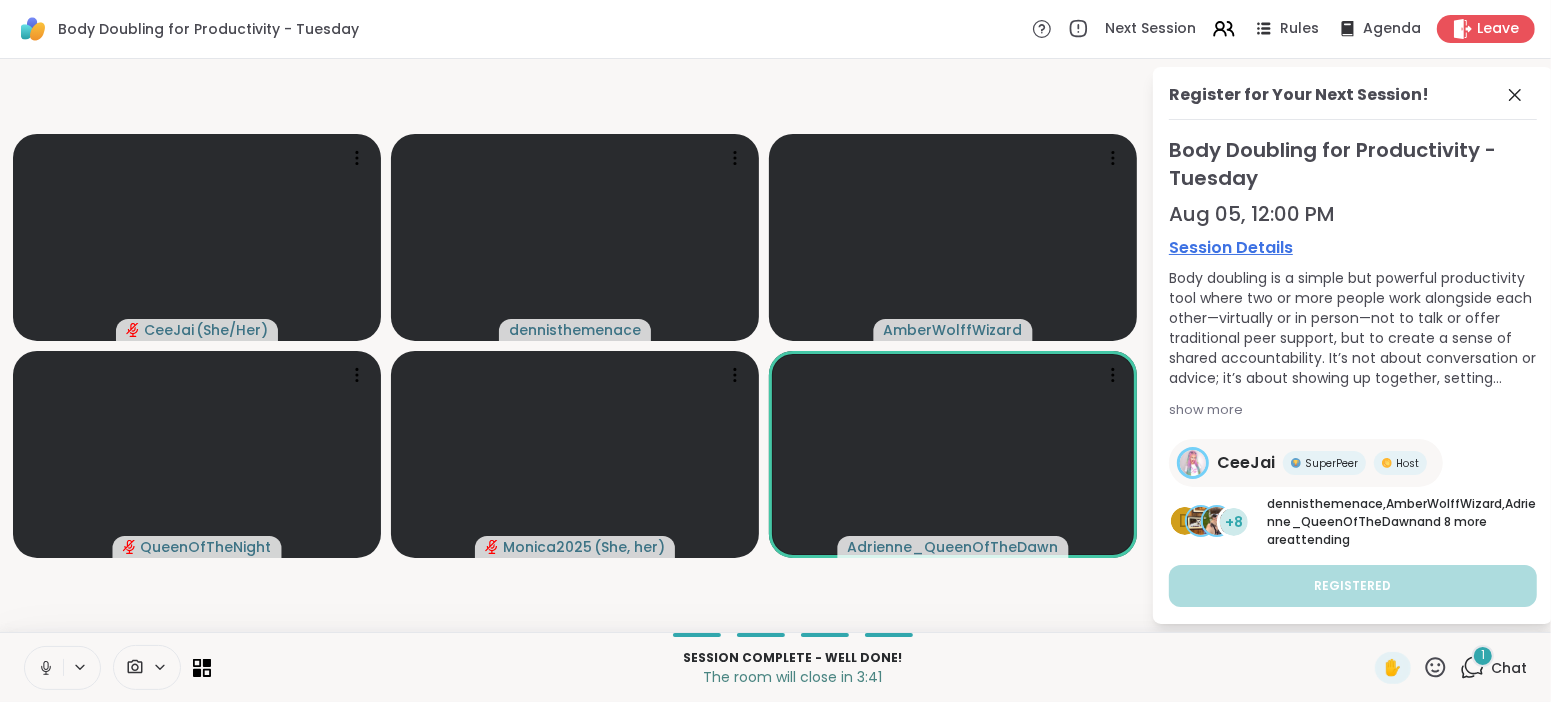 click at bounding box center (44, 668) 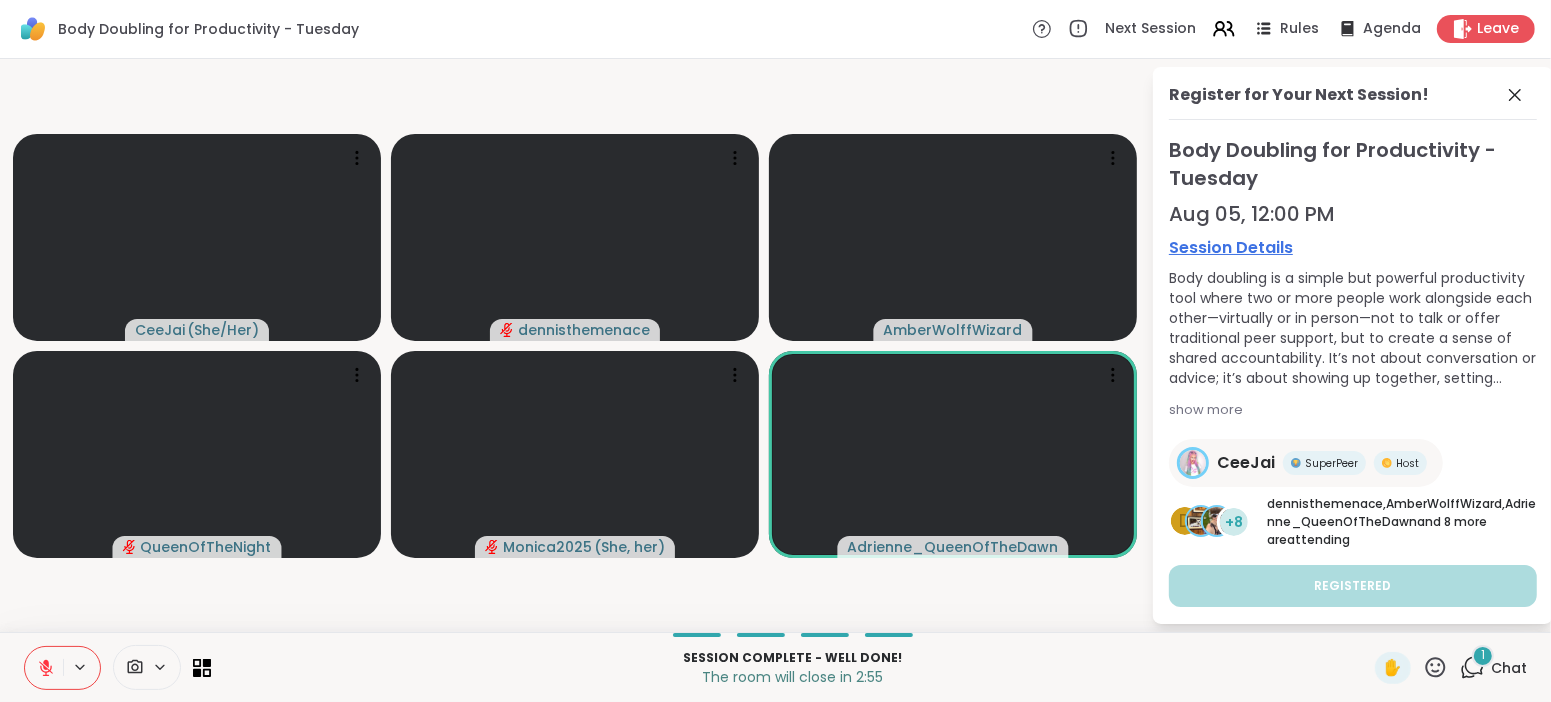 click at bounding box center (44, 668) 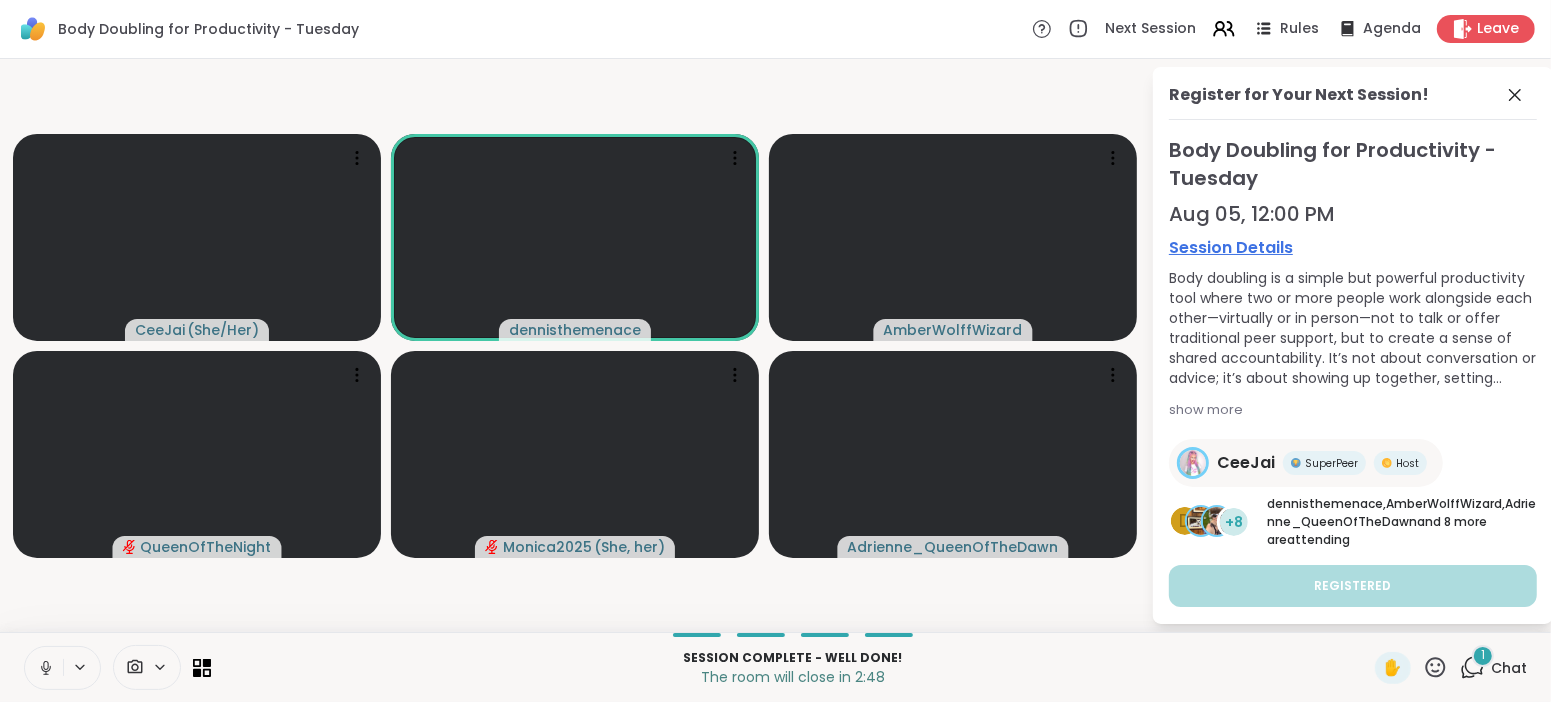 click at bounding box center [44, 668] 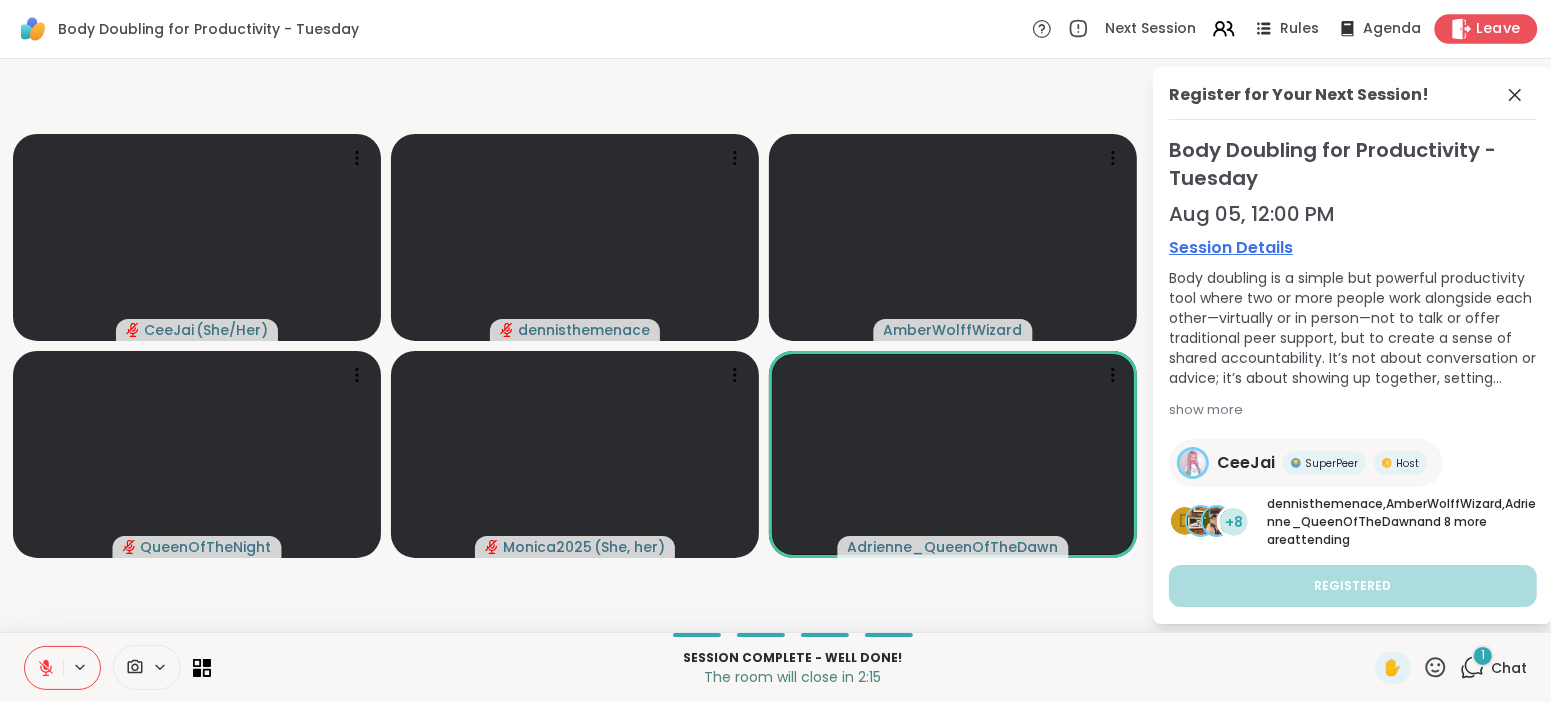 click on "Leave" at bounding box center [1499, 29] 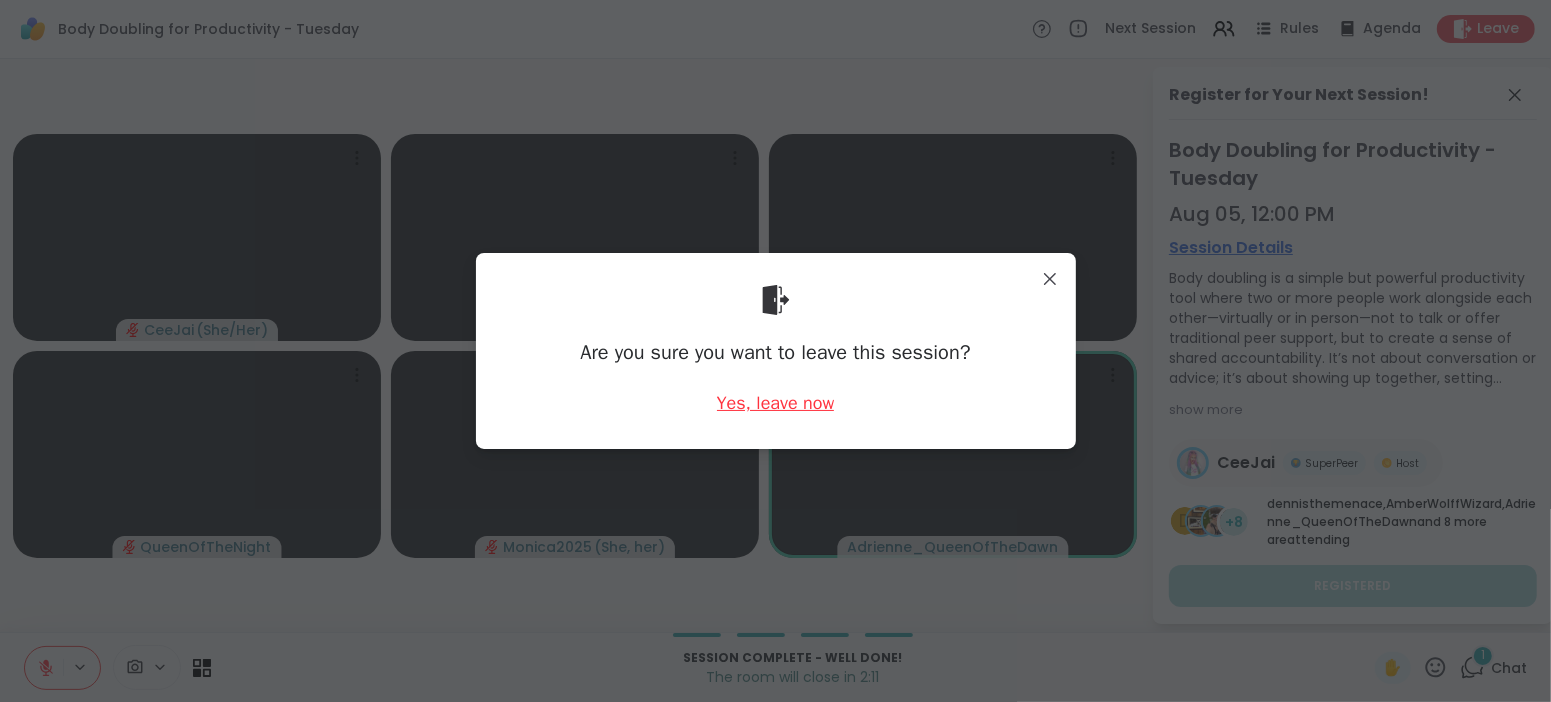 click on "Yes, leave now" at bounding box center [776, 403] 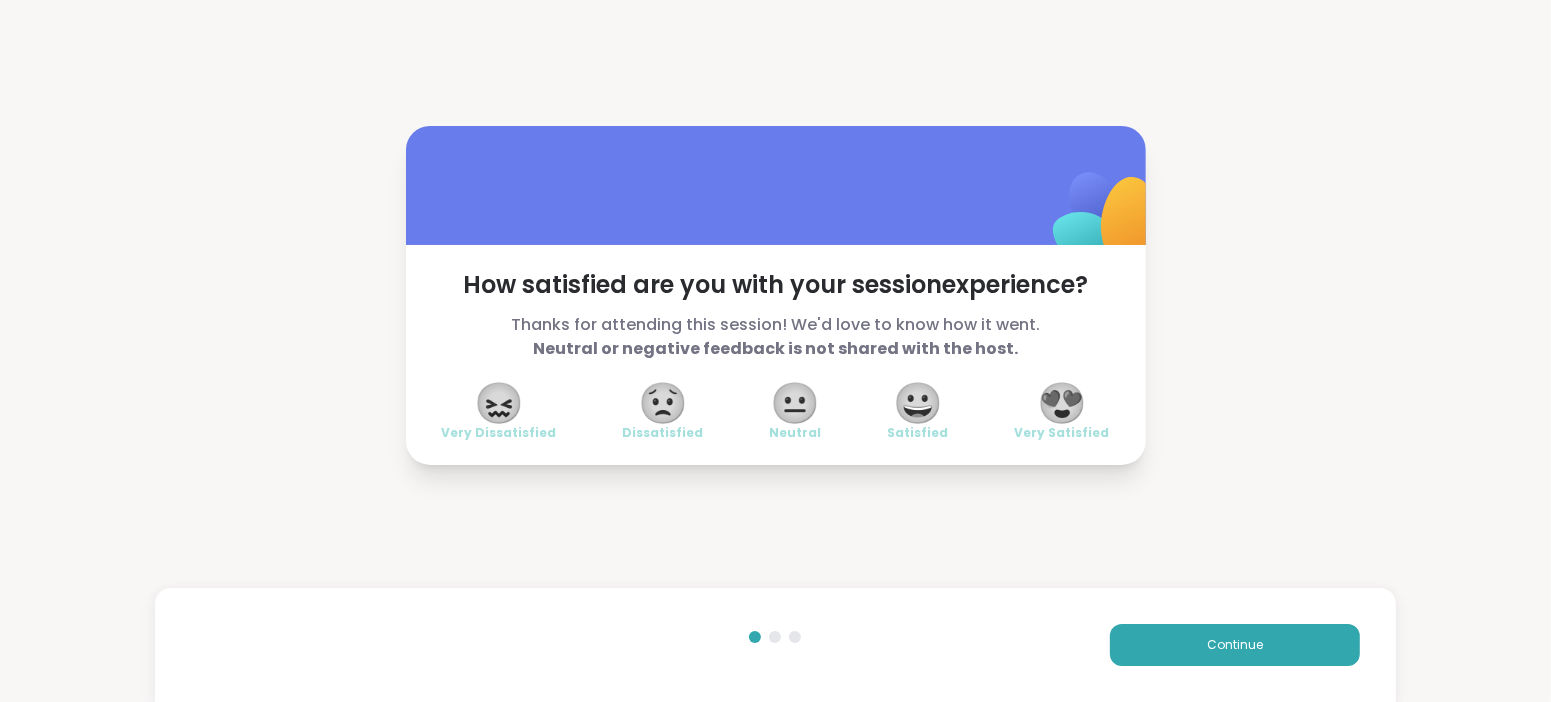 click on "😍" at bounding box center [1062, 403] 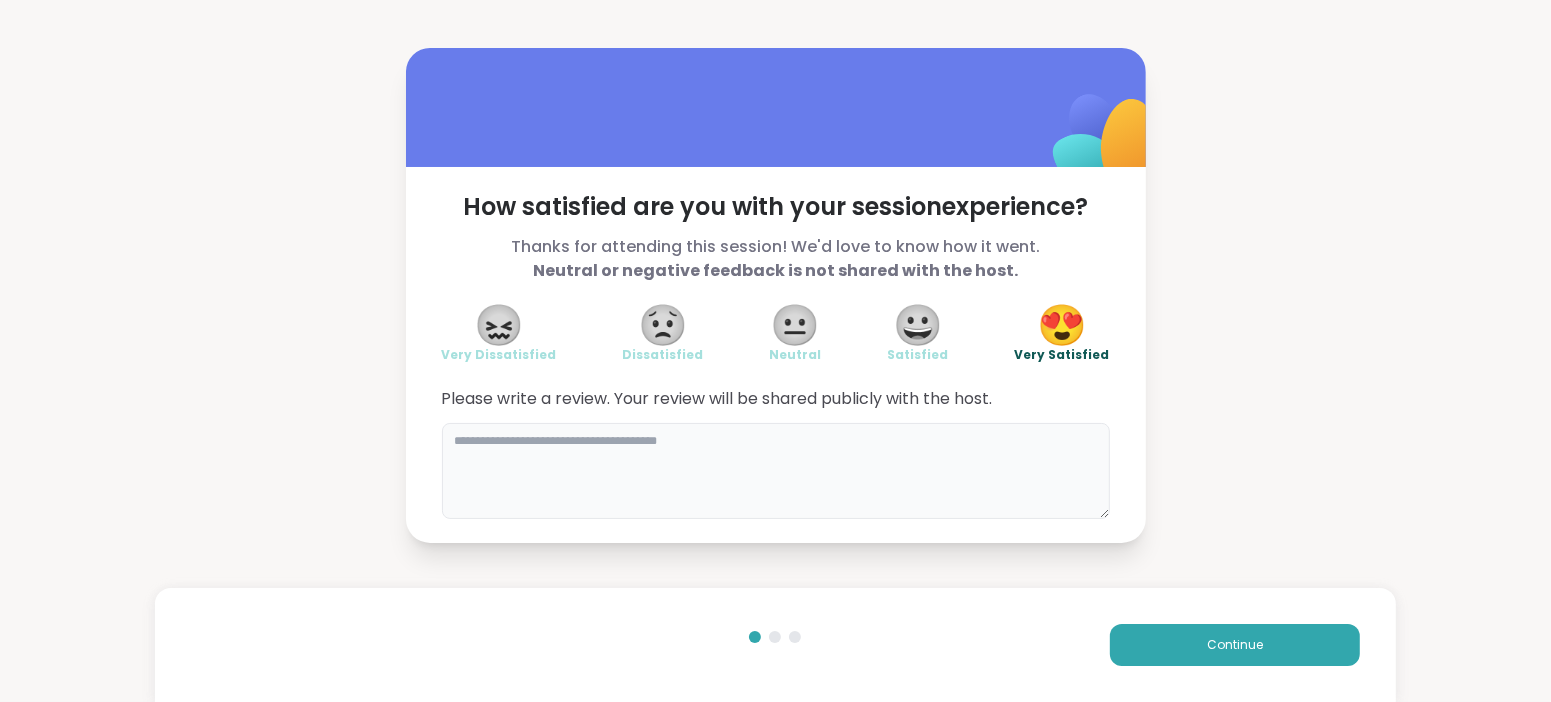 click at bounding box center [776, 471] 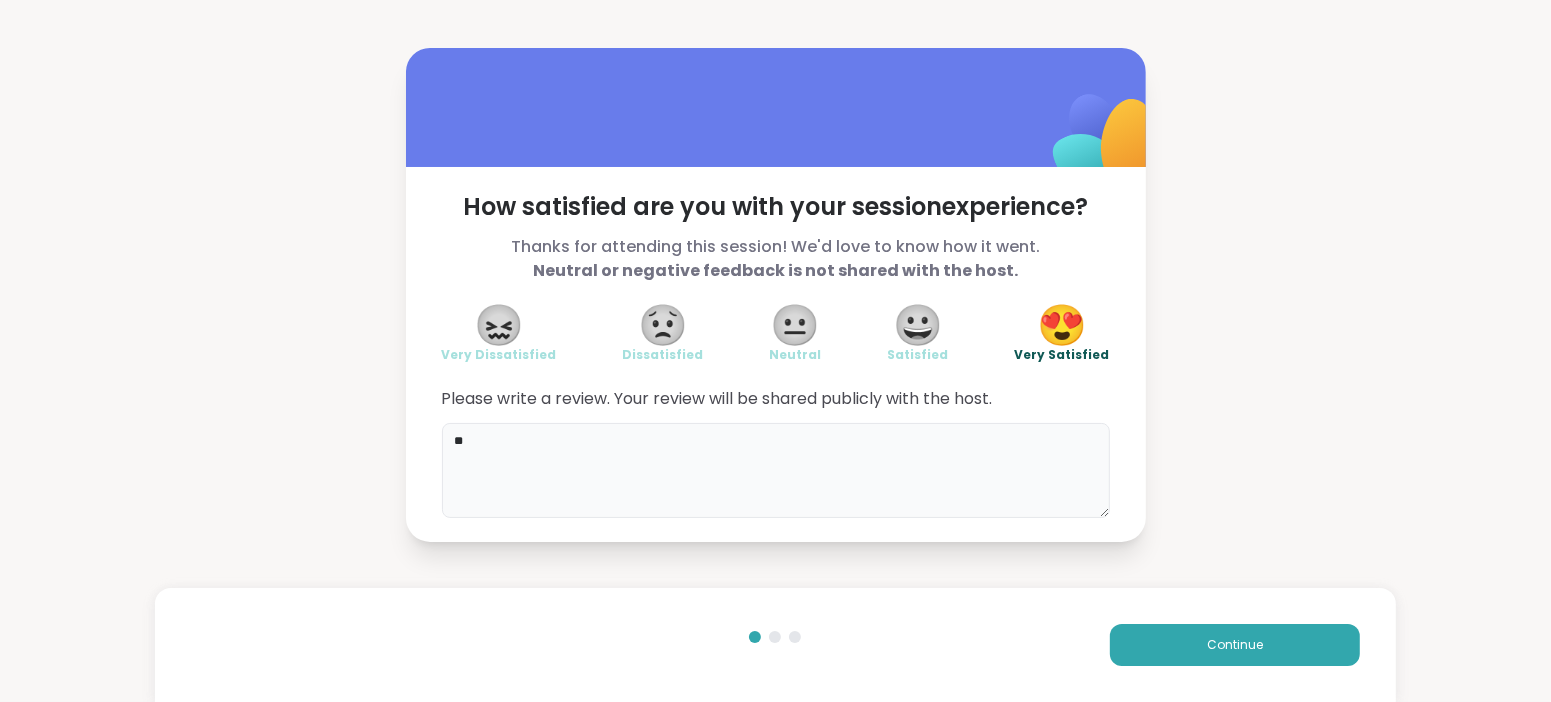 type on "*" 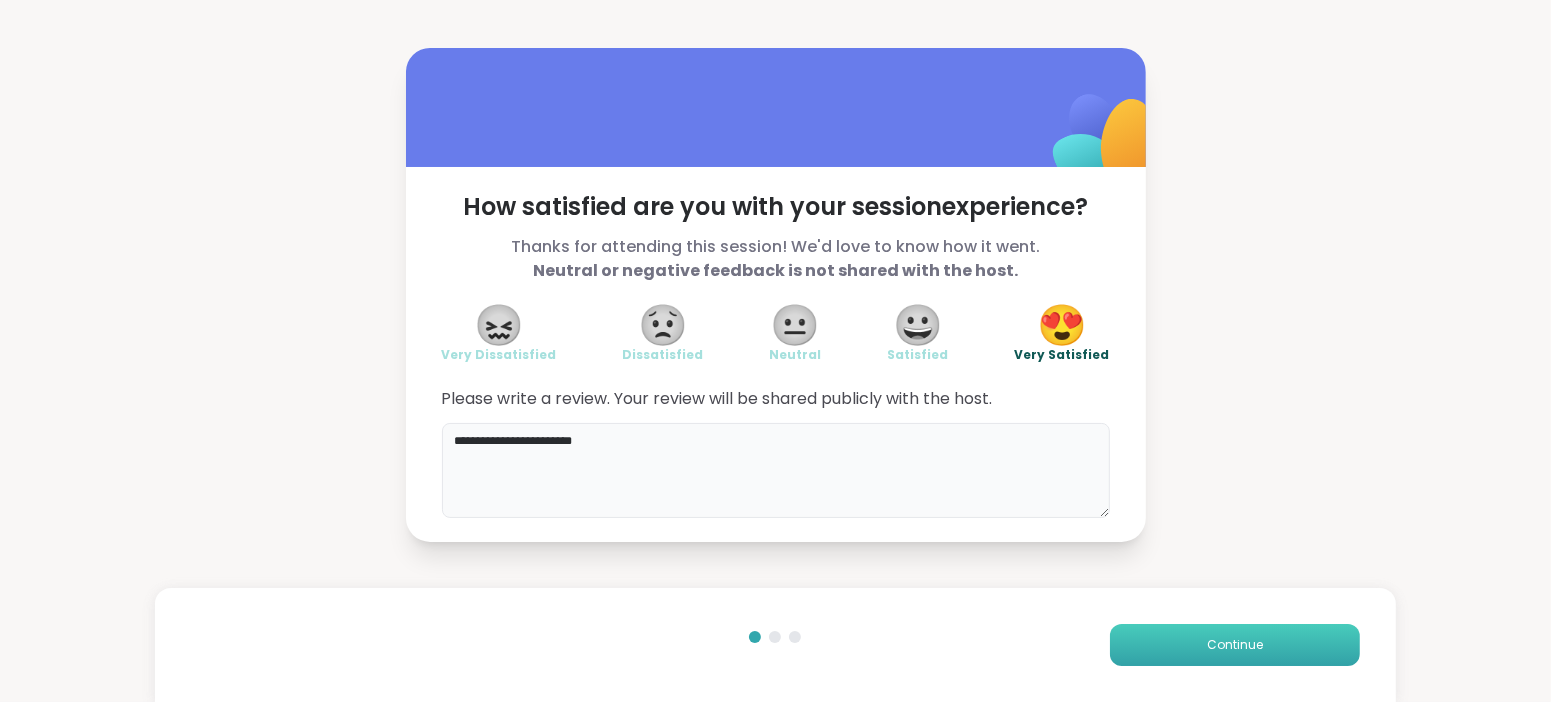 type on "**********" 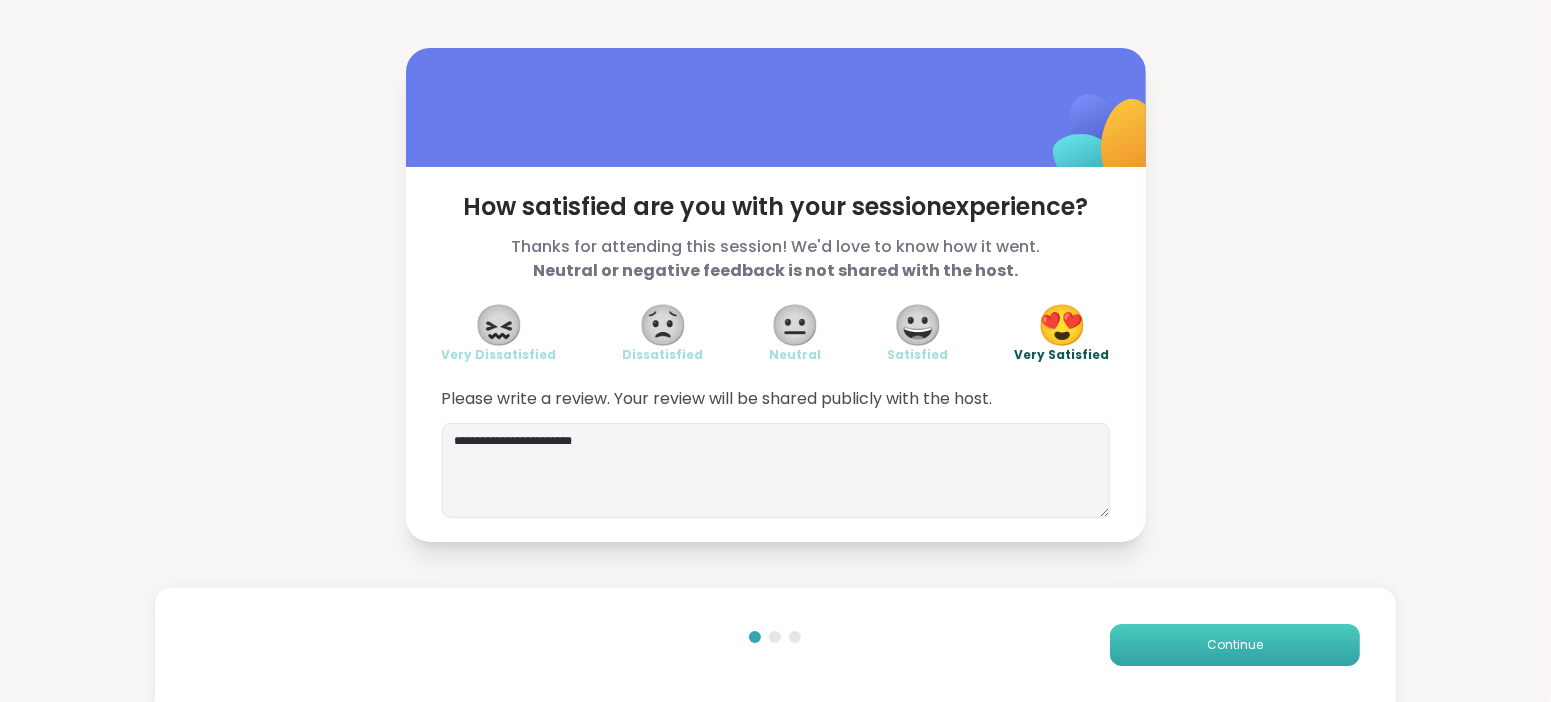 click on "Continue" at bounding box center [1235, 645] 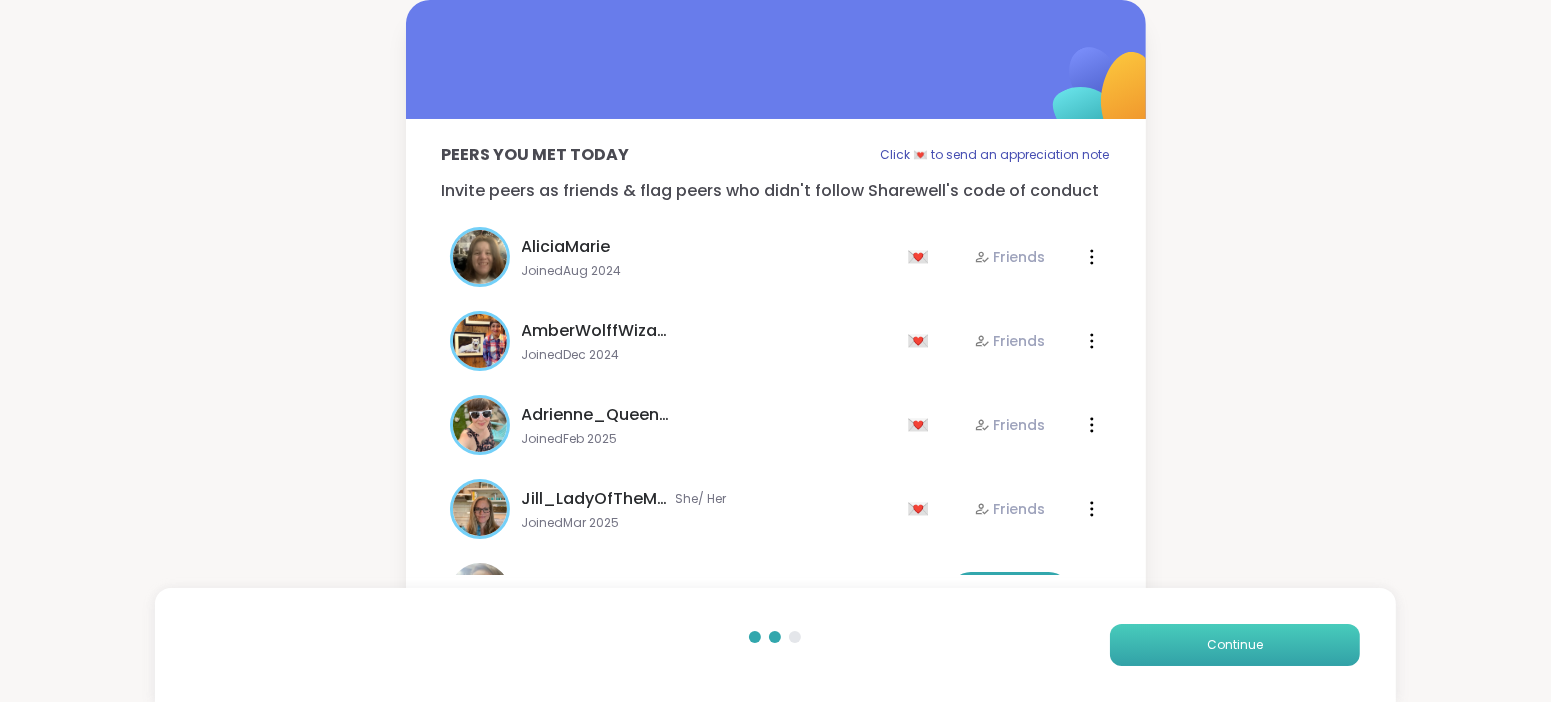 click on "Continue" at bounding box center (1235, 645) 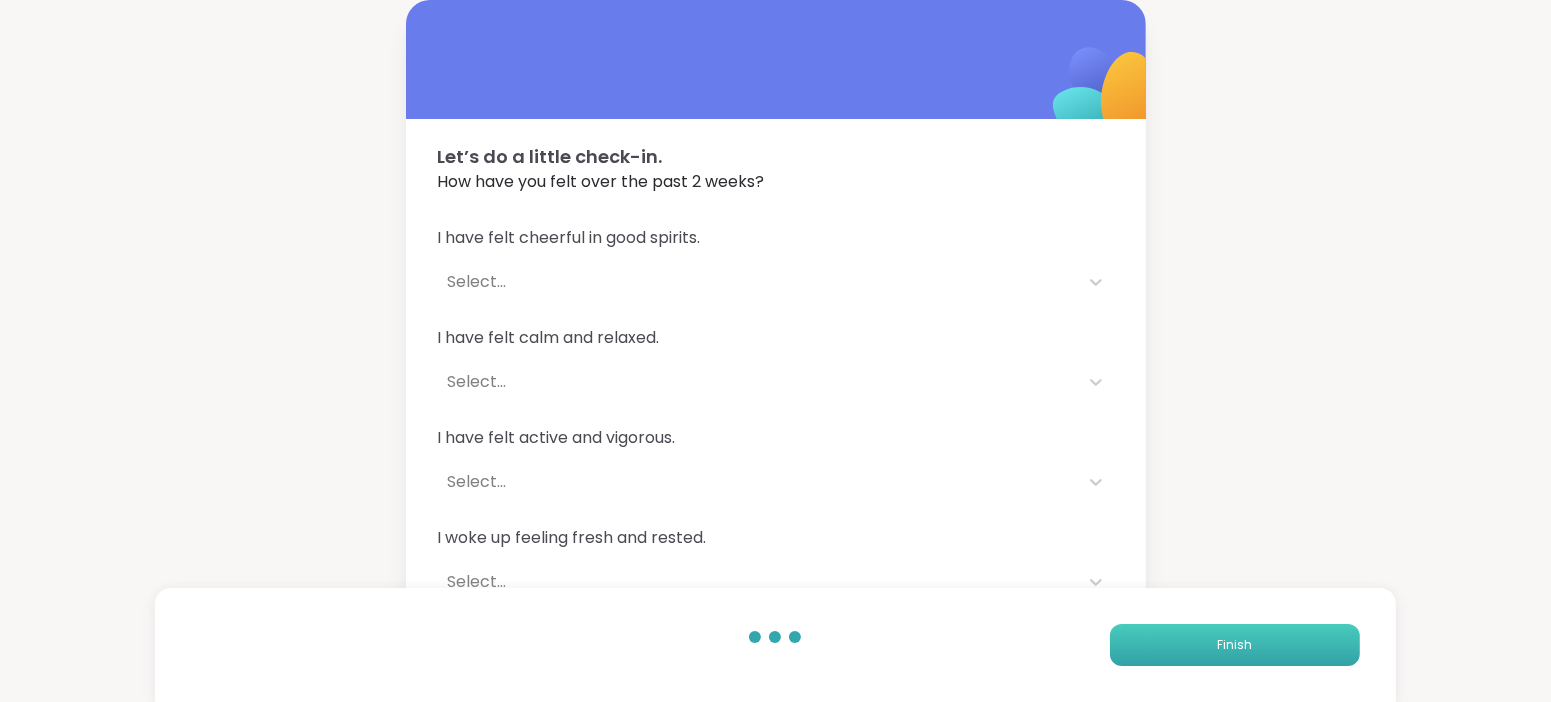 click on "Finish" at bounding box center (1234, 645) 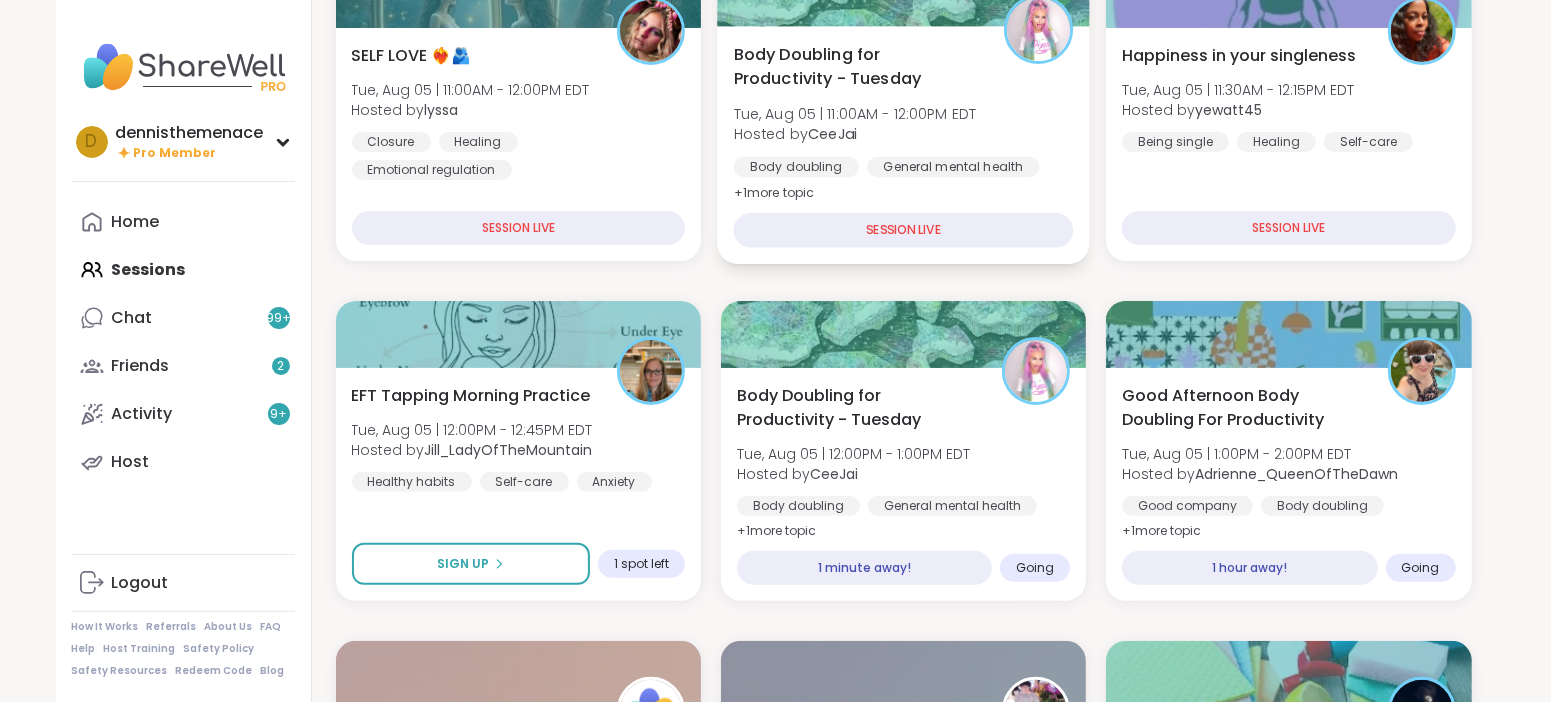 scroll, scrollTop: 399, scrollLeft: 0, axis: vertical 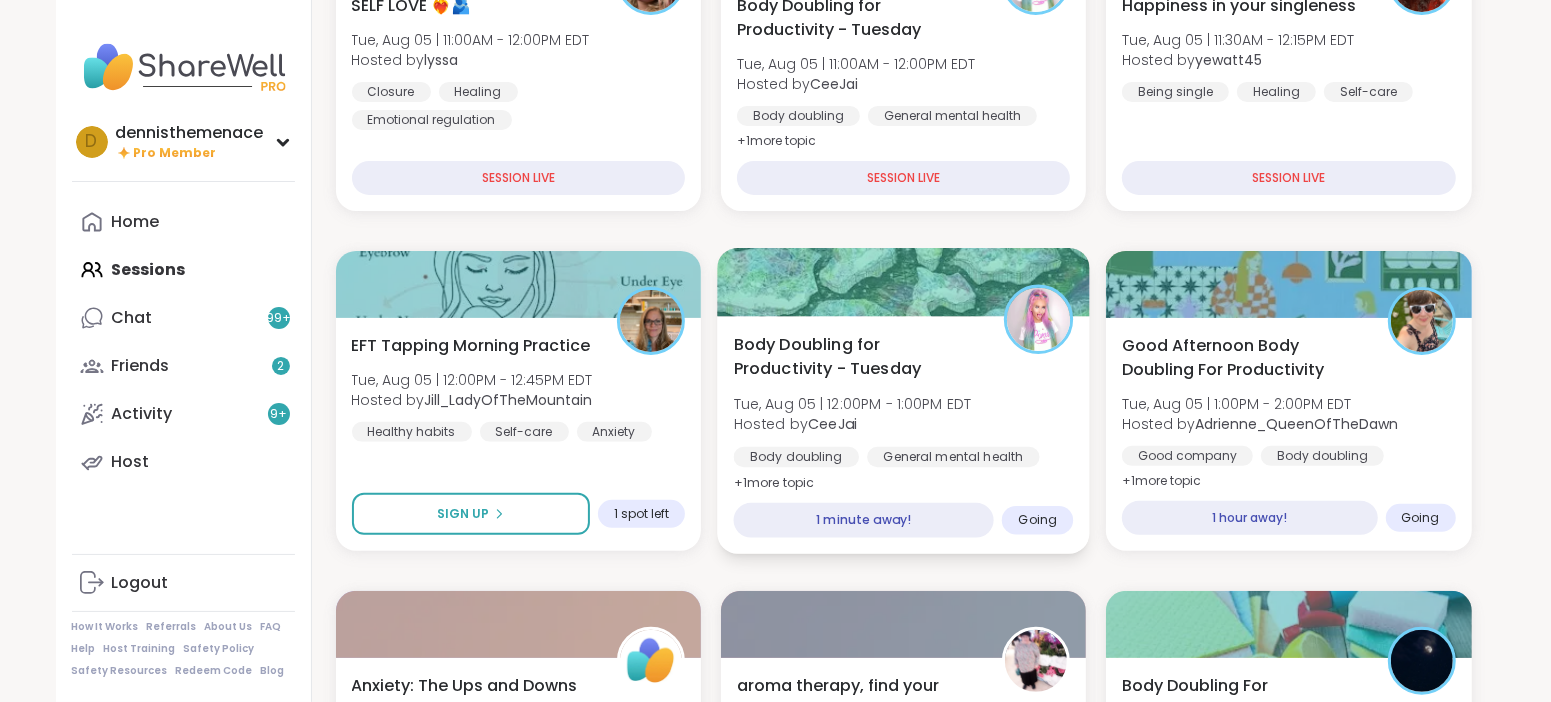 click on "Tue, Aug 05 | 12:00PM - 1:00PM EDT" at bounding box center [852, 404] 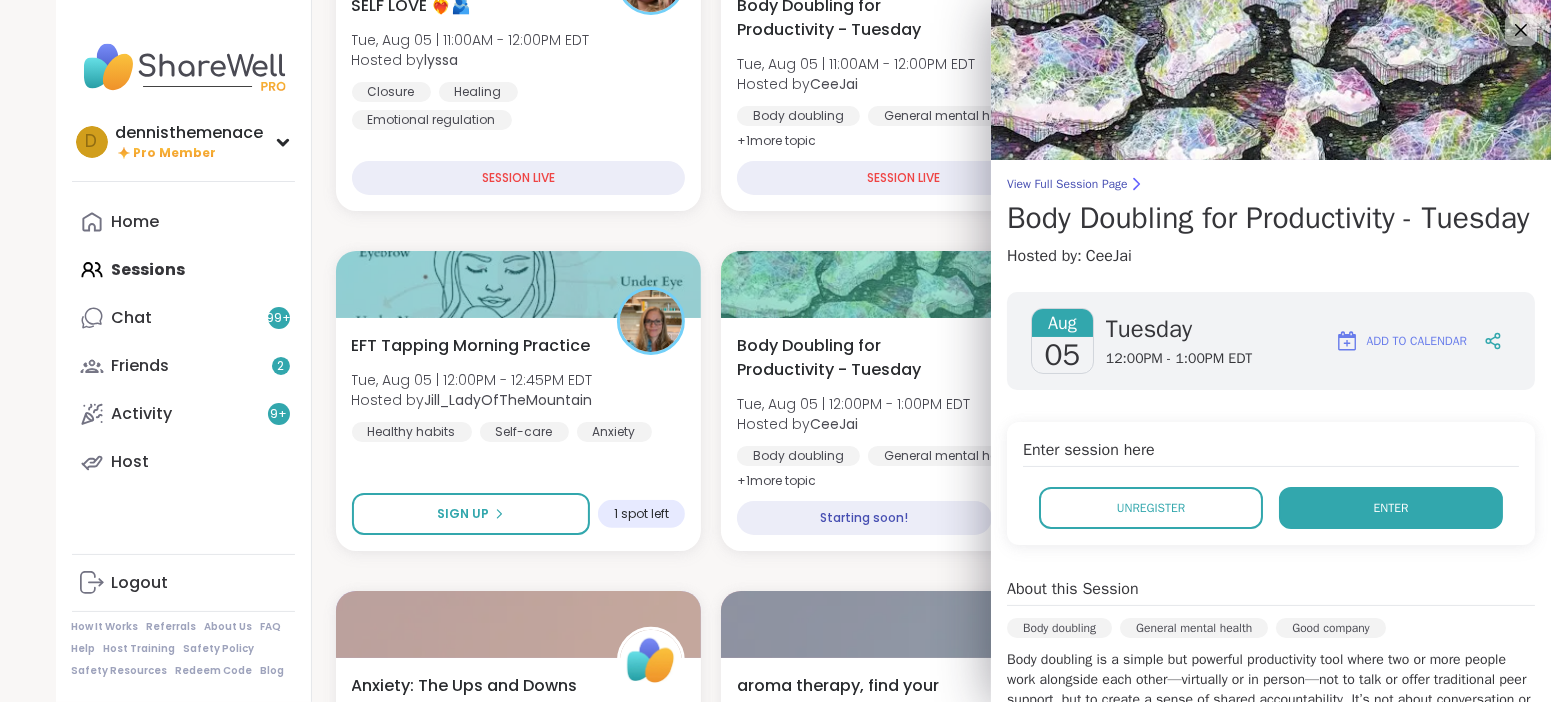 click on "Enter" at bounding box center [1391, 508] 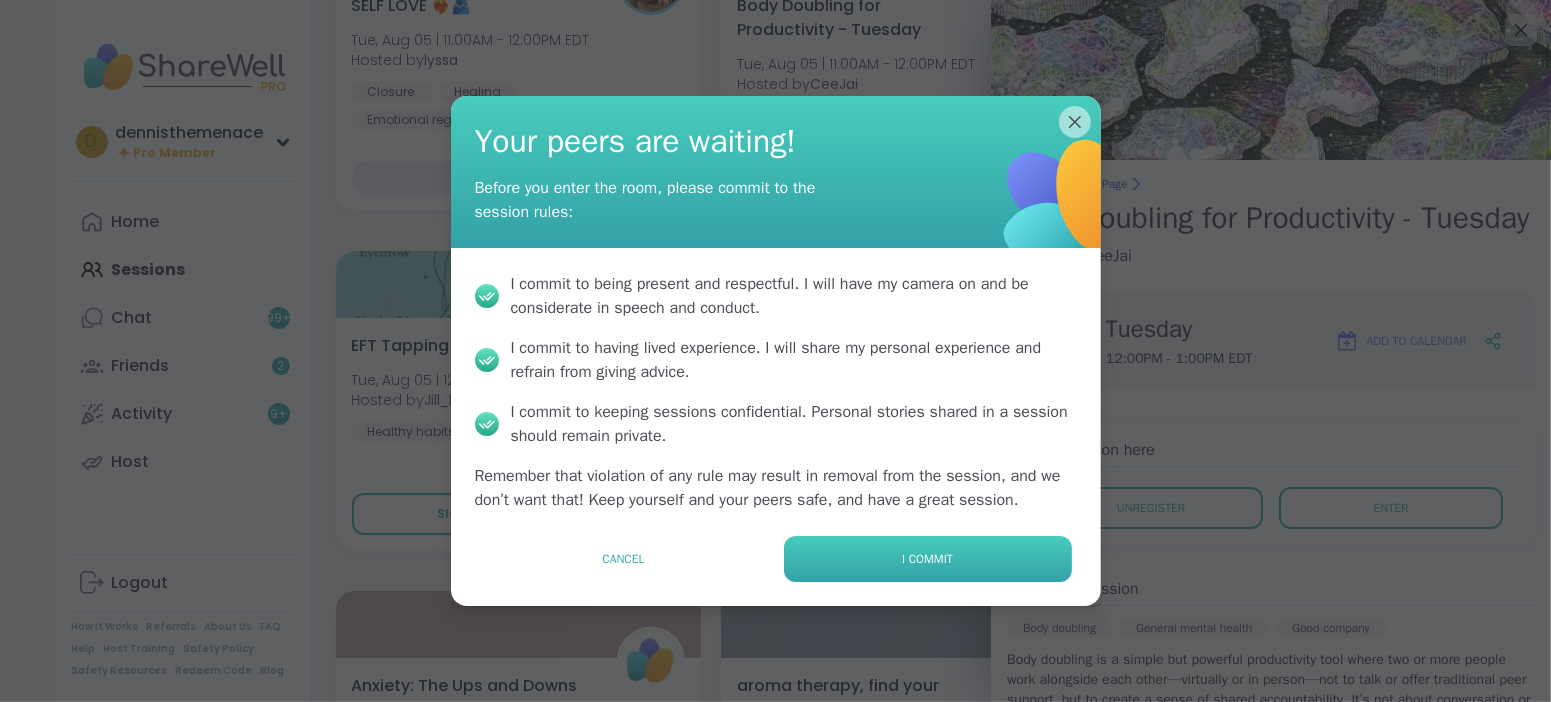 click on "I commit" at bounding box center [927, 559] 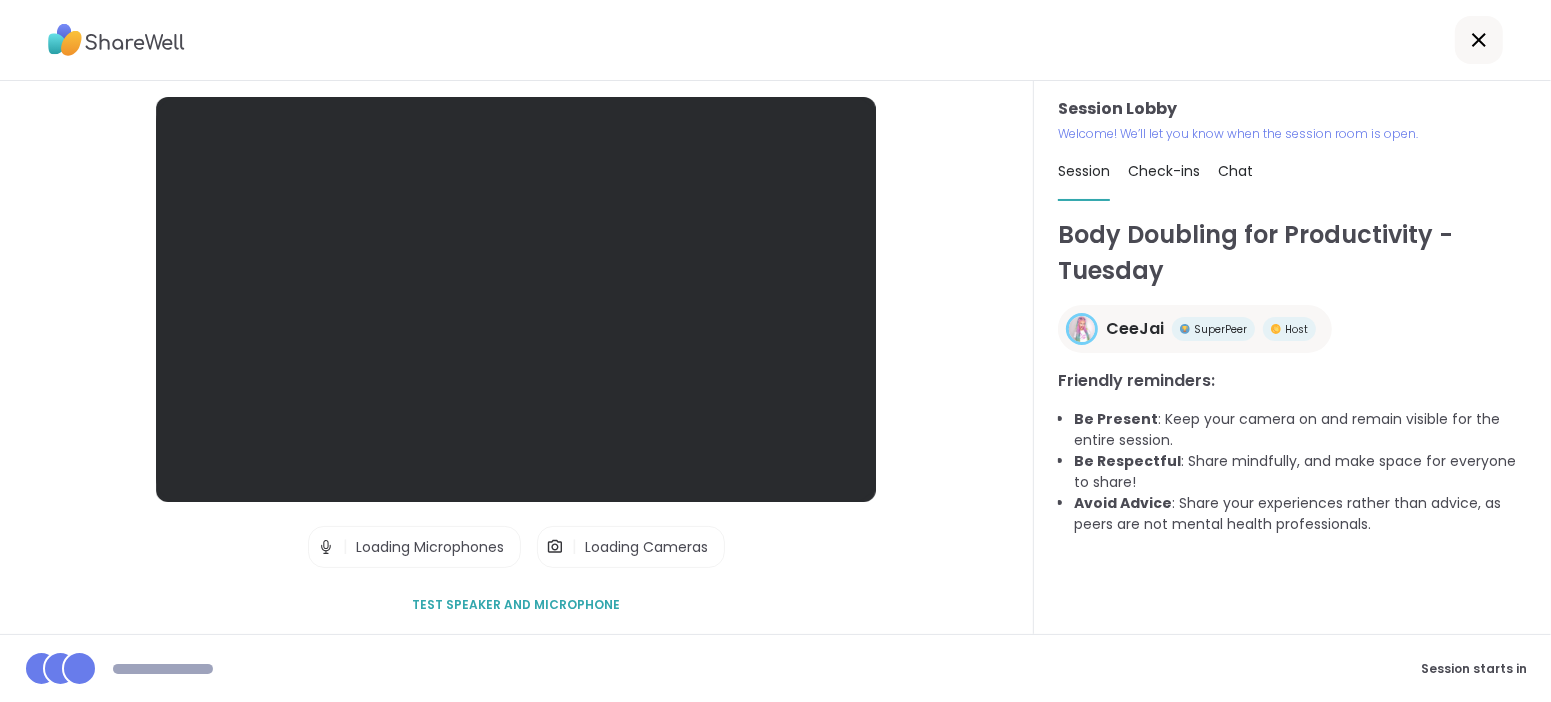 scroll, scrollTop: 0, scrollLeft: 0, axis: both 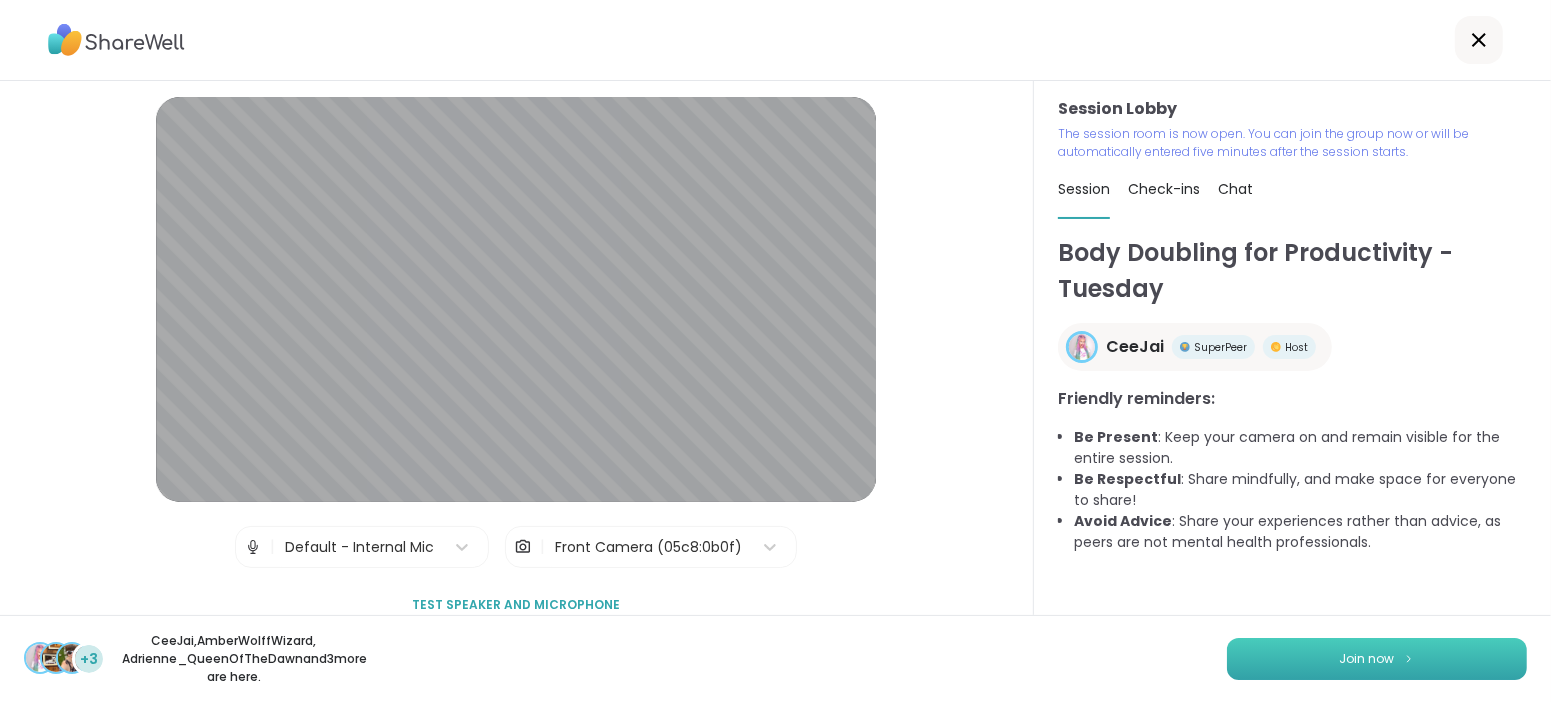 click on "Join now" at bounding box center (1367, 659) 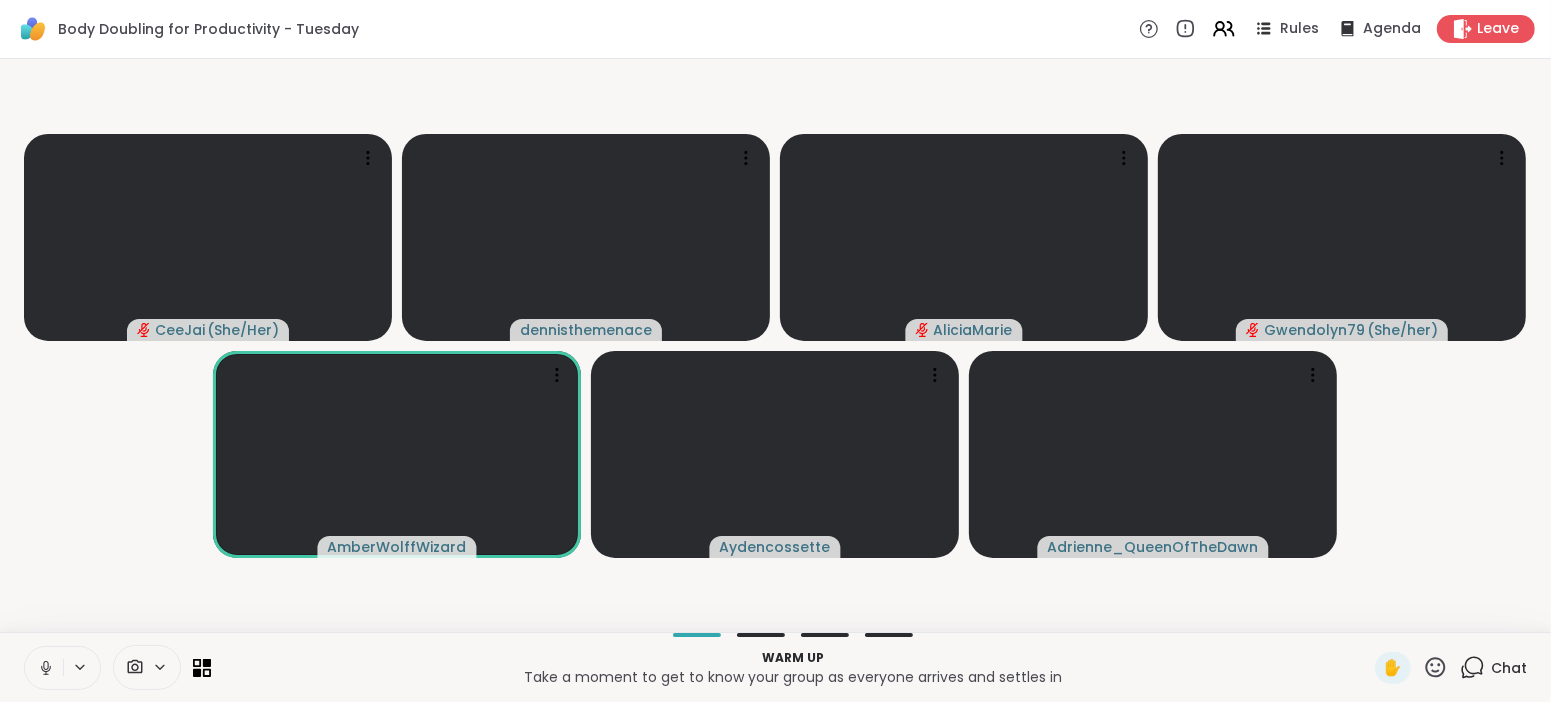click 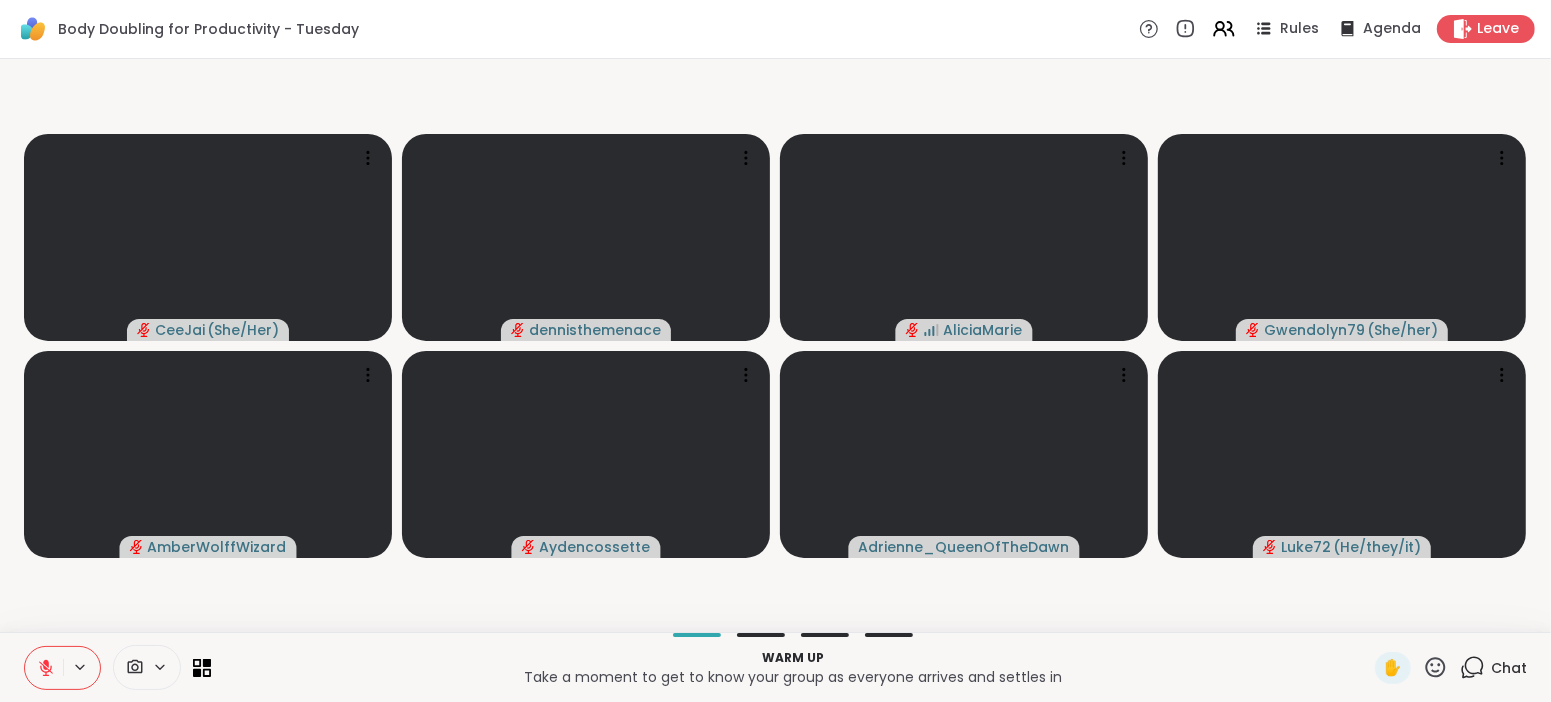 click on "Chat" at bounding box center (1509, 668) 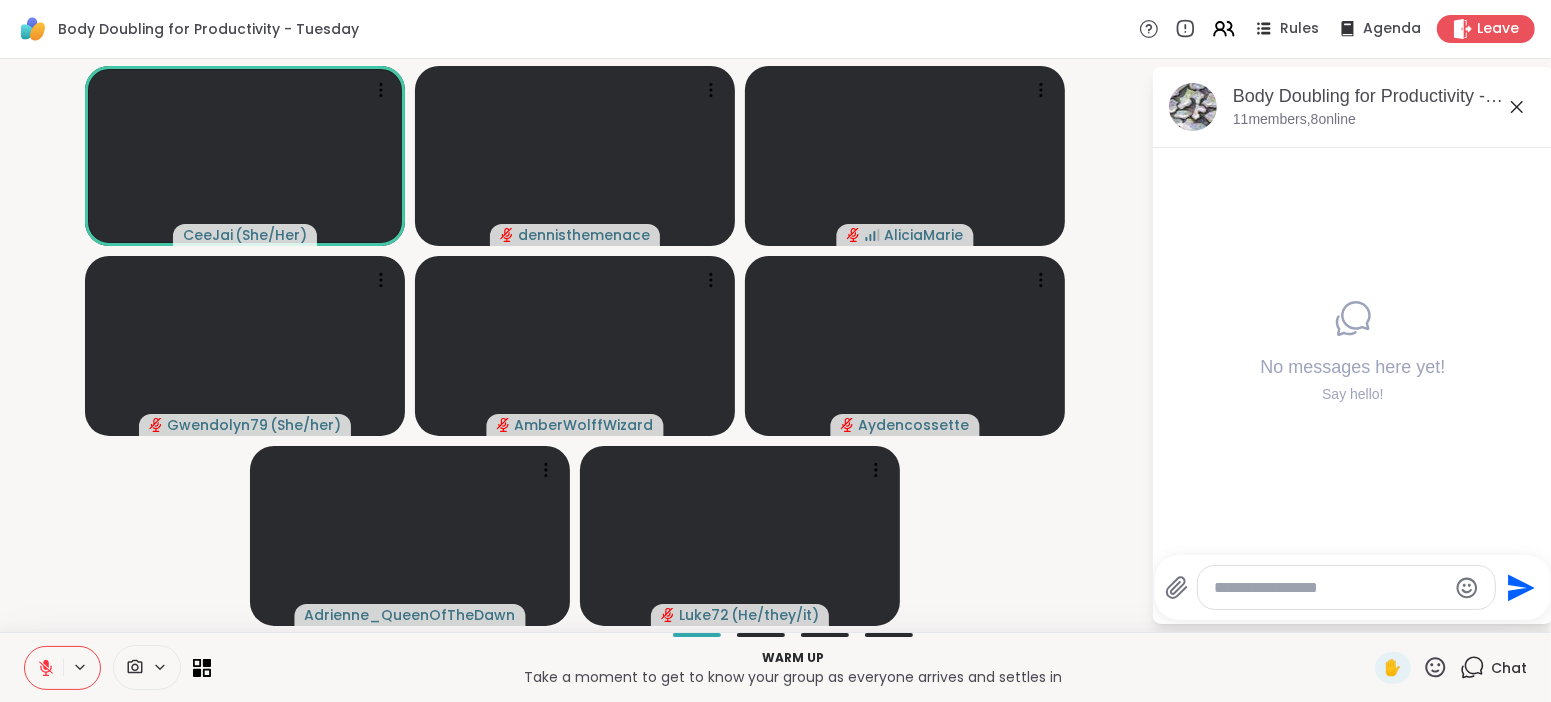 click at bounding box center (1330, 588) 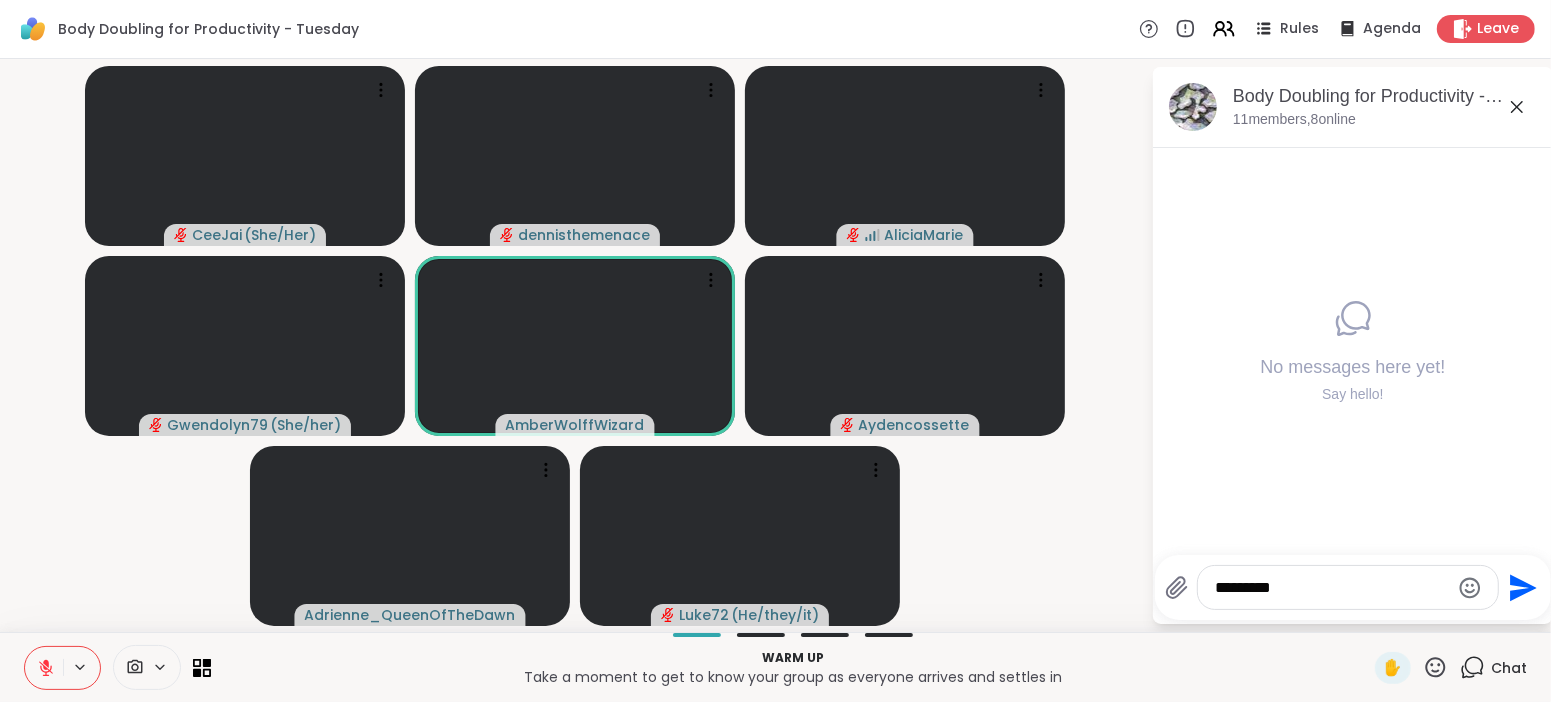 click on "No messages here yet! Say hello!" at bounding box center [1353, 351] 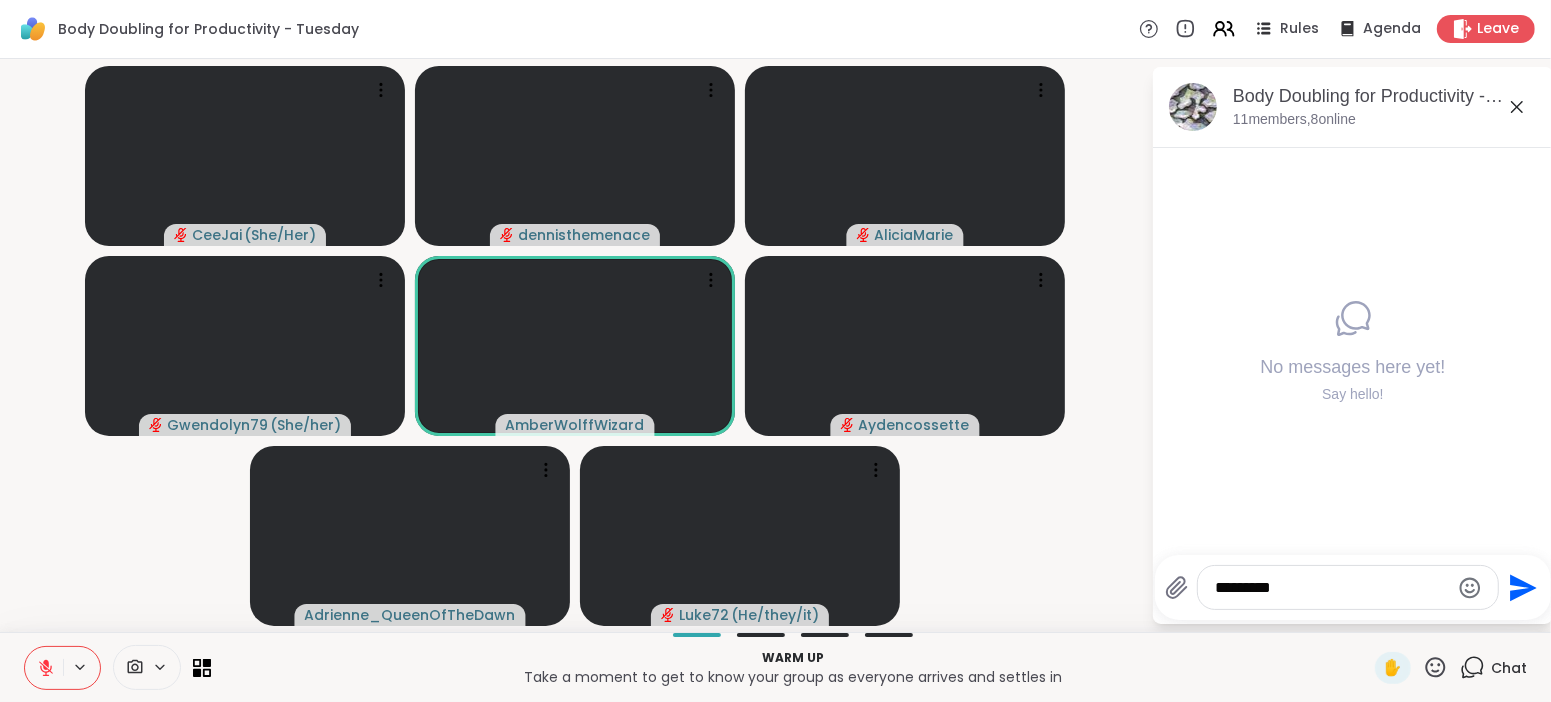 click on "********" at bounding box center [1332, 588] 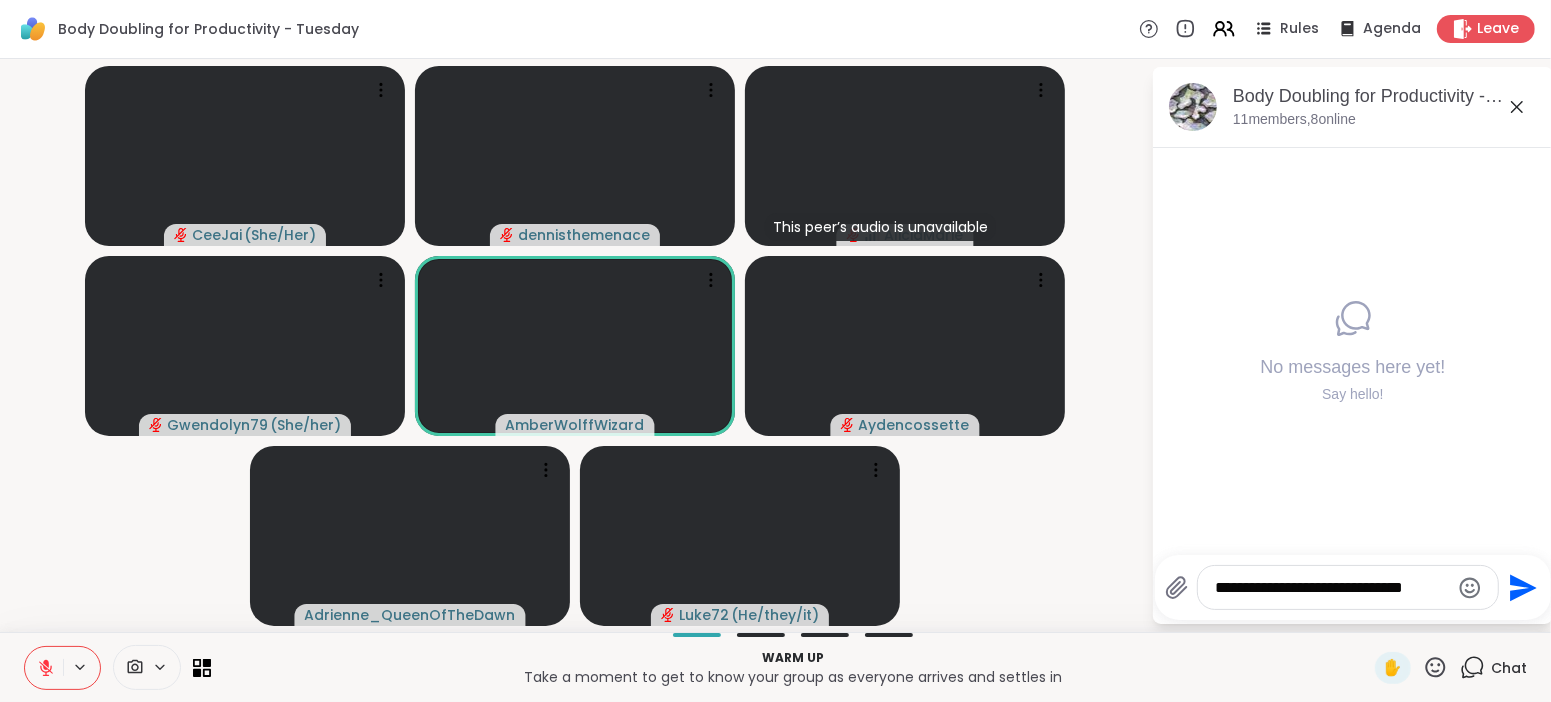 type on "**********" 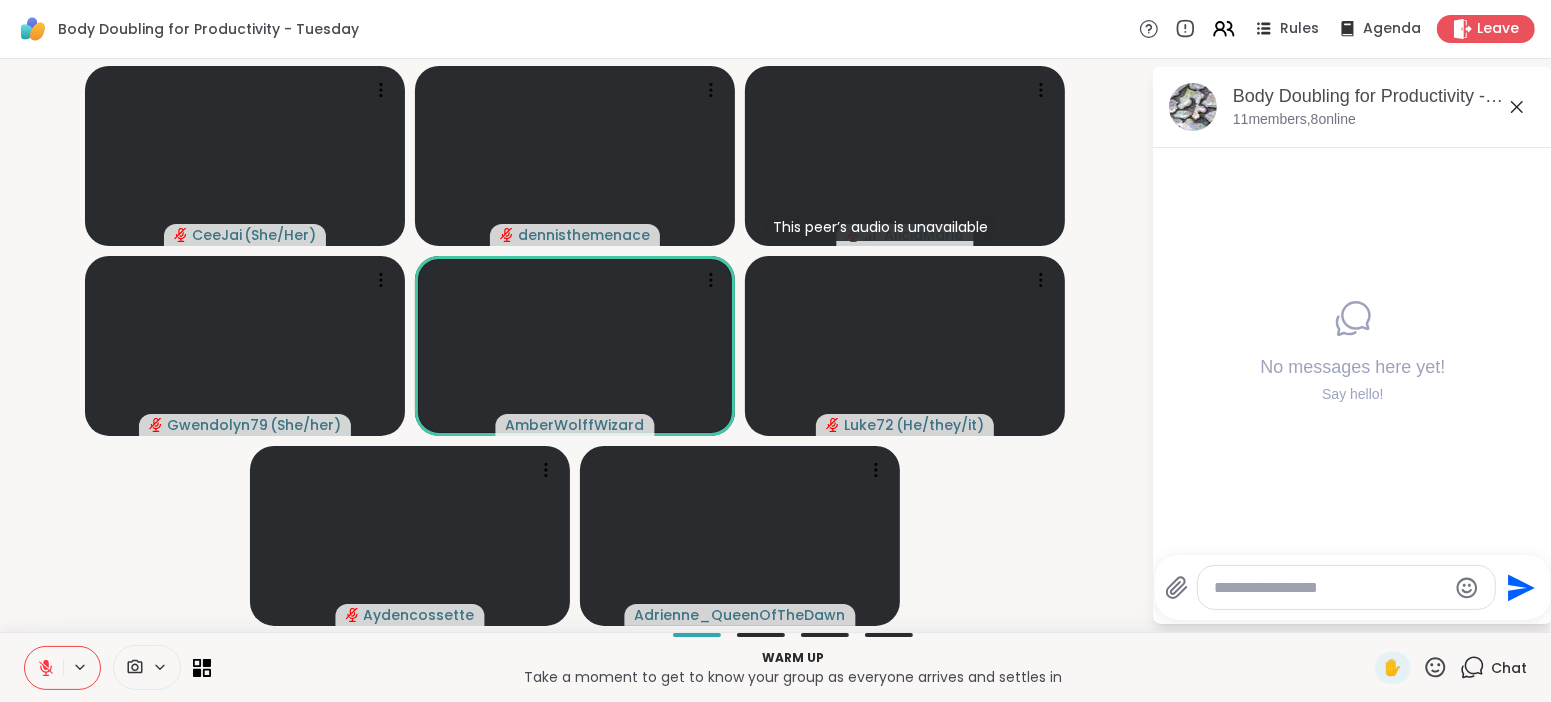 click at bounding box center [1330, 588] 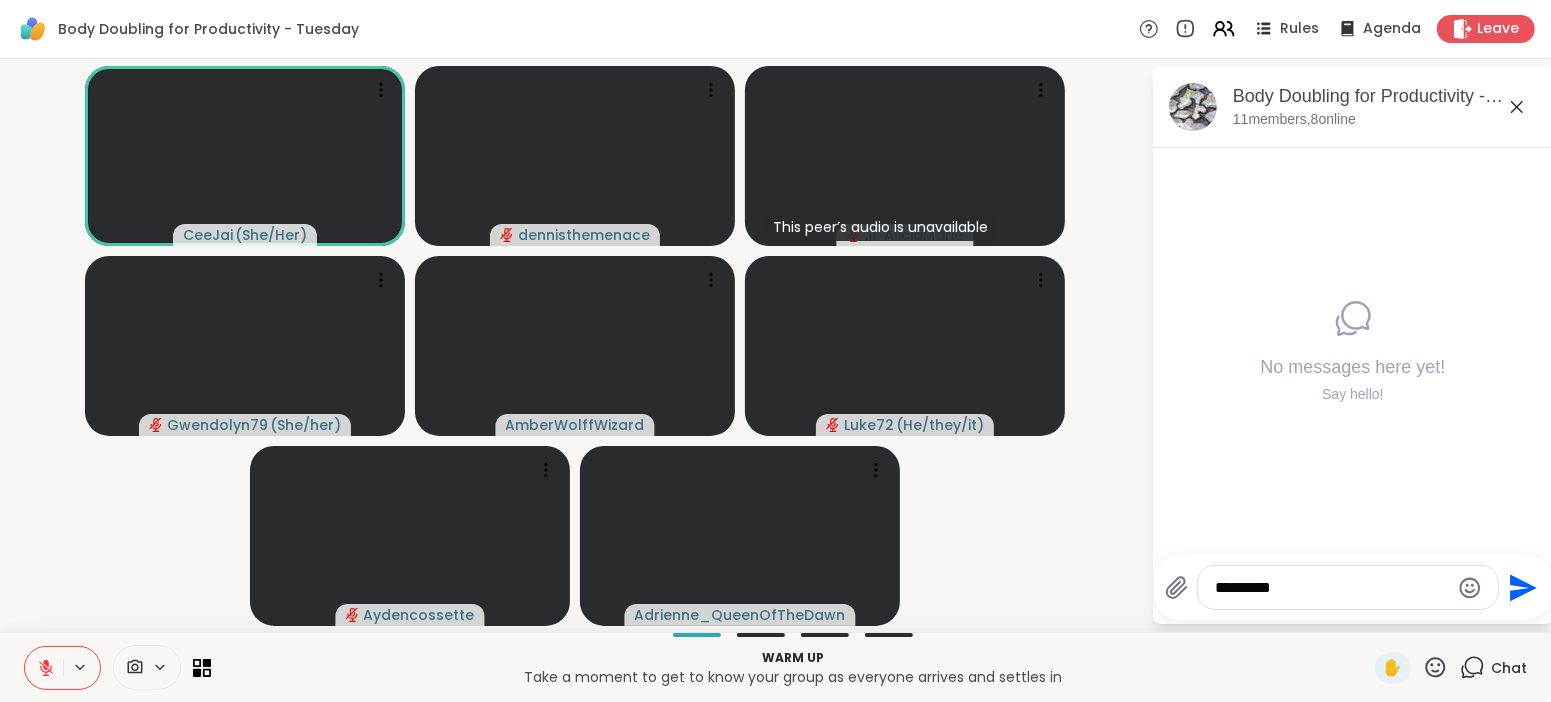 click on "CeeJai ( She/Her ) dennisthemenace This peer’s audio is unavailable AliciaMarie Gwendolyn79 ( She/her ) AmberWolffWizard Luke72 ( He/they/it ) Aydencossette Adrienne_QueenOfTheDawn Body Doubling for Productivity - Tuesday, Aug 05 11  members,  8  online No messages here yet! Say hello! ******** Send" at bounding box center [775, 345] 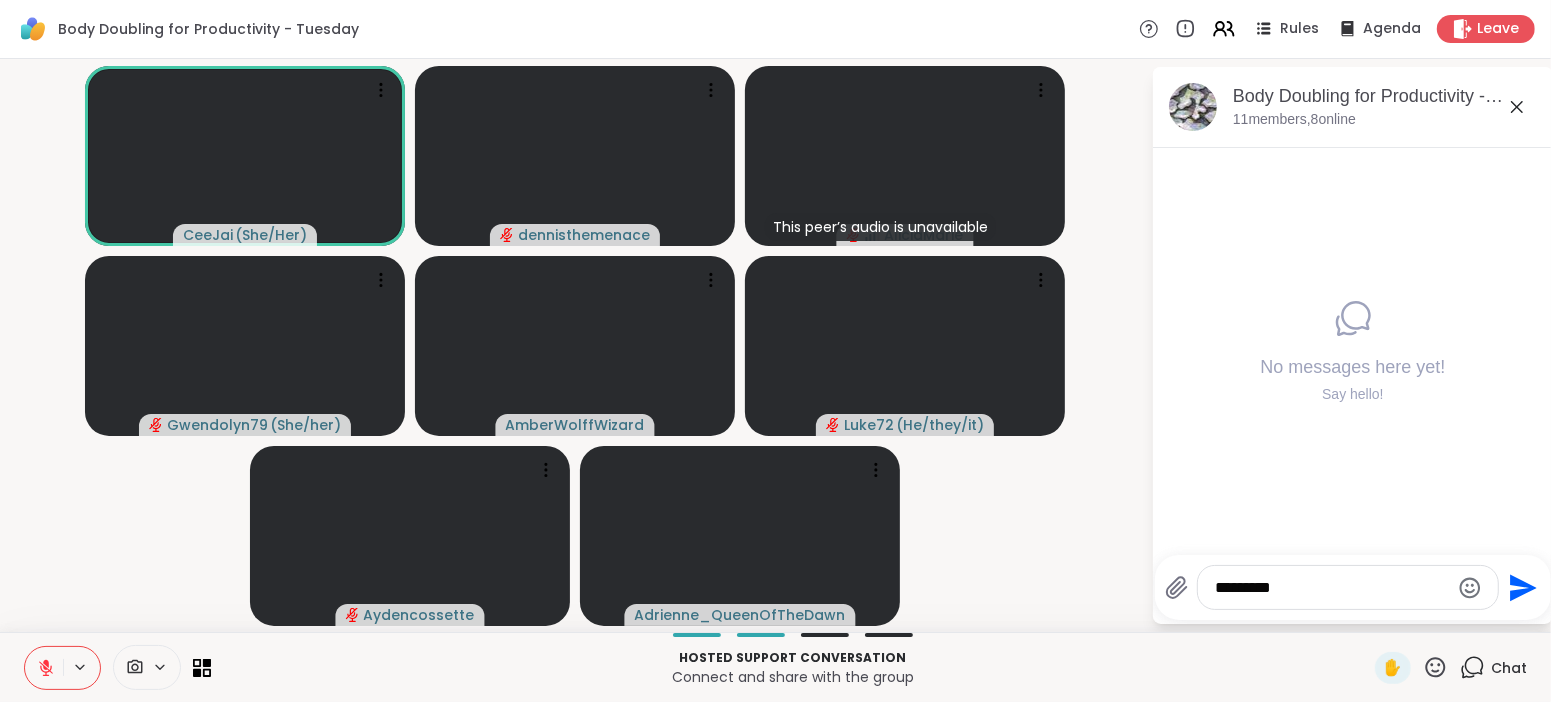 click on "CeeJai ( She/Her ) dennisthemenace This peer’s audio is unavailable AliciaMarie Gwendolyn79 ( She/her ) AmberWolffWizard Luke72 ( He/they/it ) Aydencossette Adrienne_QueenOfTheDawn Body Doubling for Productivity - Tuesday, Aug 05 11  members,  8  online No messages here yet! Say hello! ******** Send" at bounding box center [775, 345] 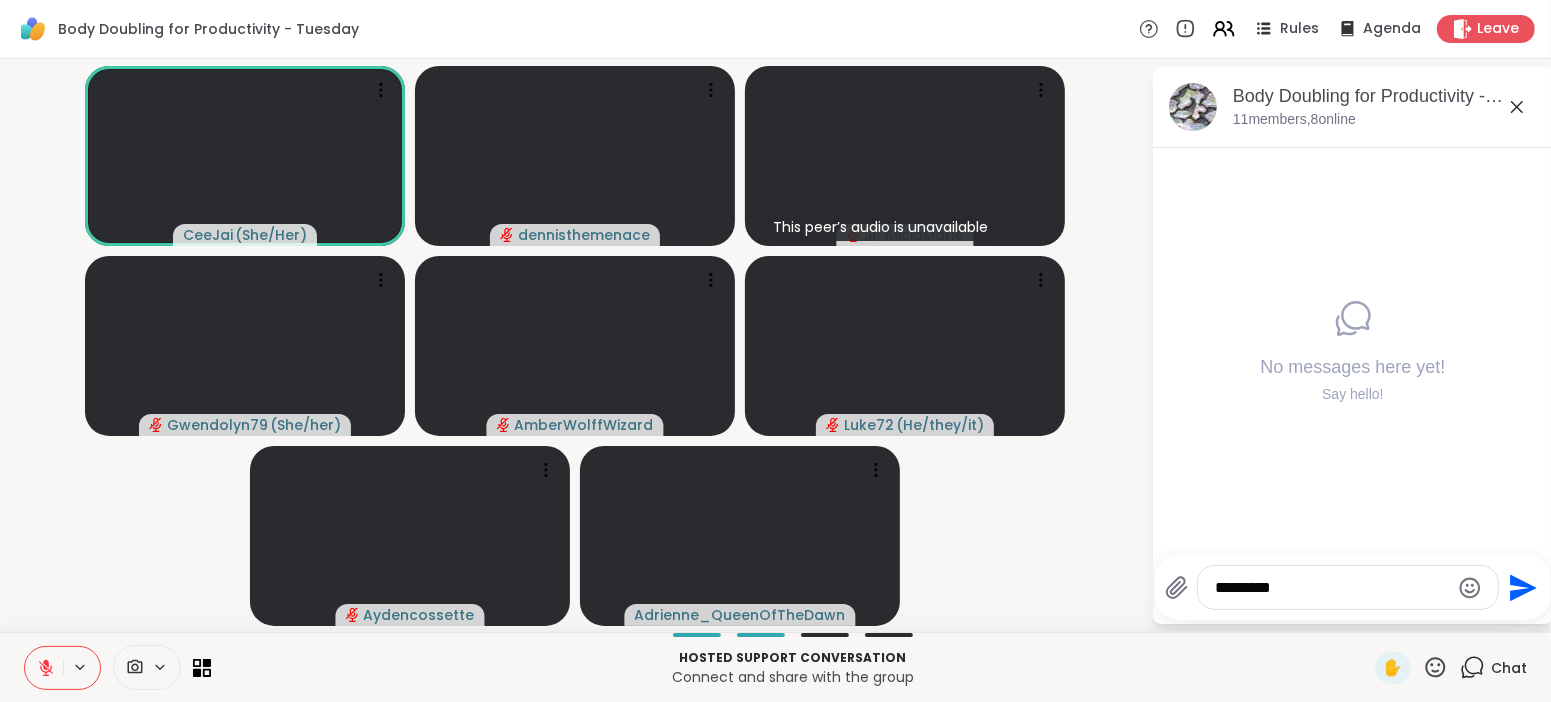 click on "********" at bounding box center (1332, 588) 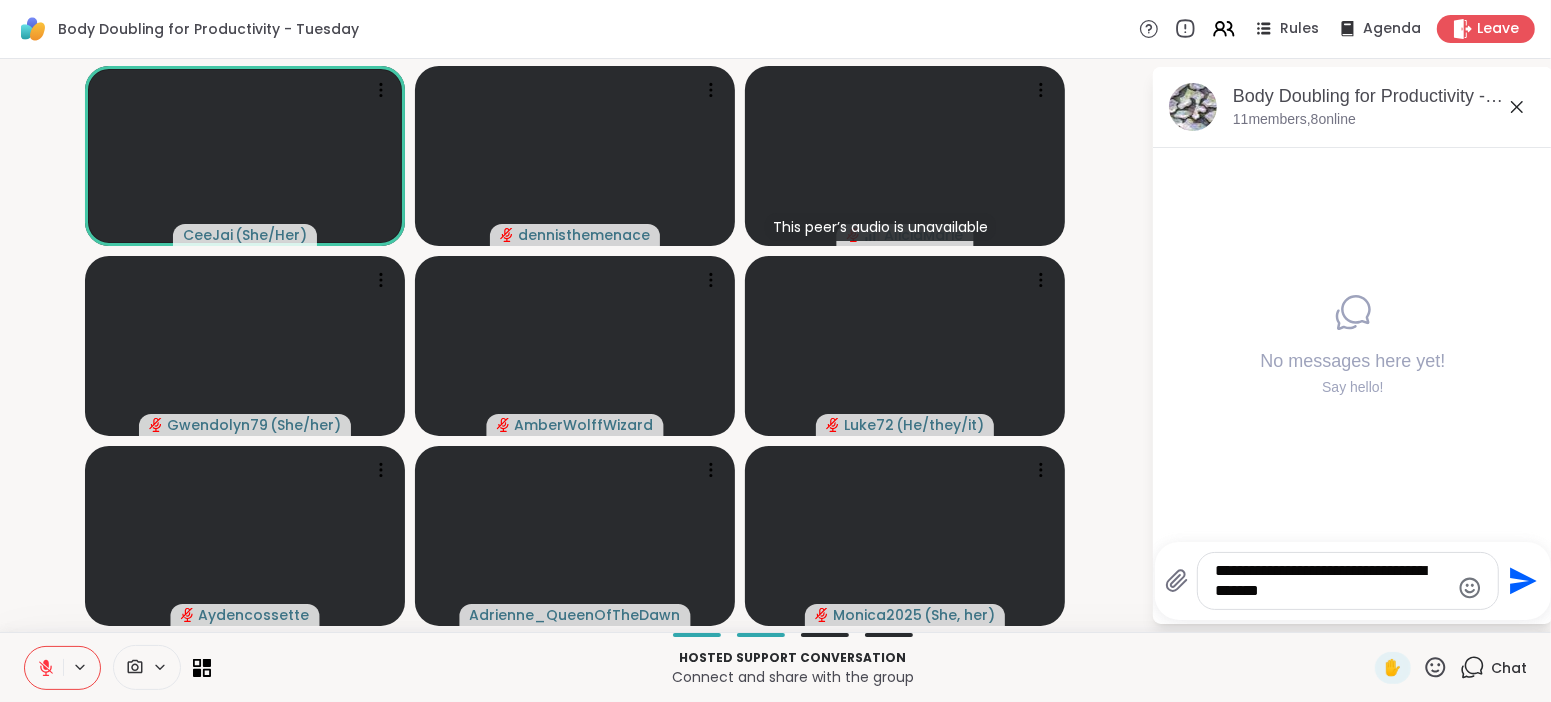 type on "**********" 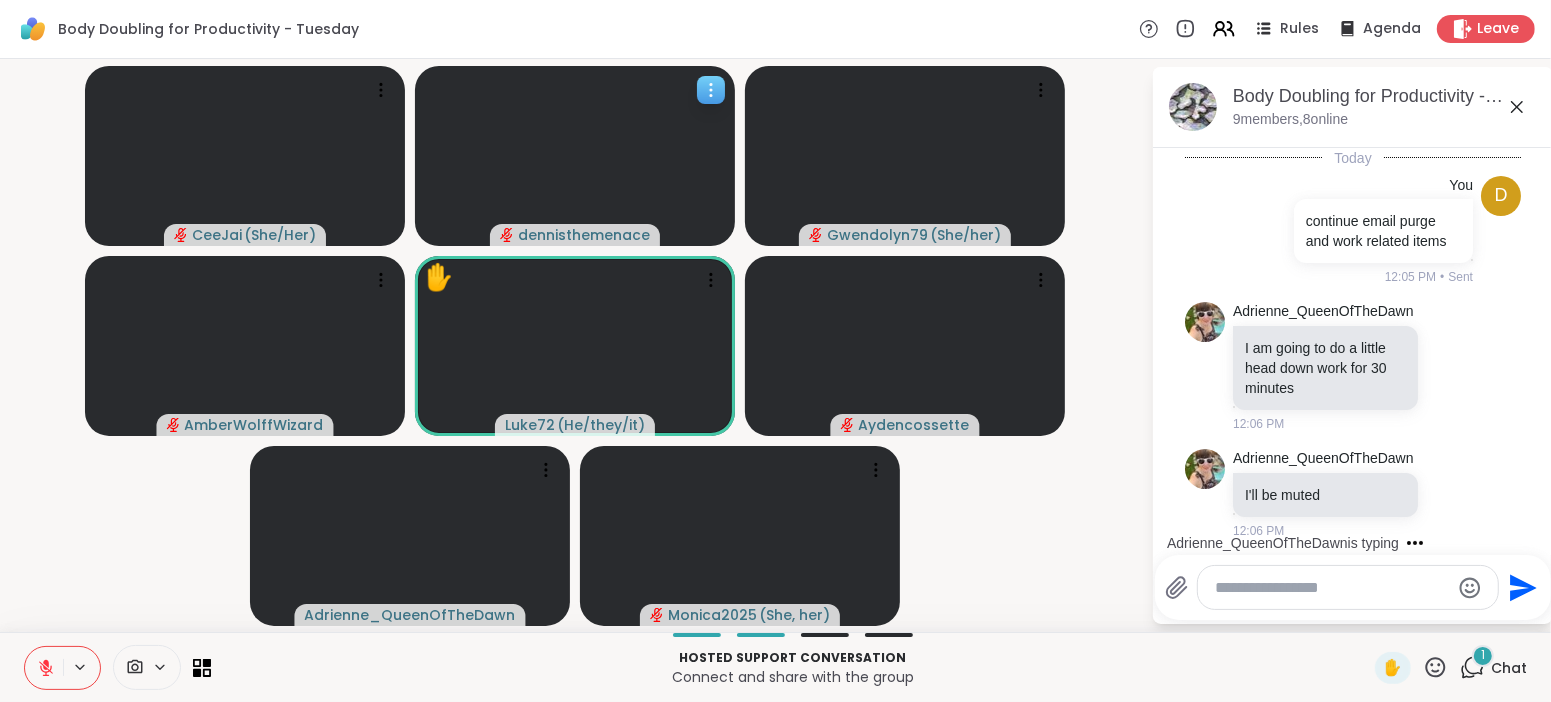 scroll, scrollTop: 5, scrollLeft: 0, axis: vertical 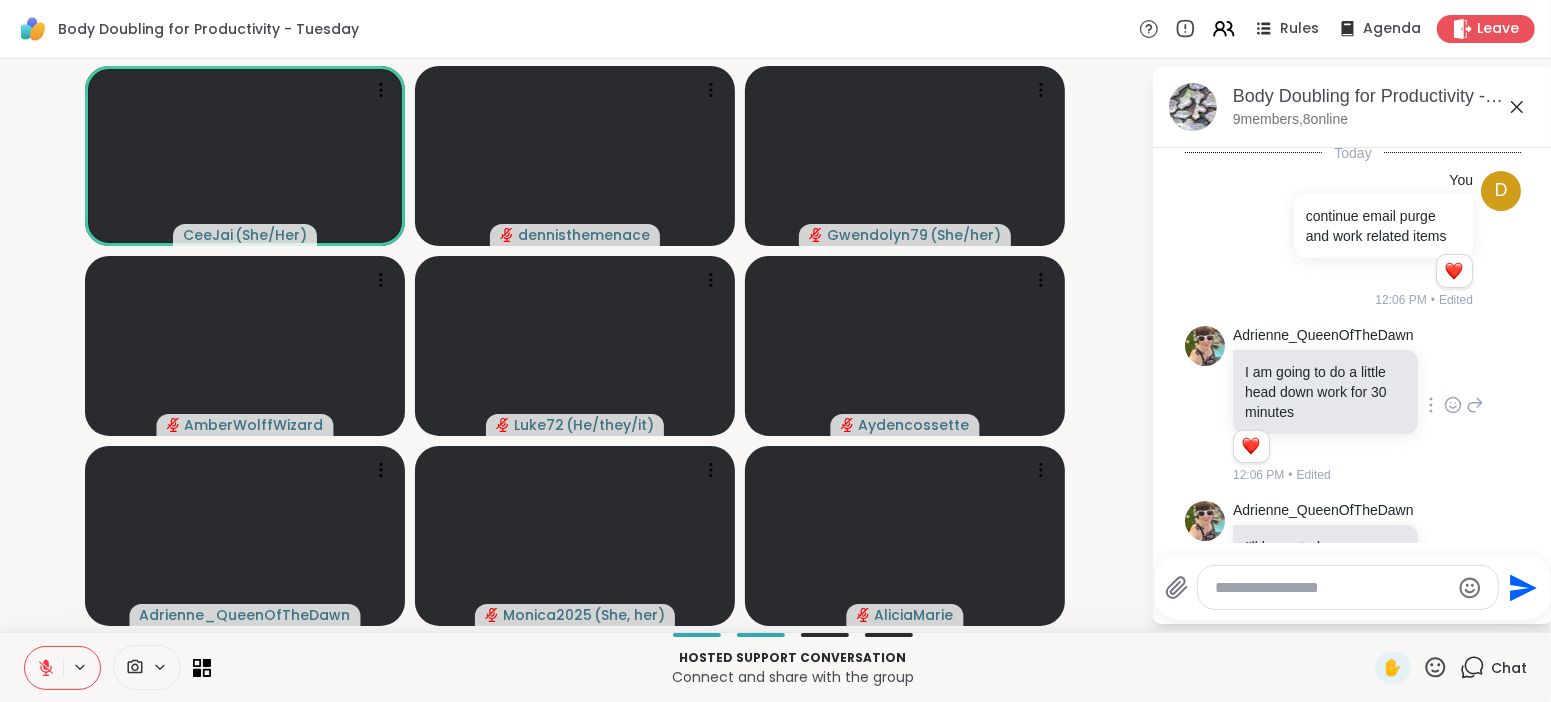 type 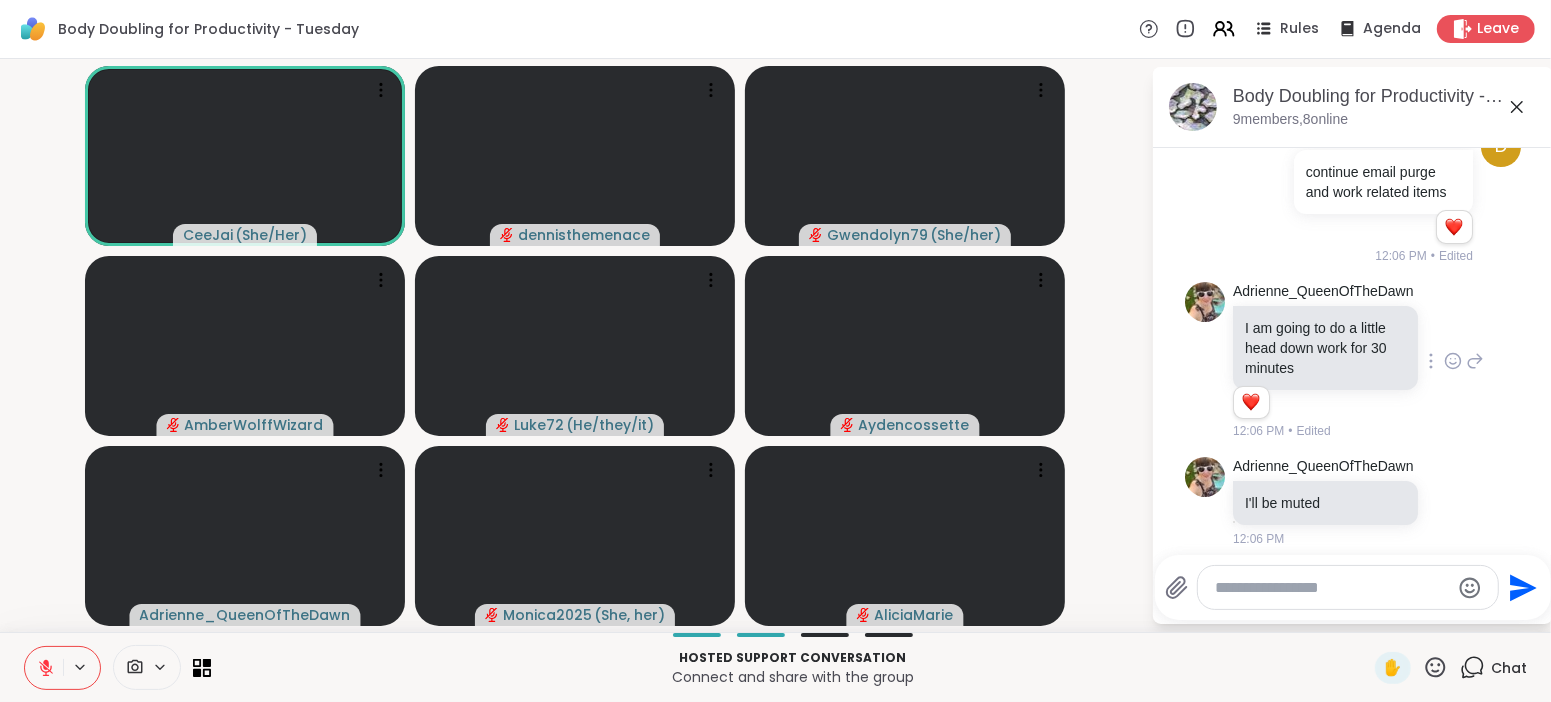 scroll, scrollTop: 61, scrollLeft: 0, axis: vertical 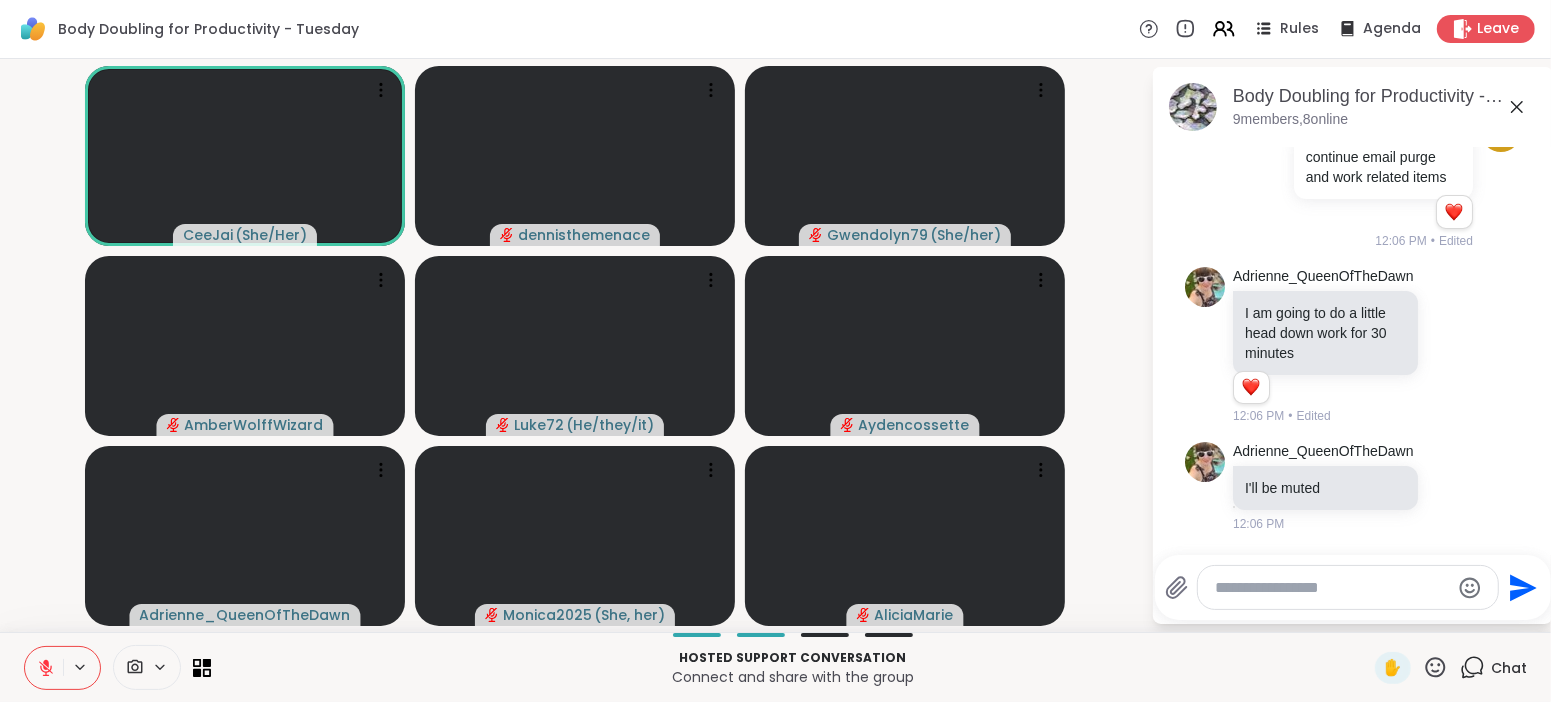 click on "Connect and share with the group" at bounding box center [793, 677] 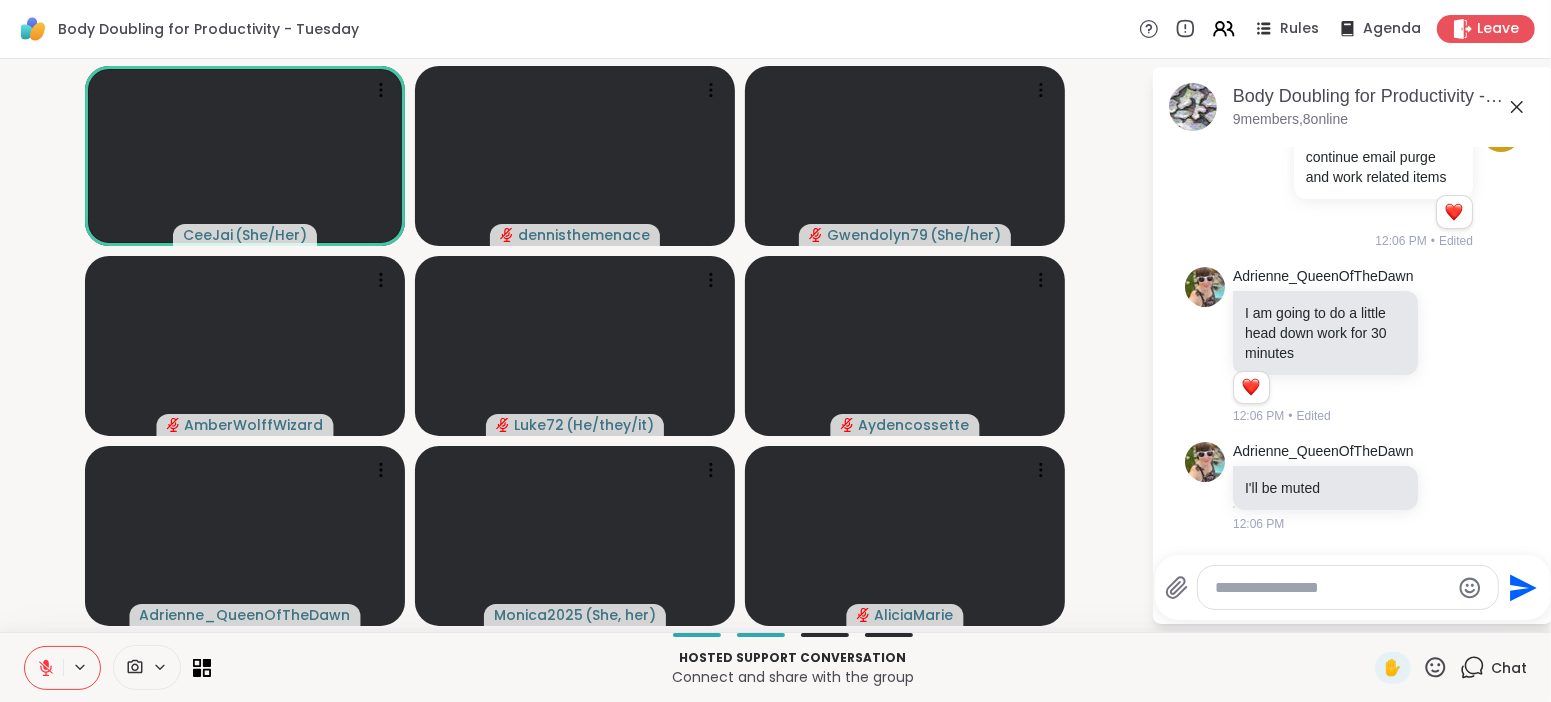 click 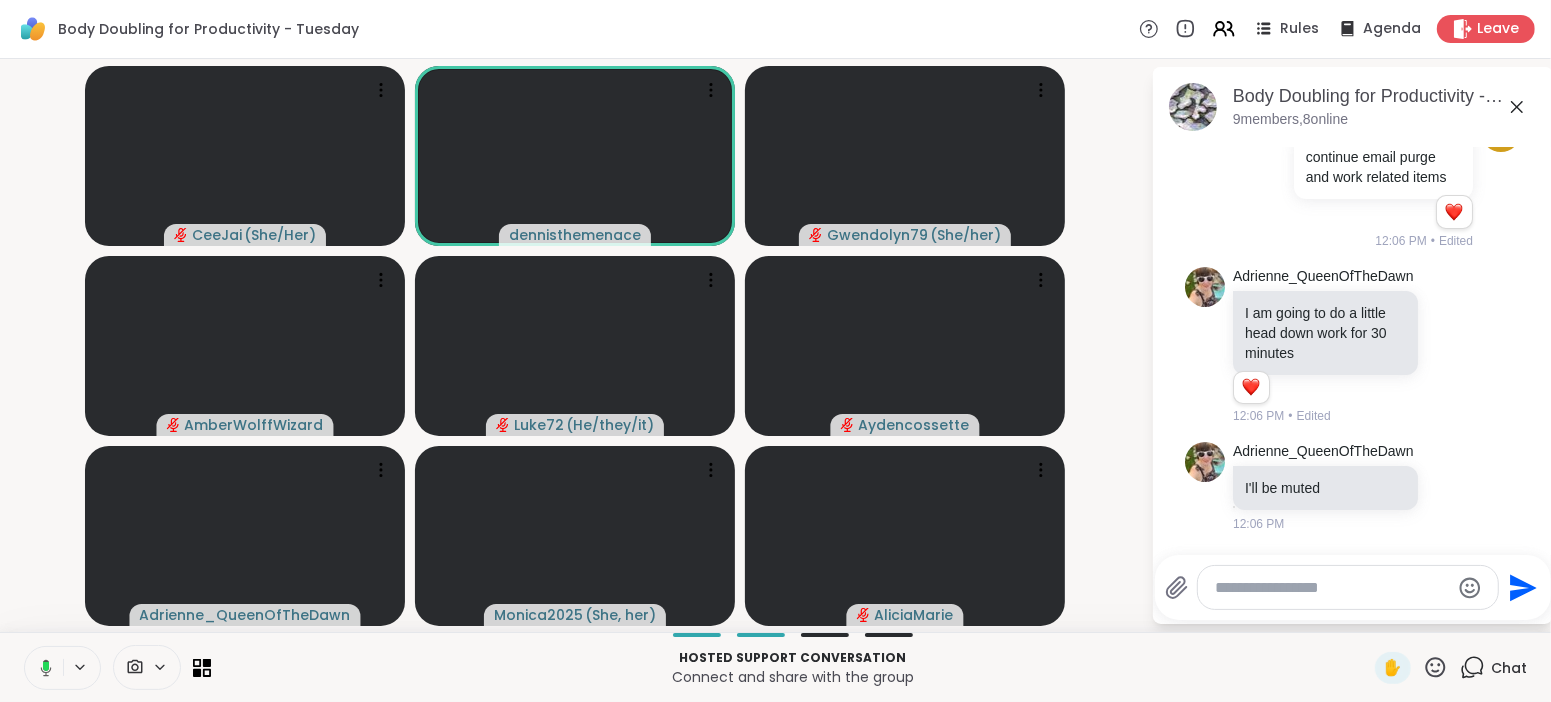 click 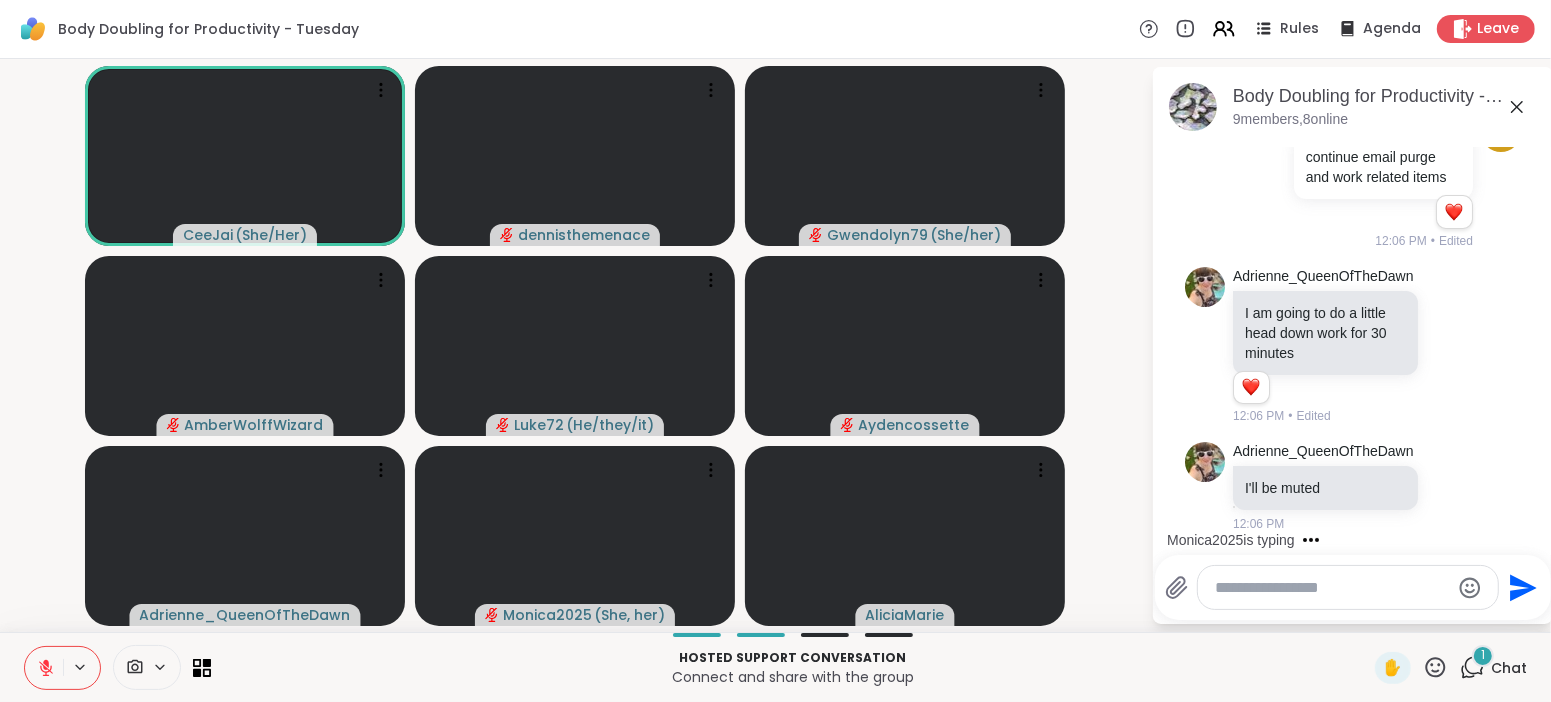 scroll, scrollTop: 189, scrollLeft: 0, axis: vertical 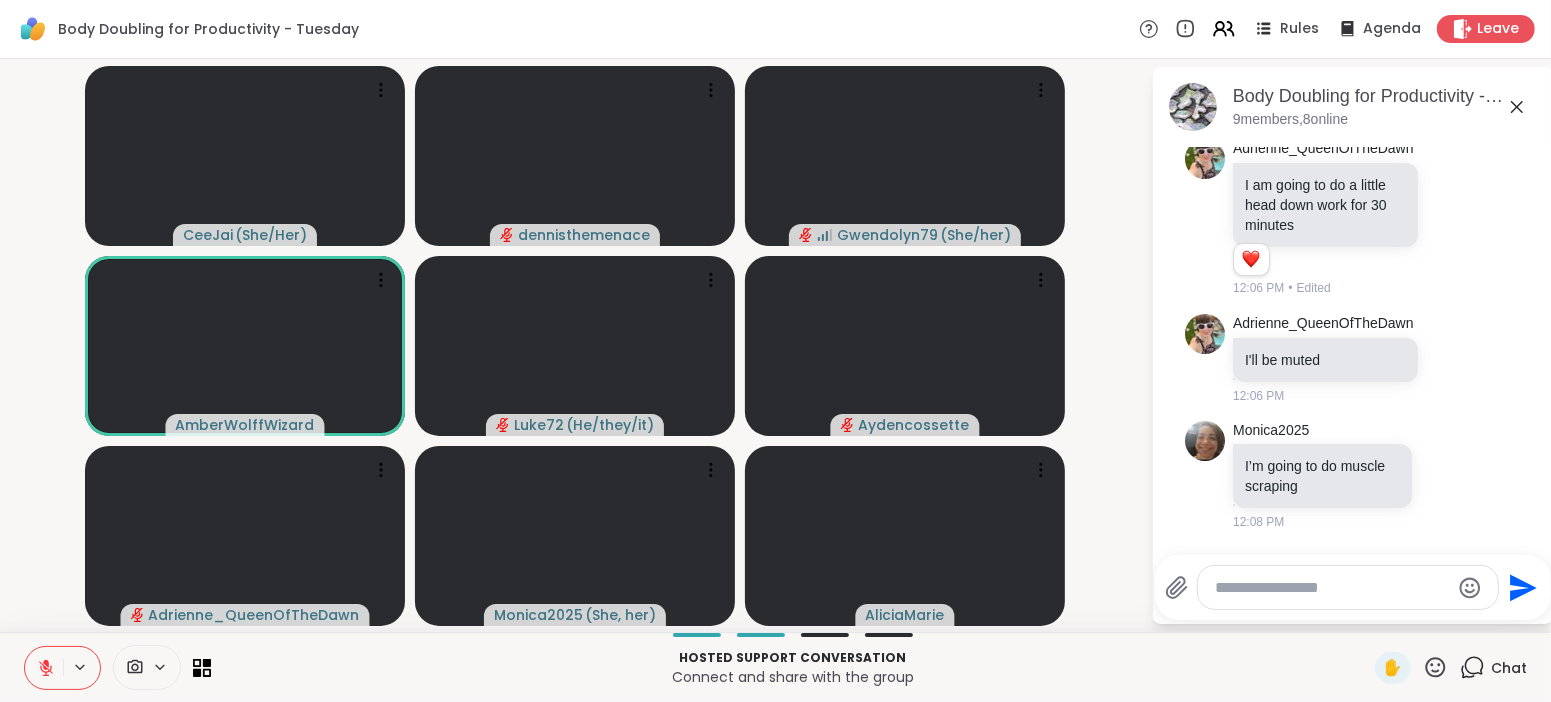click 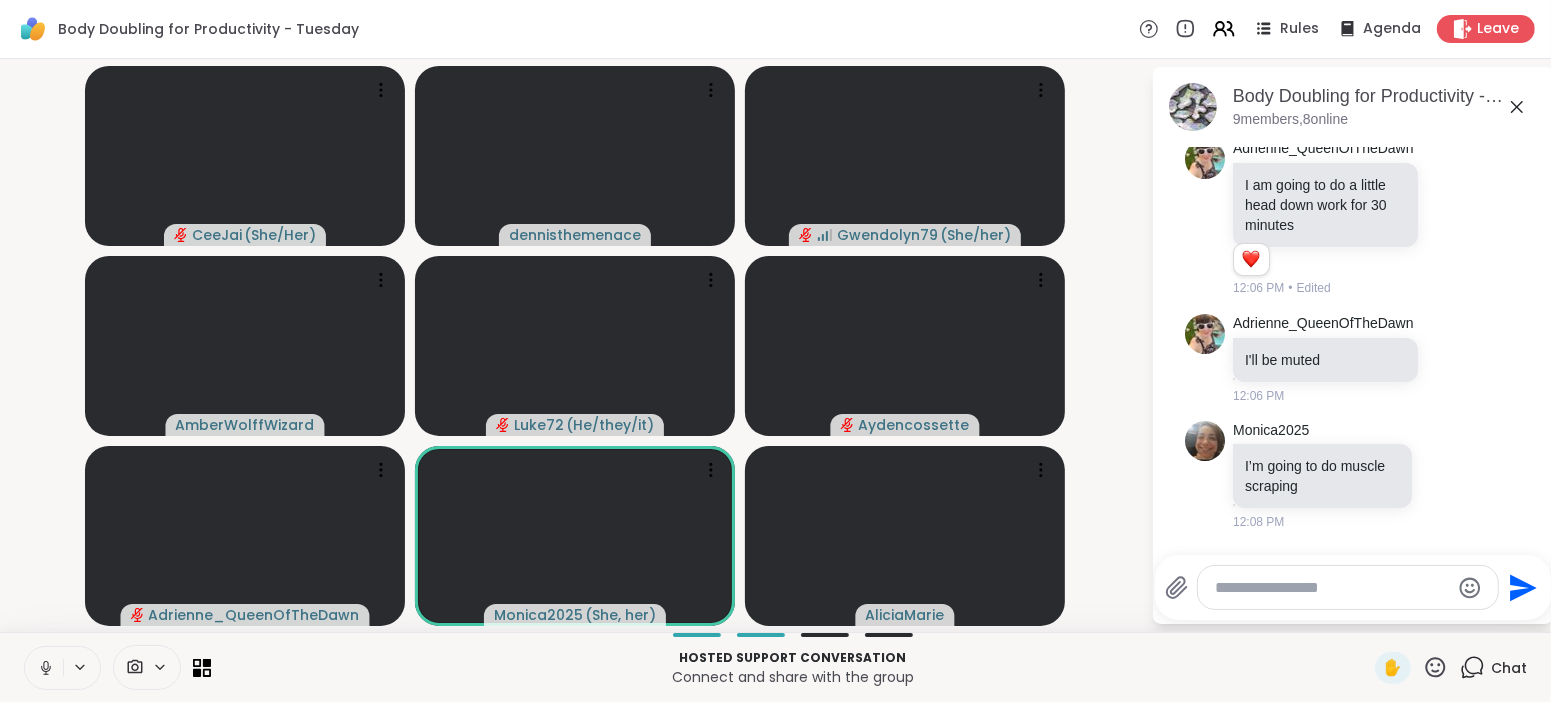 click 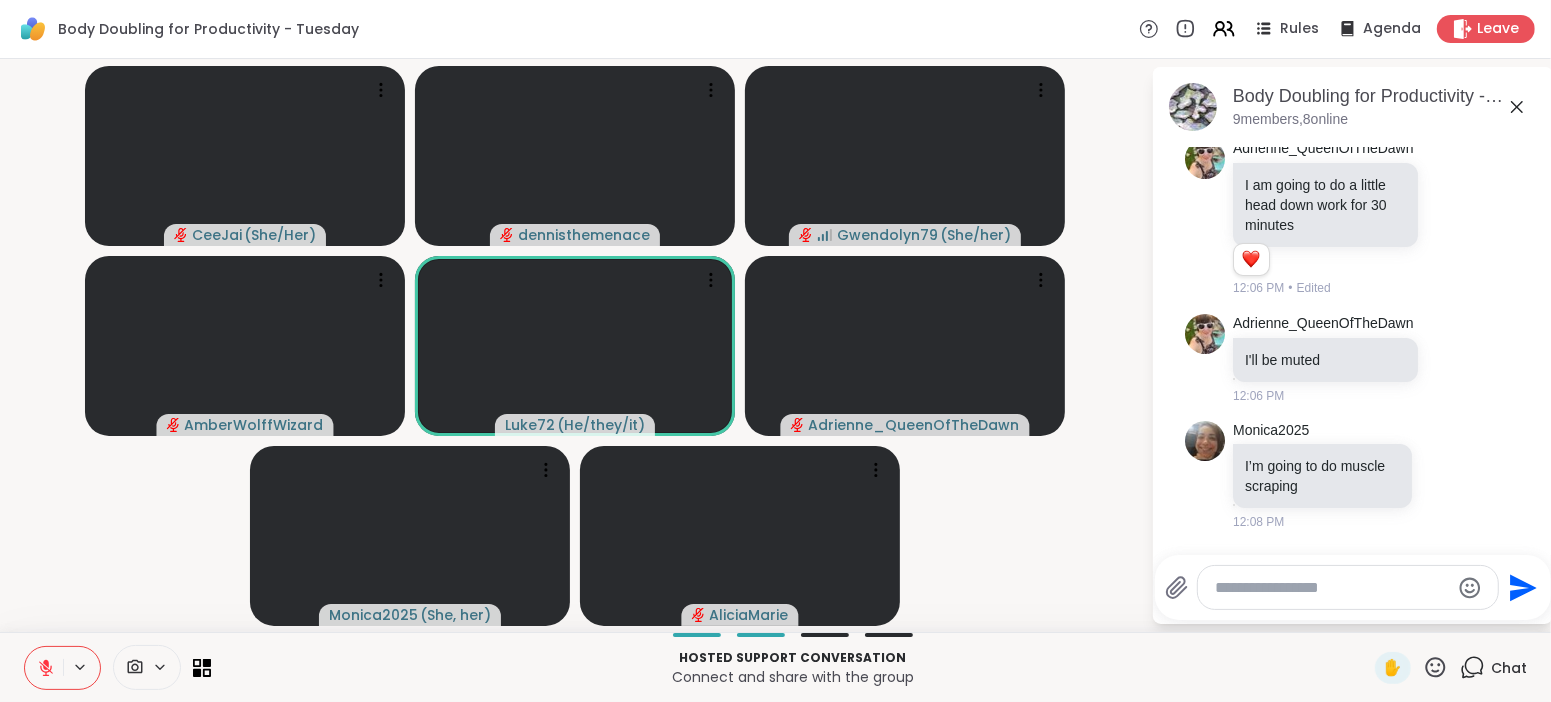 scroll, scrollTop: 218, scrollLeft: 0, axis: vertical 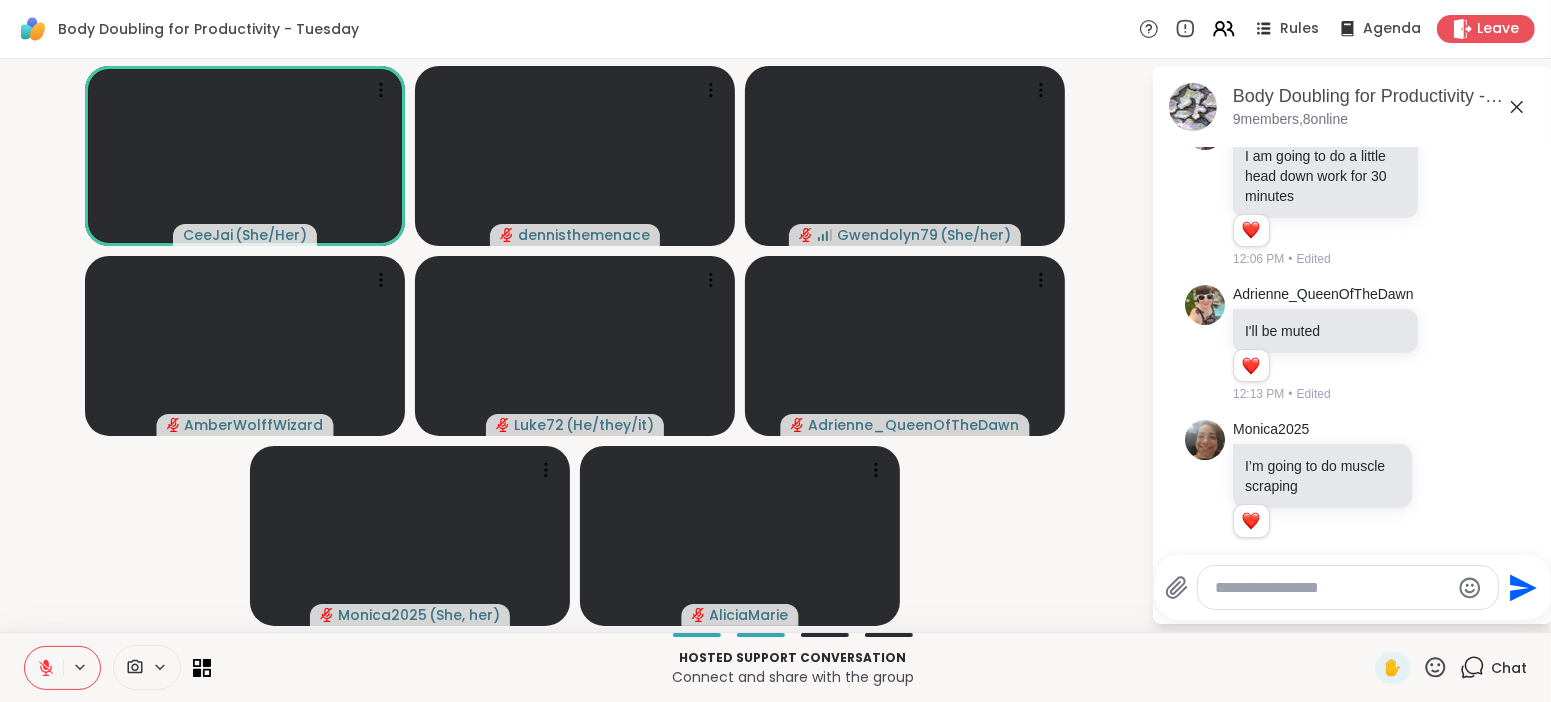 click 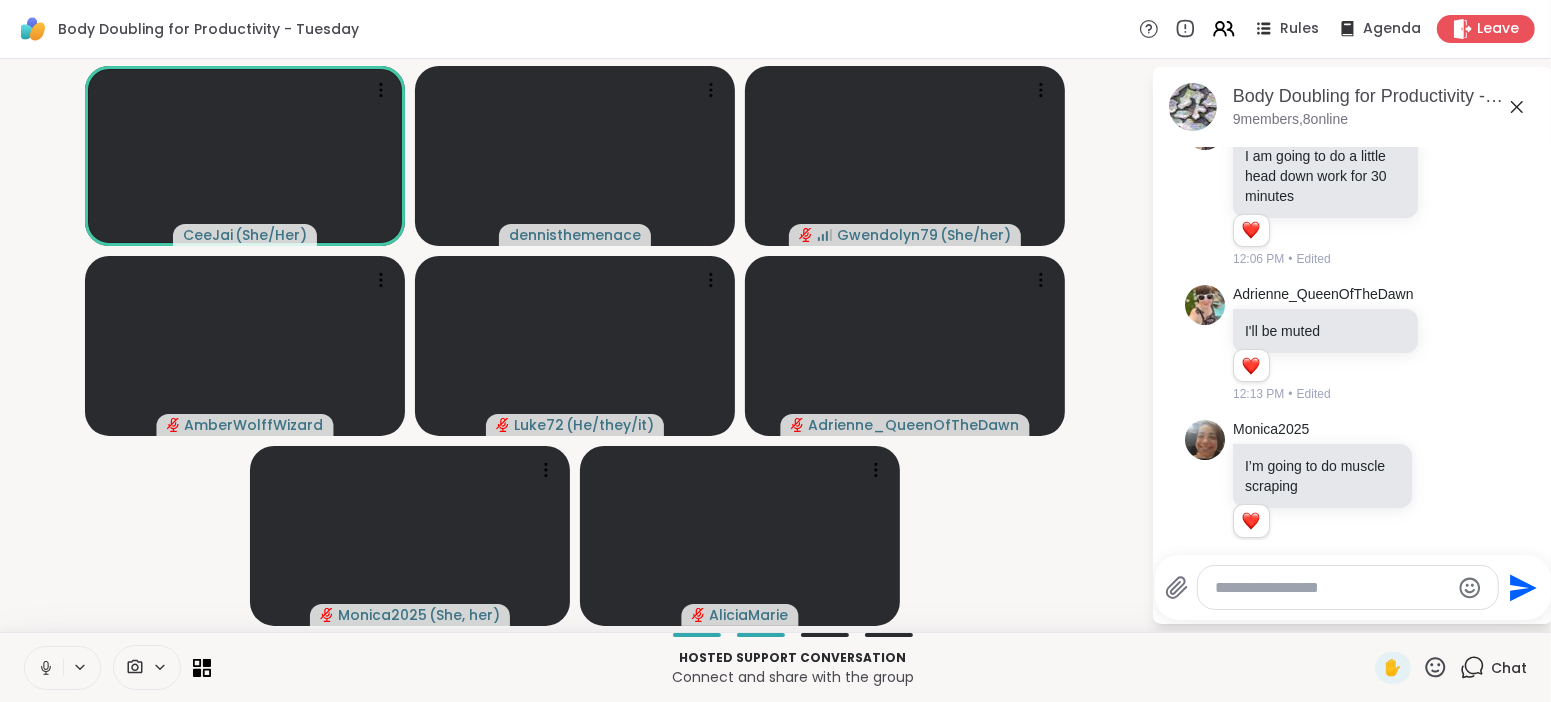 click at bounding box center [62, 668] 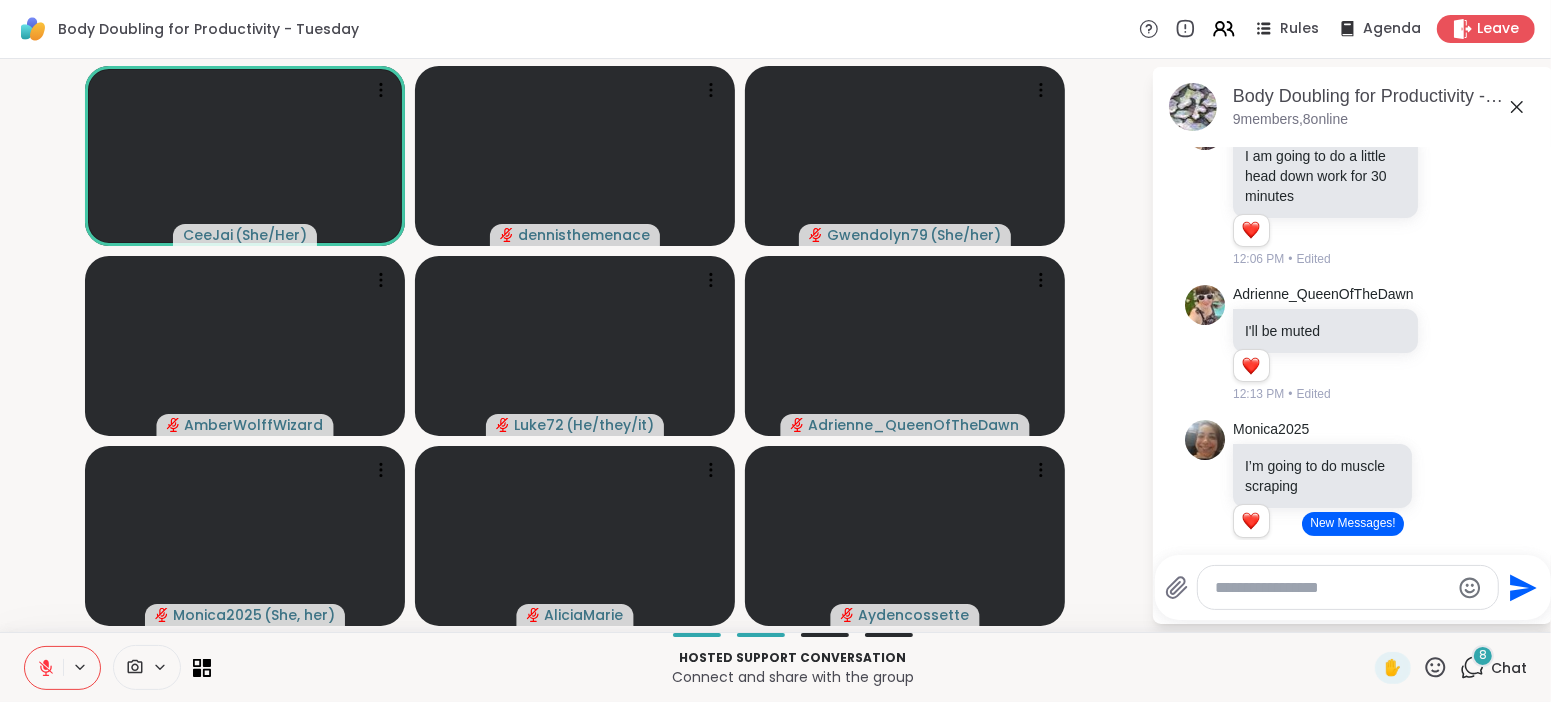 scroll, scrollTop: 440, scrollLeft: 0, axis: vertical 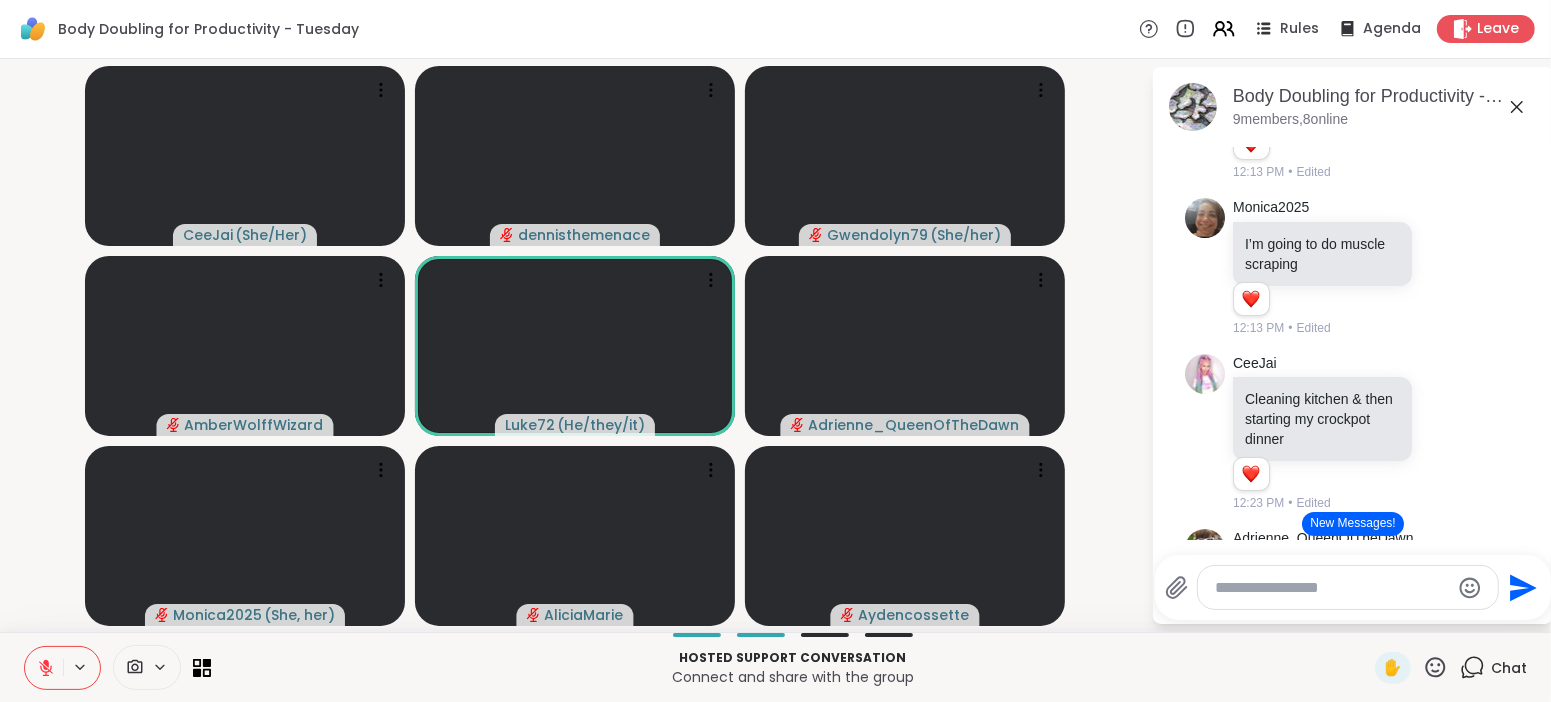 click on "New Messages!" at bounding box center [1352, 524] 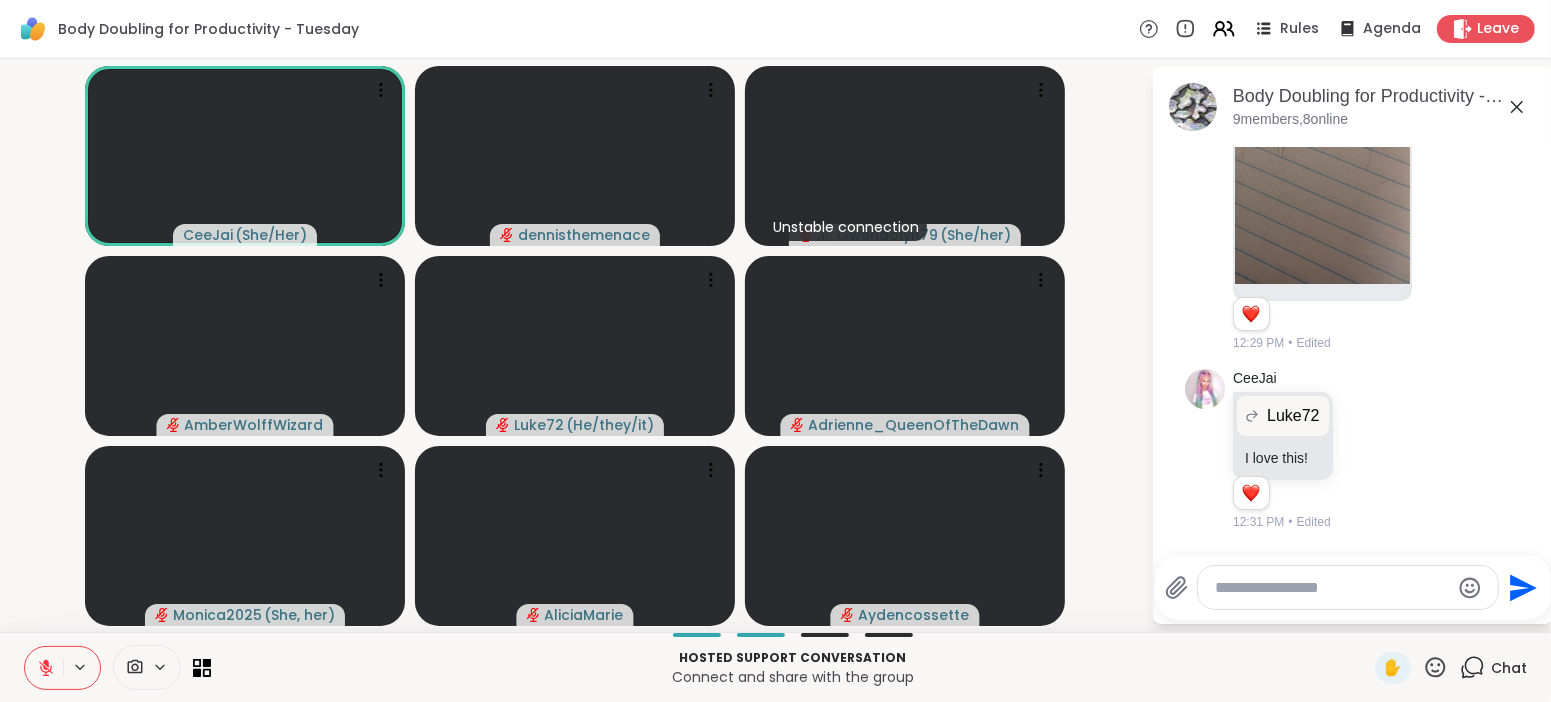 click at bounding box center [1332, 588] 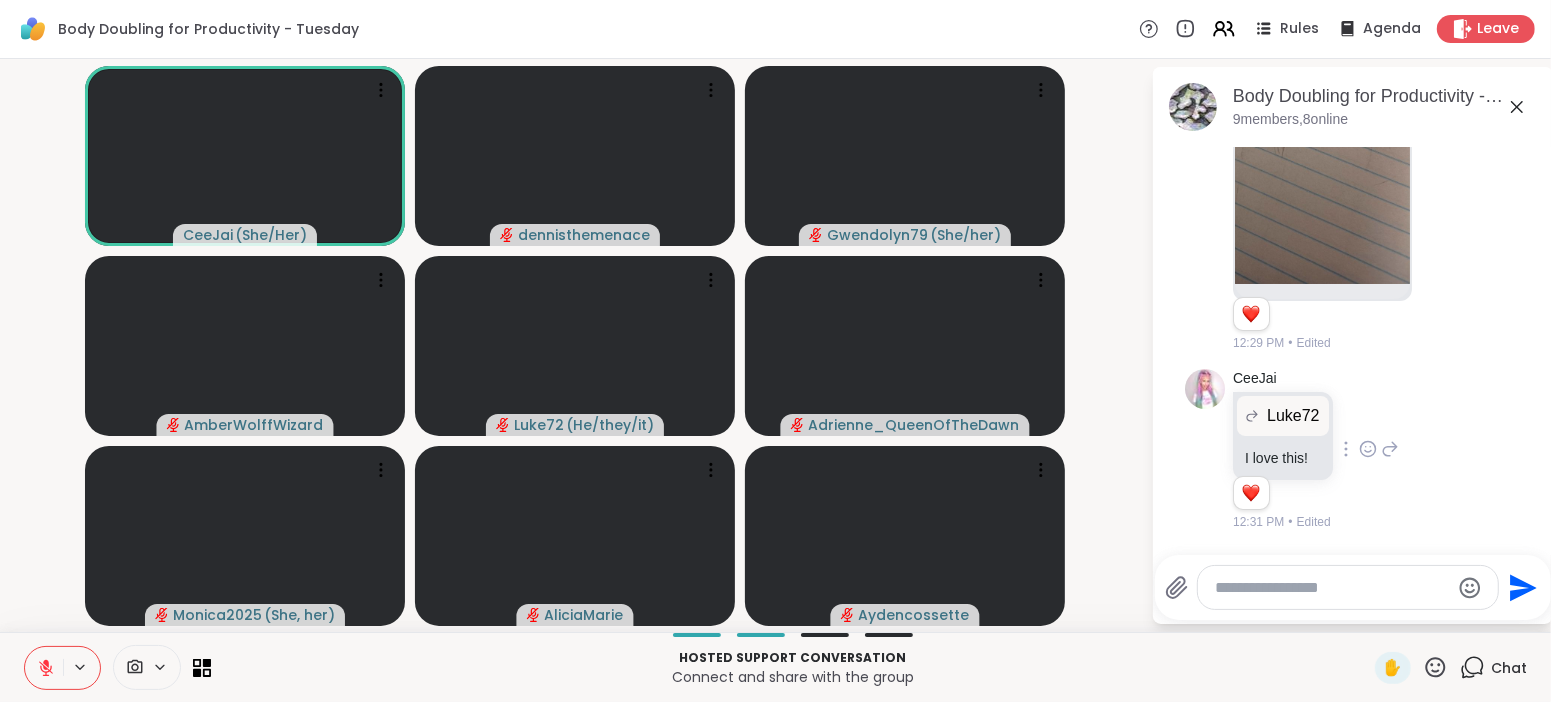 click on "CeeJai Luke72 I love this!   1 1 12:31 PM • Edited" at bounding box center (1353, 450) 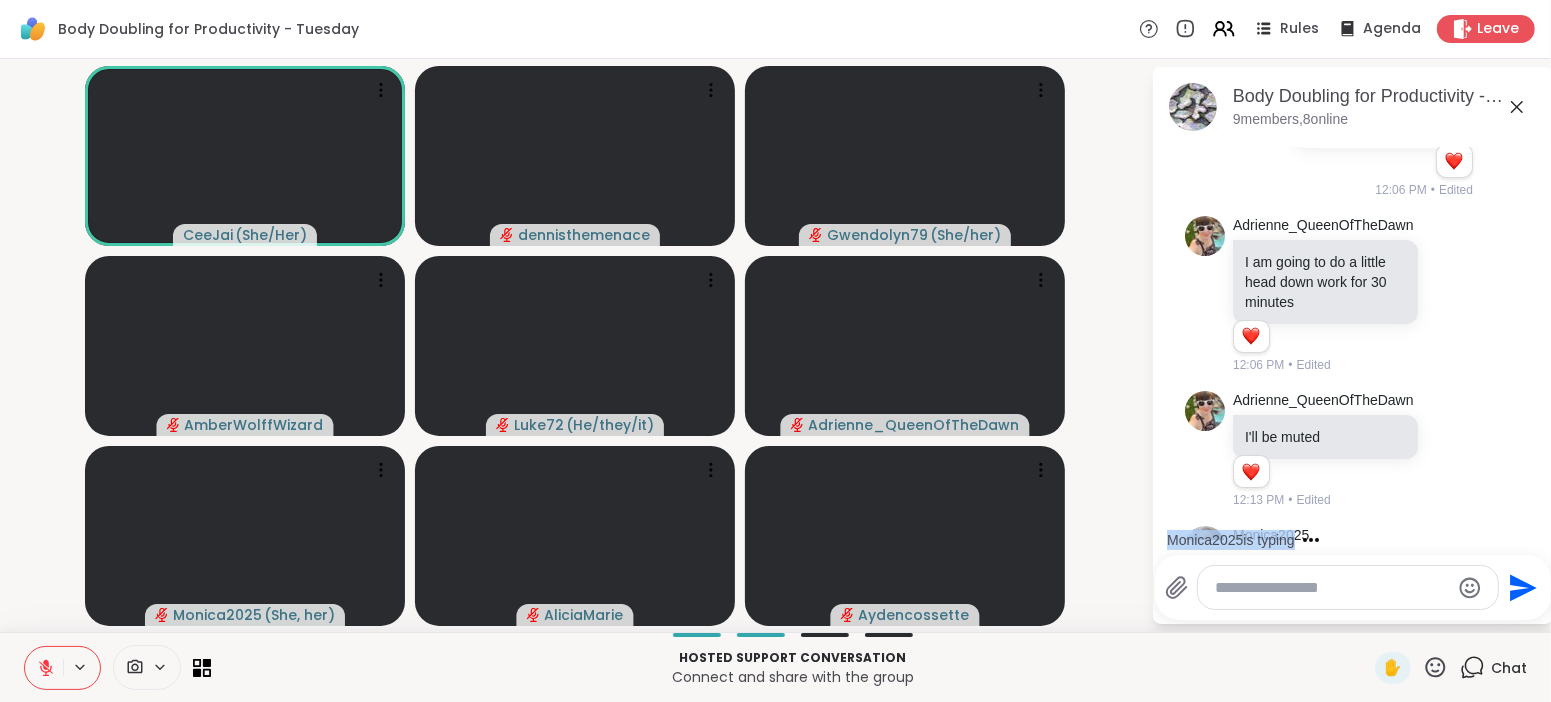 scroll, scrollTop: 0, scrollLeft: 0, axis: both 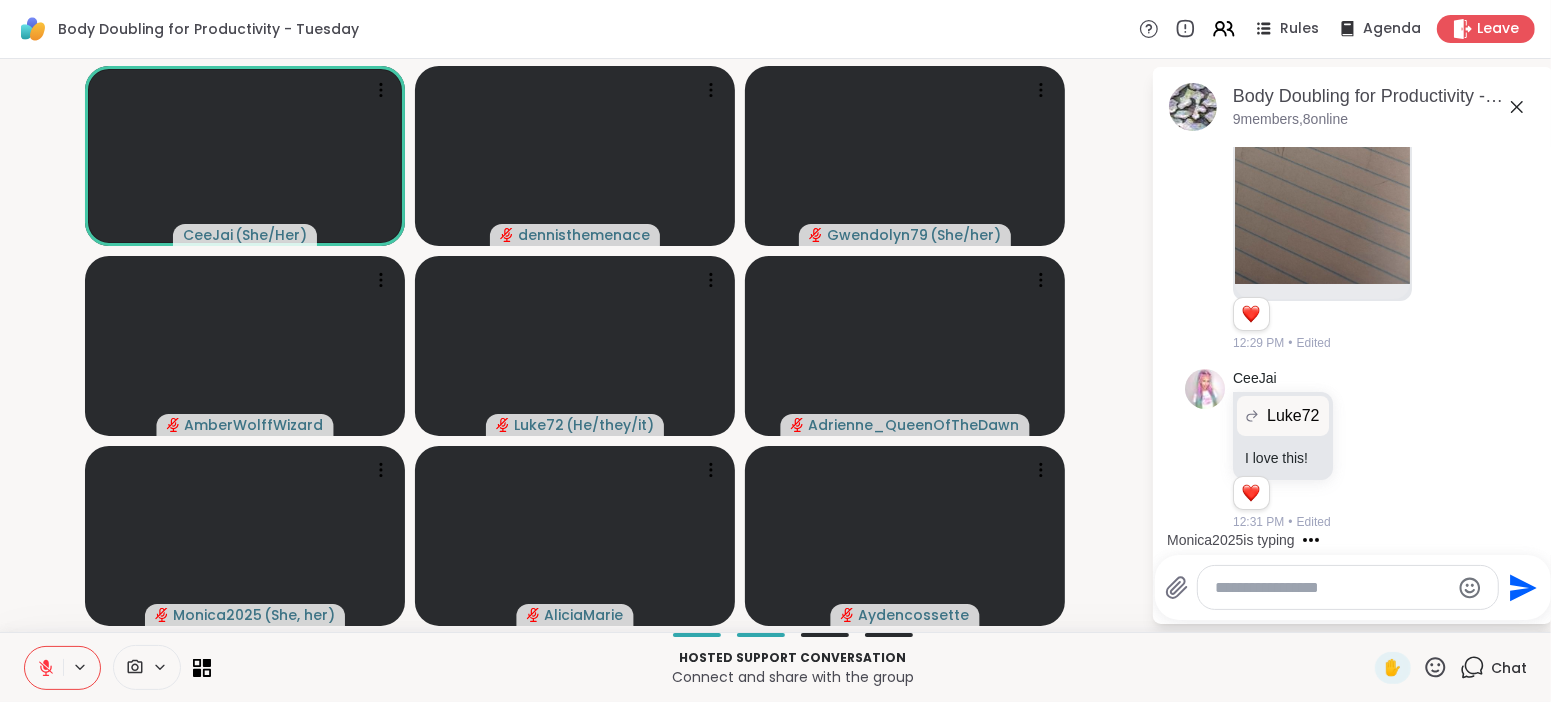 click at bounding box center [1332, 588] 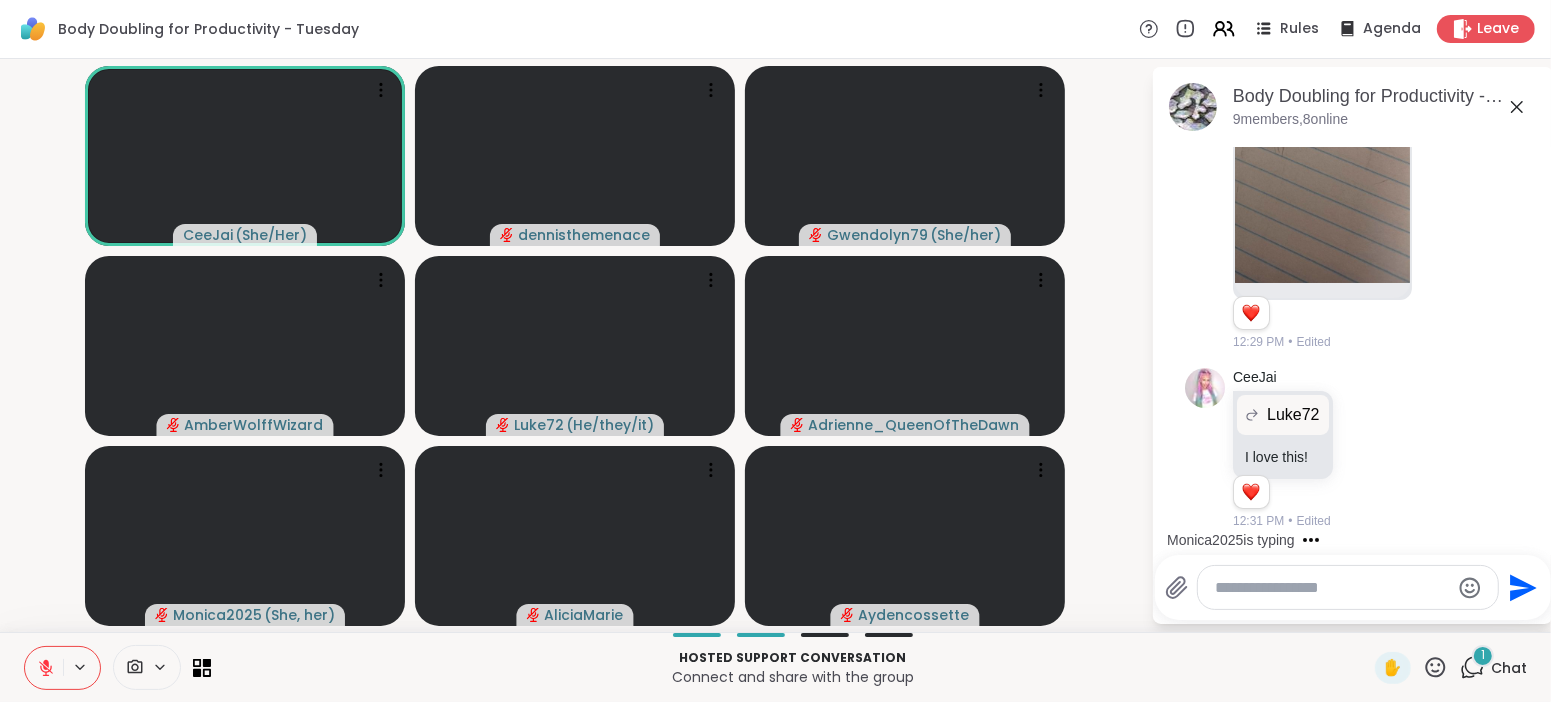 scroll, scrollTop: 2519, scrollLeft: 0, axis: vertical 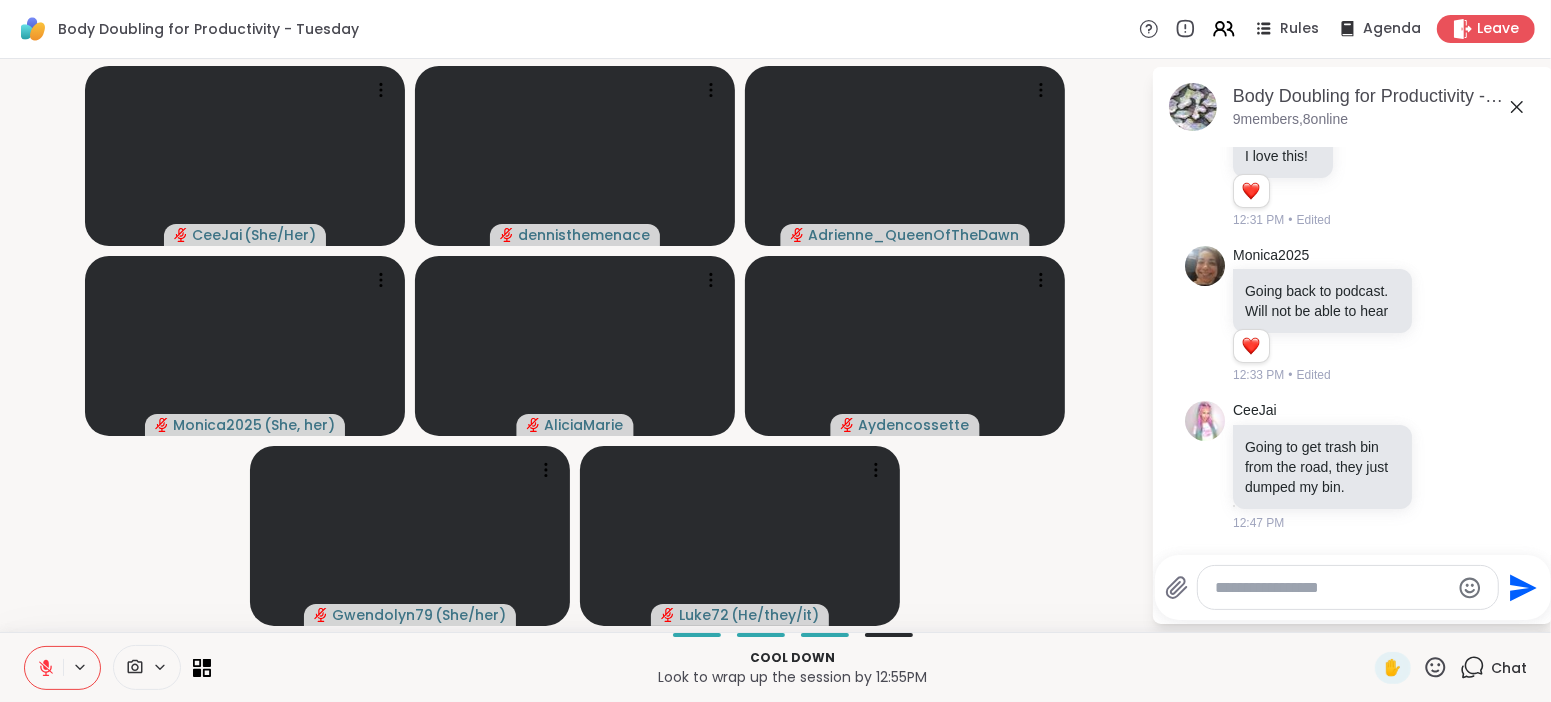 click on "CeeJai ( She/Her ) dennisthemenace Adrienne_QueenOfTheDawn Monica2025 ( She, her ) AliciaMarie Aydencossette Gwendolyn79 ( She/her ) Luke72 ( He/they/it )" at bounding box center (575, 345) 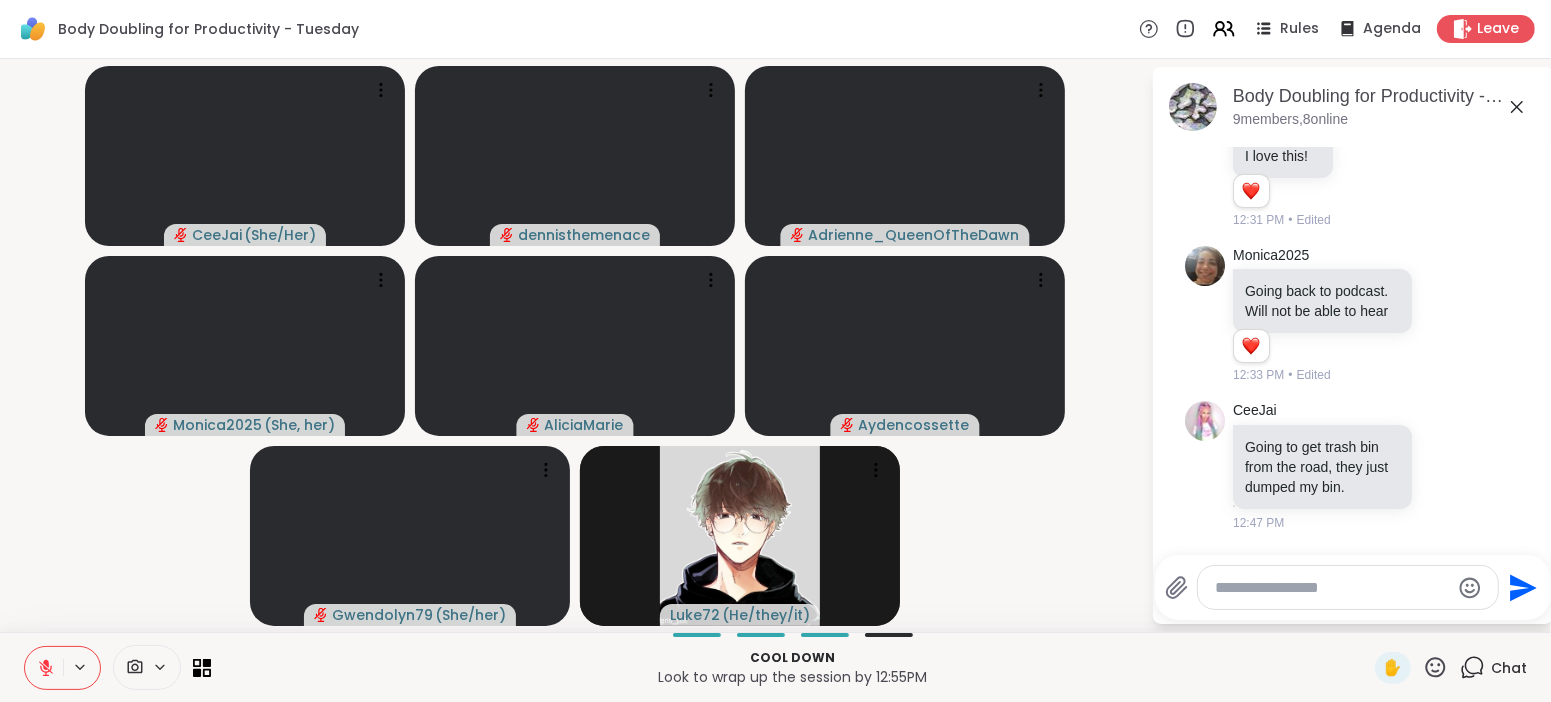 click on "CeeJai ( She/Her ) dennisthemenace Adrienne_QueenOfTheDawn Monica2025 ( She, her ) AliciaMarie Aydencossette Gwendolyn79 ( She/her ) Luke72 ( He/they/it )" at bounding box center [575, 345] 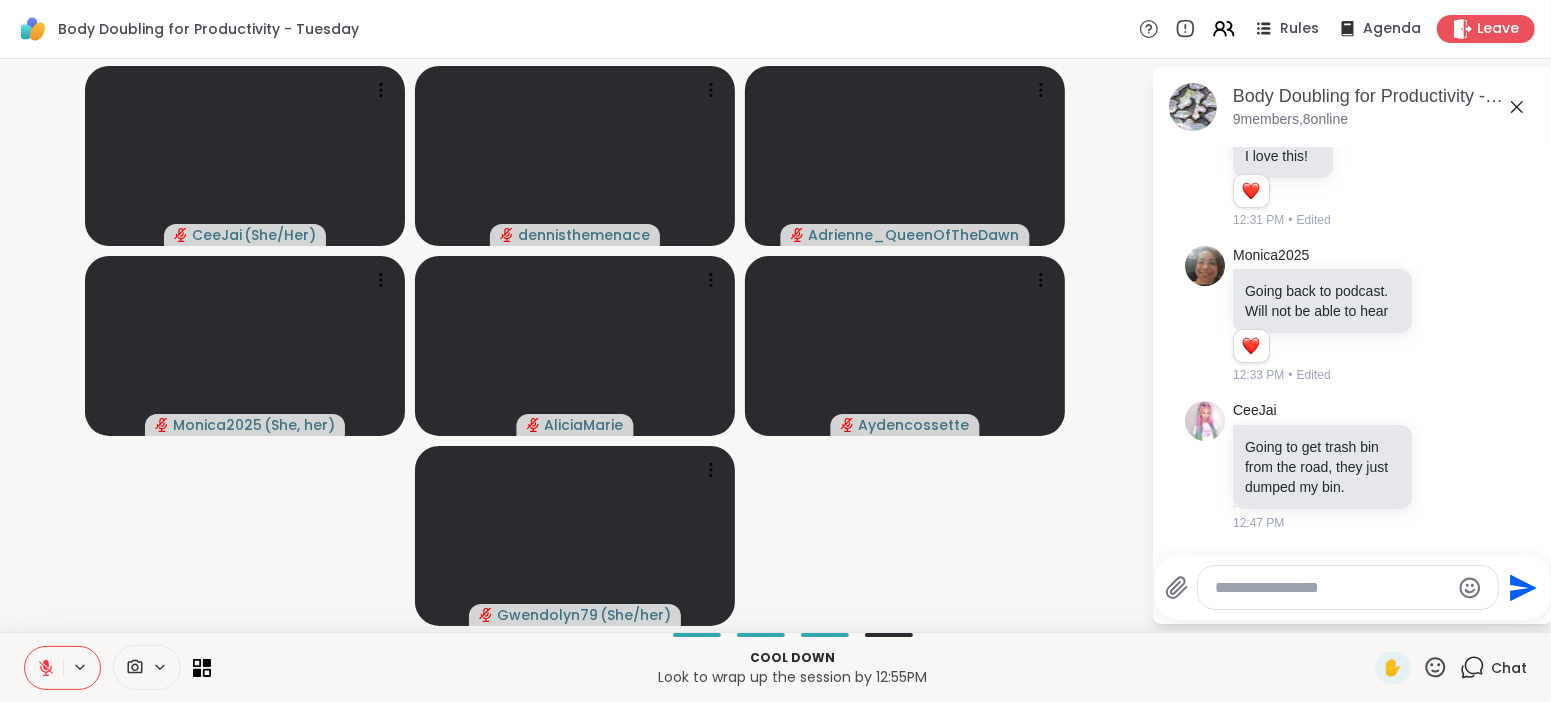 click on "CeeJai ( She/Her ) dennisthemenace Adrienne_QueenOfTheDawn Monica2025 ( She, her ) AliciaMarie Aydencossette Gwendolyn79 ( She/her )" at bounding box center [575, 345] 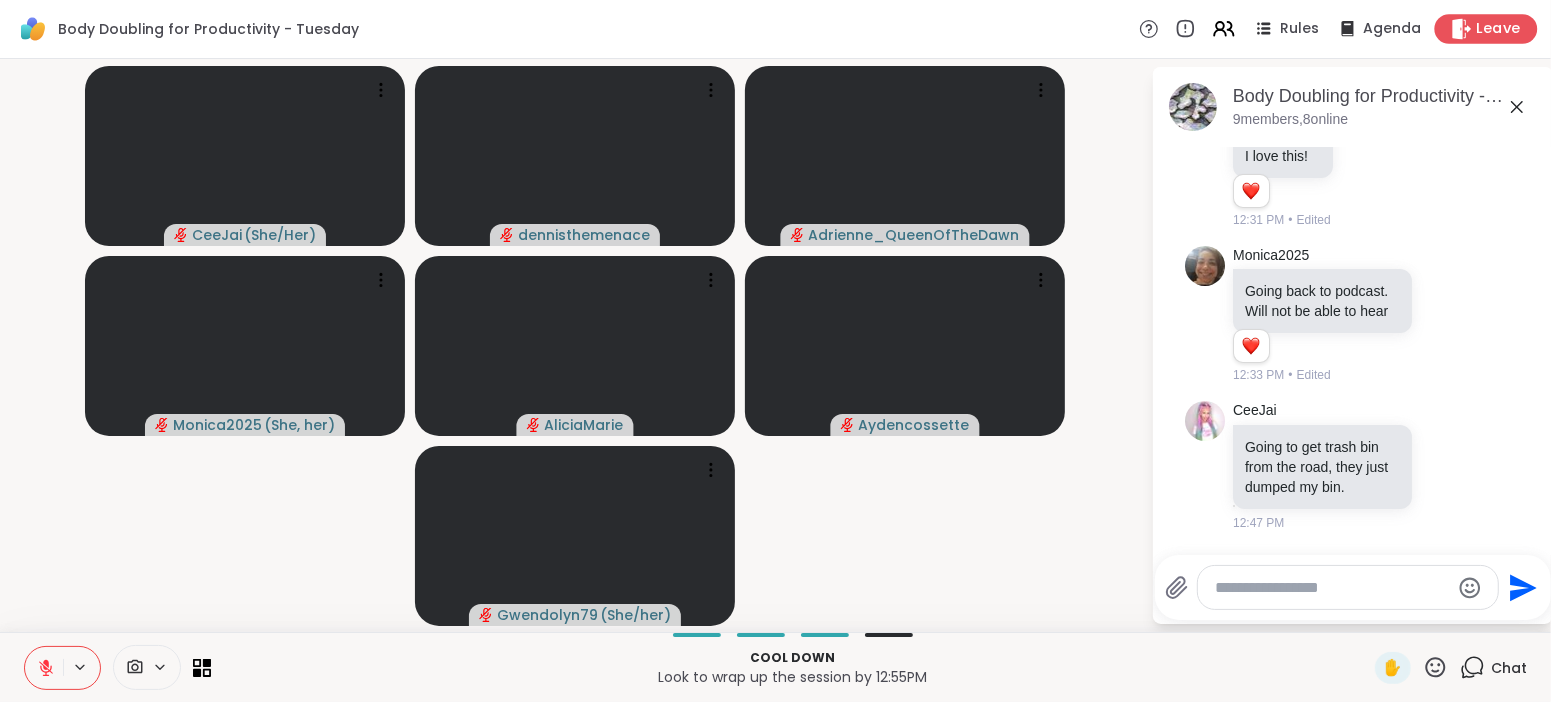 click on "Leave" at bounding box center (1499, 29) 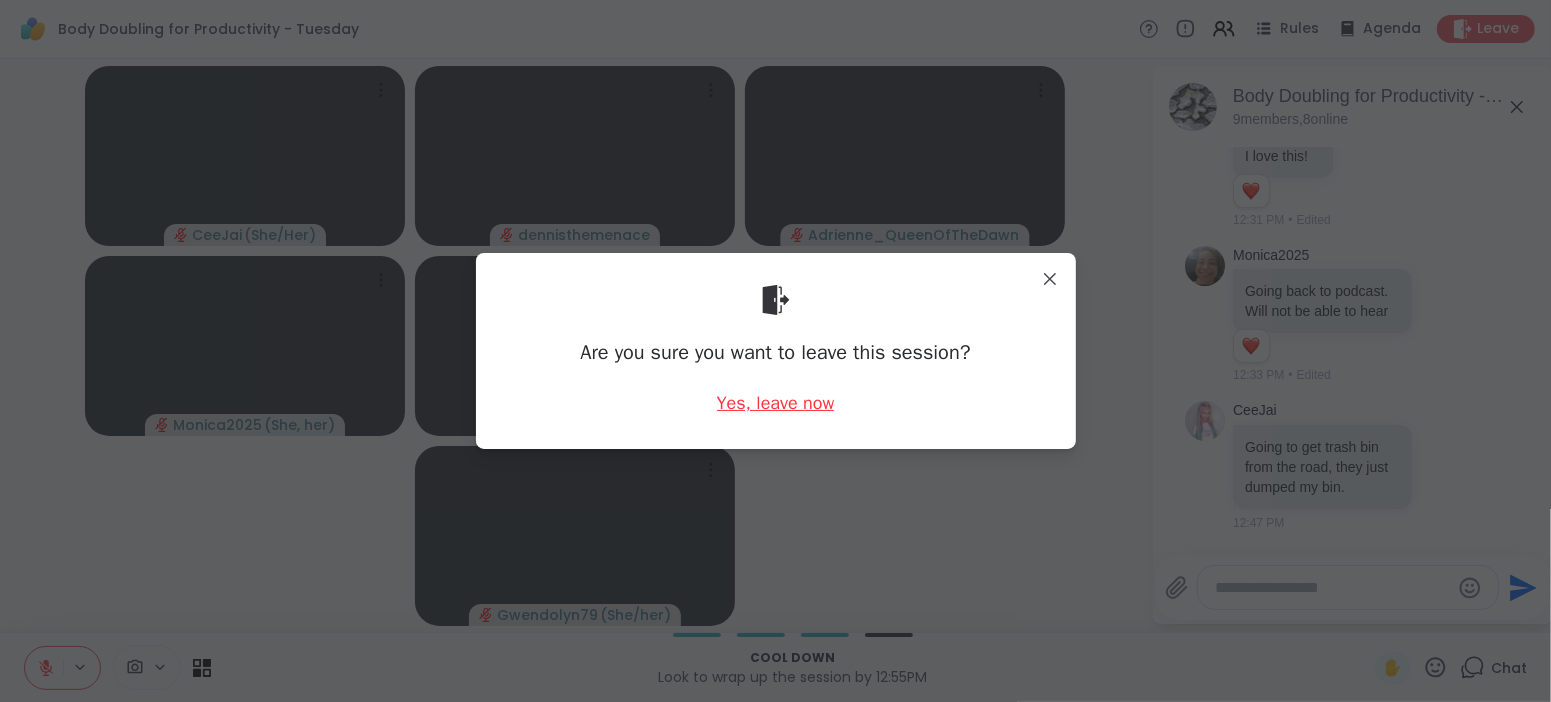 click on "Yes, leave now" at bounding box center [776, 403] 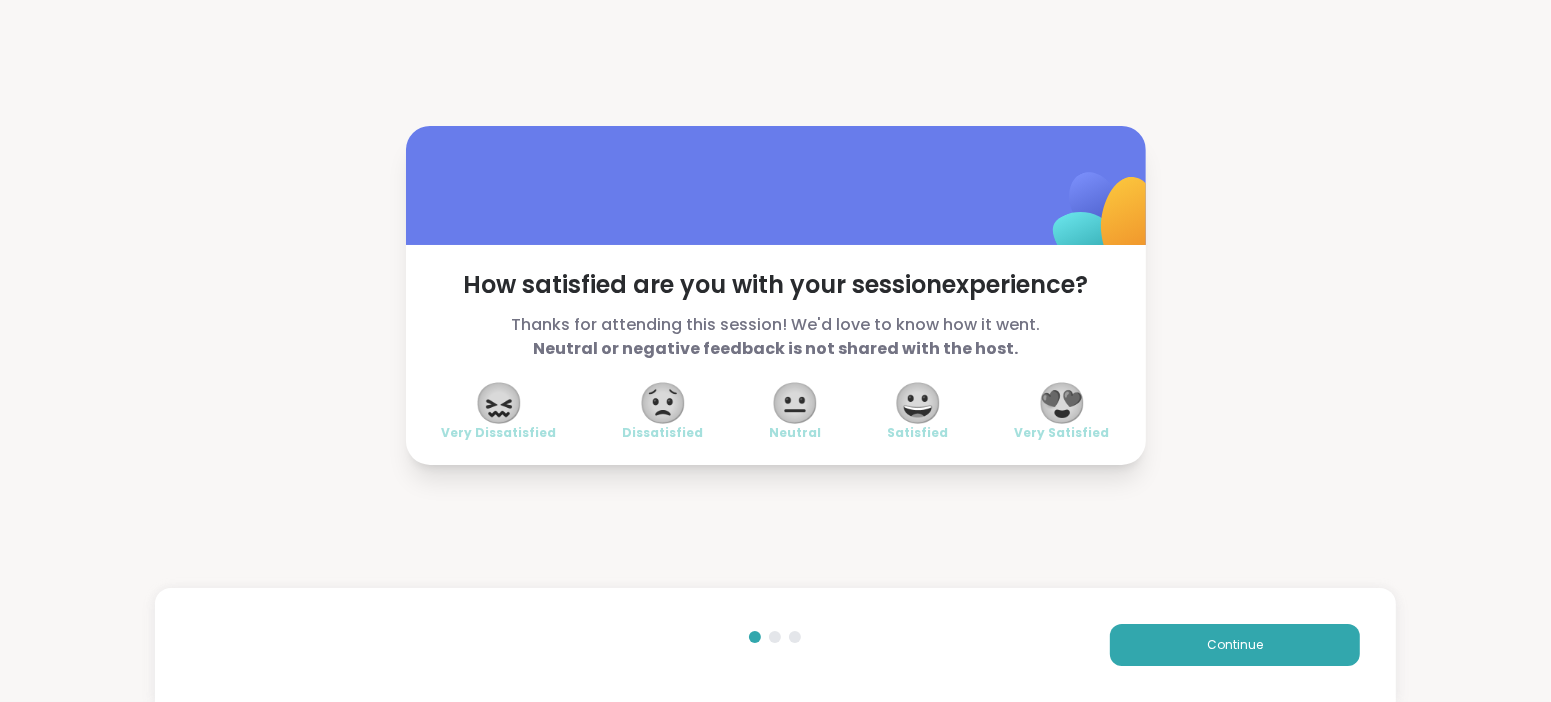 click on "😍" at bounding box center (1062, 403) 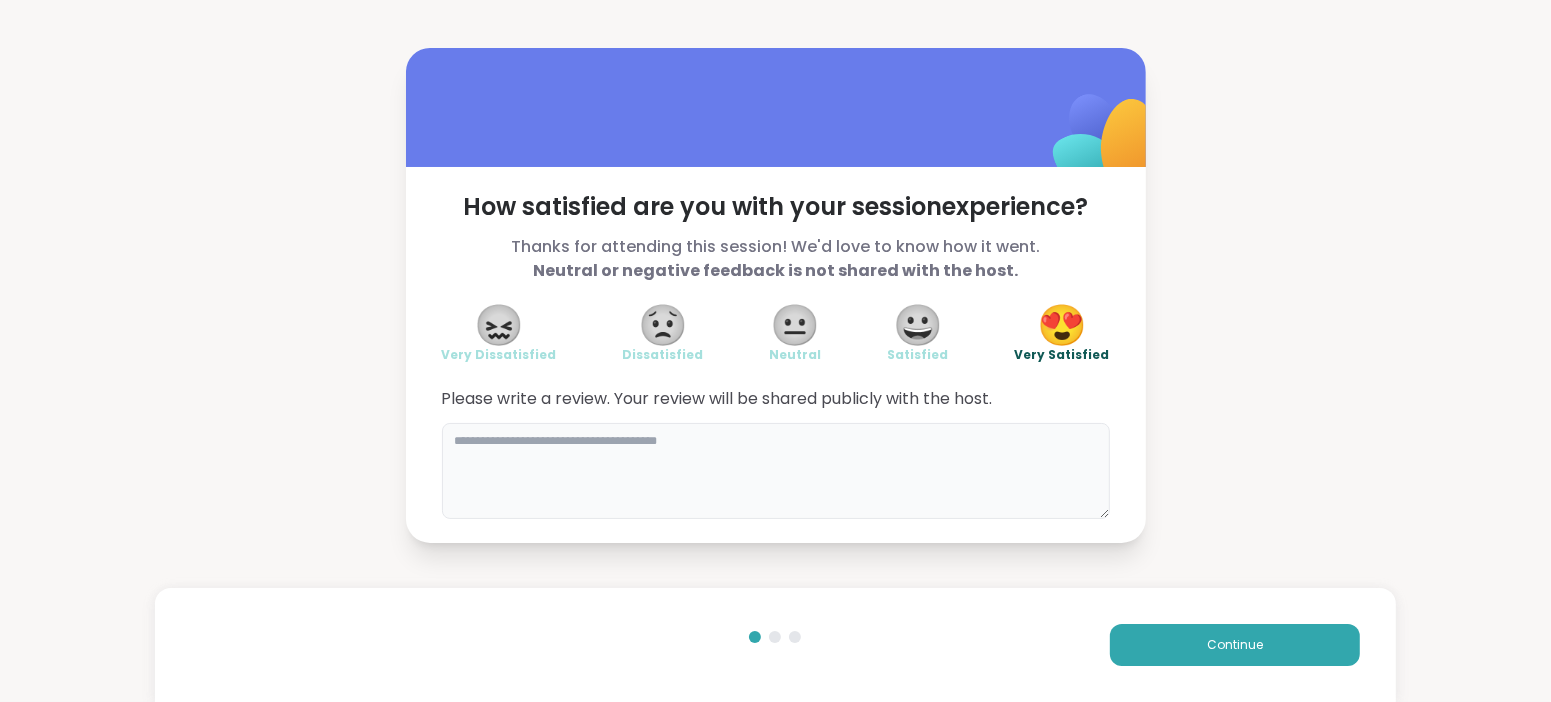 click at bounding box center [776, 471] 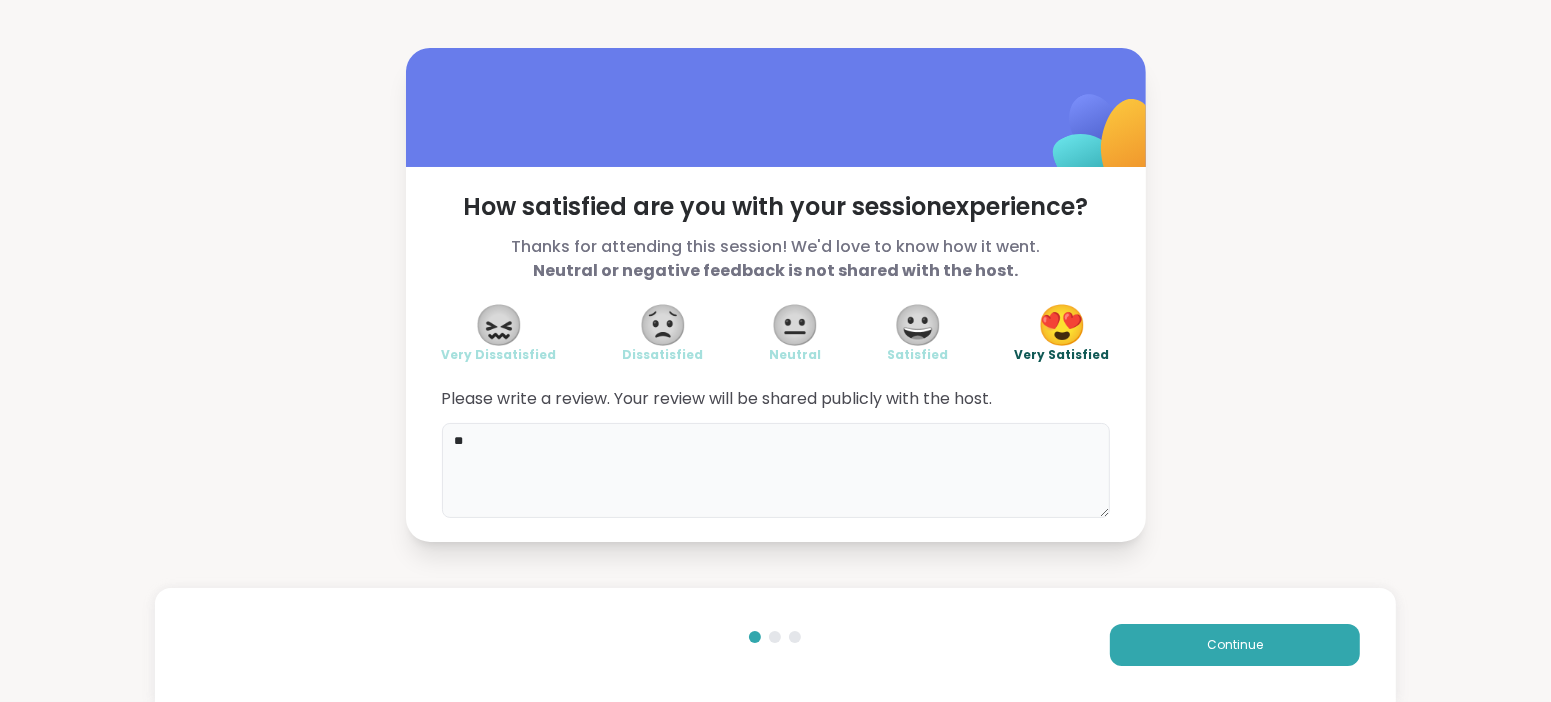 type on "*" 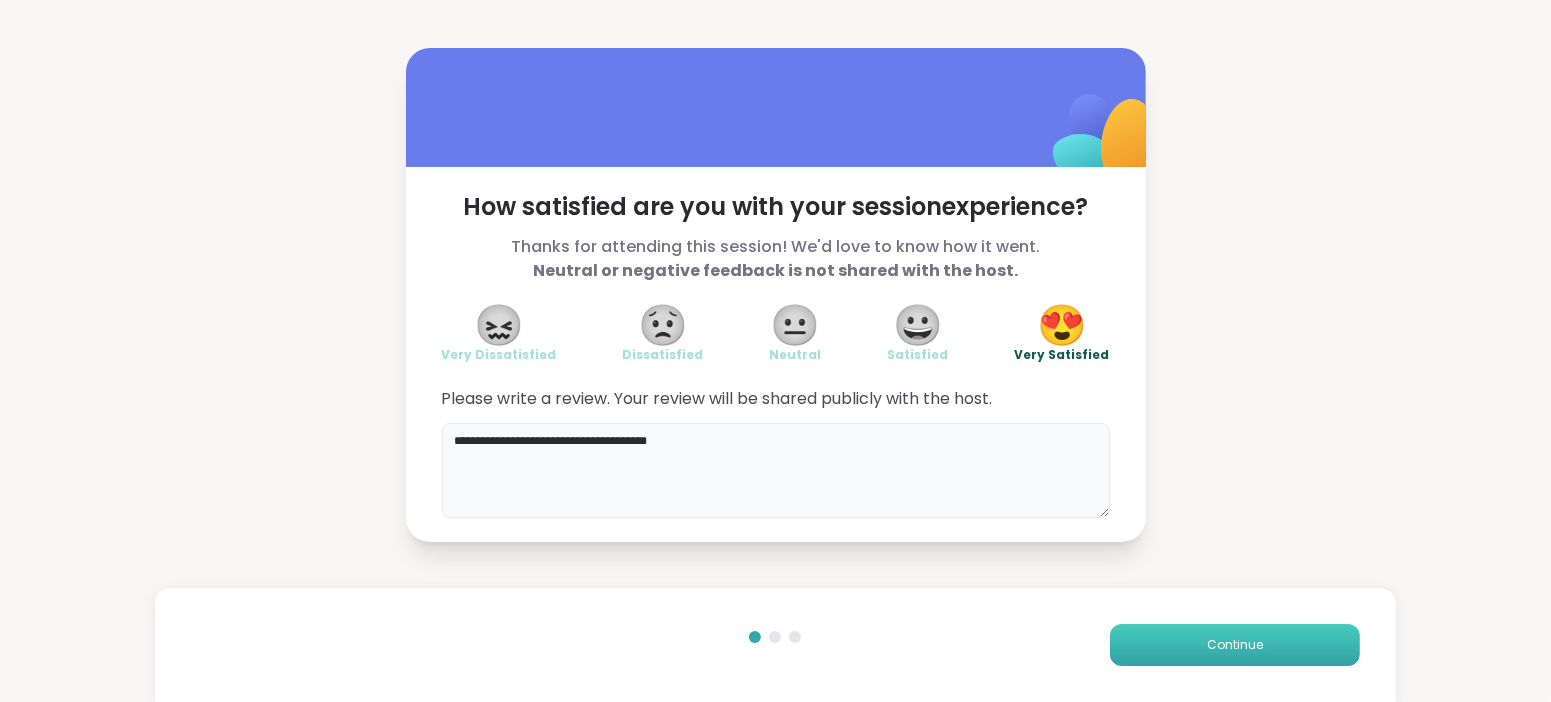 type on "**********" 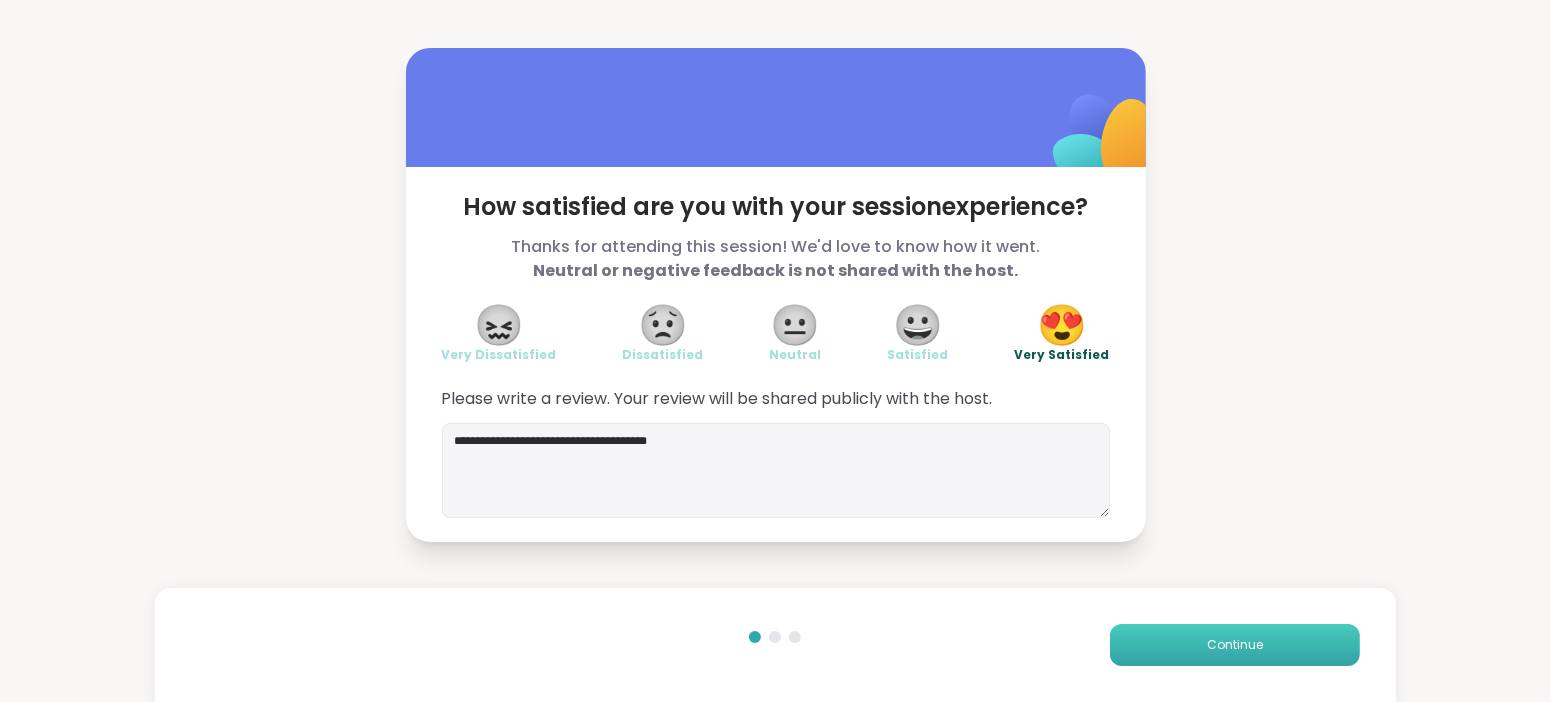 click on "Continue" at bounding box center (1235, 645) 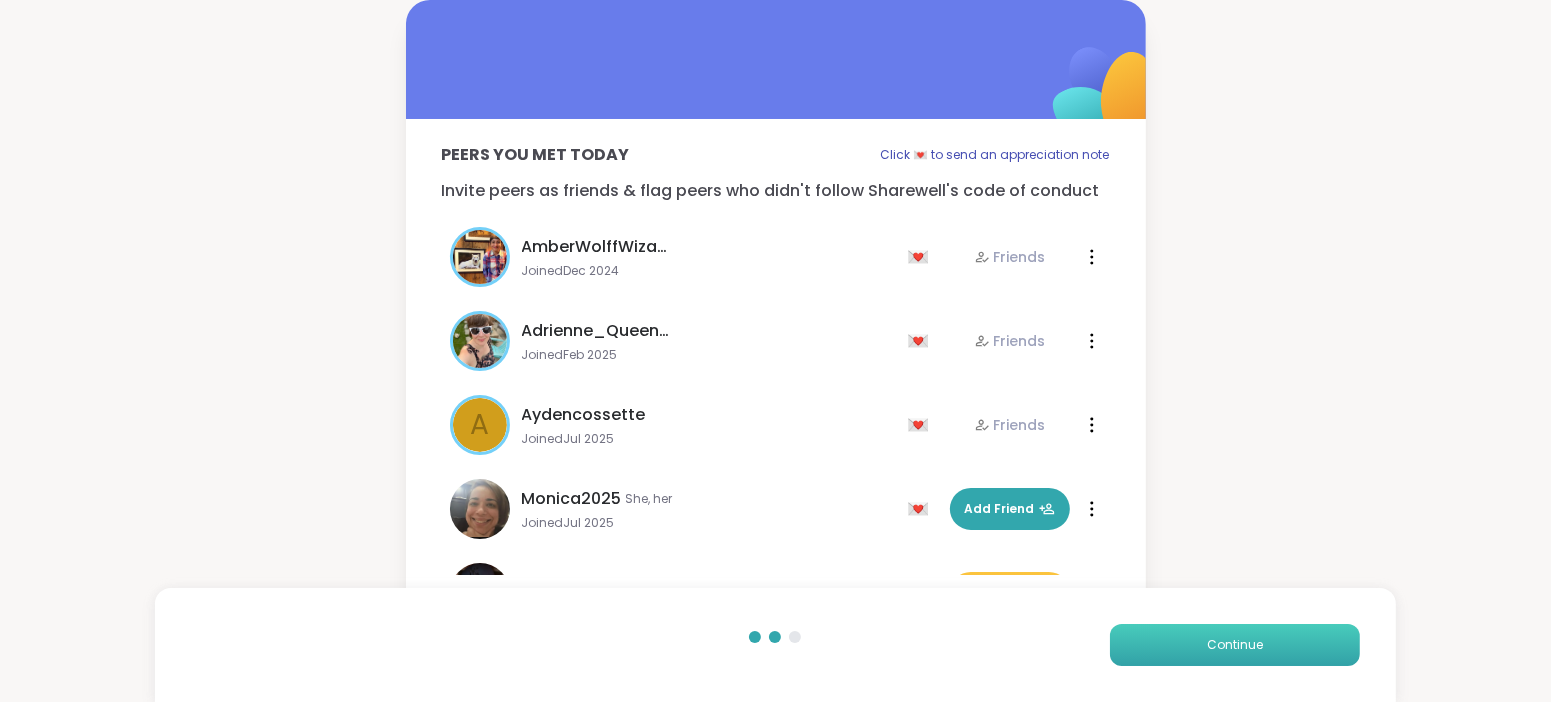 click on "Continue" at bounding box center (1235, 645) 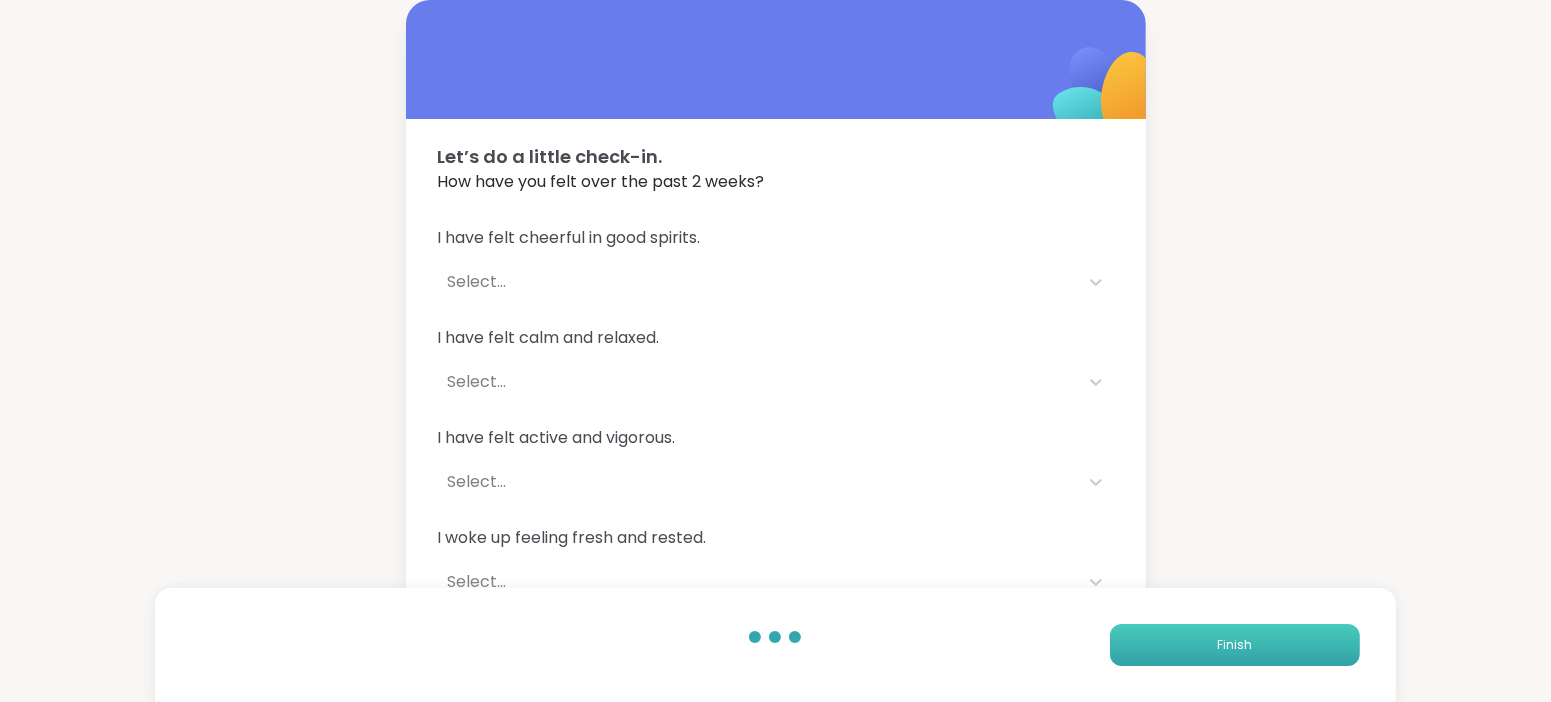 click on "Finish" at bounding box center (1234, 645) 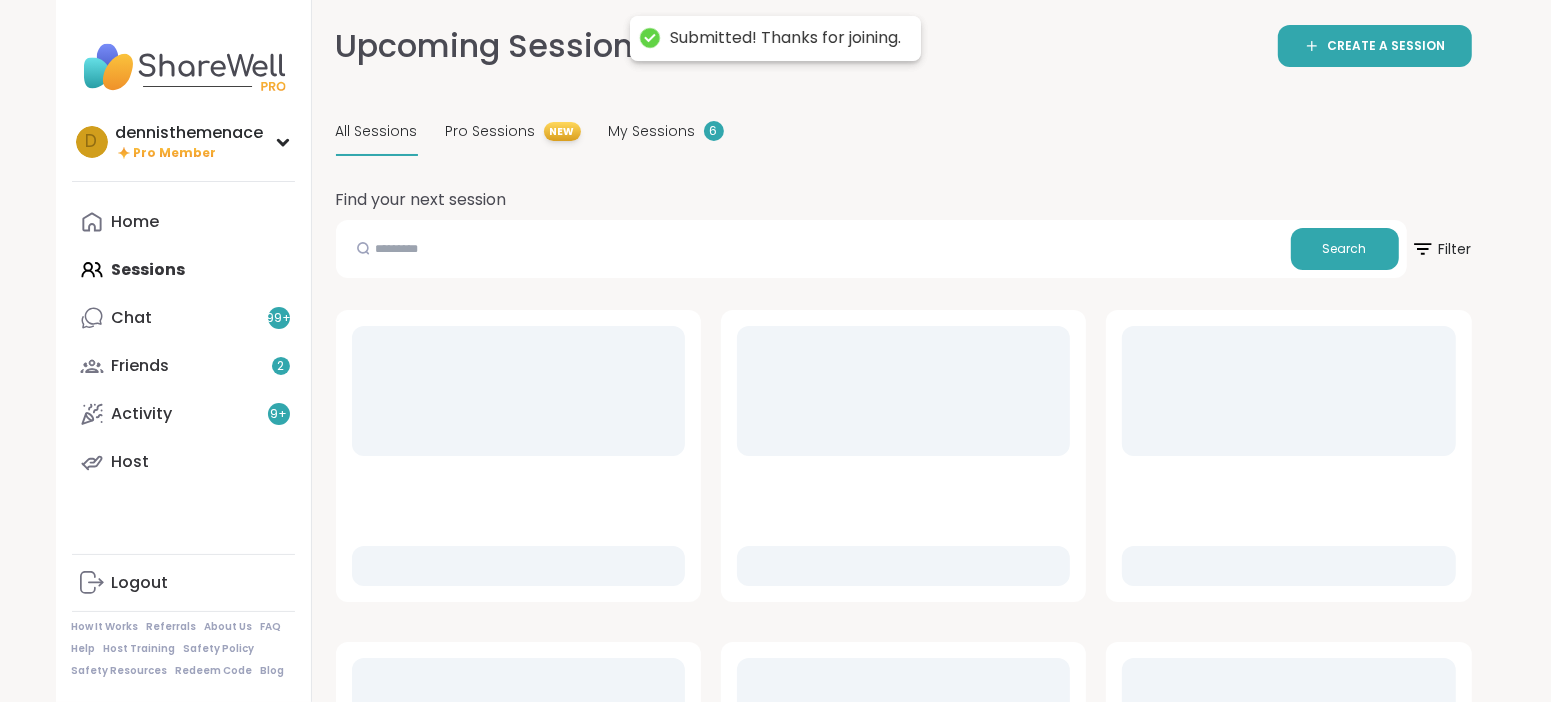 click at bounding box center [1122, 658] 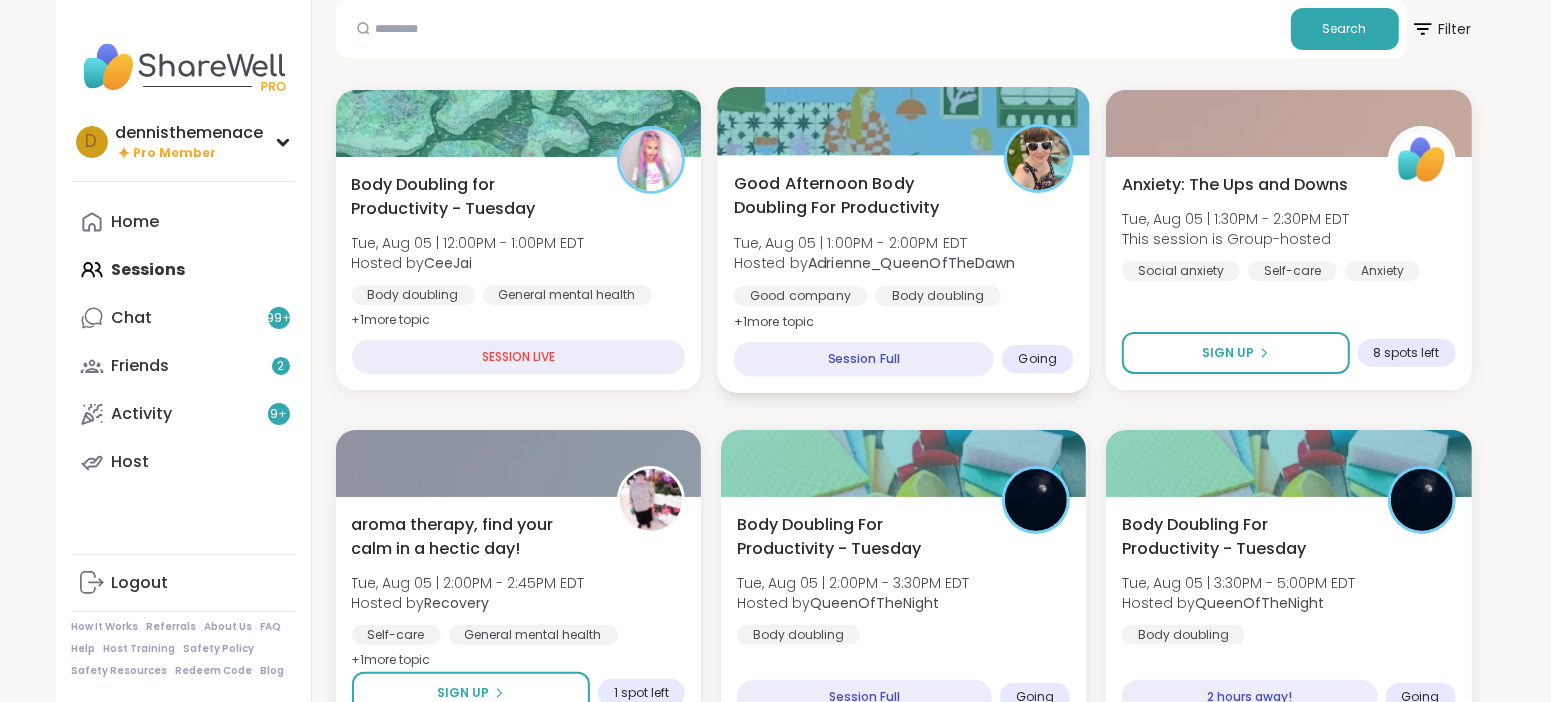scroll, scrollTop: 149, scrollLeft: 0, axis: vertical 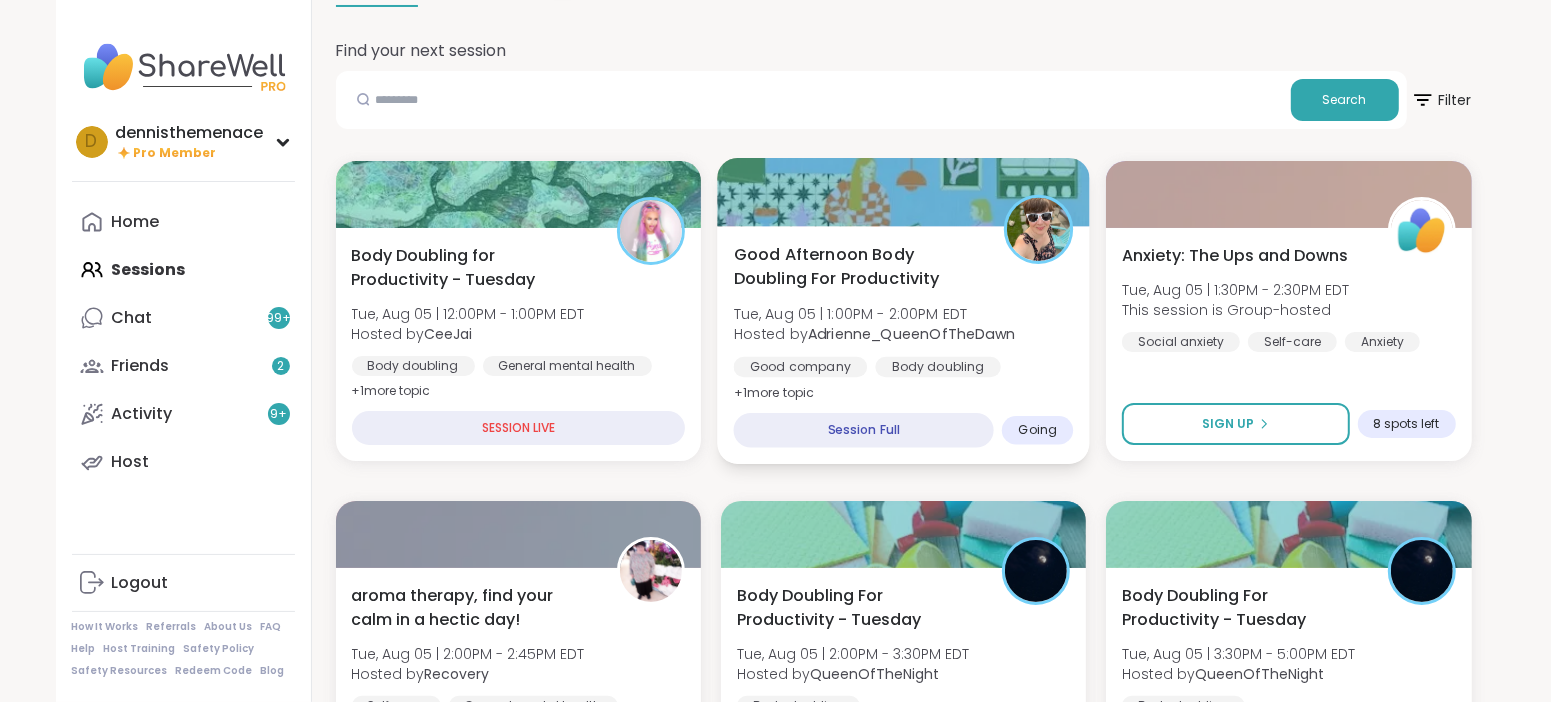 click on "Good company" at bounding box center [800, 367] 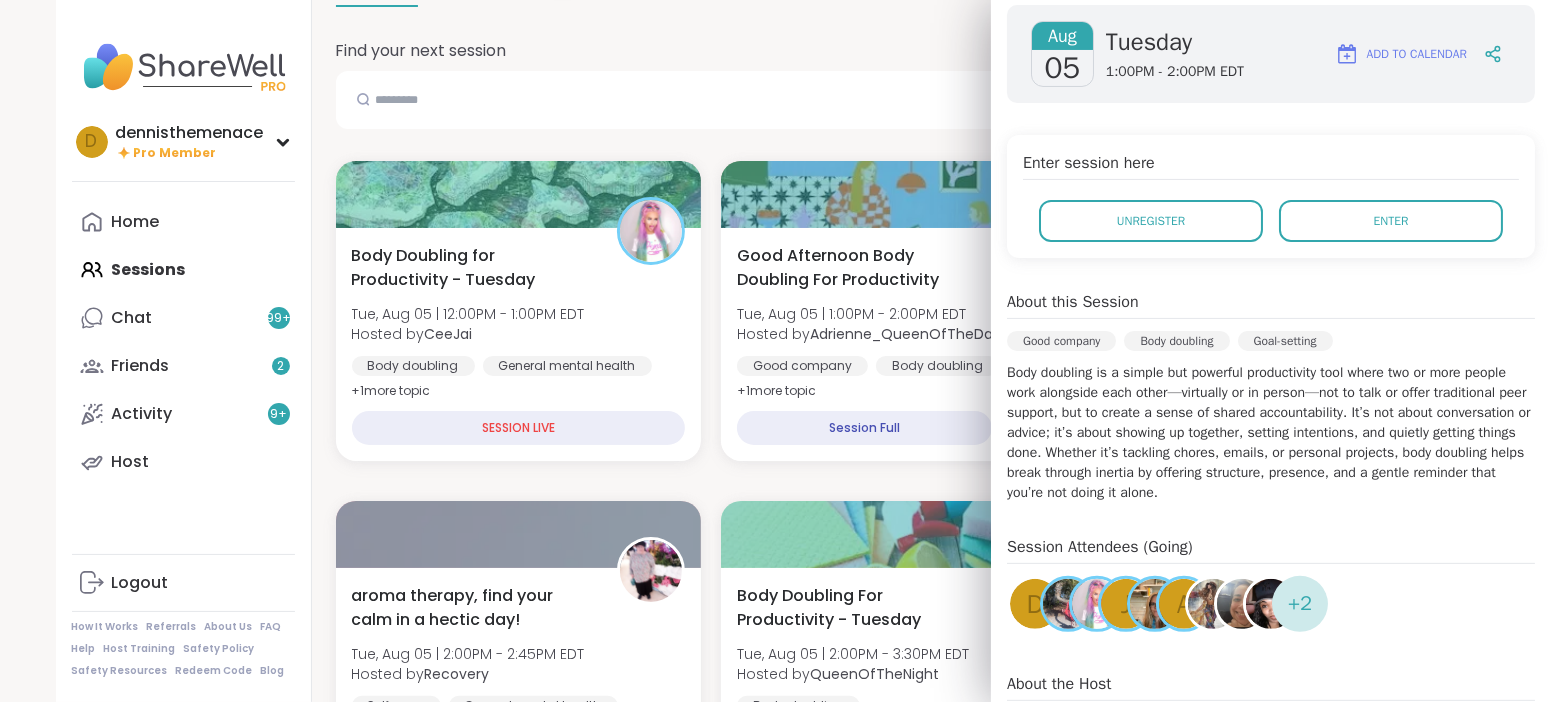 scroll, scrollTop: 324, scrollLeft: 0, axis: vertical 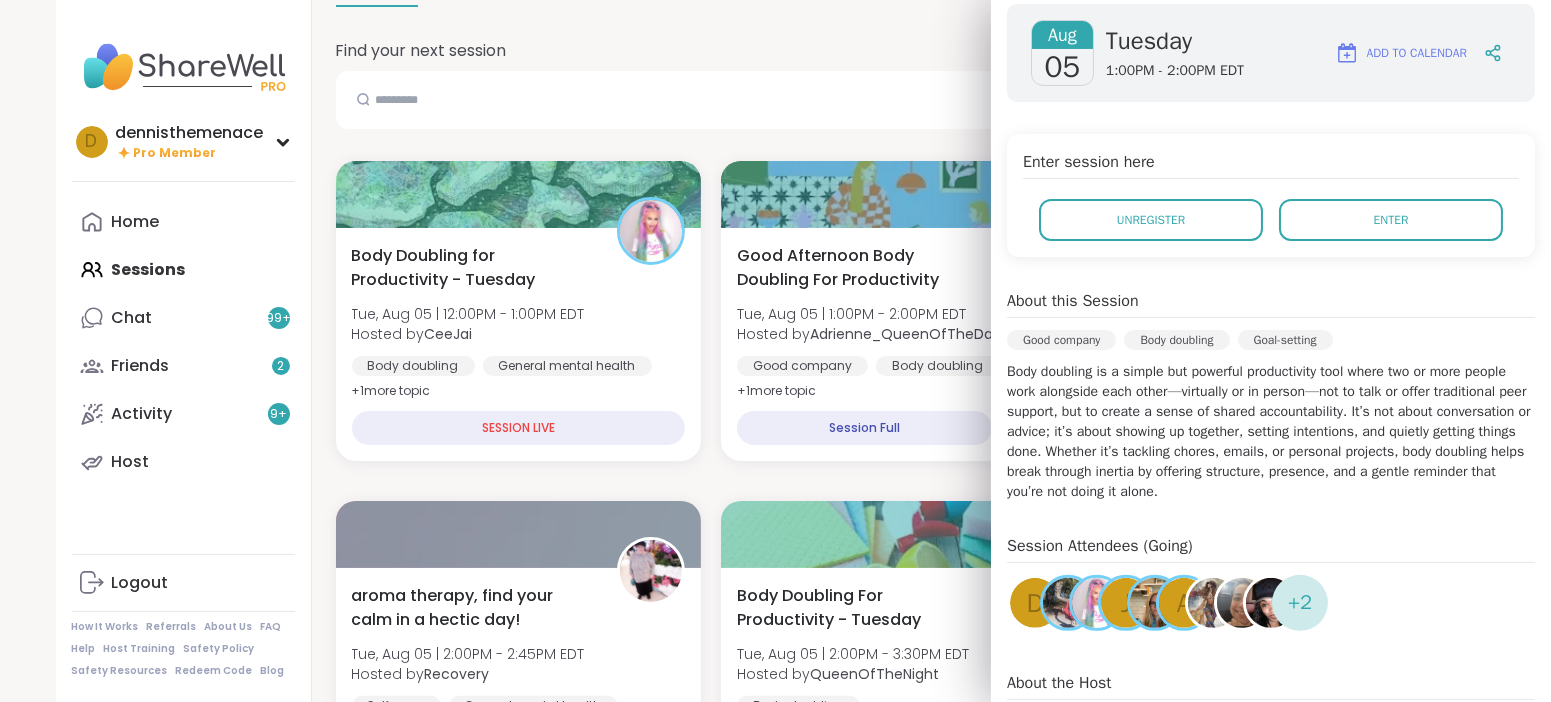 click on "Session Attendees   (Going) d J A + 2" at bounding box center [1271, 586] 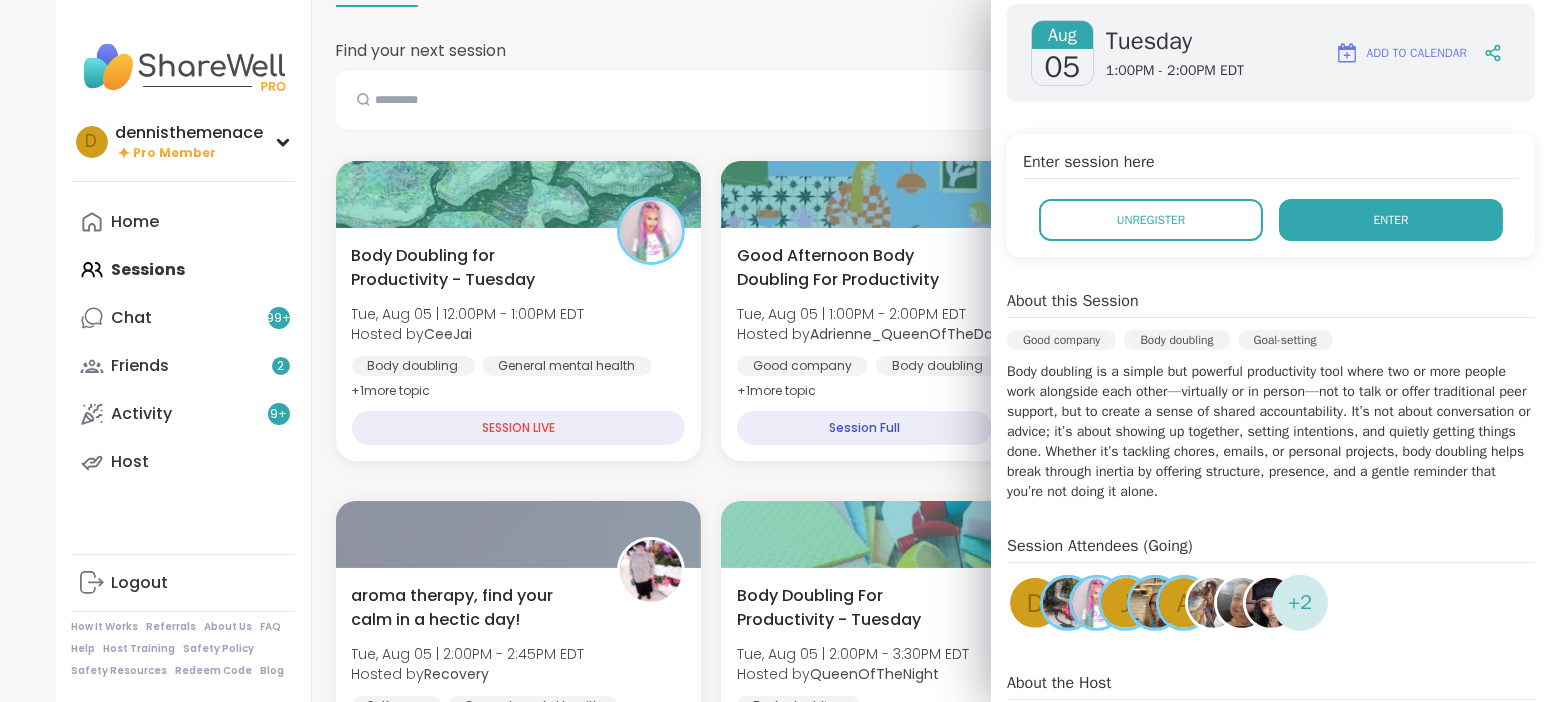 click on "Enter" at bounding box center (1391, 220) 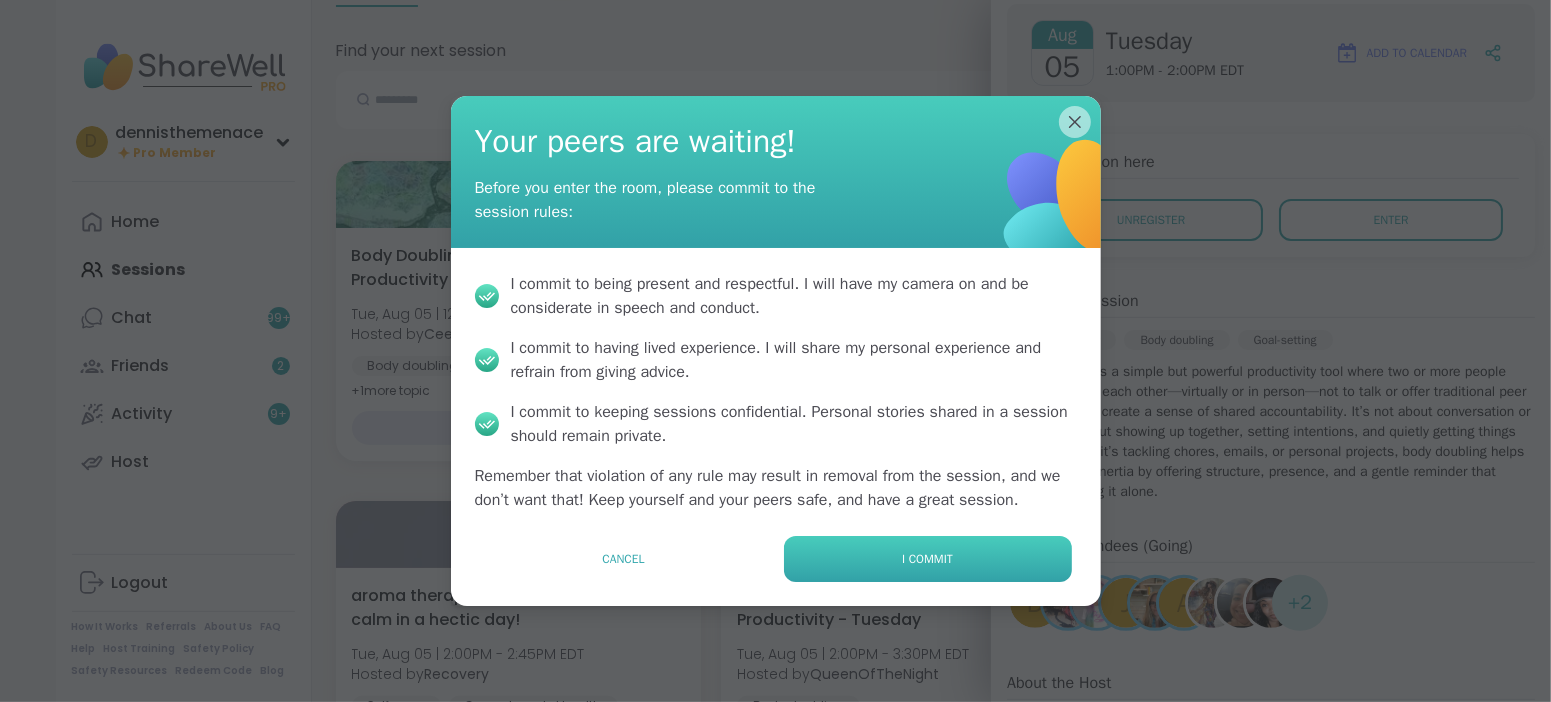 click on "I commit" at bounding box center (927, 559) 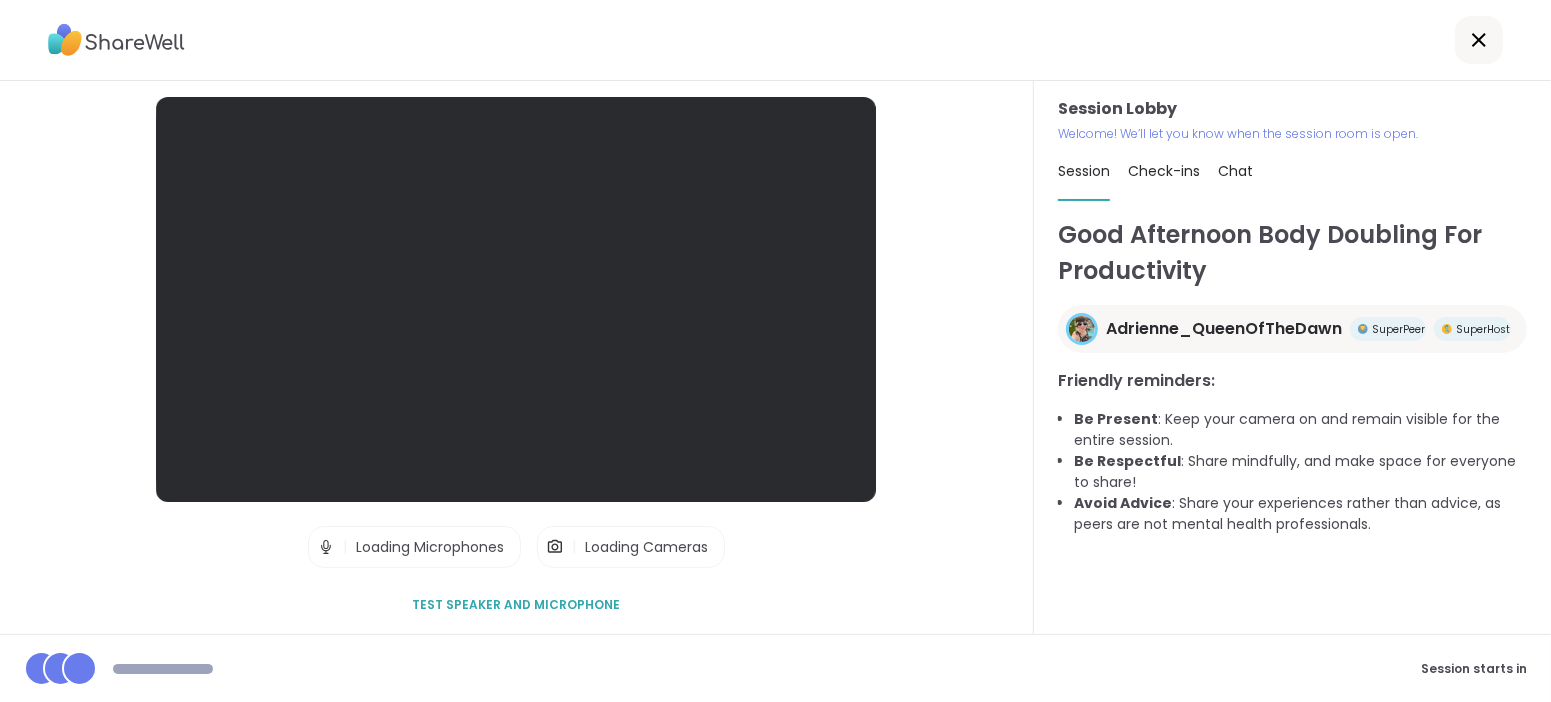 scroll, scrollTop: 0, scrollLeft: 0, axis: both 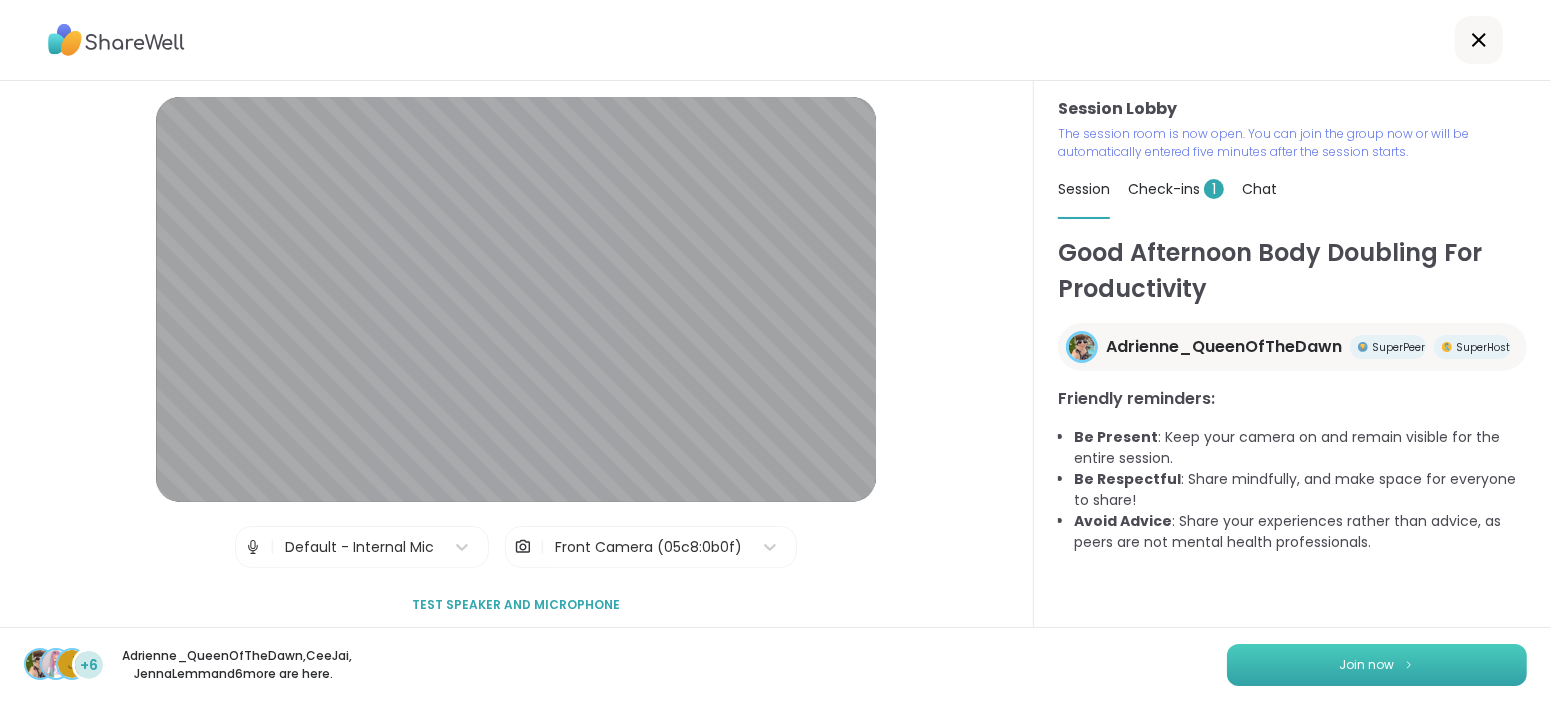 click on "Join now" at bounding box center (1377, 665) 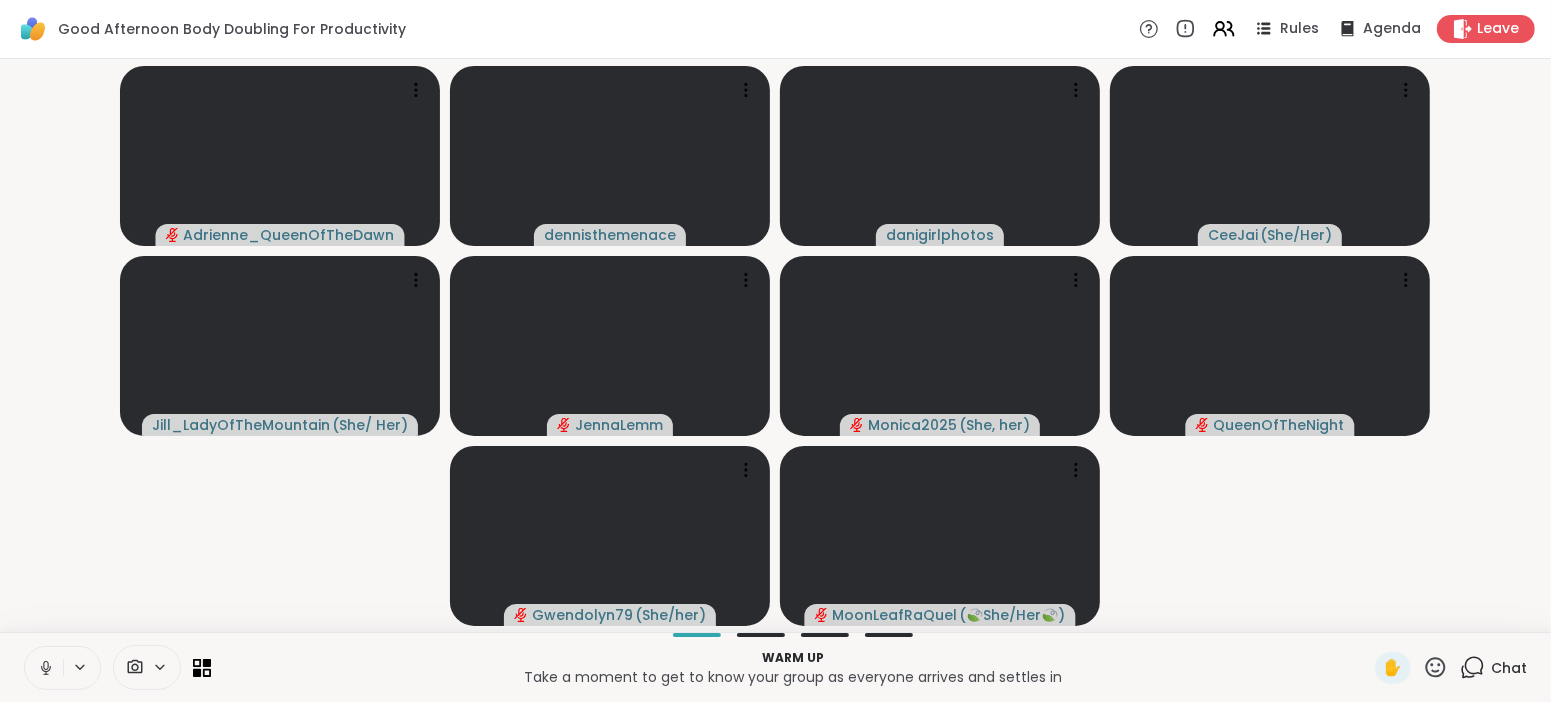 click 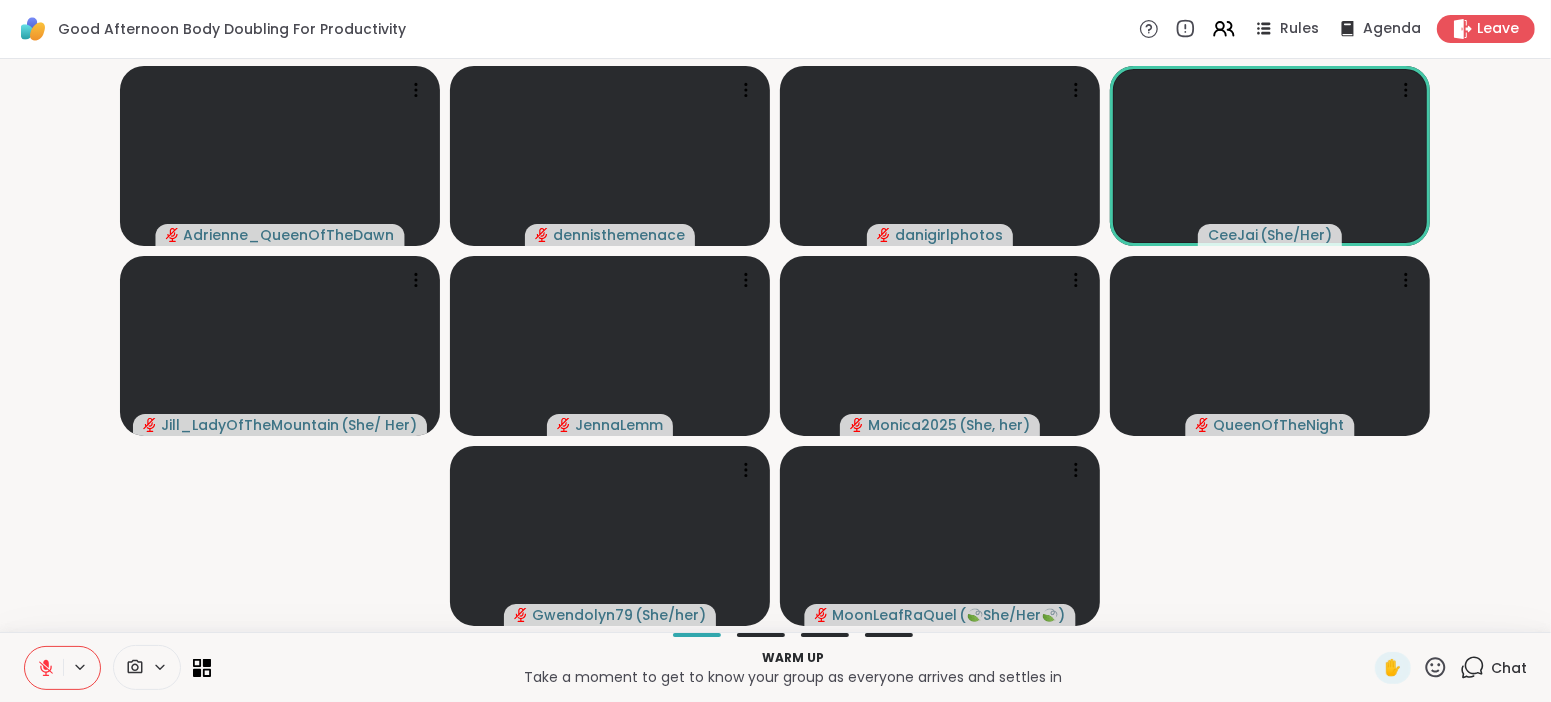 click 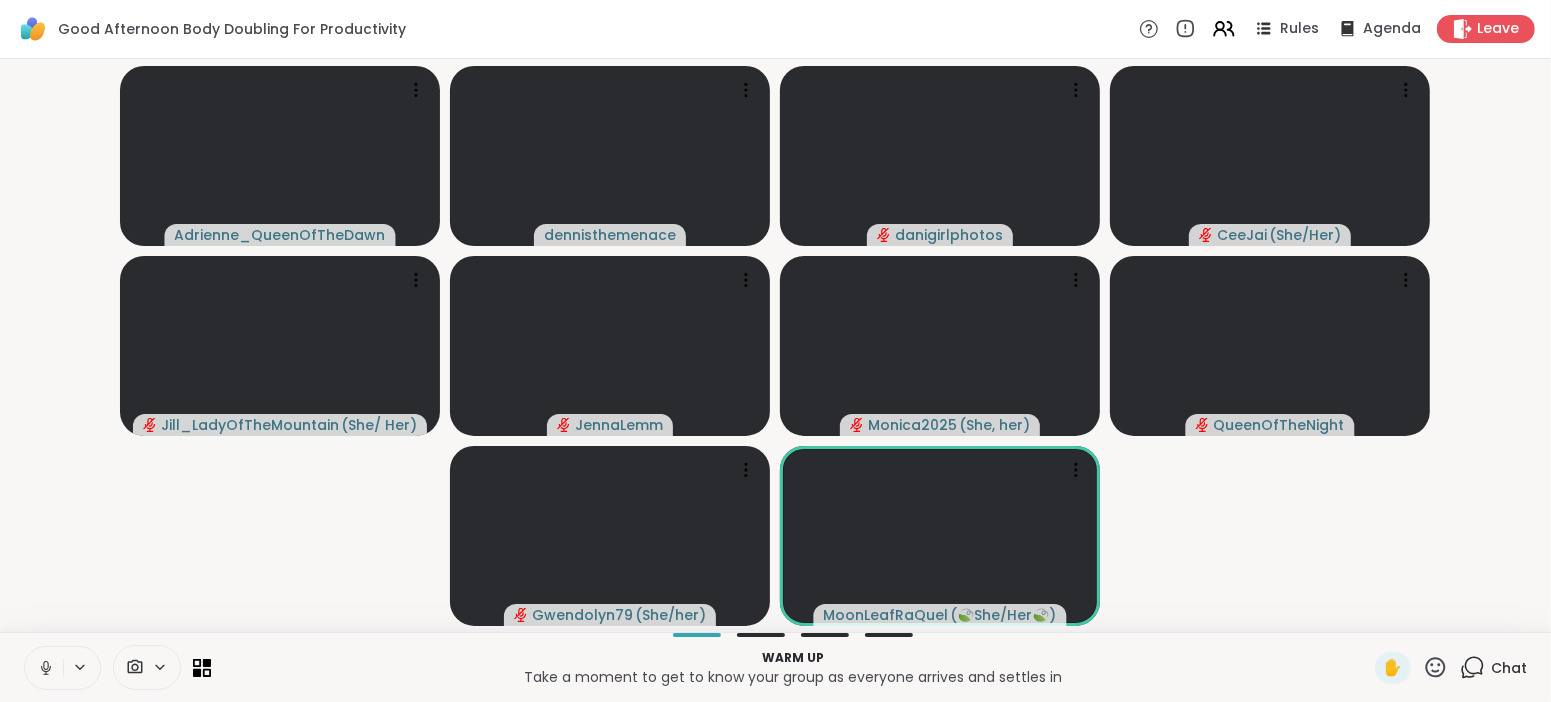 click 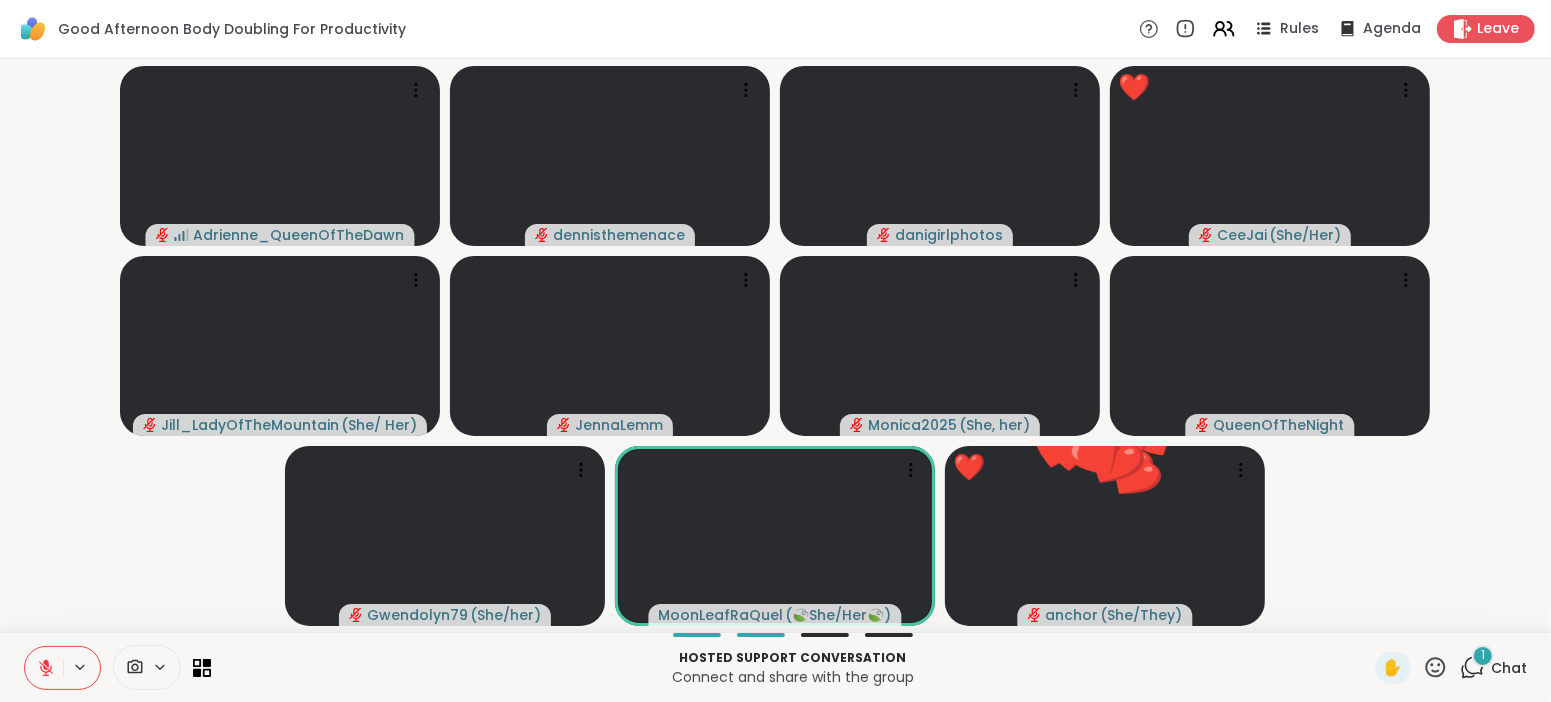 click on "Adrienne_QueenOfTheDawn dennisthemenace danigirlphotos ❤️ CeeJai ( She/Her ) Jill_LadyOfTheMountain ( She/ Her ) JennaLemm Monica2025 ( She, her ) QueenOfTheNight Gwendolyn79 ( She/her ) MoonLeafRaQuel ( 🍃She/Her🍃 ) ❤️ anchor ( She/They ) ❤️ ❤️ ❤️ ❤️ ❤️ ❤️ ❤️ ❤️ ❤️ ❤️ ❤️ ❤️ ❤️ ❤️ ❤️ ❤️ ❤️ ❤️ ❤️ ❤️" at bounding box center [775, 345] 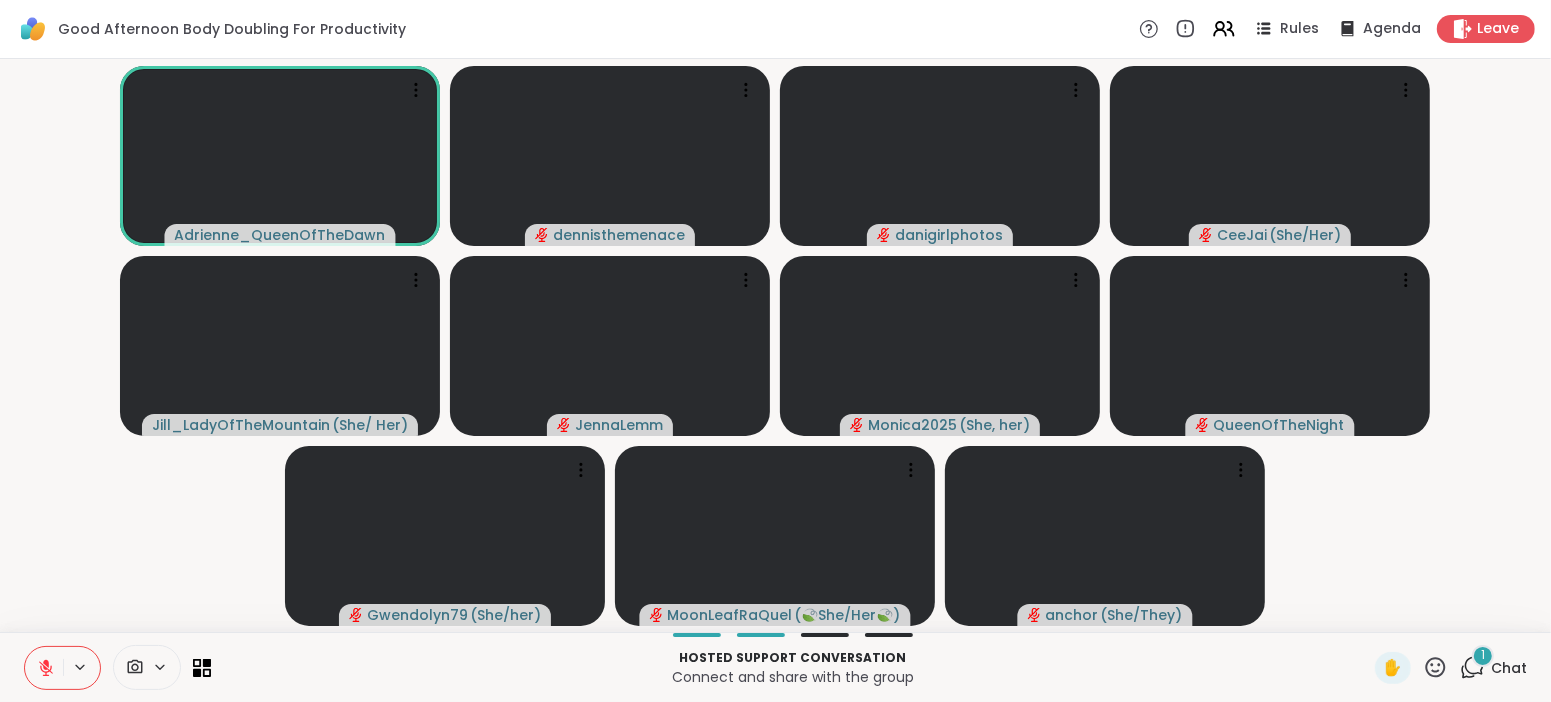 click 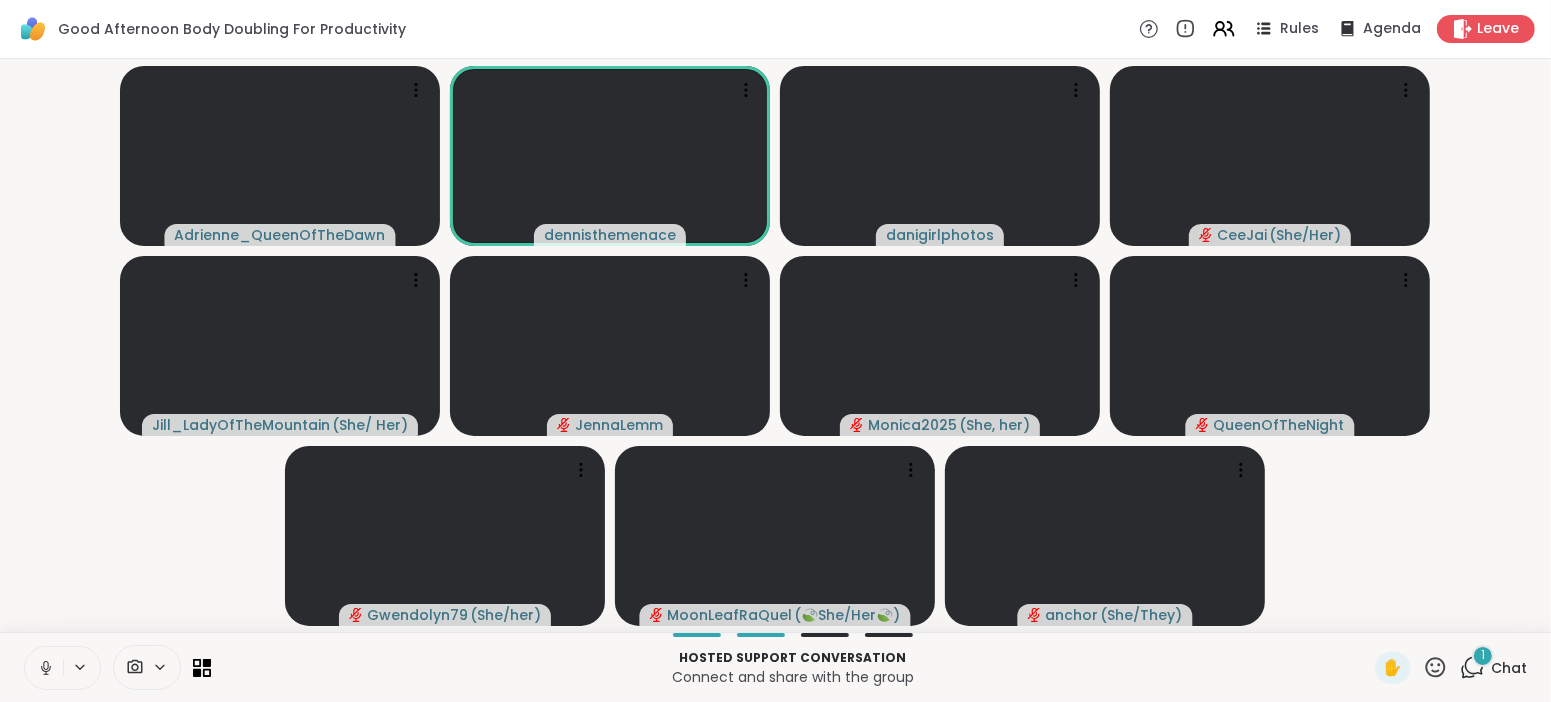 click 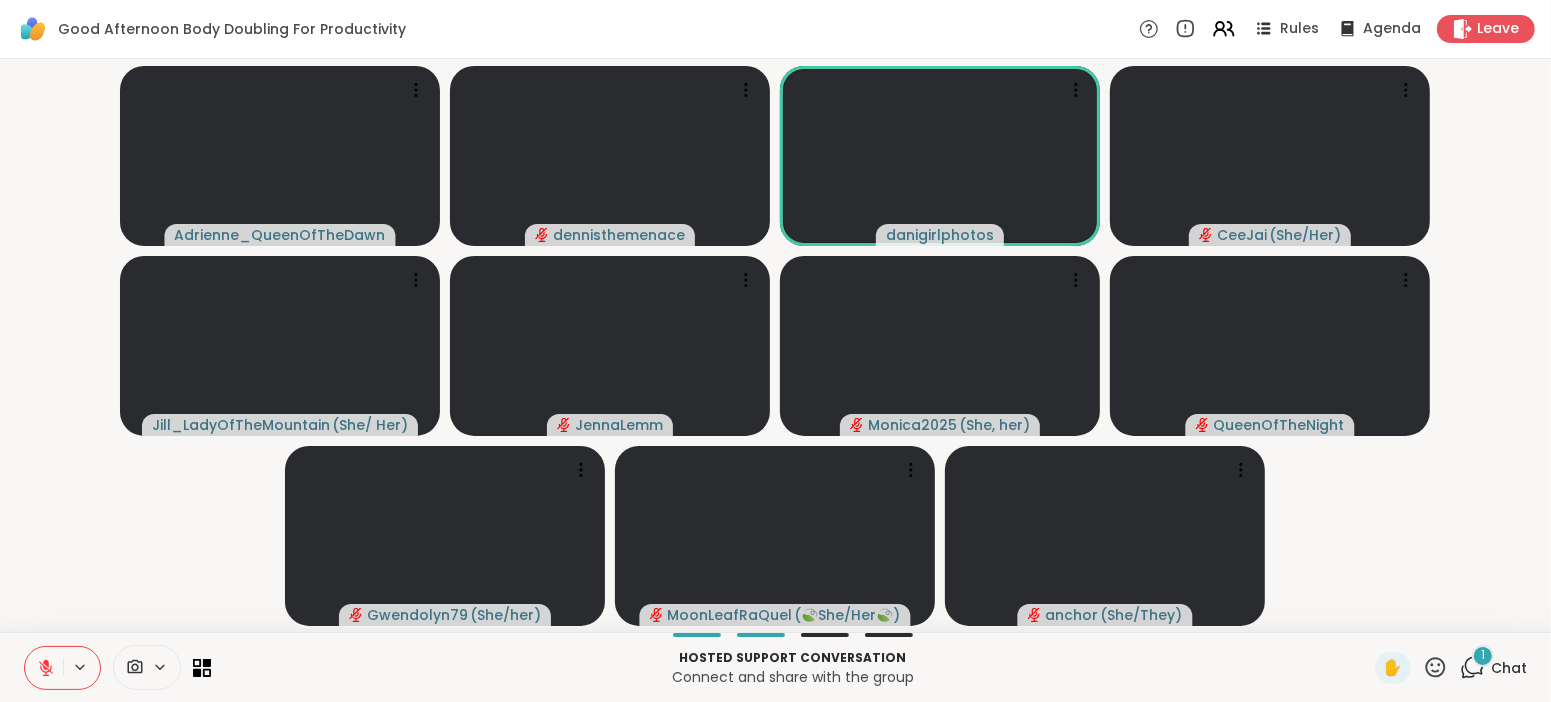 click on "Chat" at bounding box center (1509, 668) 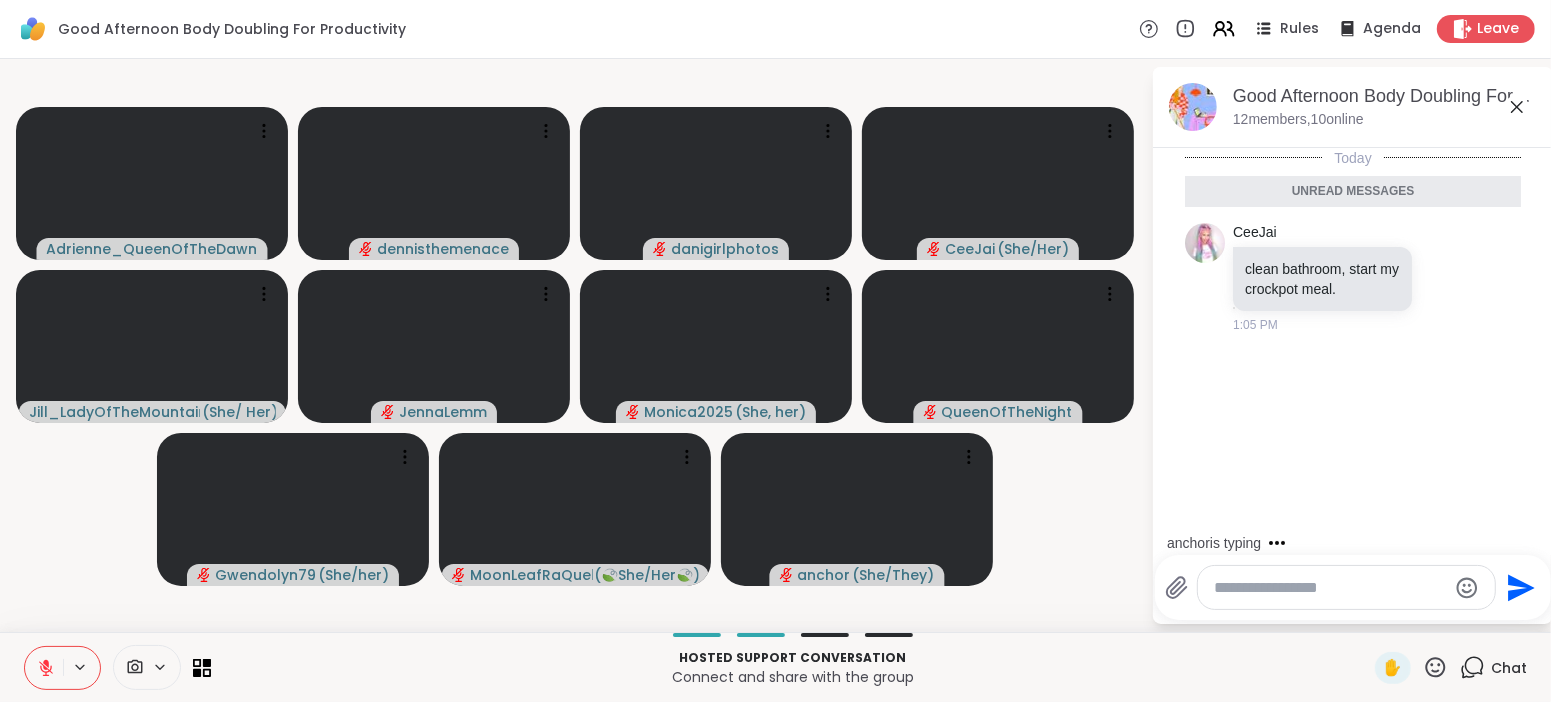 click at bounding box center (1330, 588) 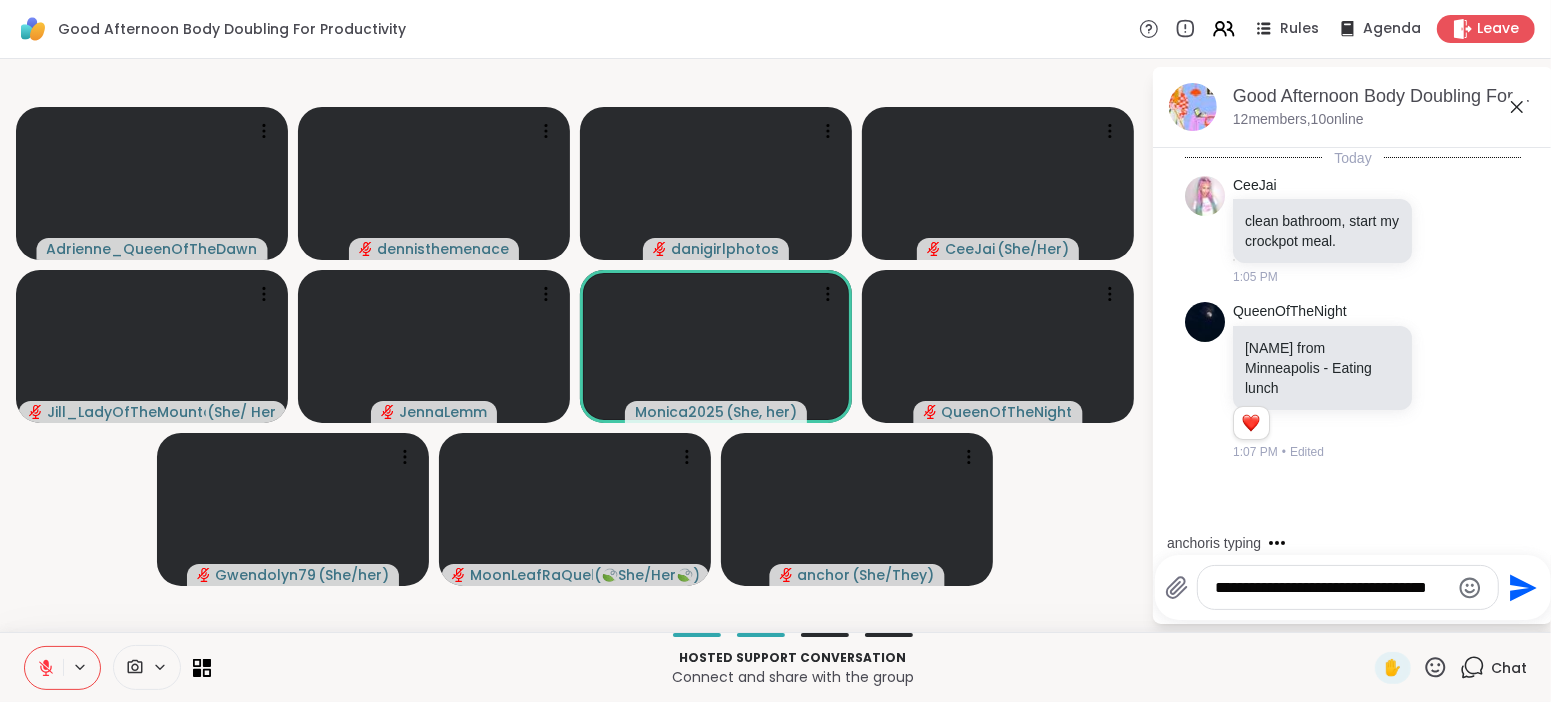 scroll, scrollTop: 94, scrollLeft: 0, axis: vertical 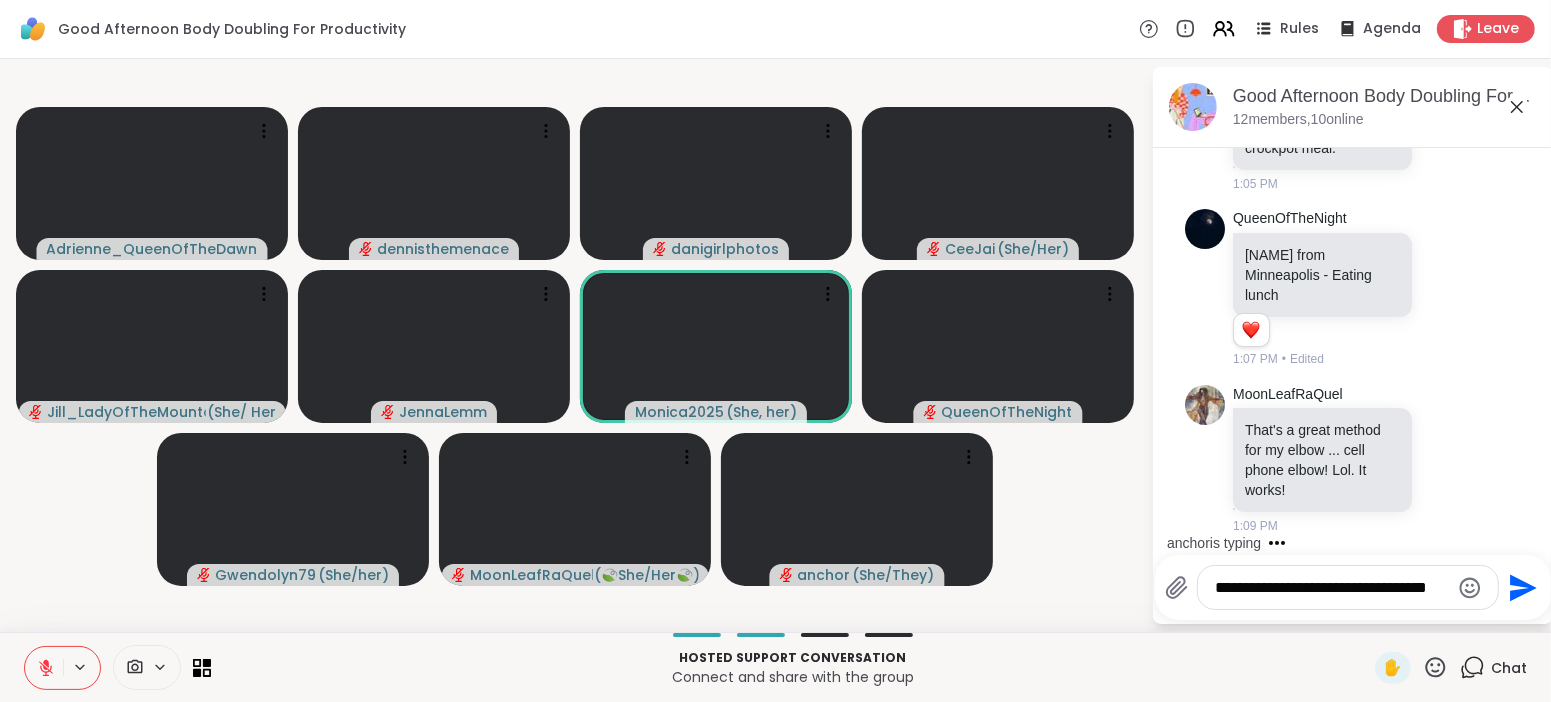 type on "**********" 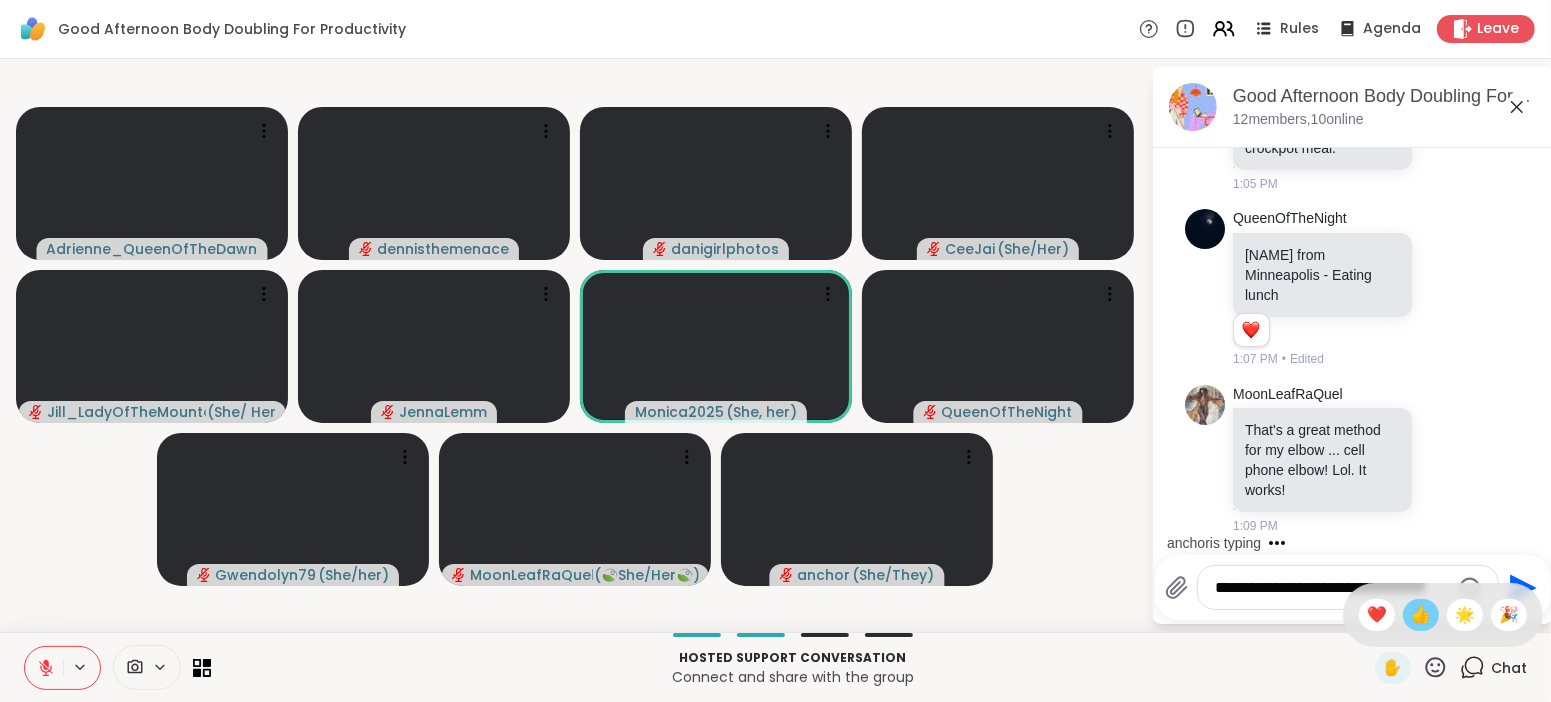 click on "👍" at bounding box center (1421, 615) 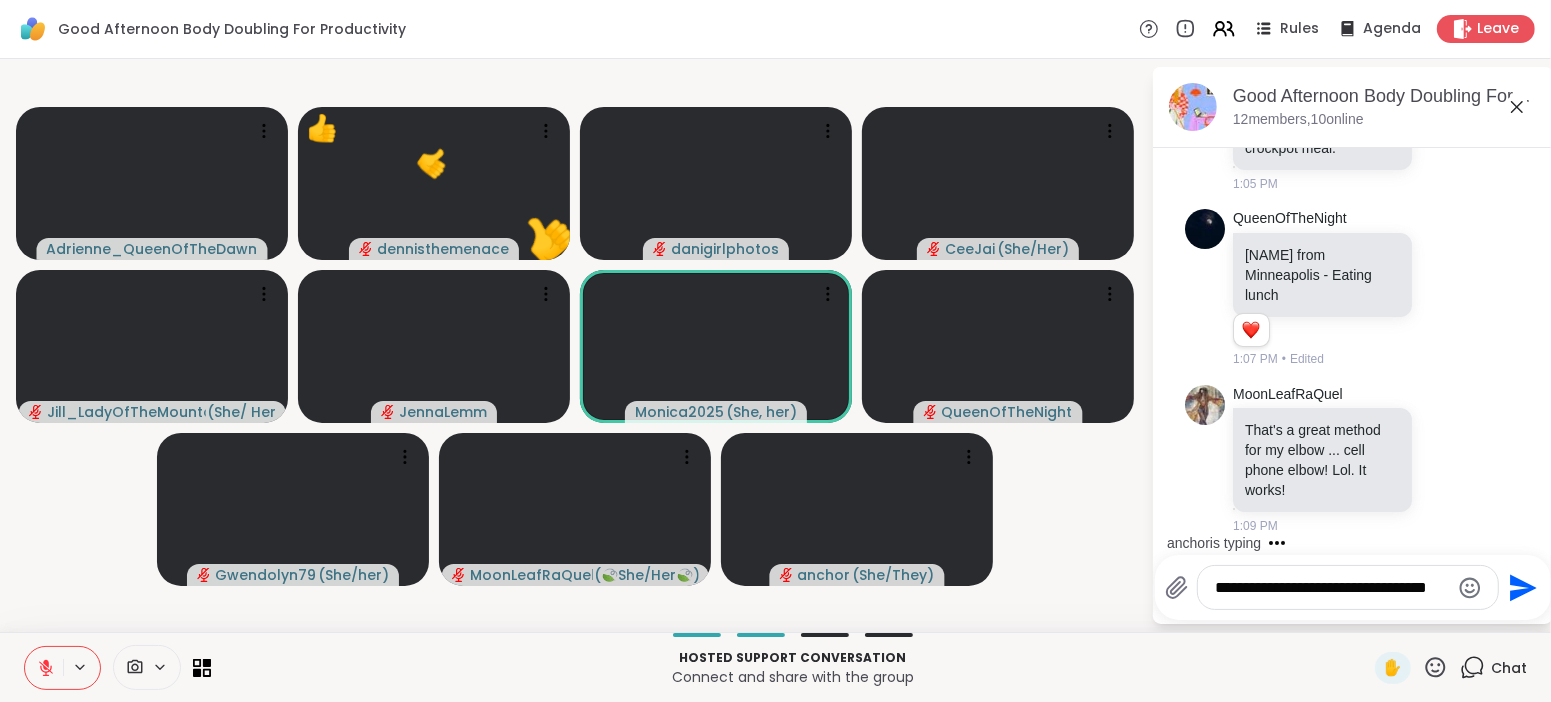 click on "Connect and share with the group" at bounding box center [793, 677] 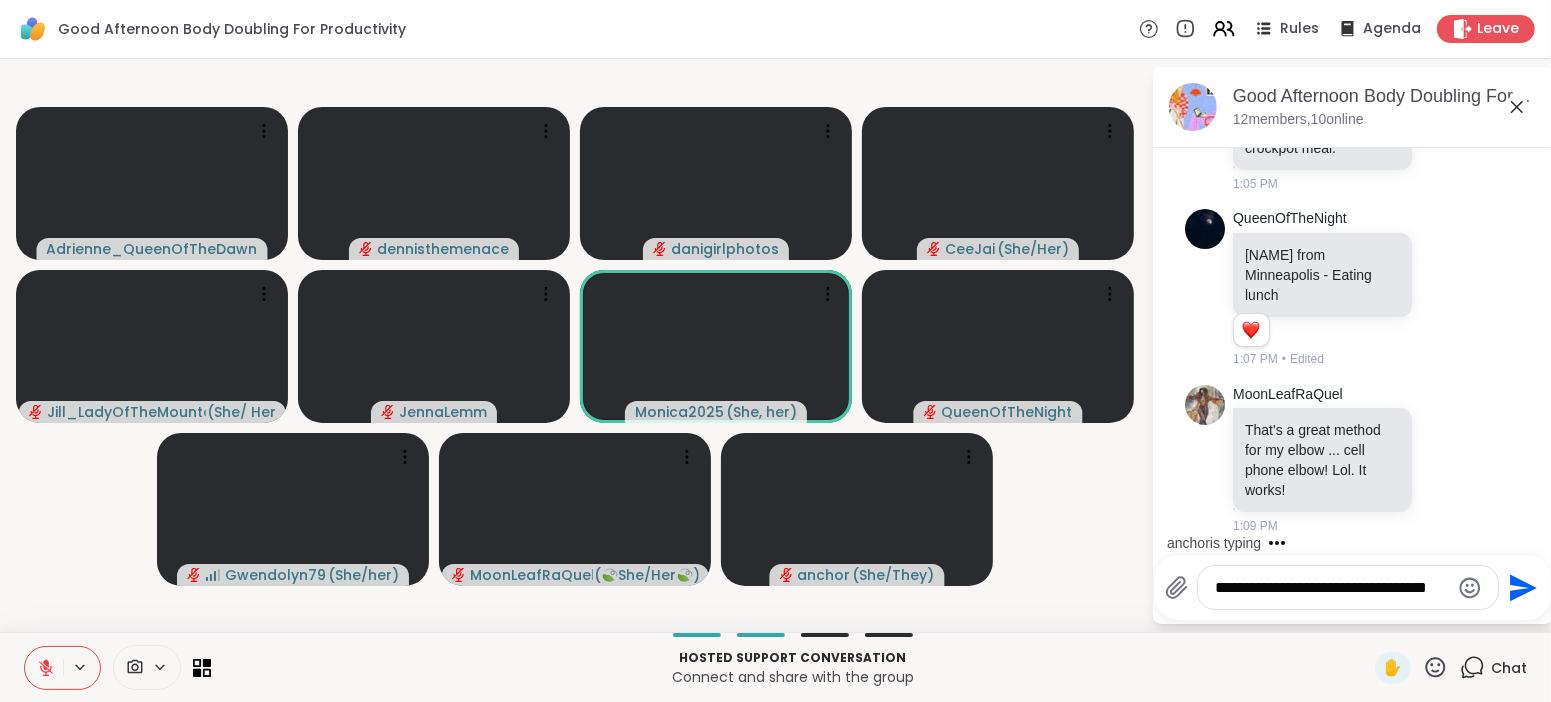 click on "**********" at bounding box center (1348, 587) 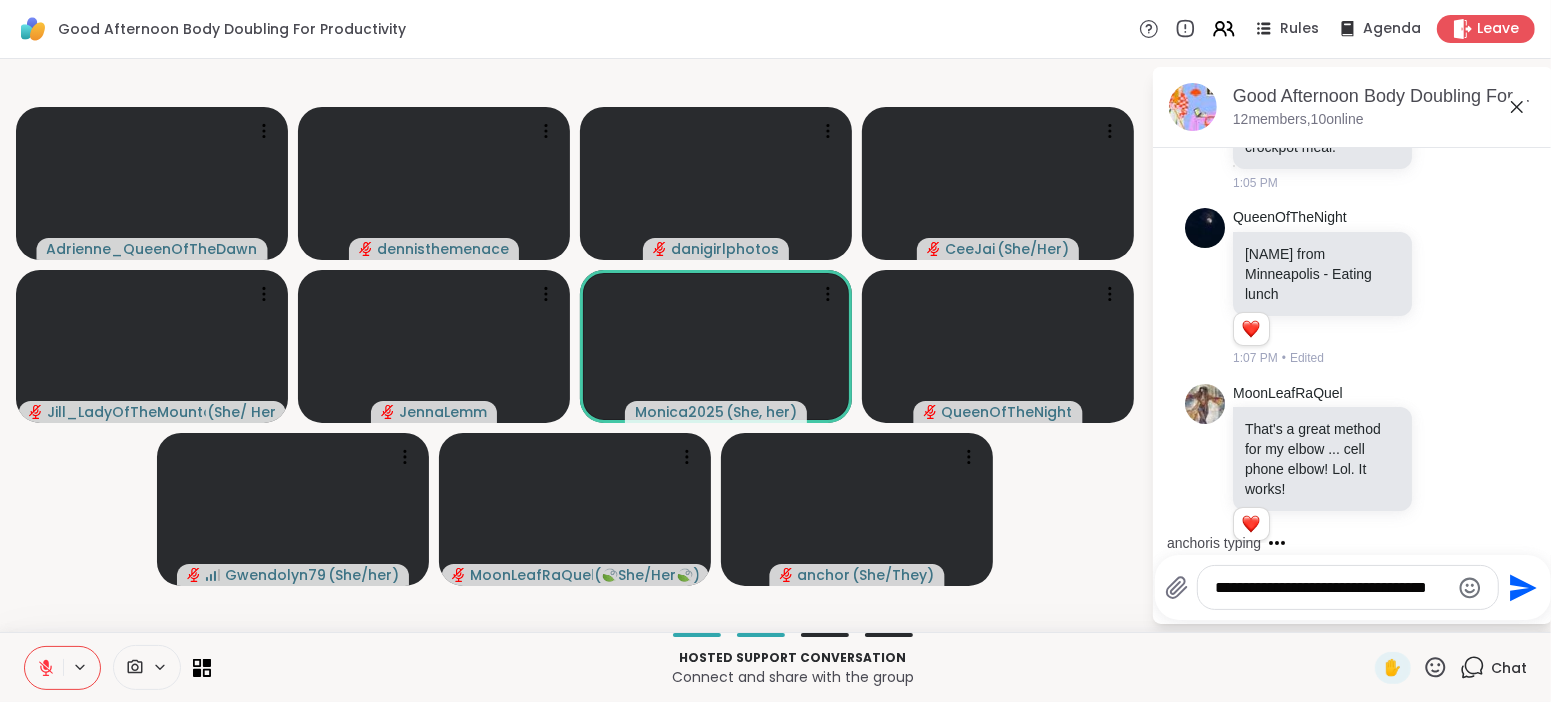 scroll, scrollTop: 122, scrollLeft: 0, axis: vertical 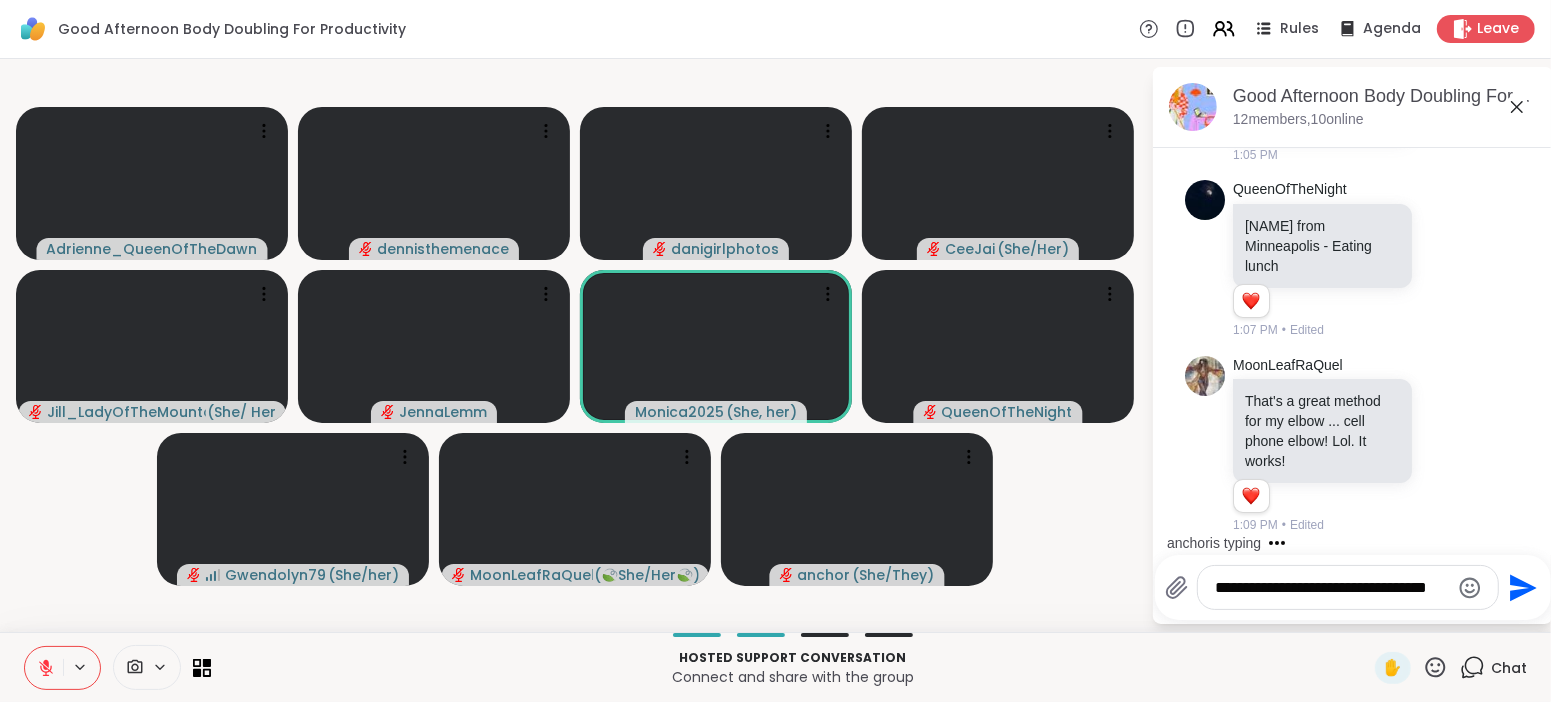 click on "**********" at bounding box center (1348, 587) 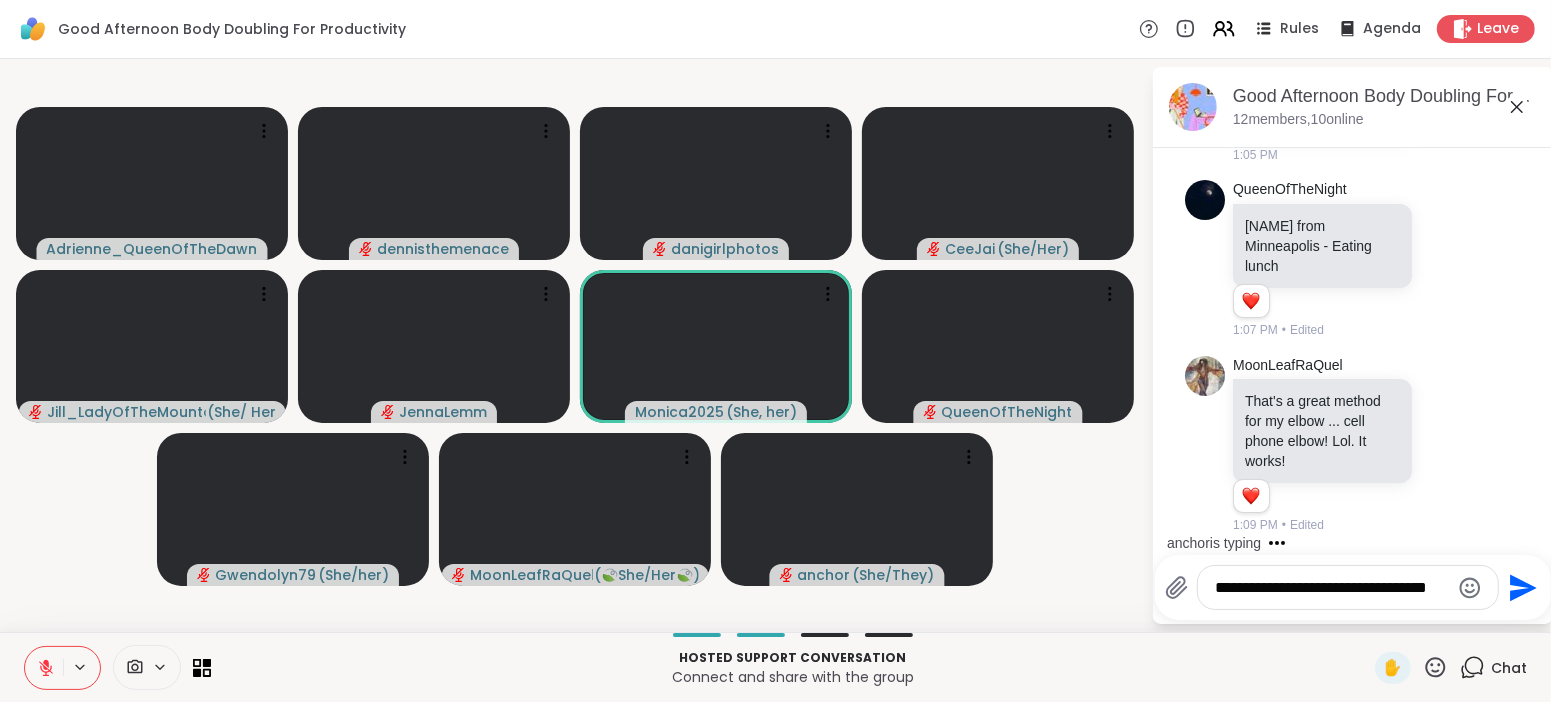 click on "**********" at bounding box center (1348, 587) 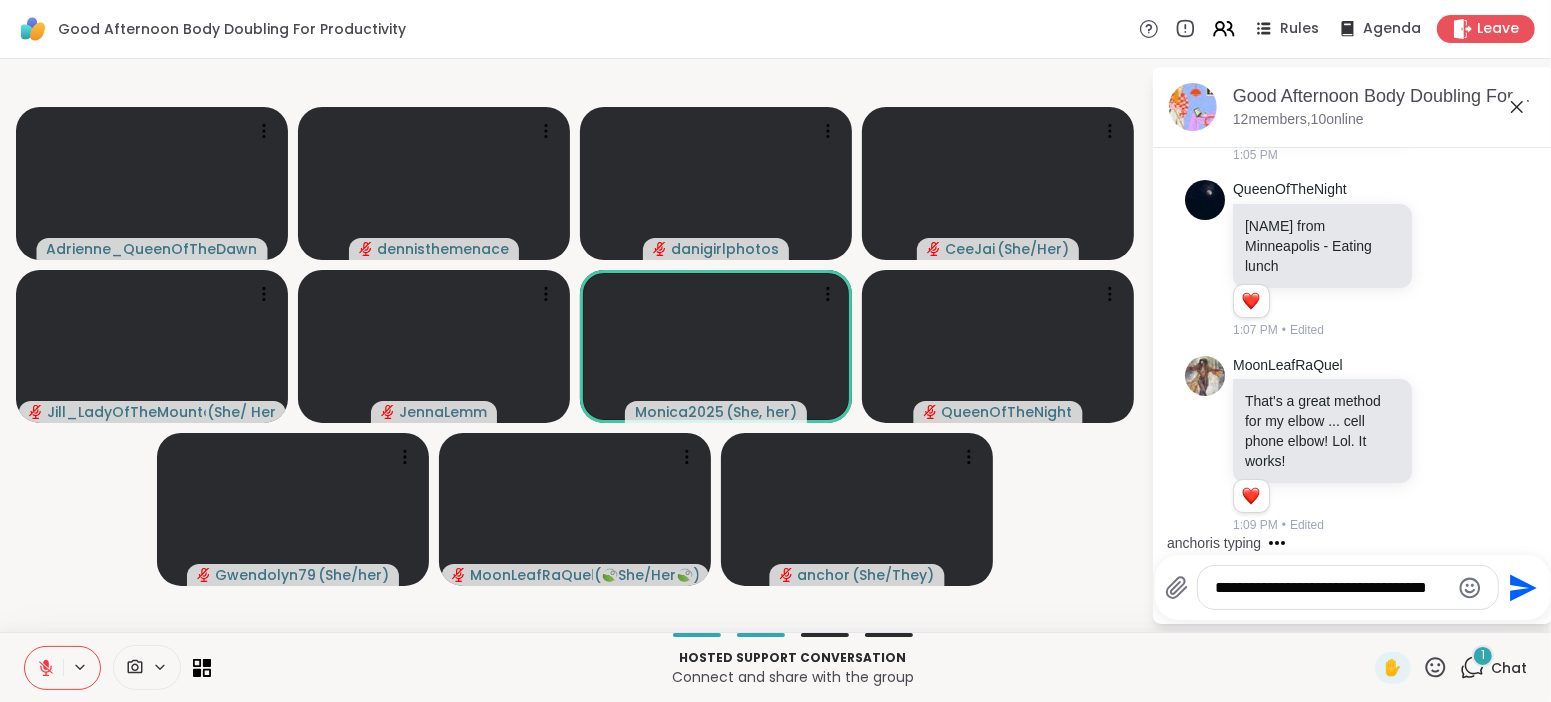scroll, scrollTop: 289, scrollLeft: 0, axis: vertical 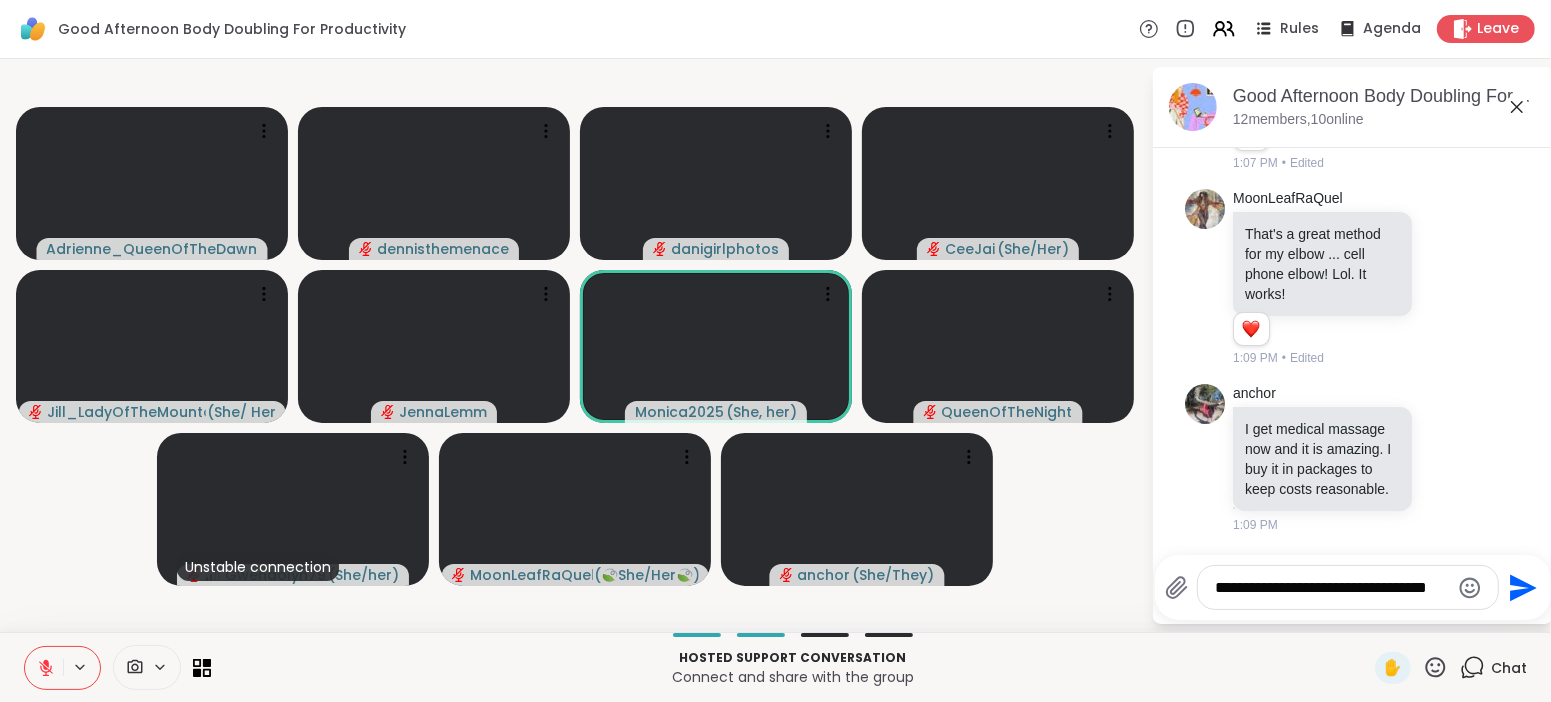 click on "**********" at bounding box center (1348, 587) 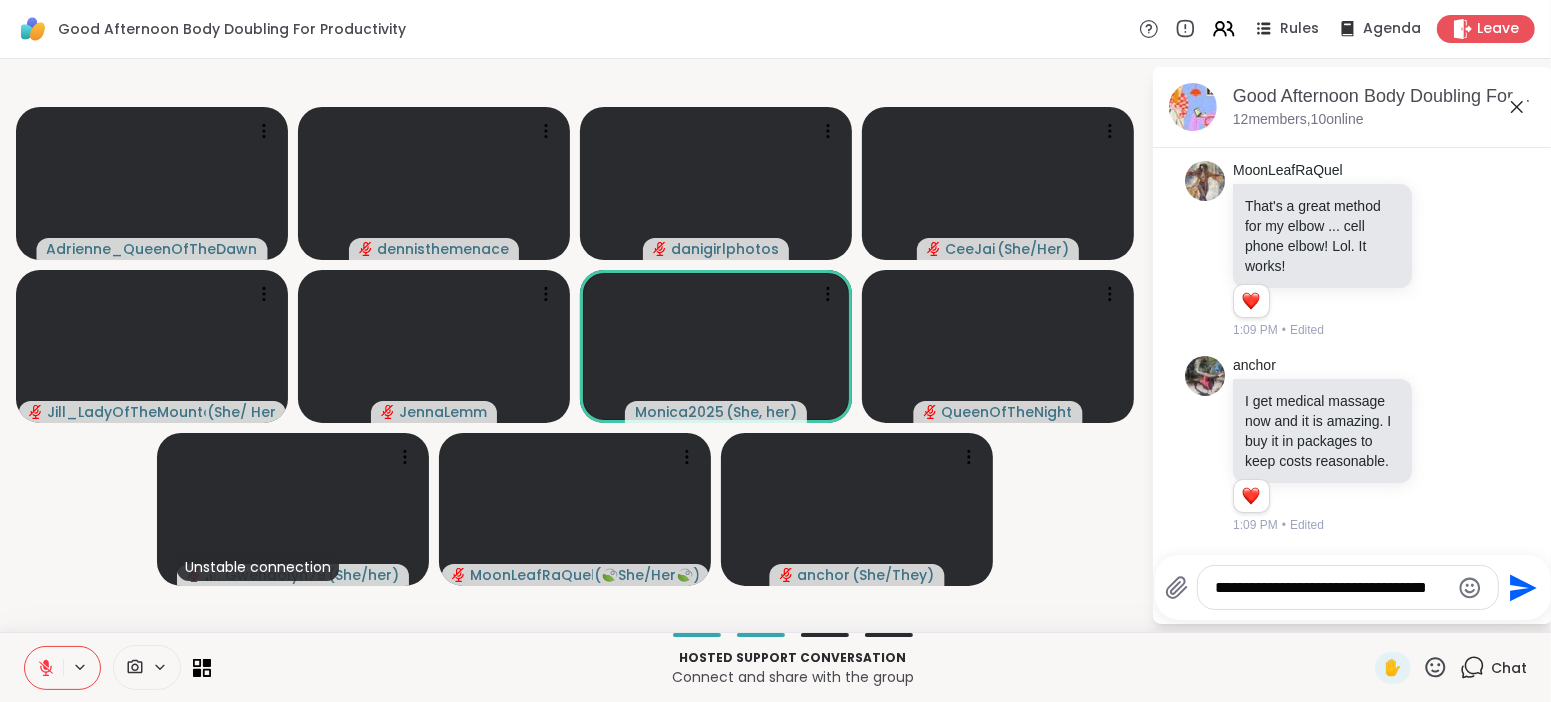click on "**********" at bounding box center [1348, 587] 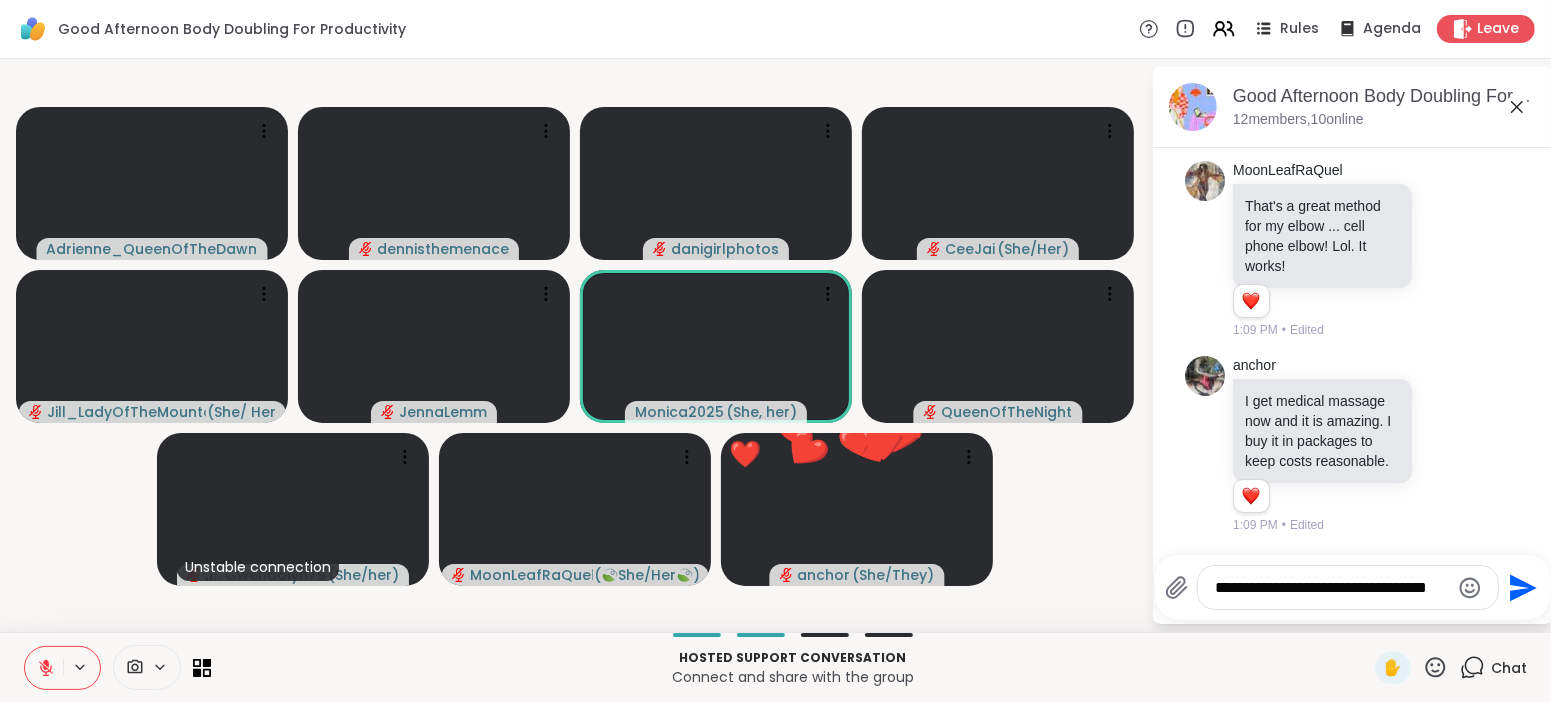 click on "**********" at bounding box center (1348, 587) 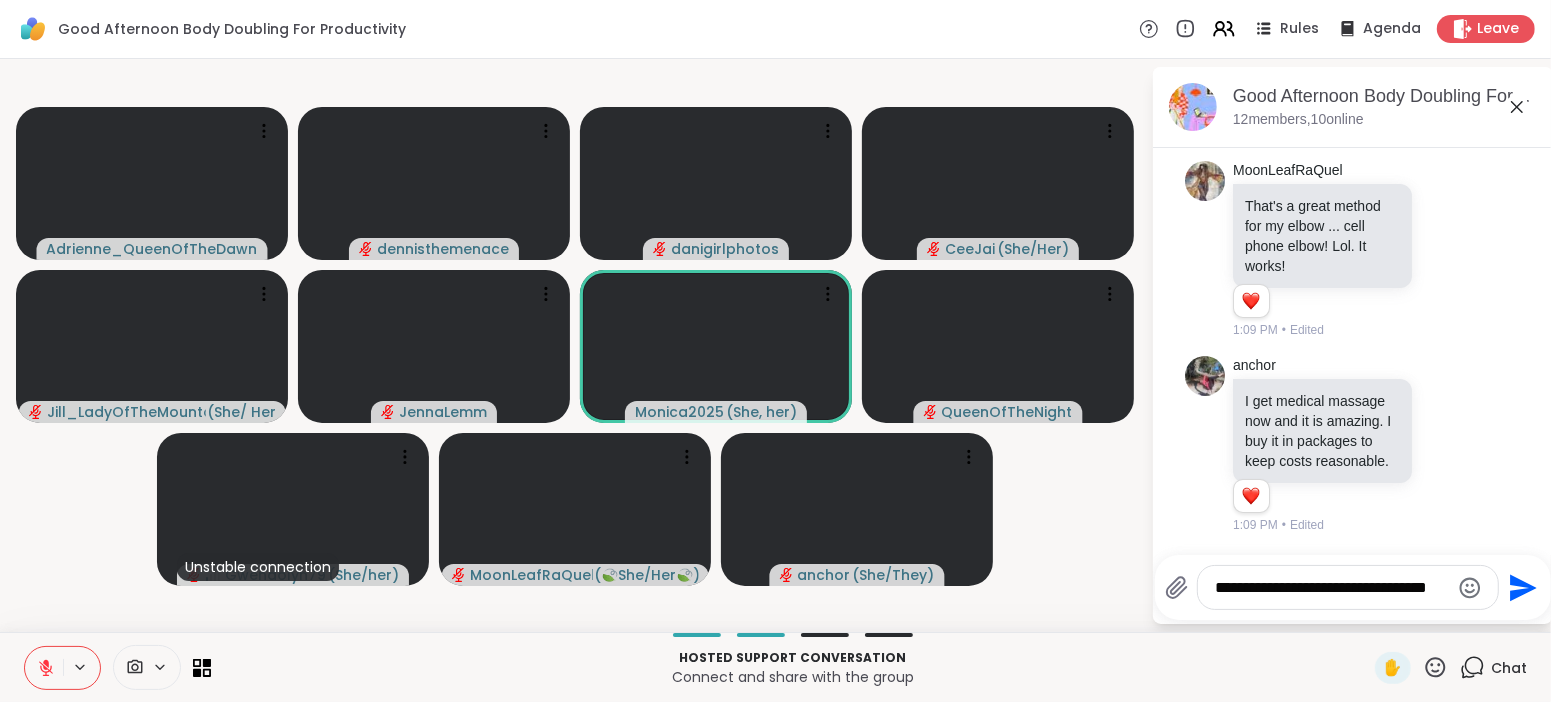 click 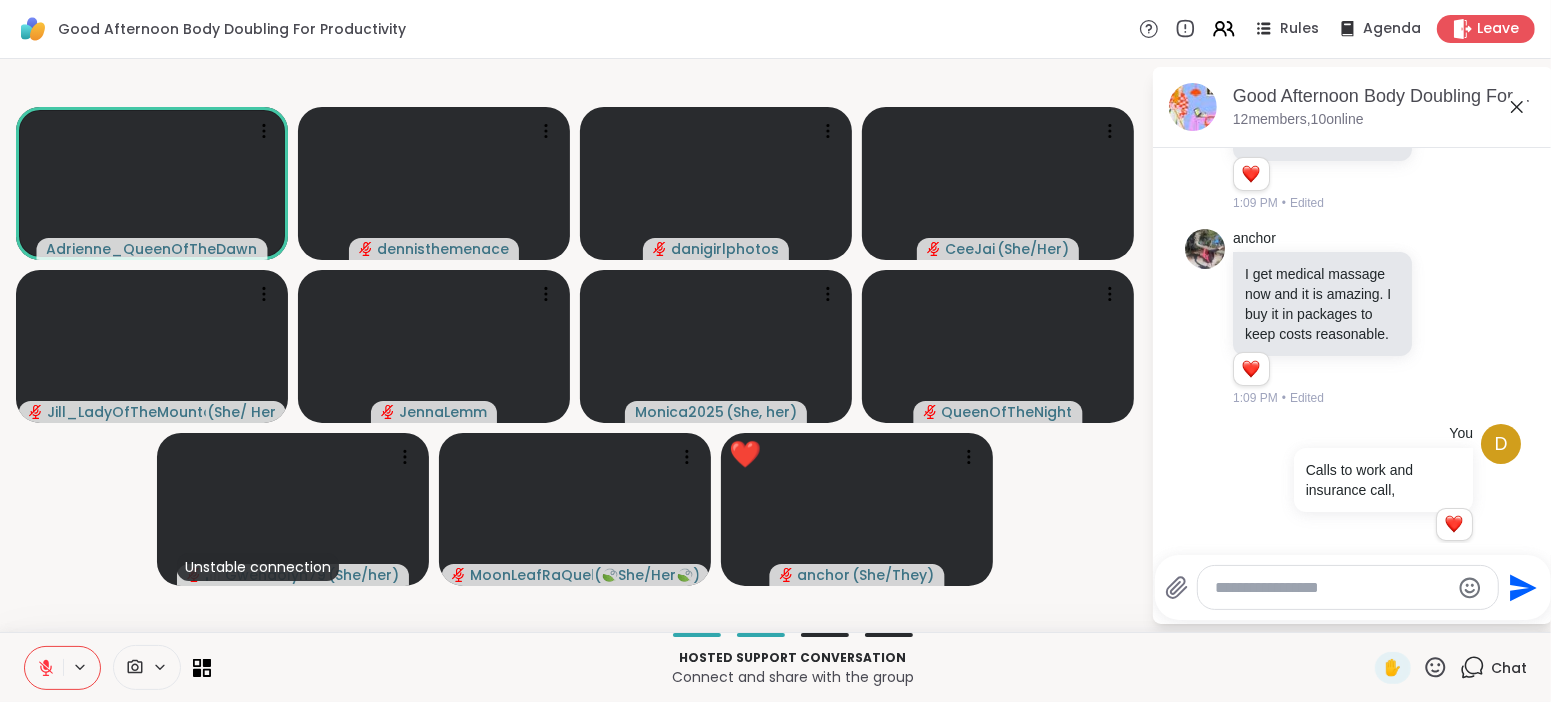 scroll, scrollTop: 473, scrollLeft: 0, axis: vertical 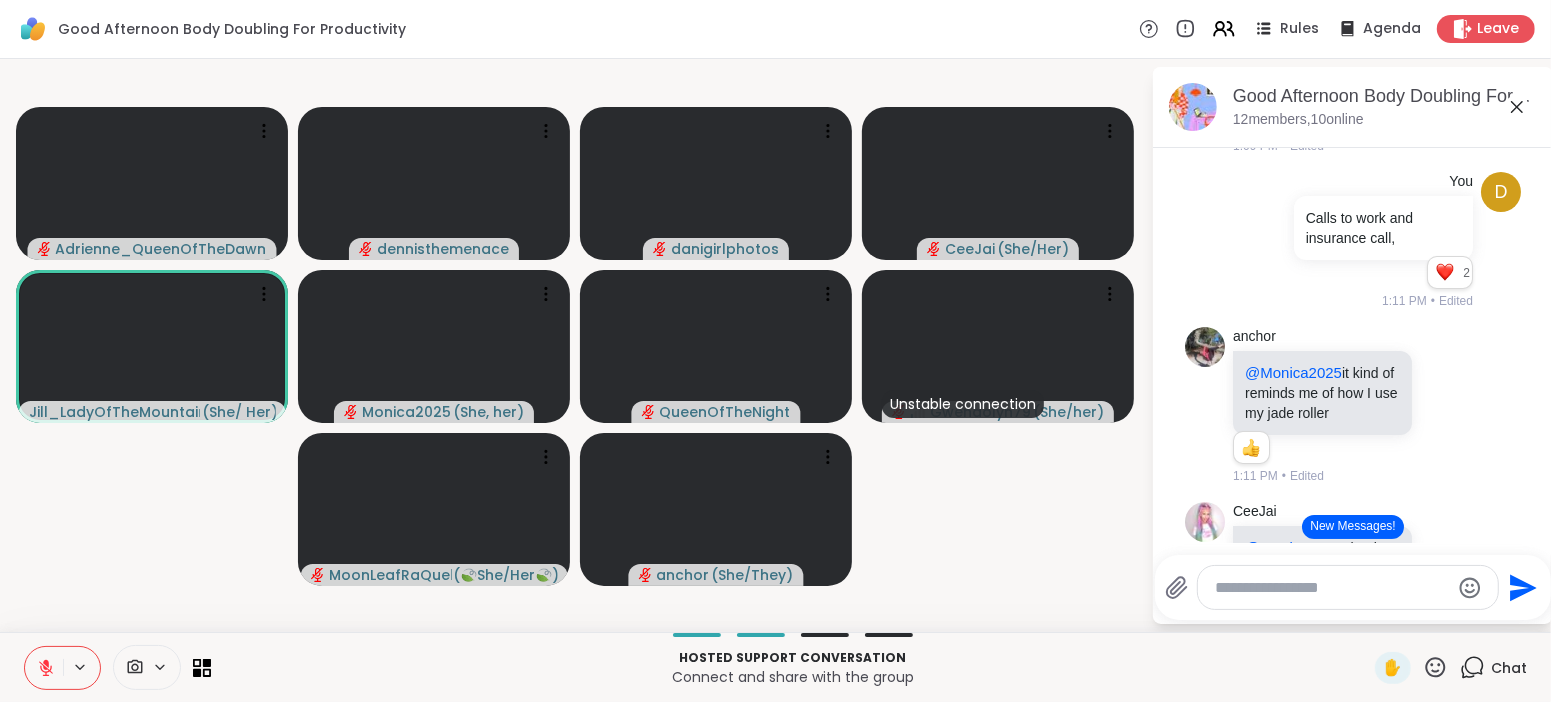 click on "New Messages!" at bounding box center [1352, 527] 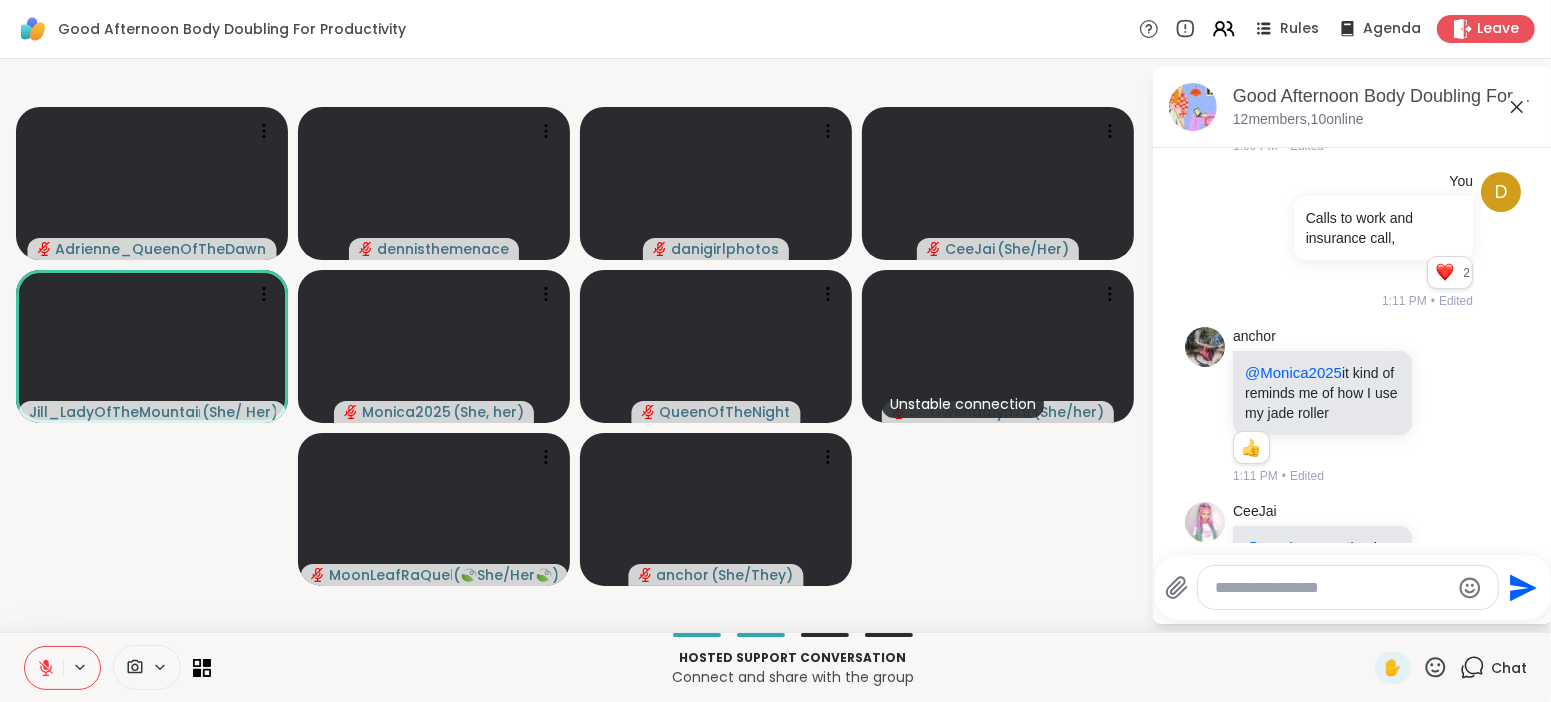 scroll, scrollTop: 4026, scrollLeft: 0, axis: vertical 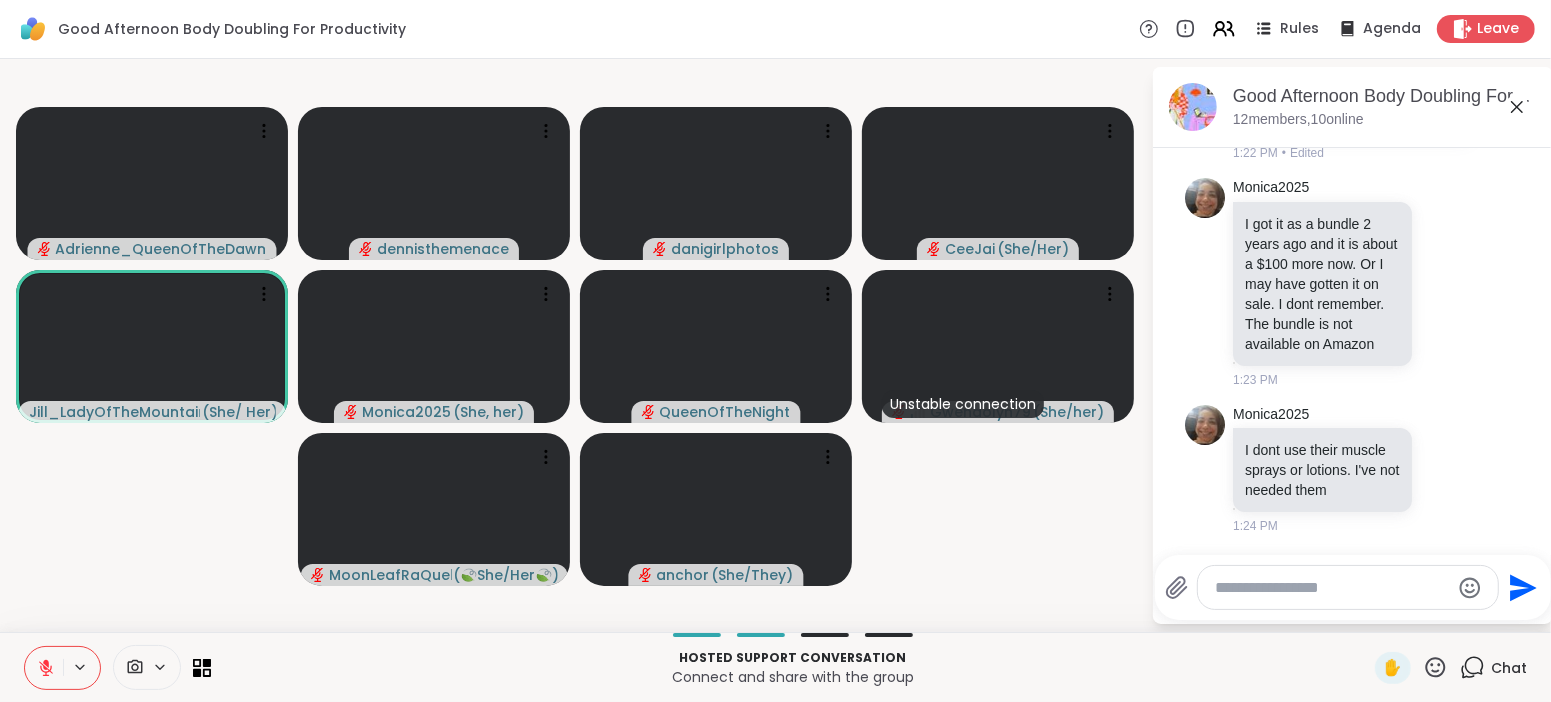 click on "1:24 PM" at bounding box center [1324, 526] 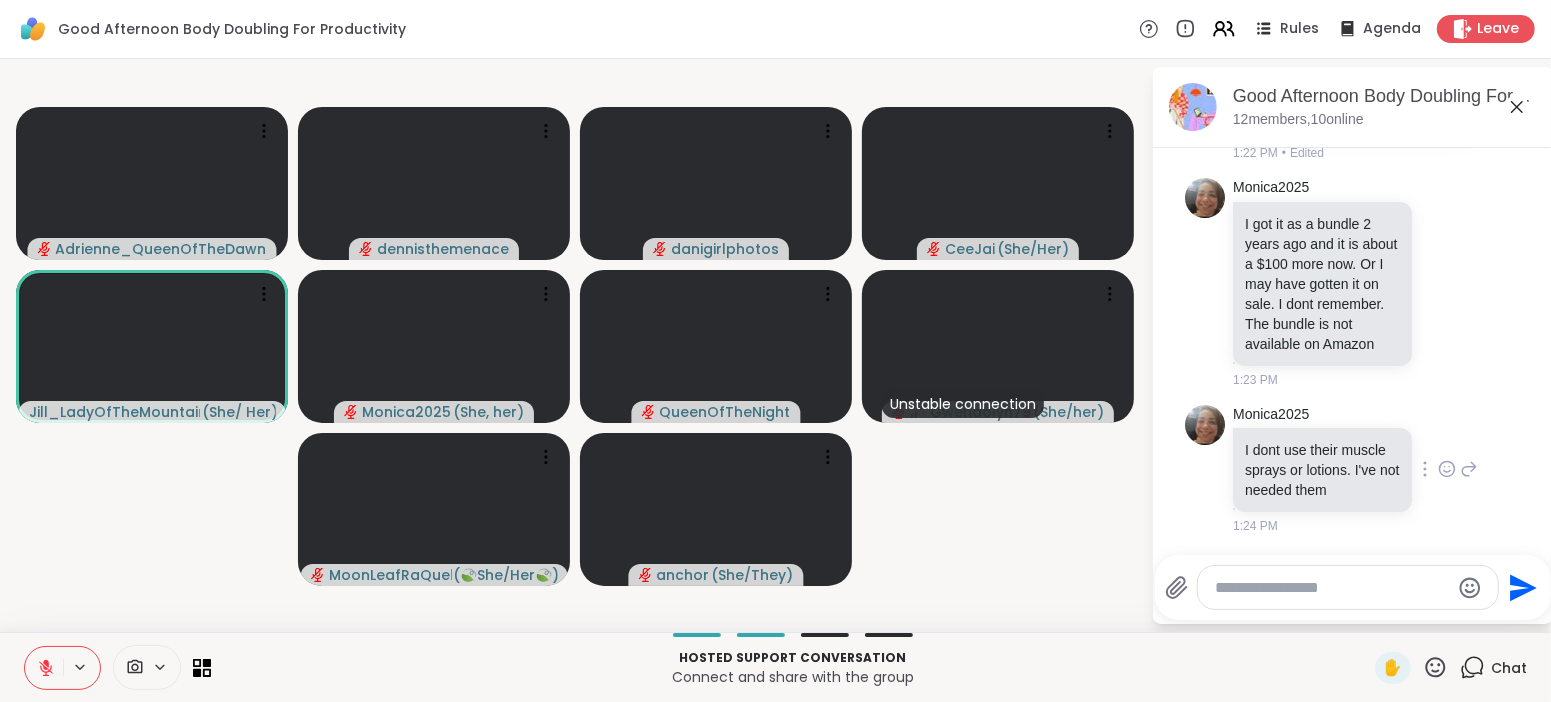 click on "Monica2025 I dont use their muscle sprays or lotions. I've not needed them 1:24 PM" at bounding box center [1353, 470] 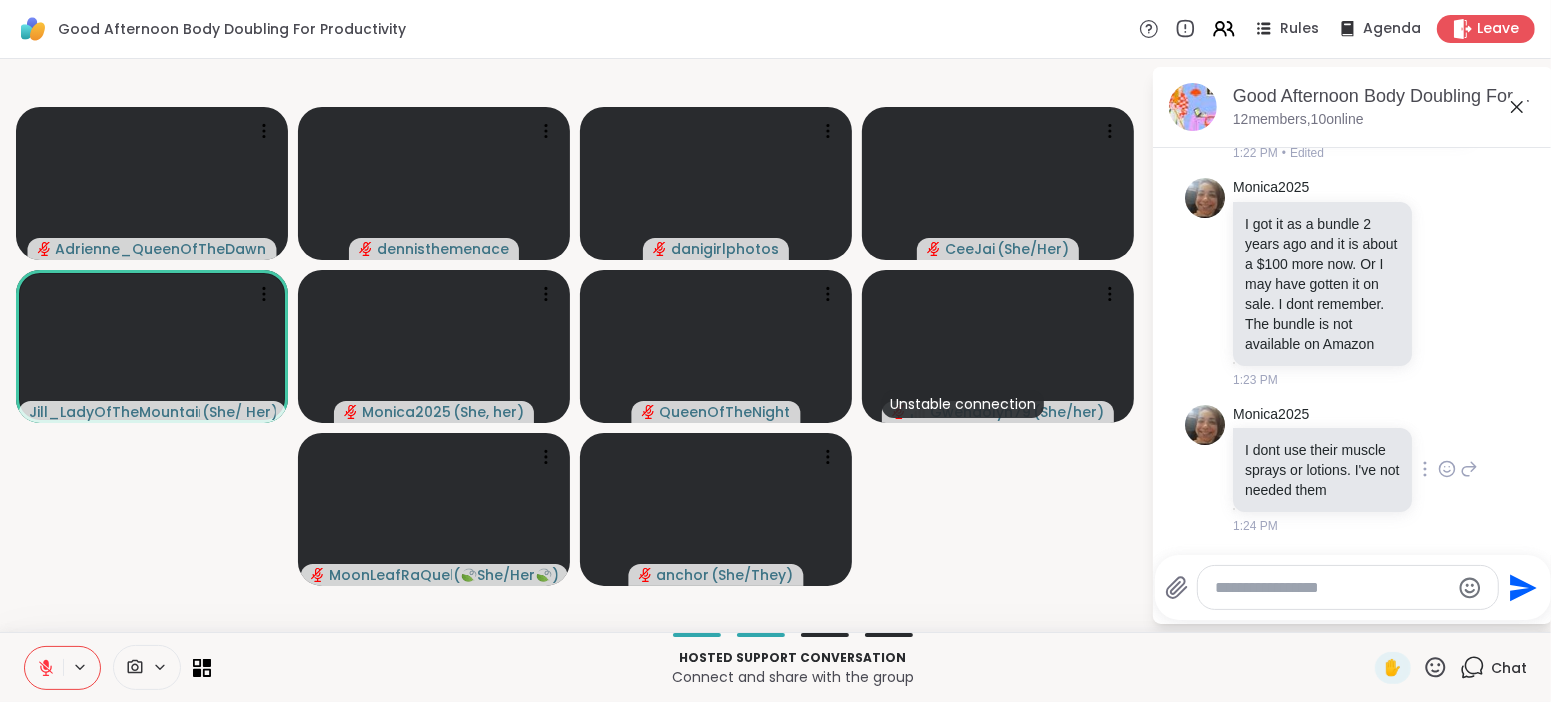 click on "Monica2025 I dont use their muscle sprays or lotions. I've not needed them 1:24 PM" at bounding box center [1353, 470] 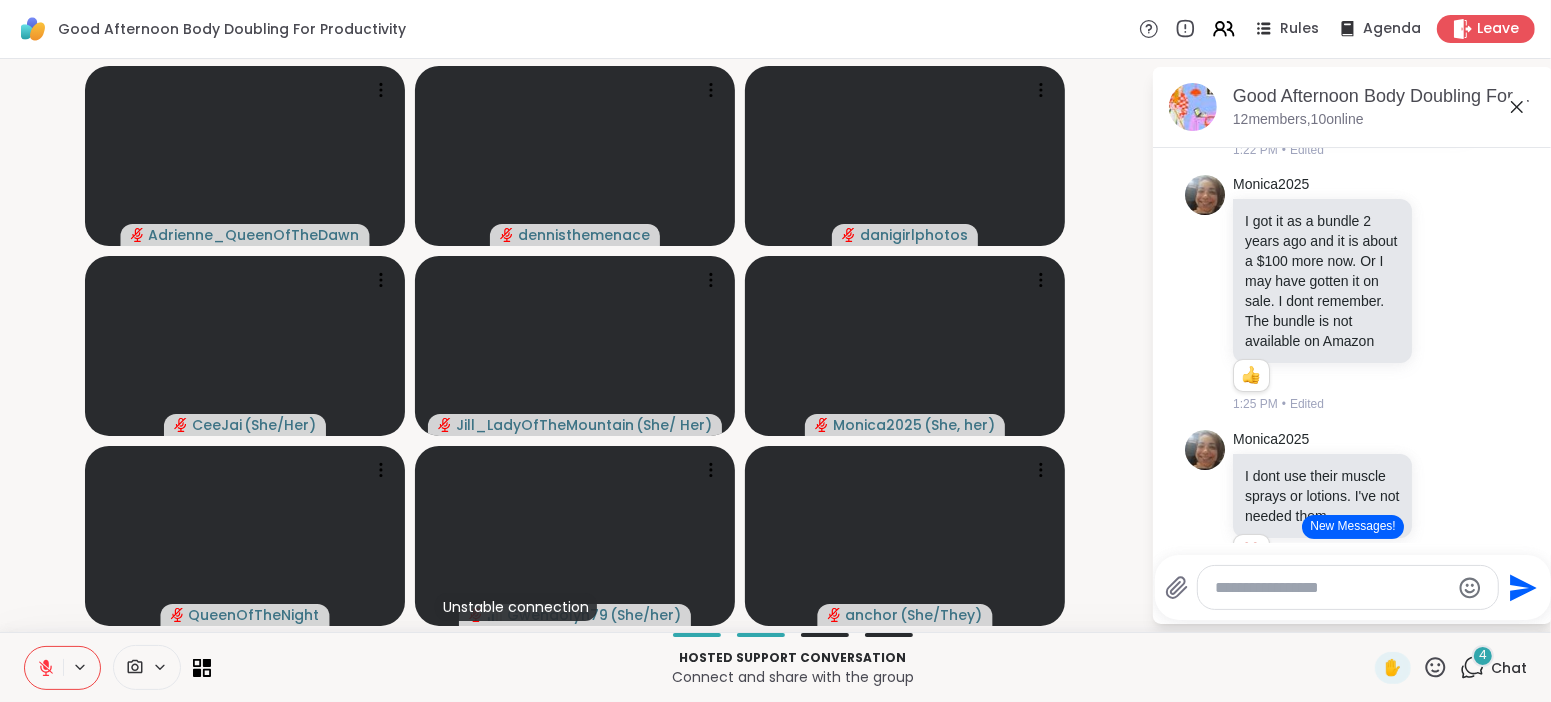 scroll, scrollTop: 4374, scrollLeft: 0, axis: vertical 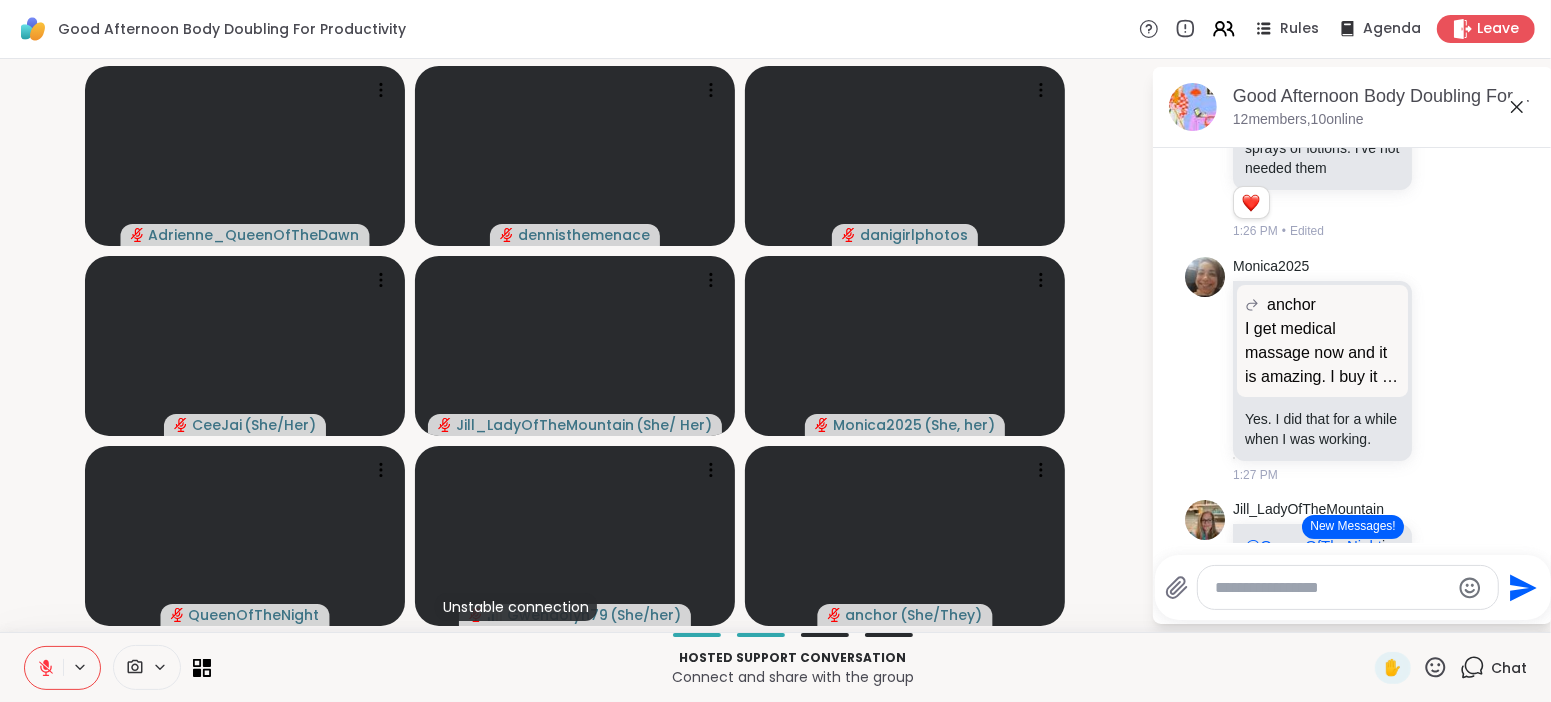 click on "New Messages!" at bounding box center [1352, 527] 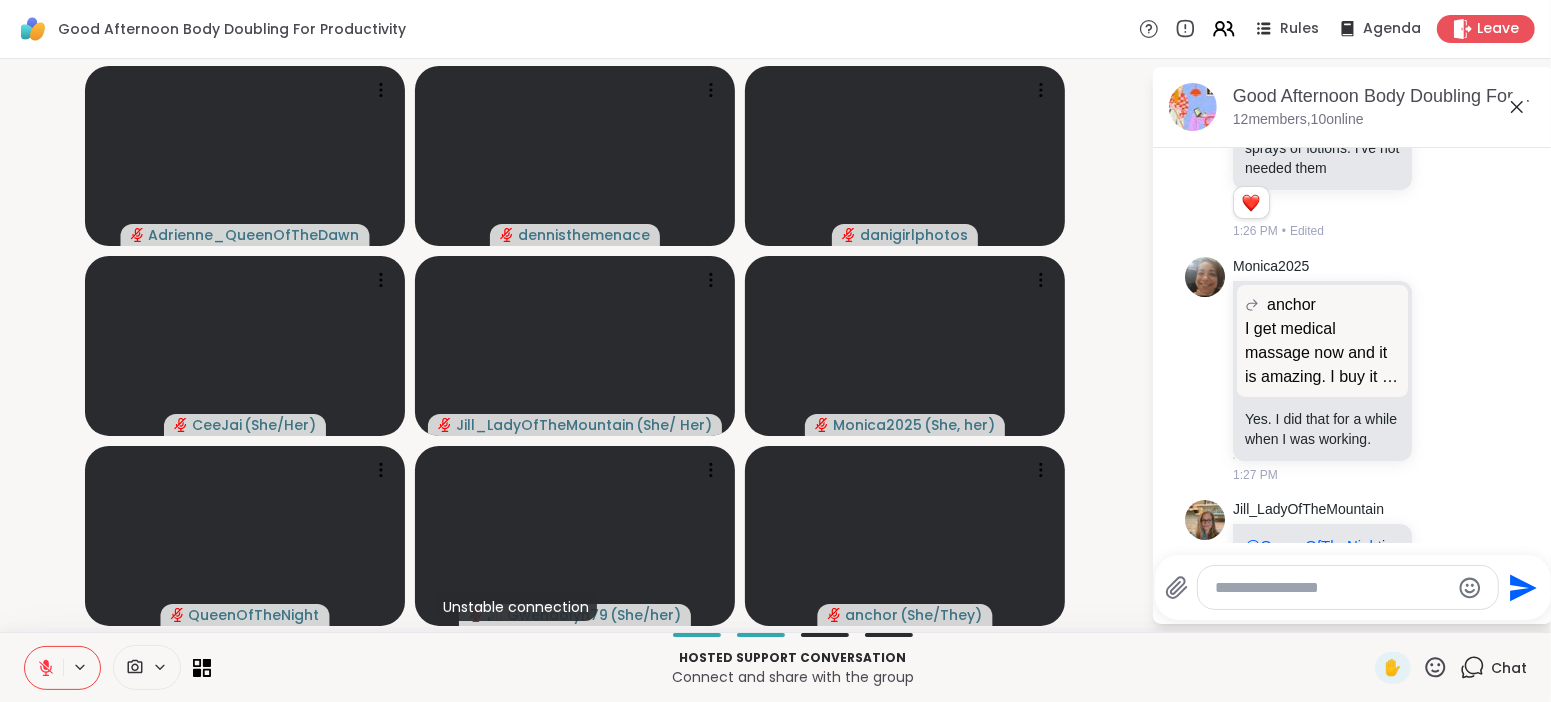 scroll, scrollTop: 4824, scrollLeft: 0, axis: vertical 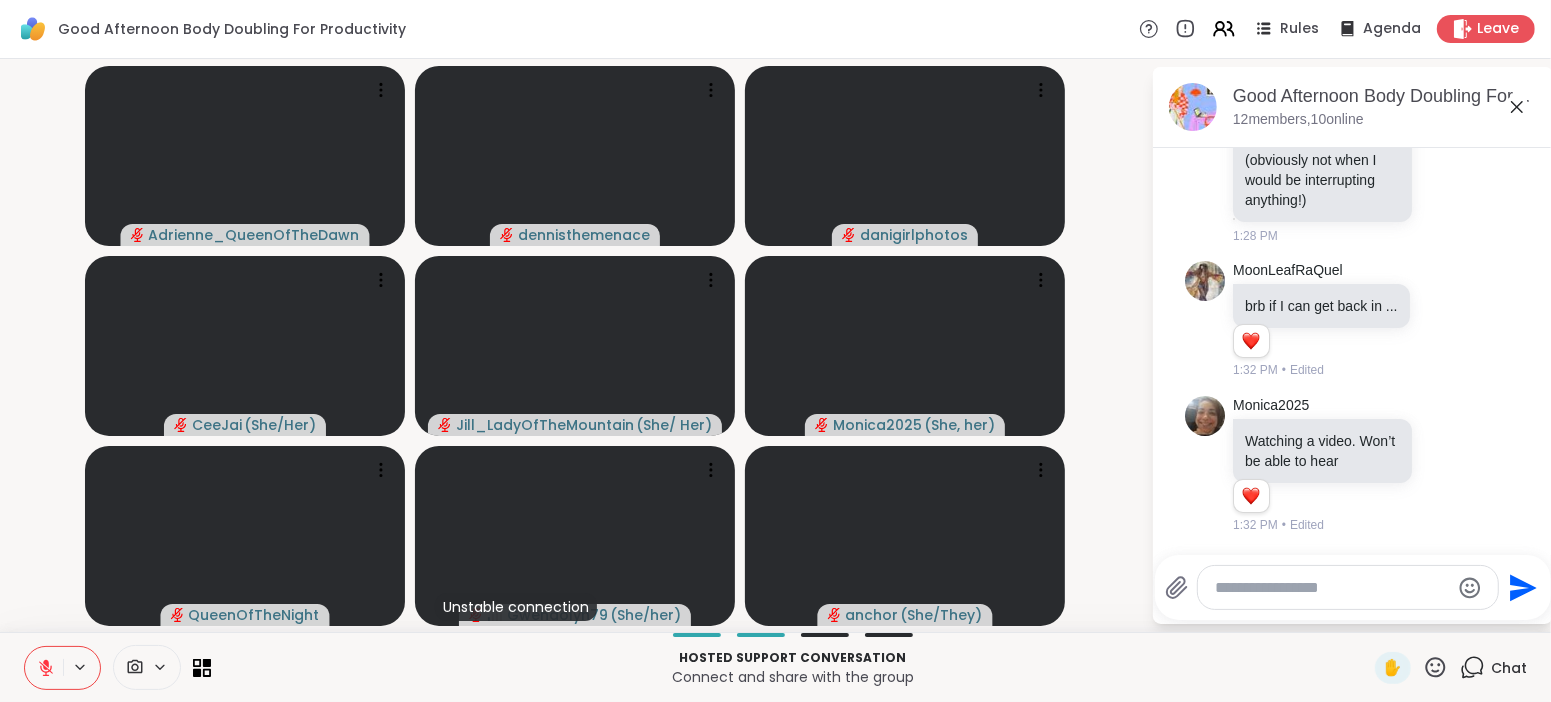 click on "1:32 PM • Edited" at bounding box center [1324, 525] 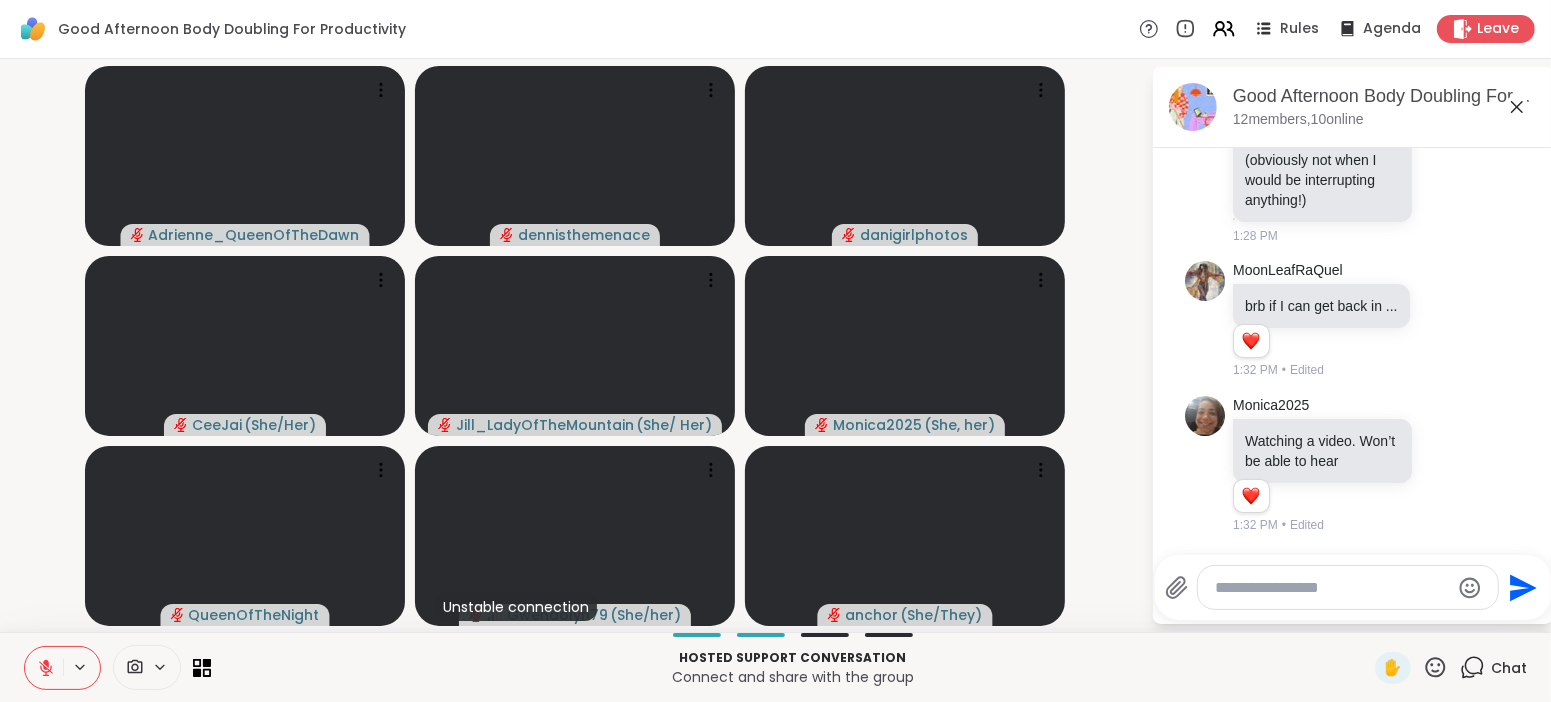 click at bounding box center [1332, 588] 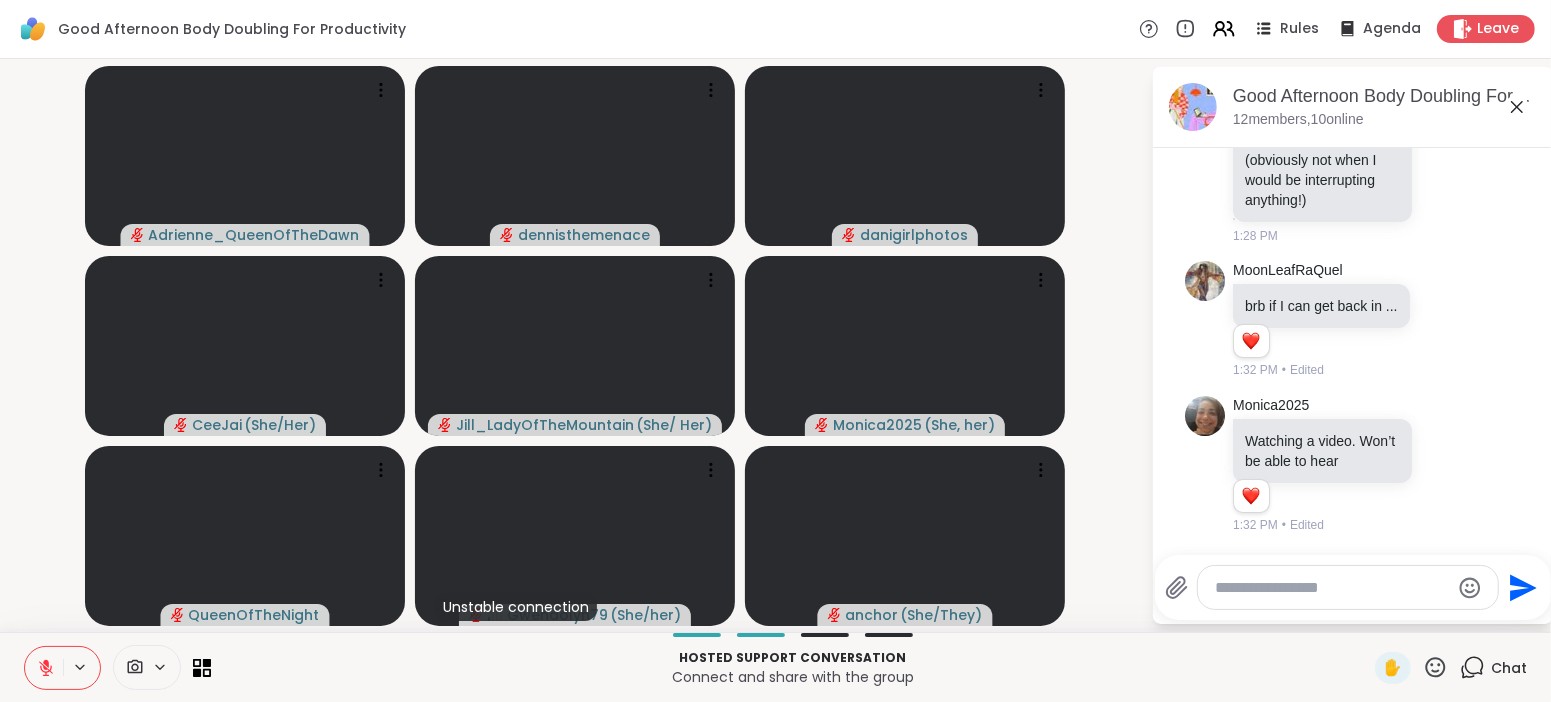 click at bounding box center (1332, 588) 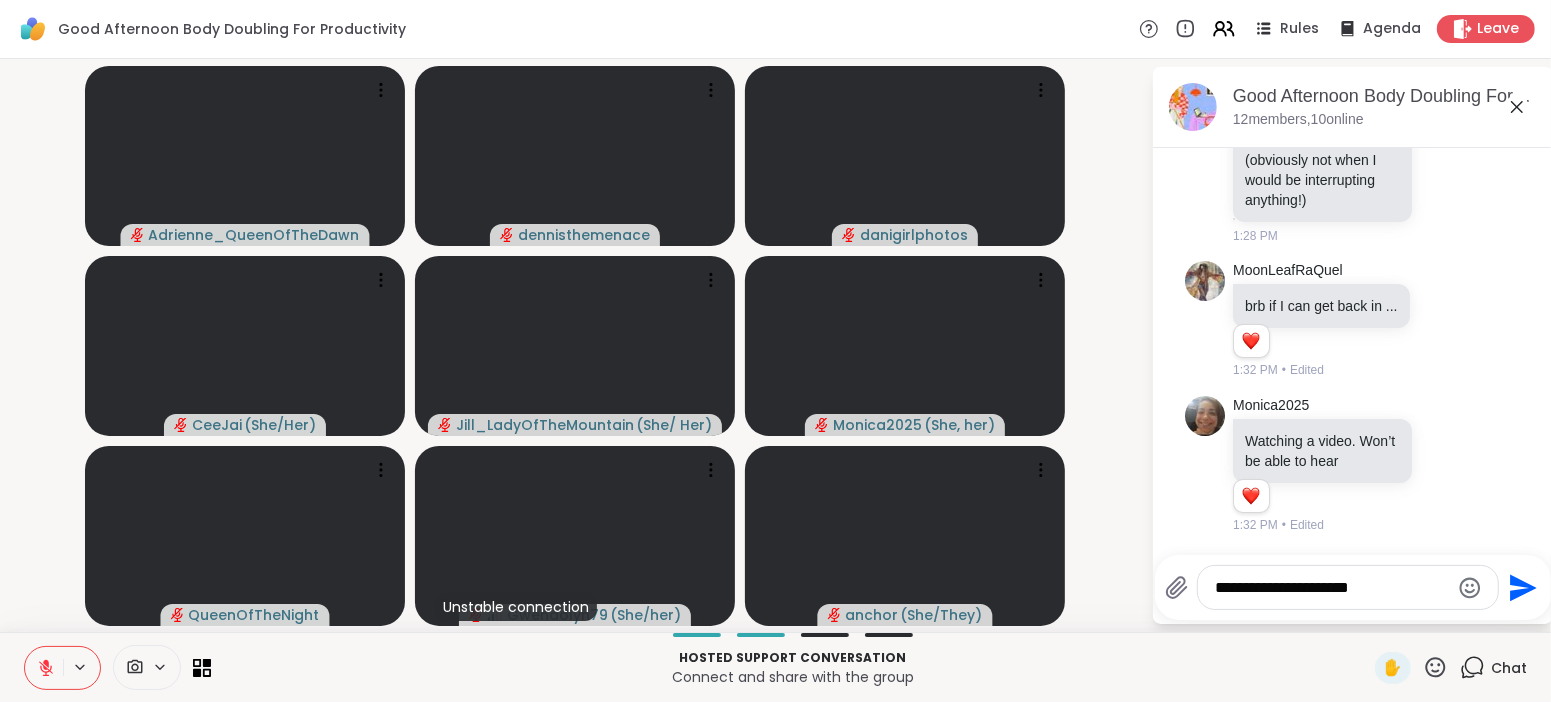 click on "**********" at bounding box center [1332, 588] 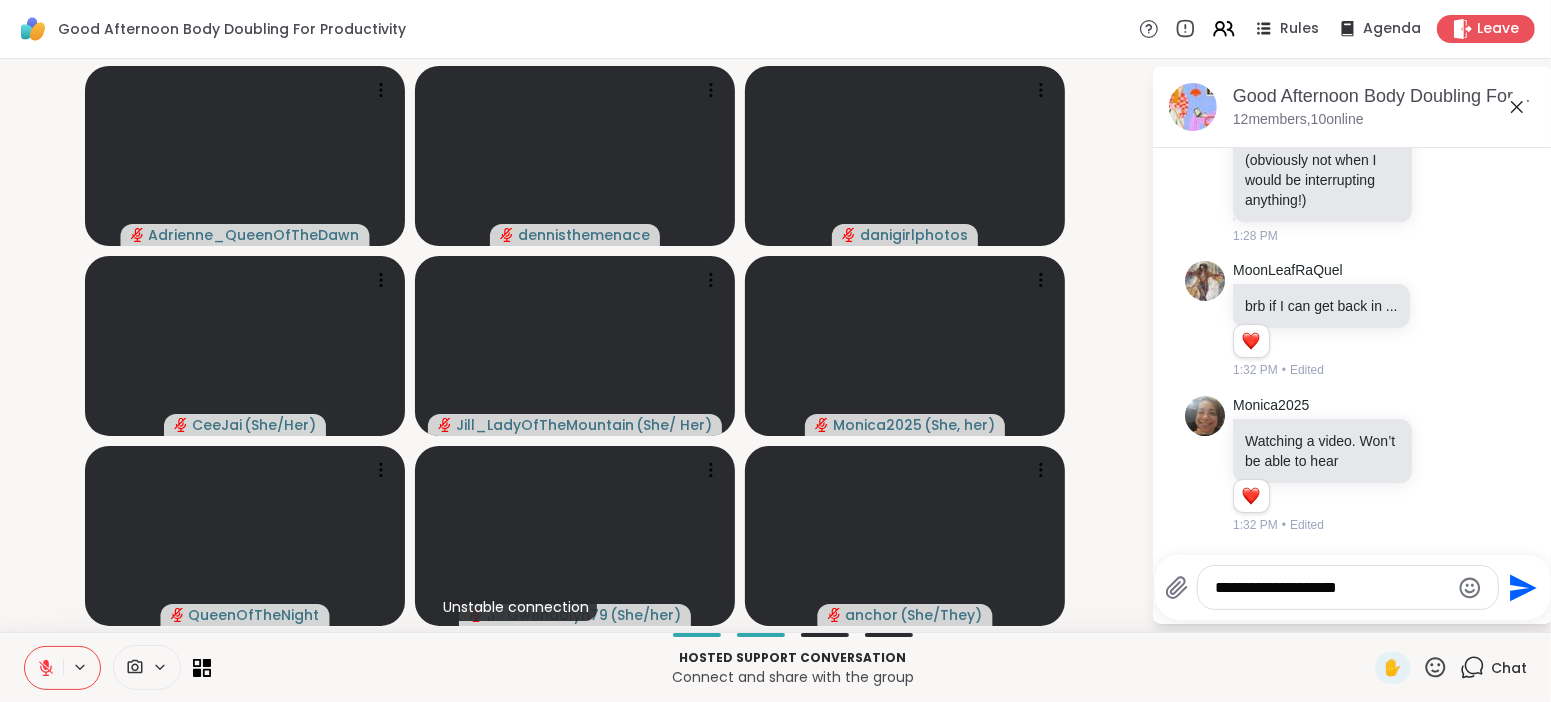 click on "**********" at bounding box center [1348, 587] 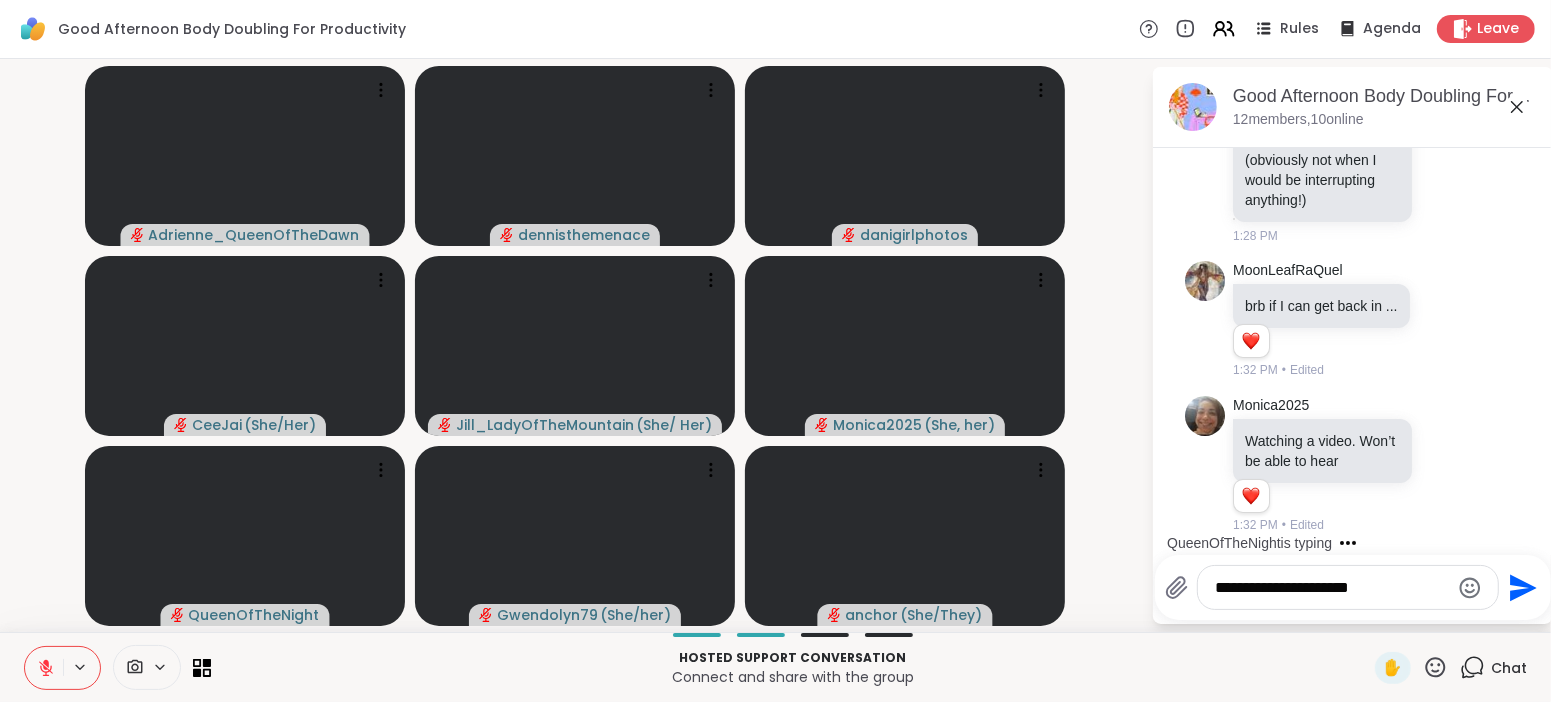 click on "**********" at bounding box center [1348, 587] 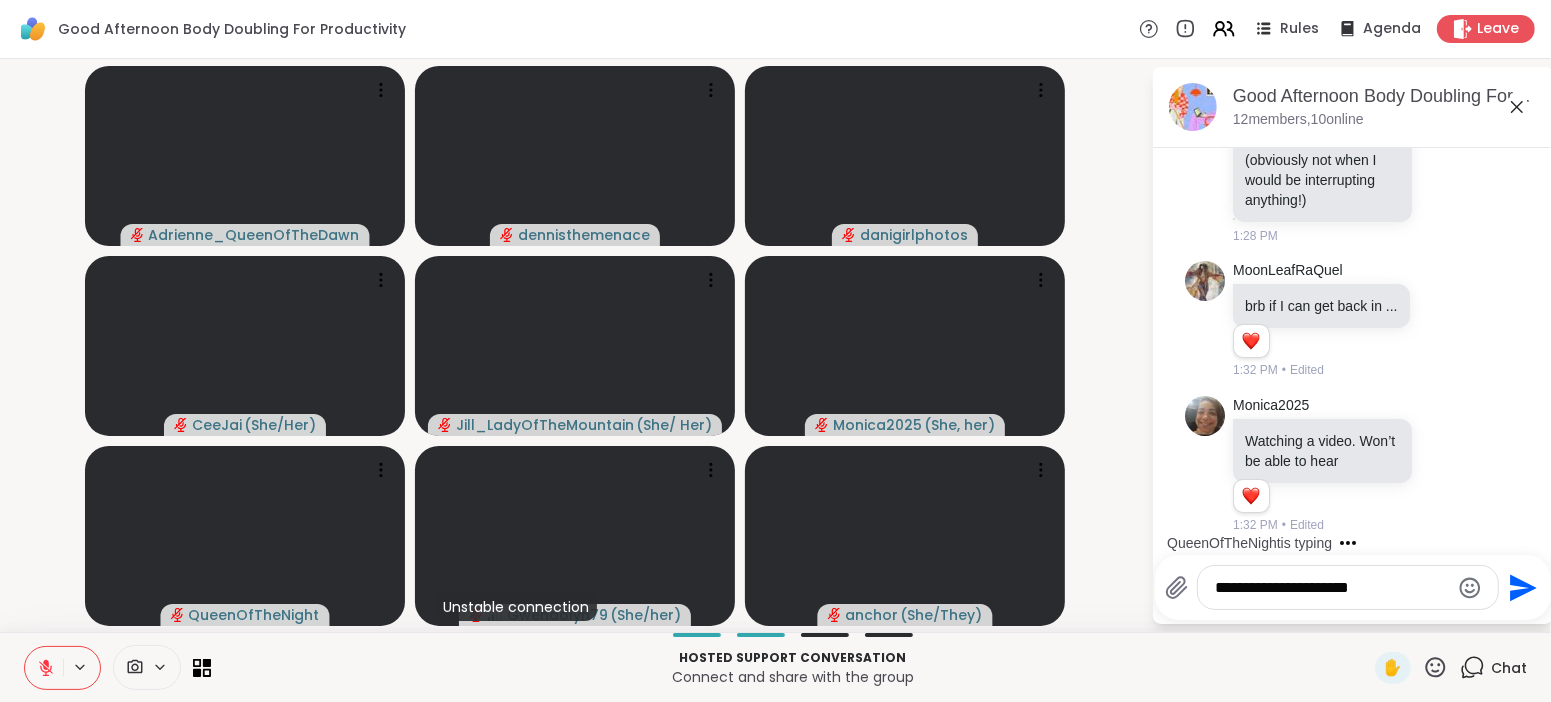 click on "**********" at bounding box center [1332, 588] 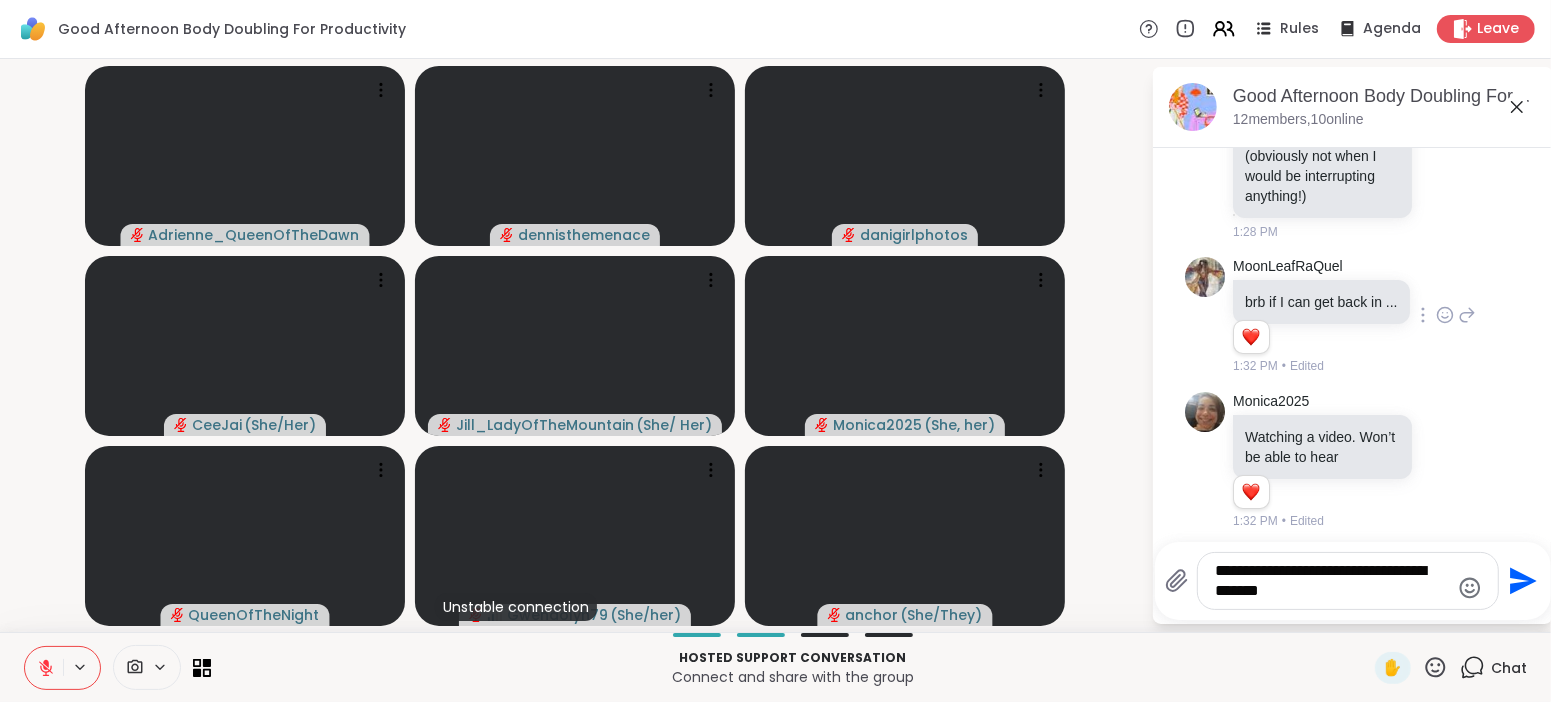 scroll, scrollTop: 0, scrollLeft: 0, axis: both 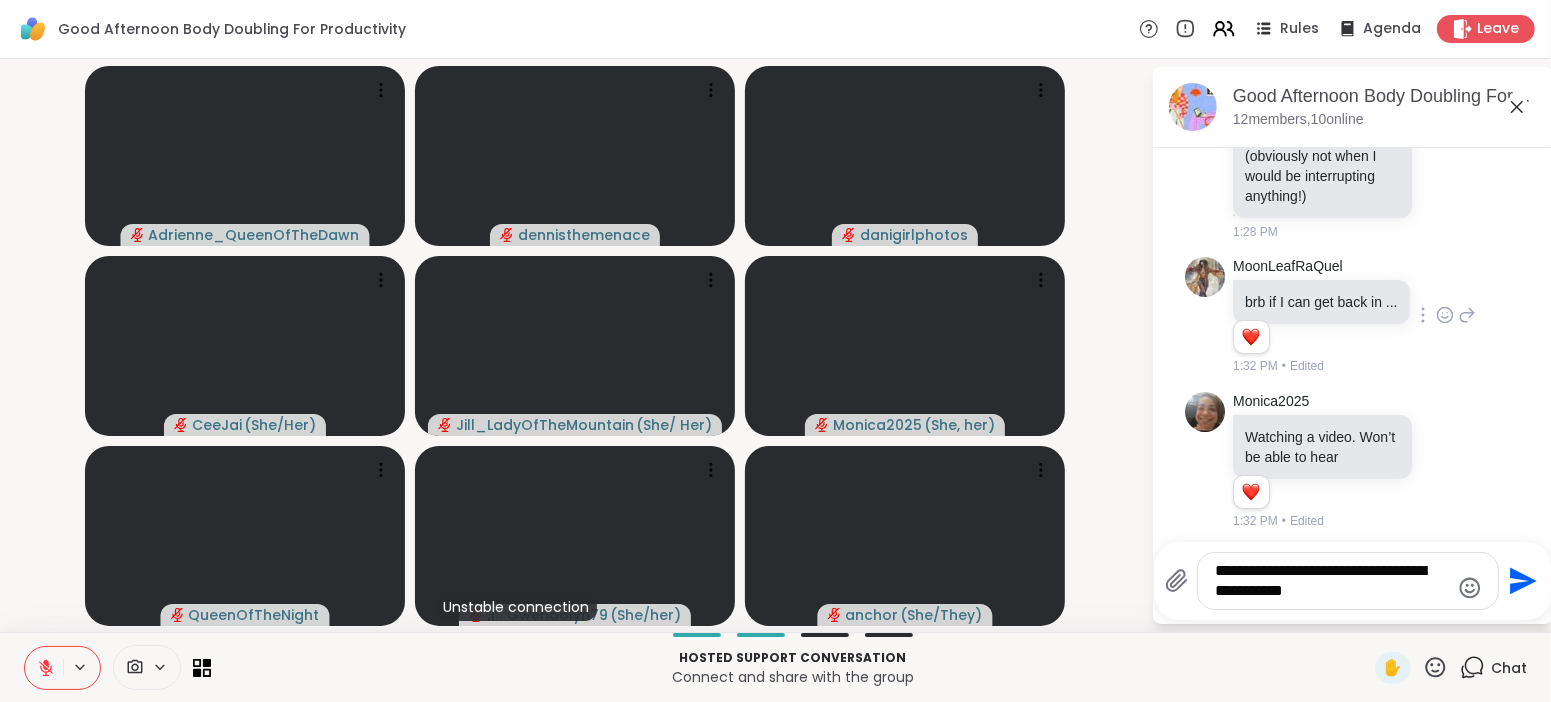click on "MoonLeafRaQuel brb if I can get back in ...   1 1 1:32 PM • Edited" at bounding box center [1354, 316] 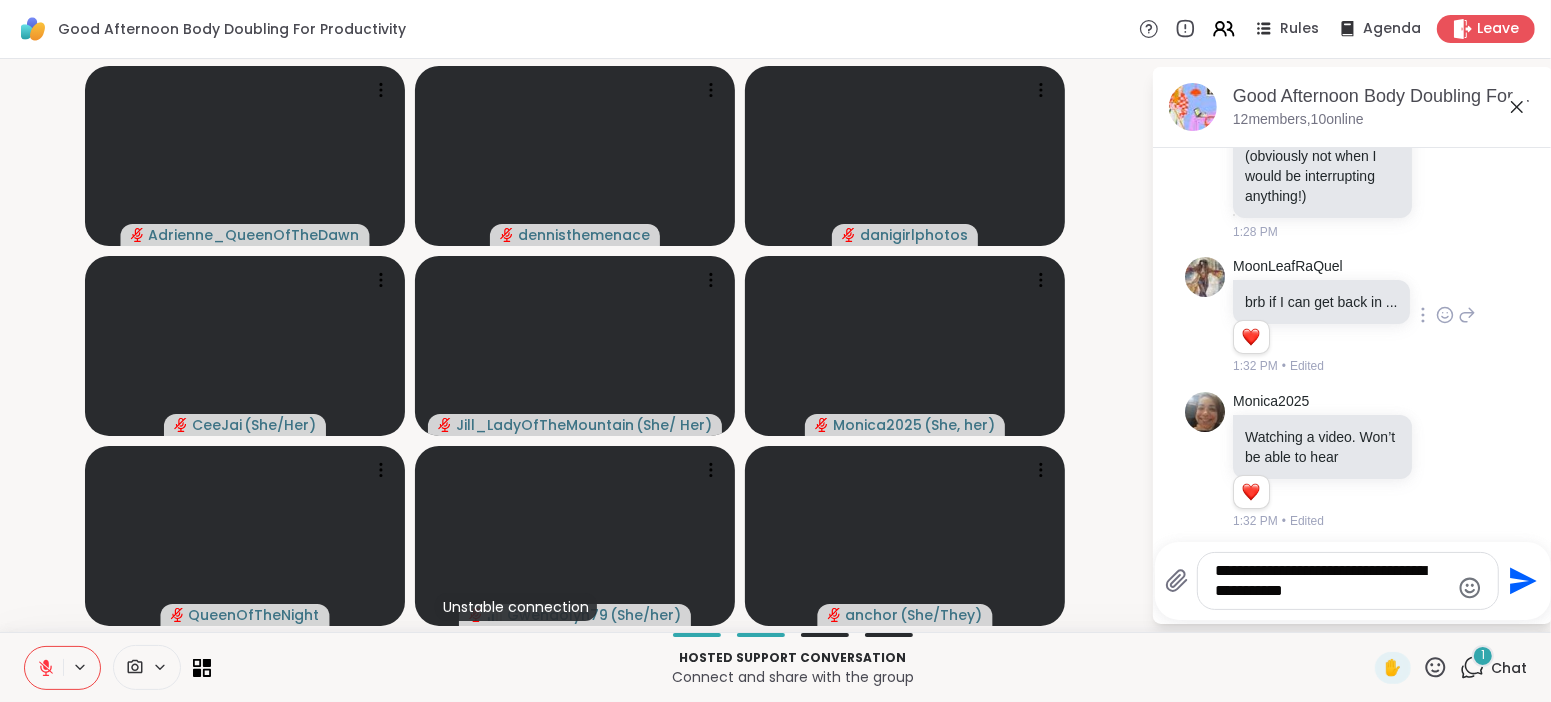 scroll, scrollTop: 5003, scrollLeft: 0, axis: vertical 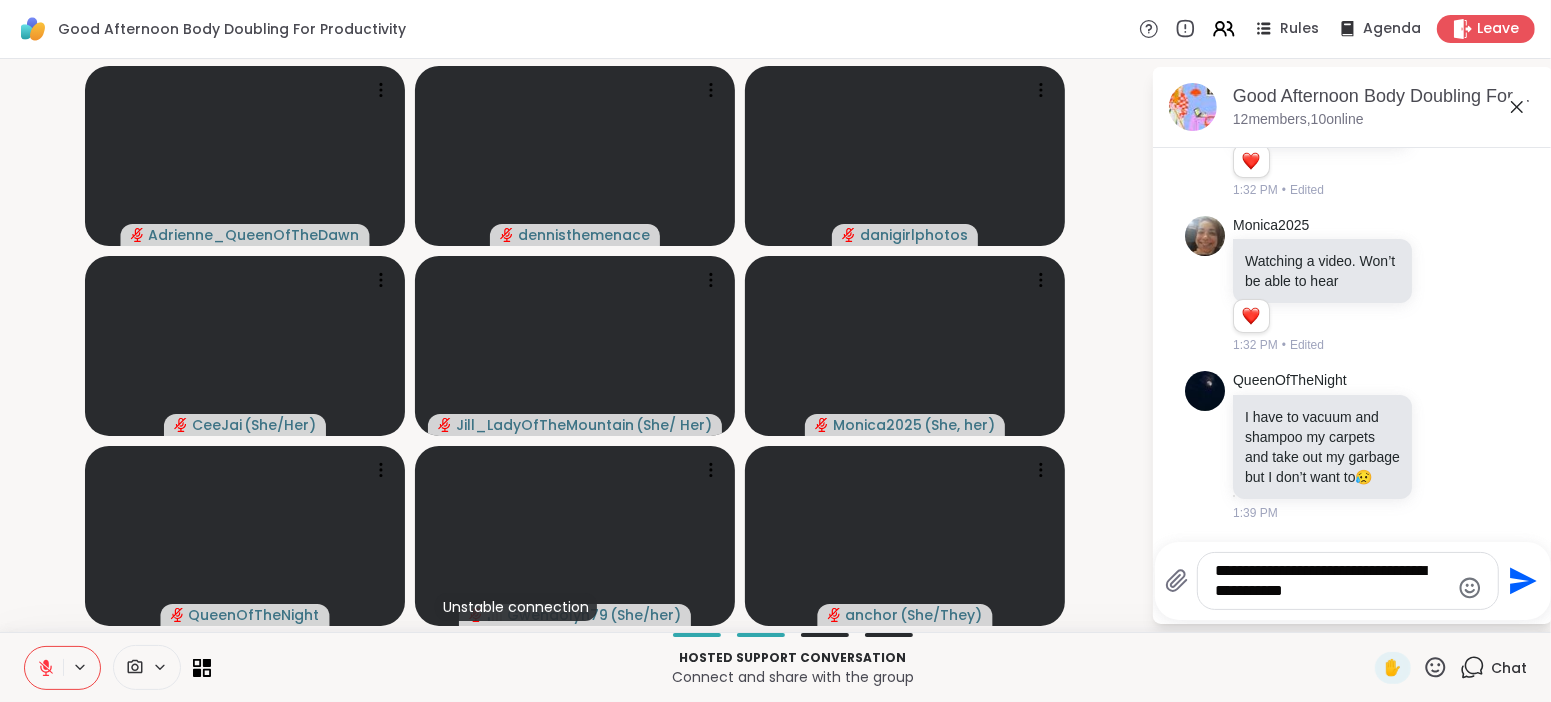 click on "**********" at bounding box center (1332, 581) 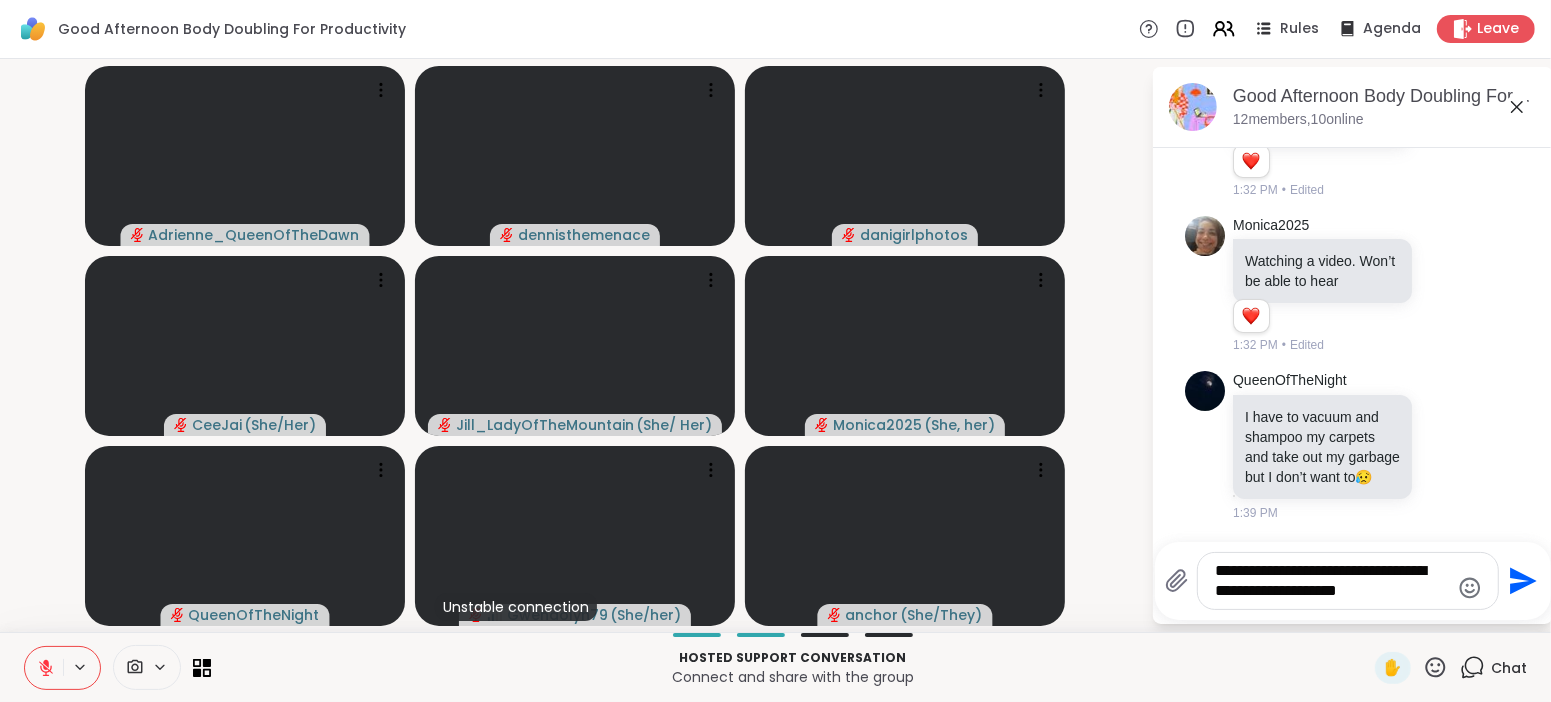 scroll, scrollTop: 5031, scrollLeft: 0, axis: vertical 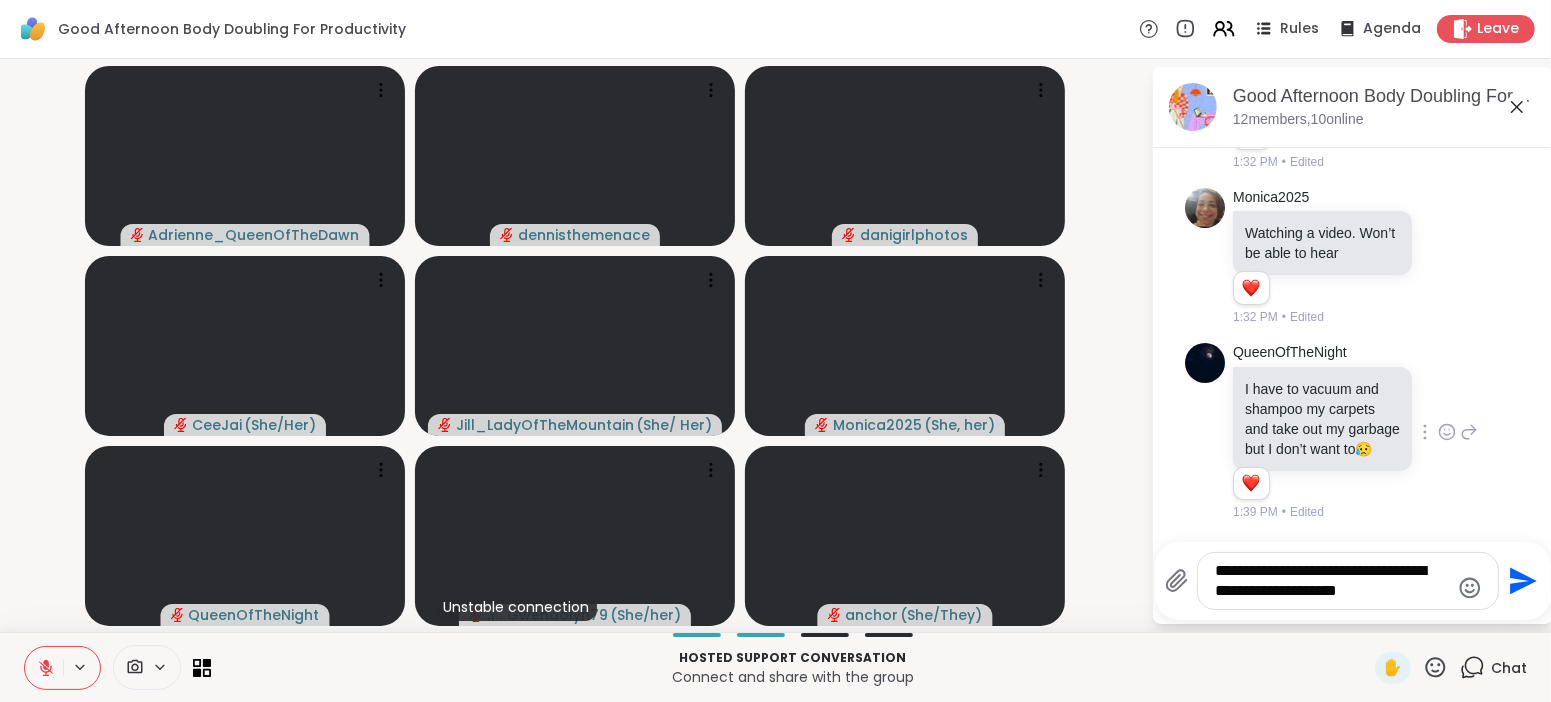 type on "**********" 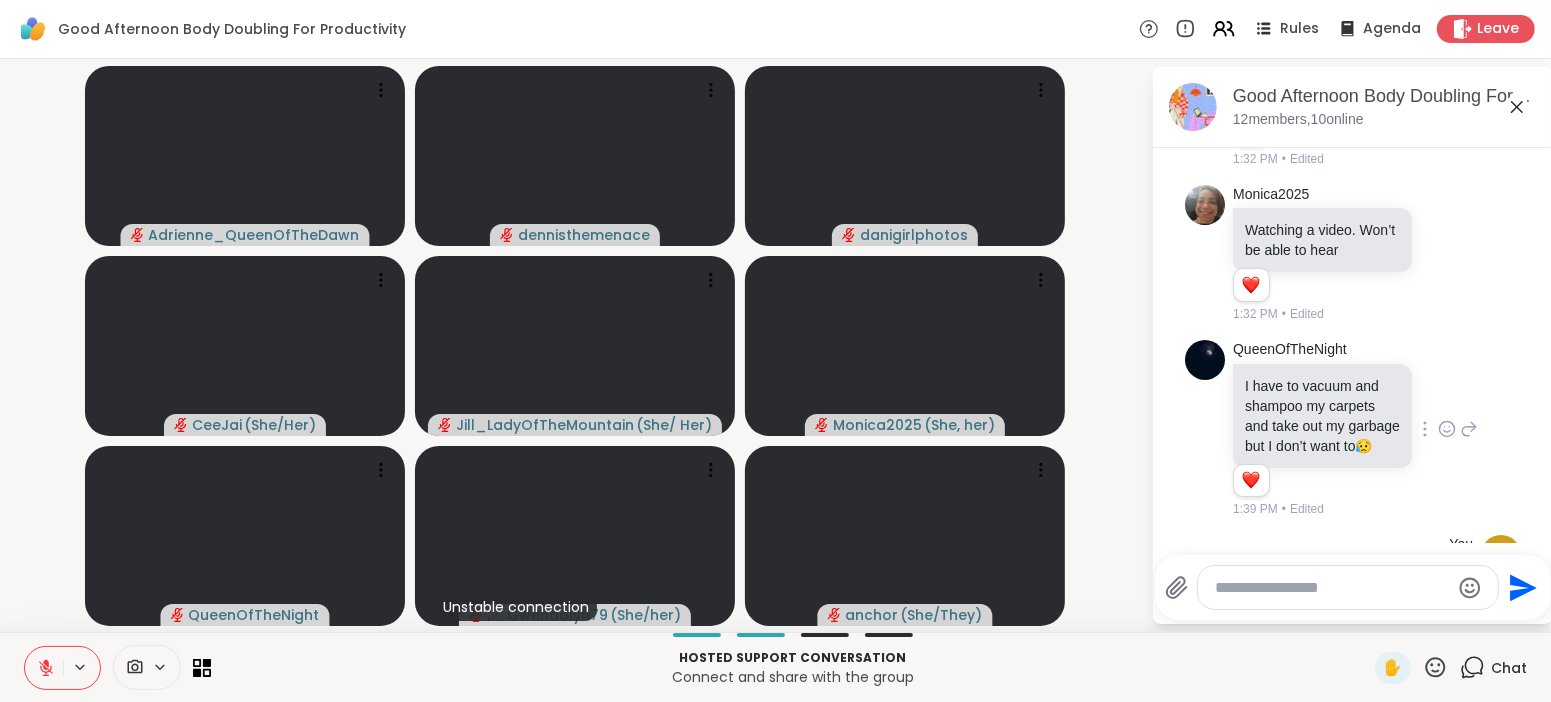 scroll, scrollTop: 5165, scrollLeft: 0, axis: vertical 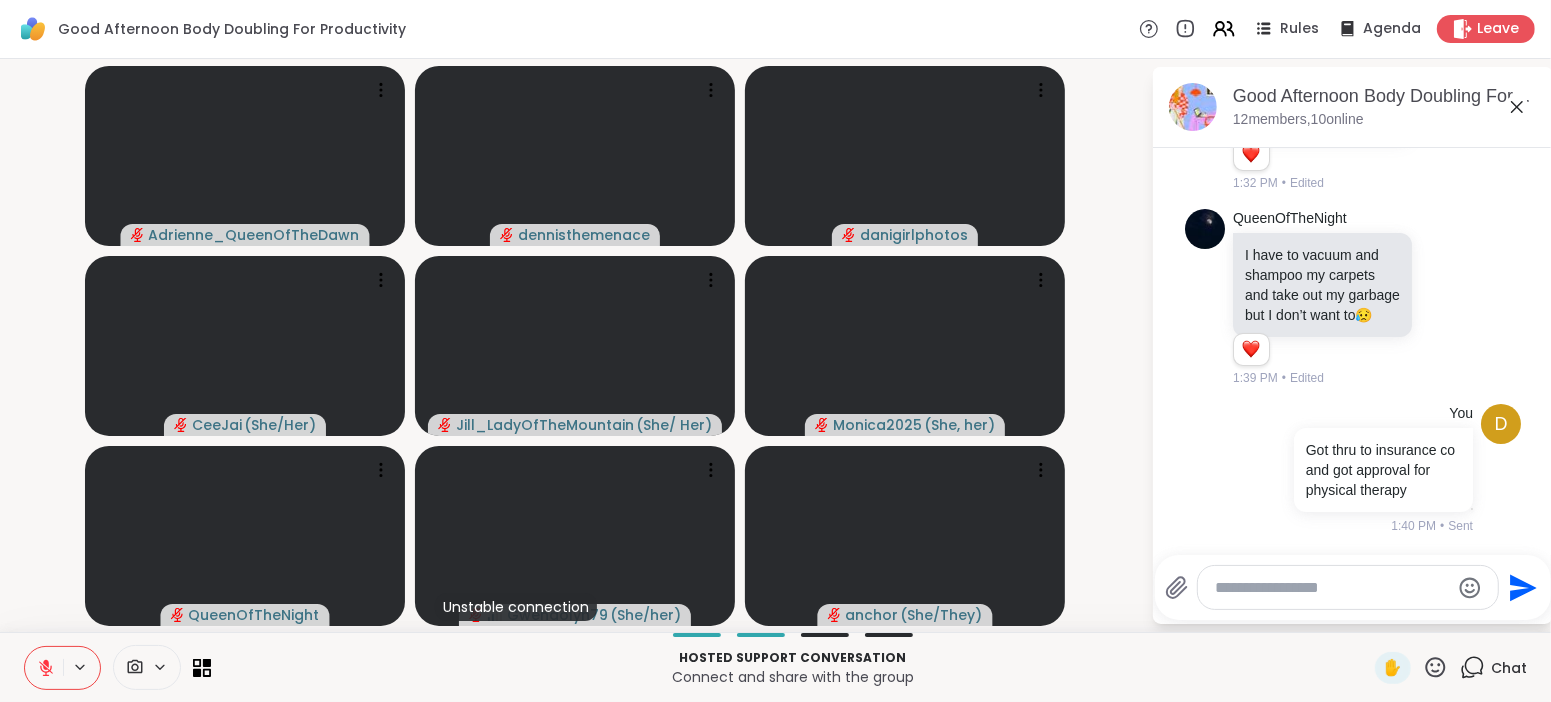 type 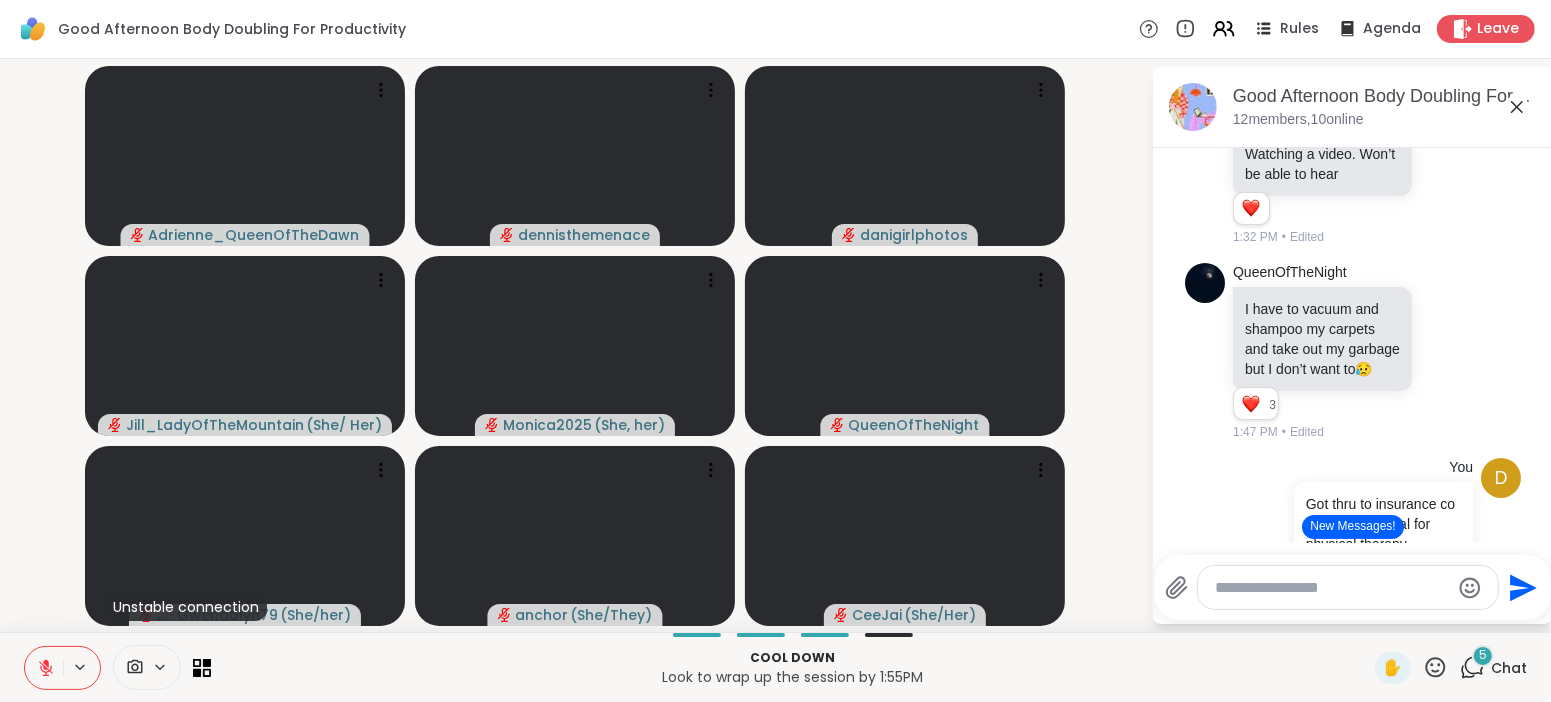 scroll, scrollTop: 5445, scrollLeft: 0, axis: vertical 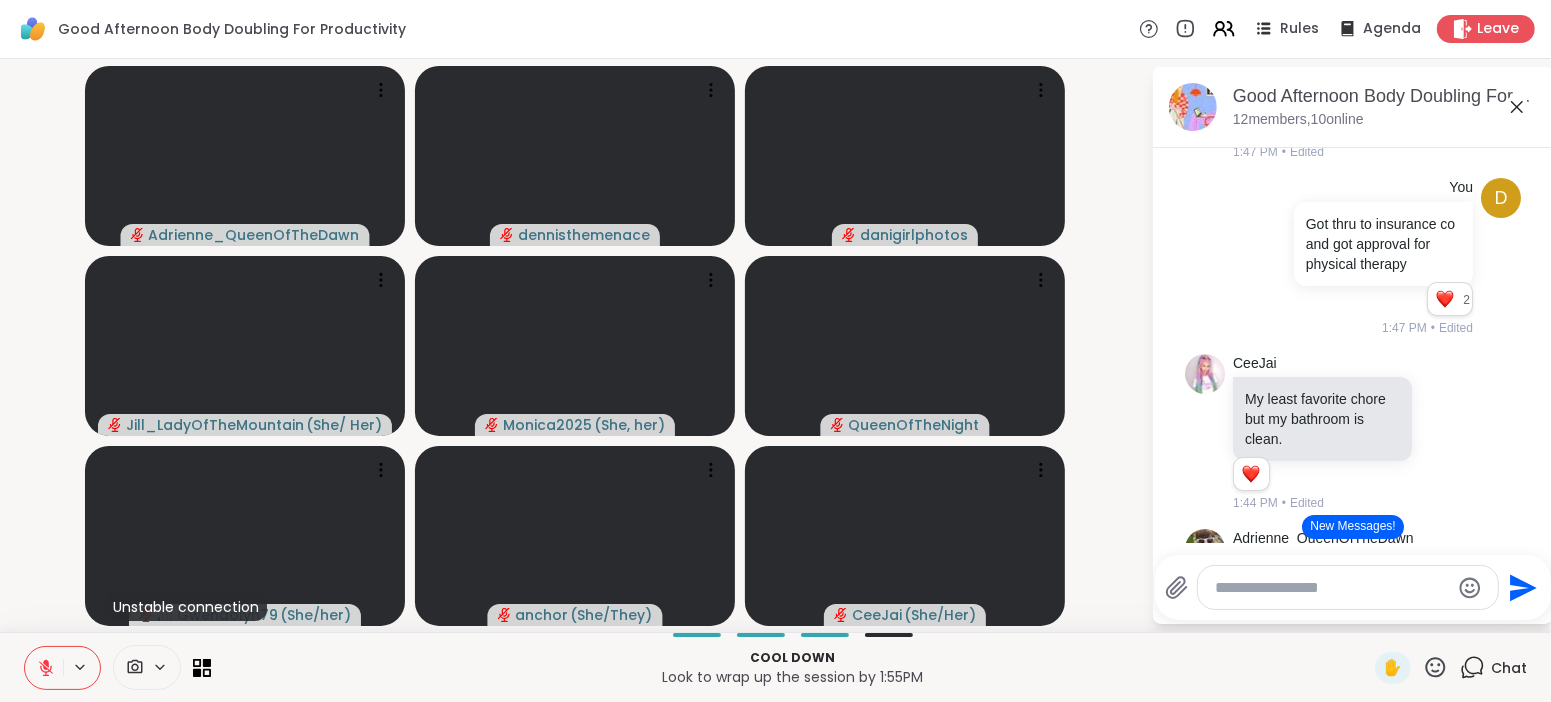 click on "New Messages!" at bounding box center [1352, 527] 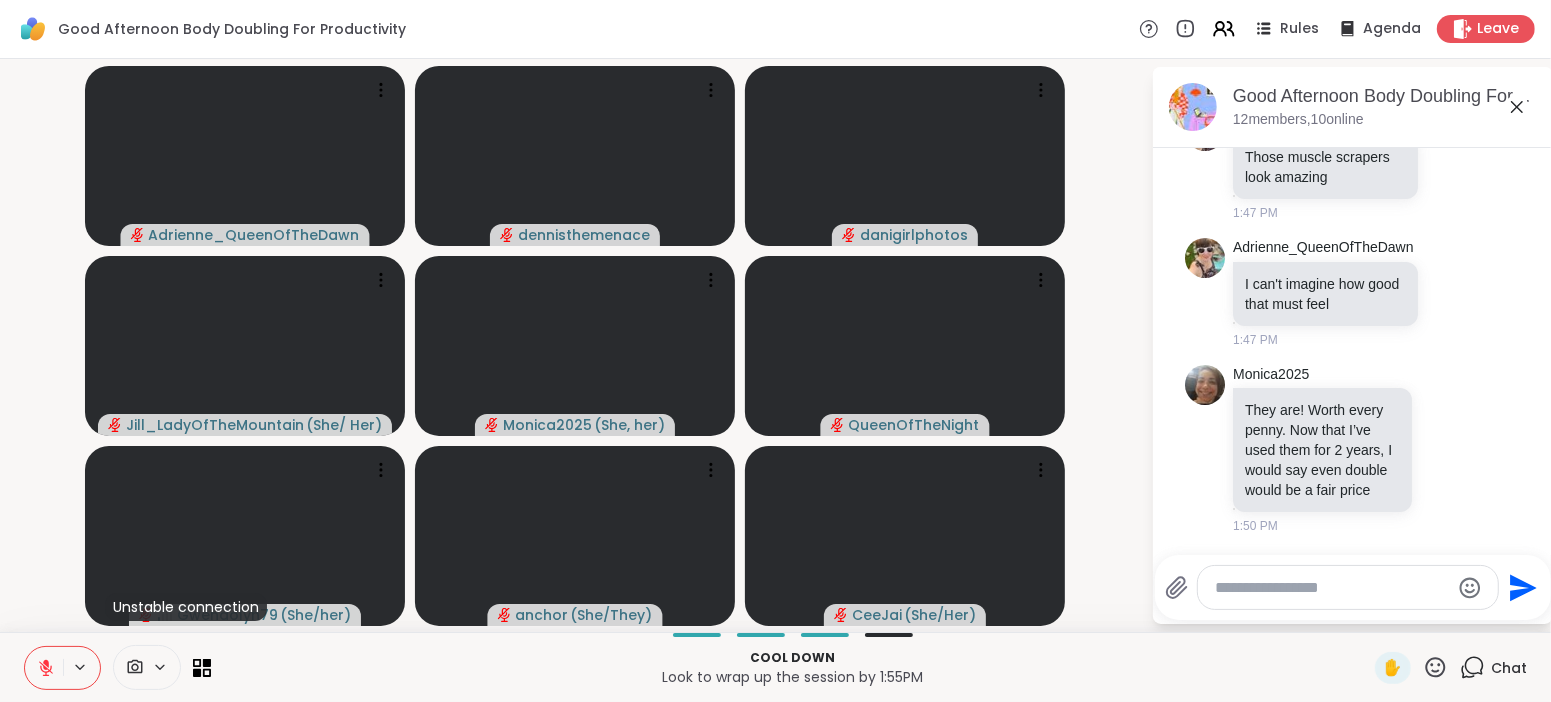click on "1:50 PM" at bounding box center [1324, 526] 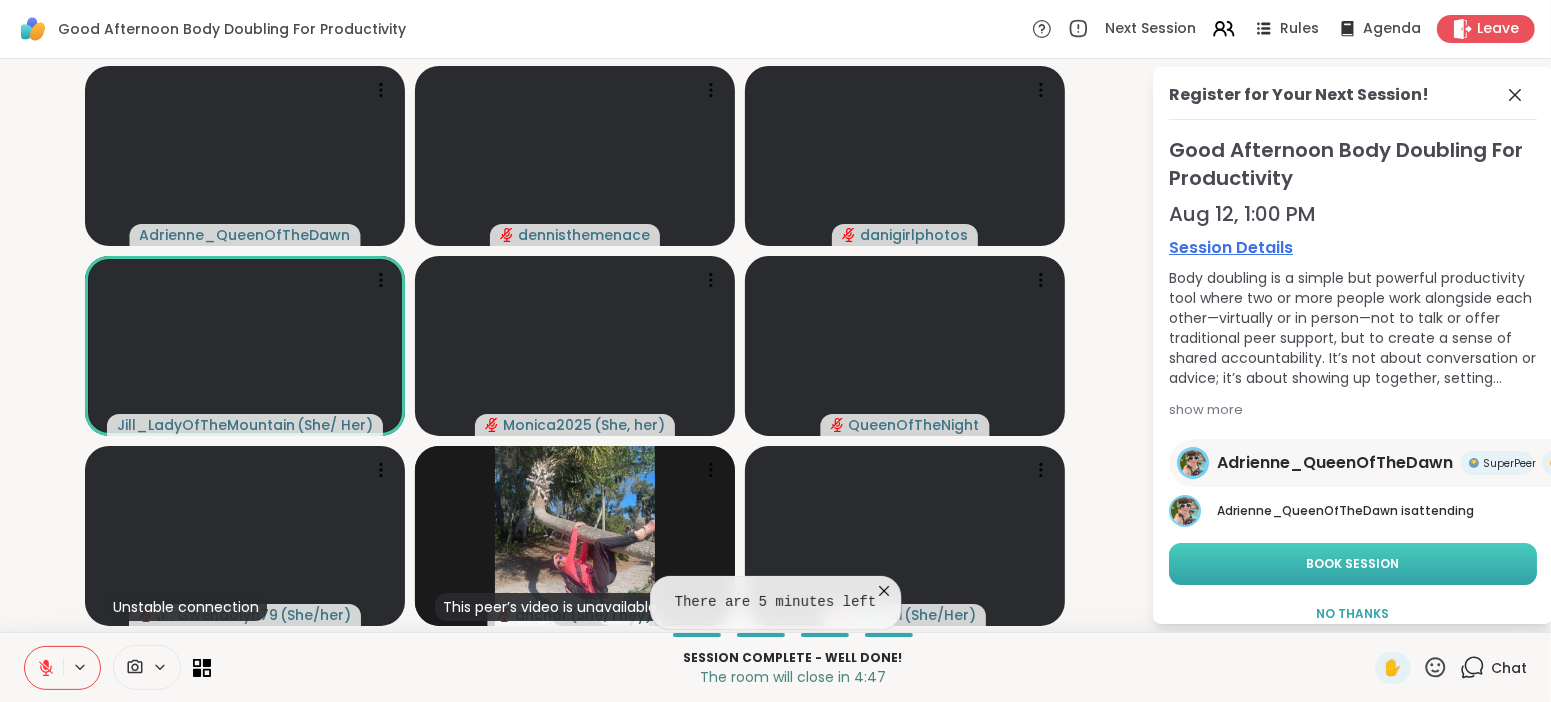 click on "Book Session" at bounding box center (1353, 564) 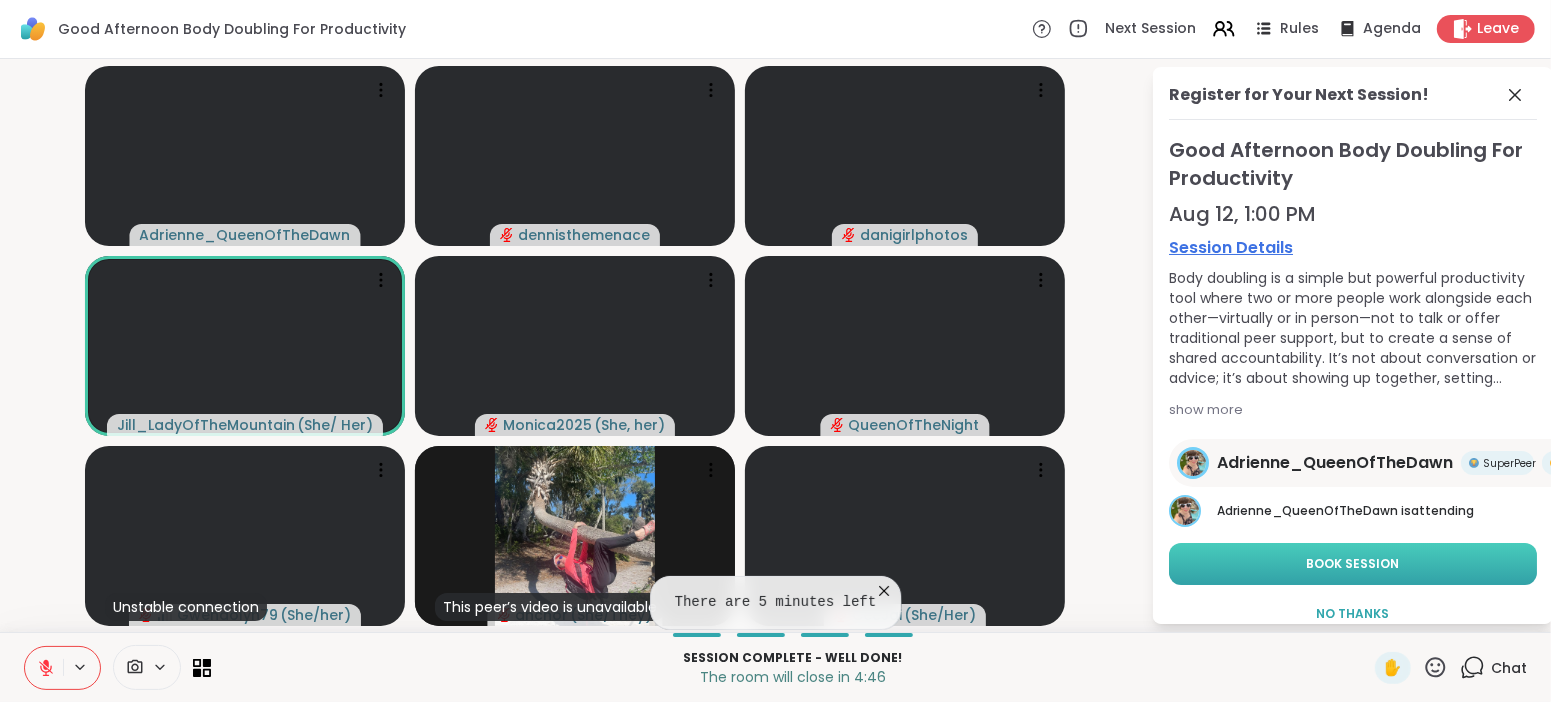click on "Book Session" at bounding box center [1353, 564] 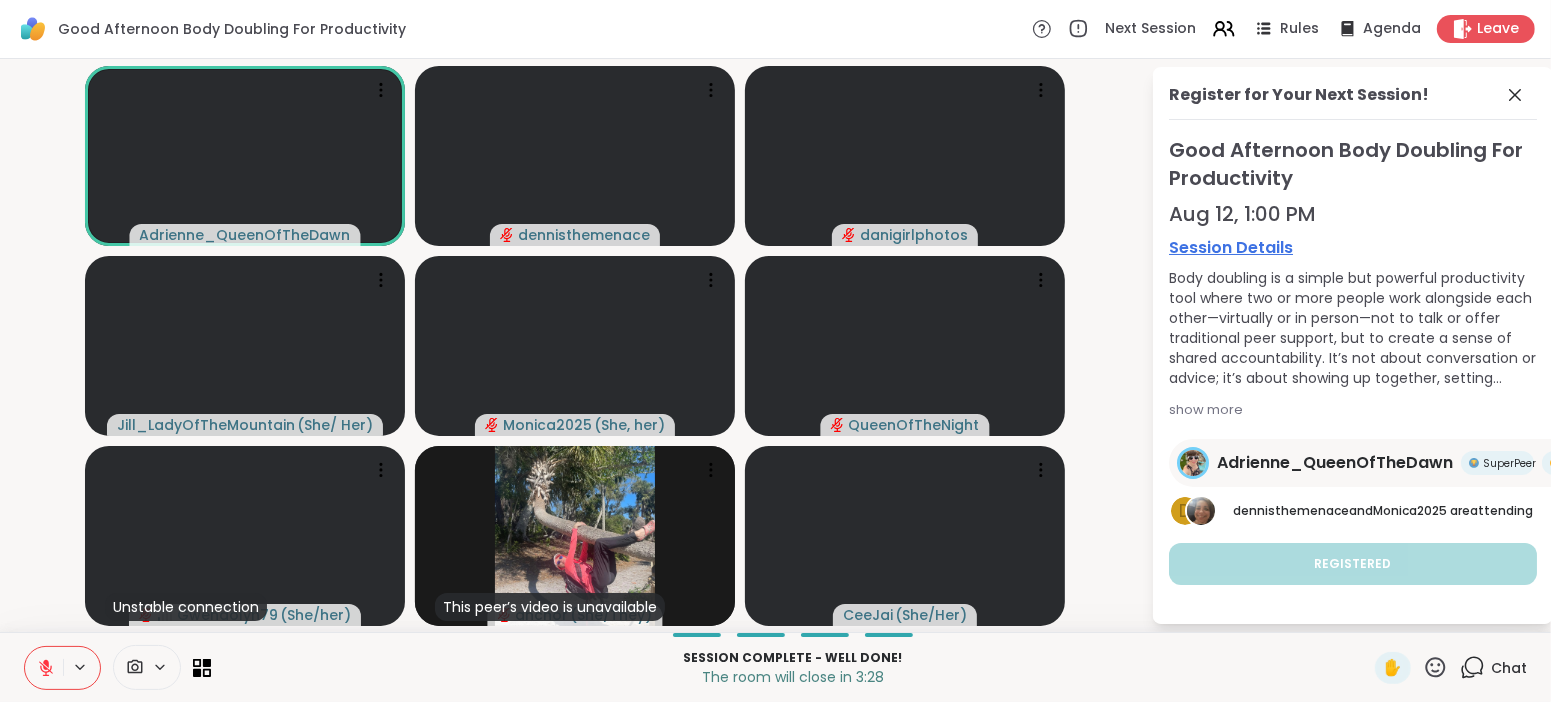 click 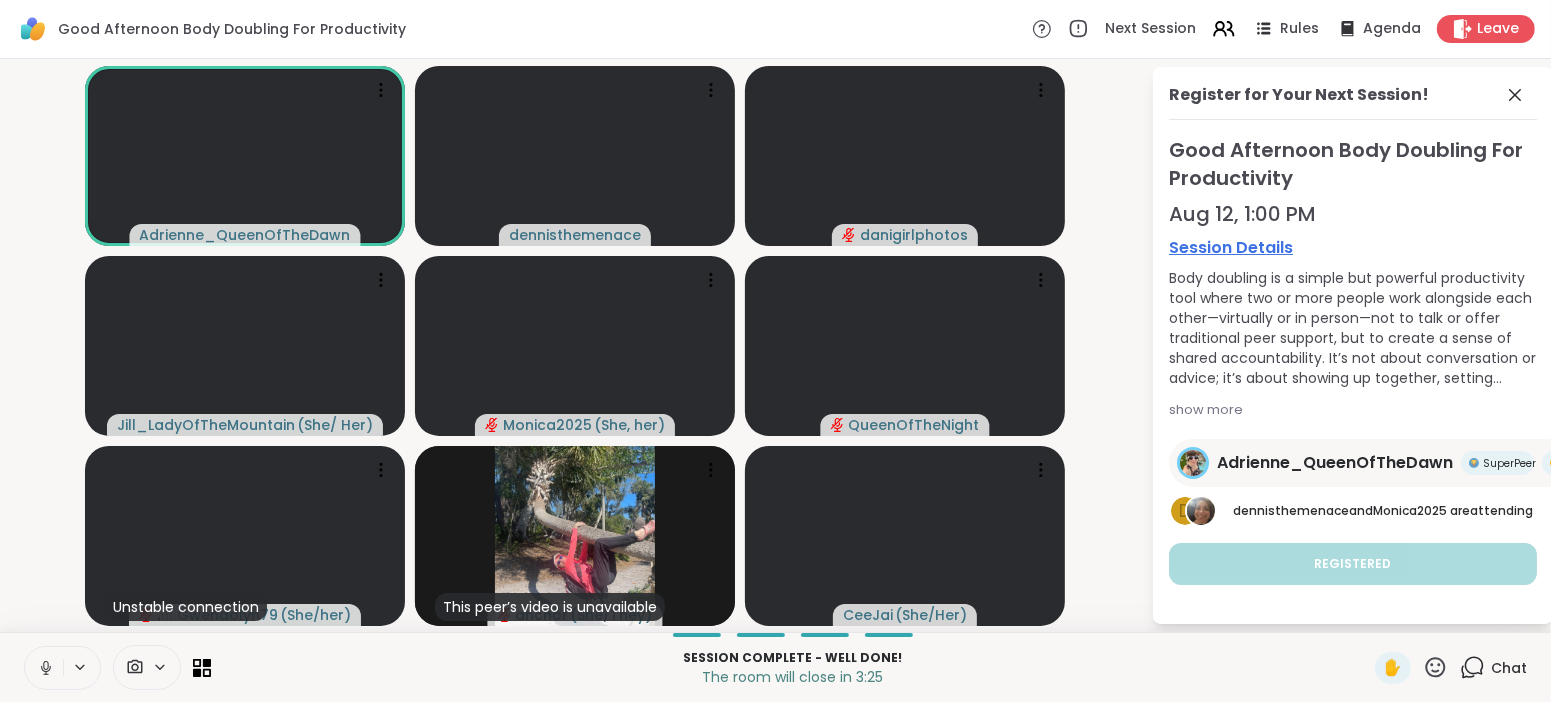 click 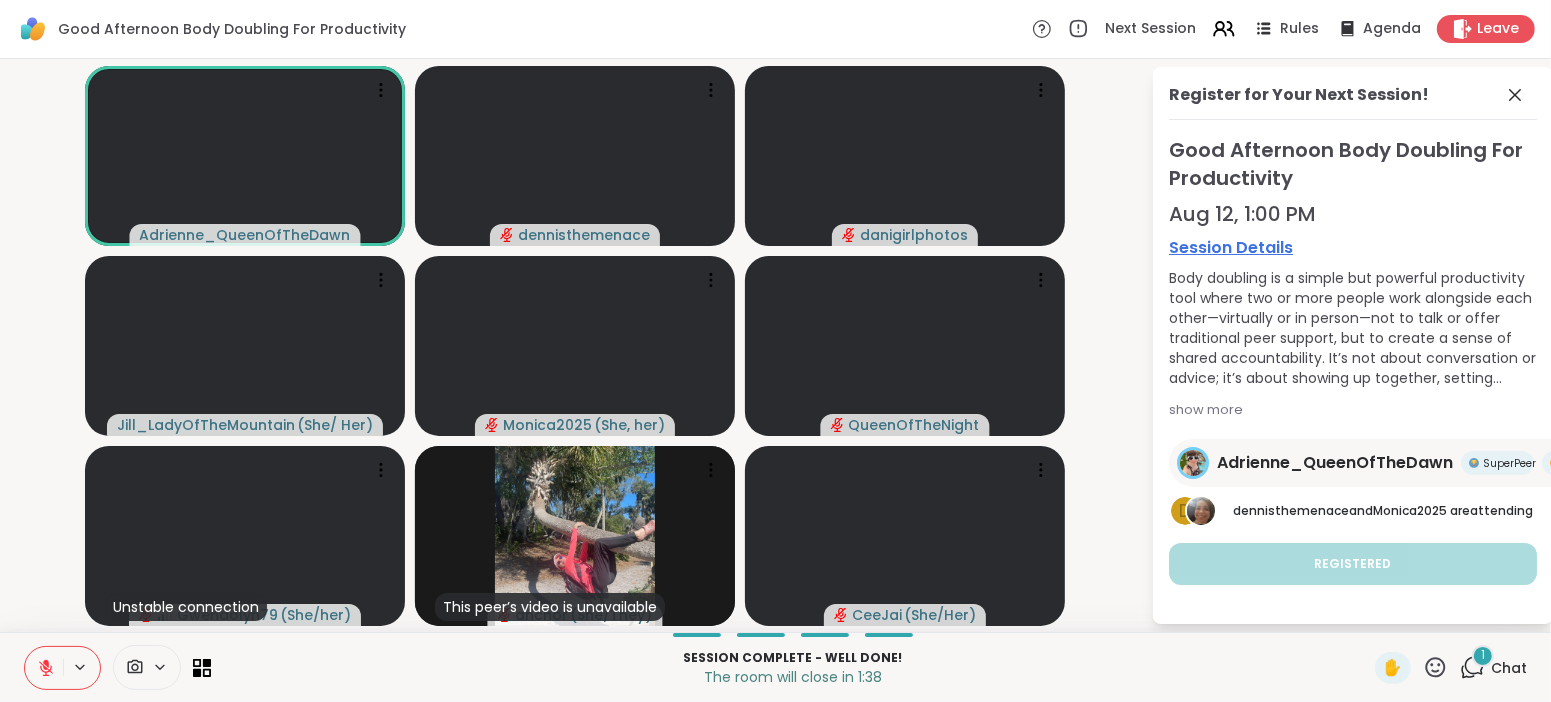click 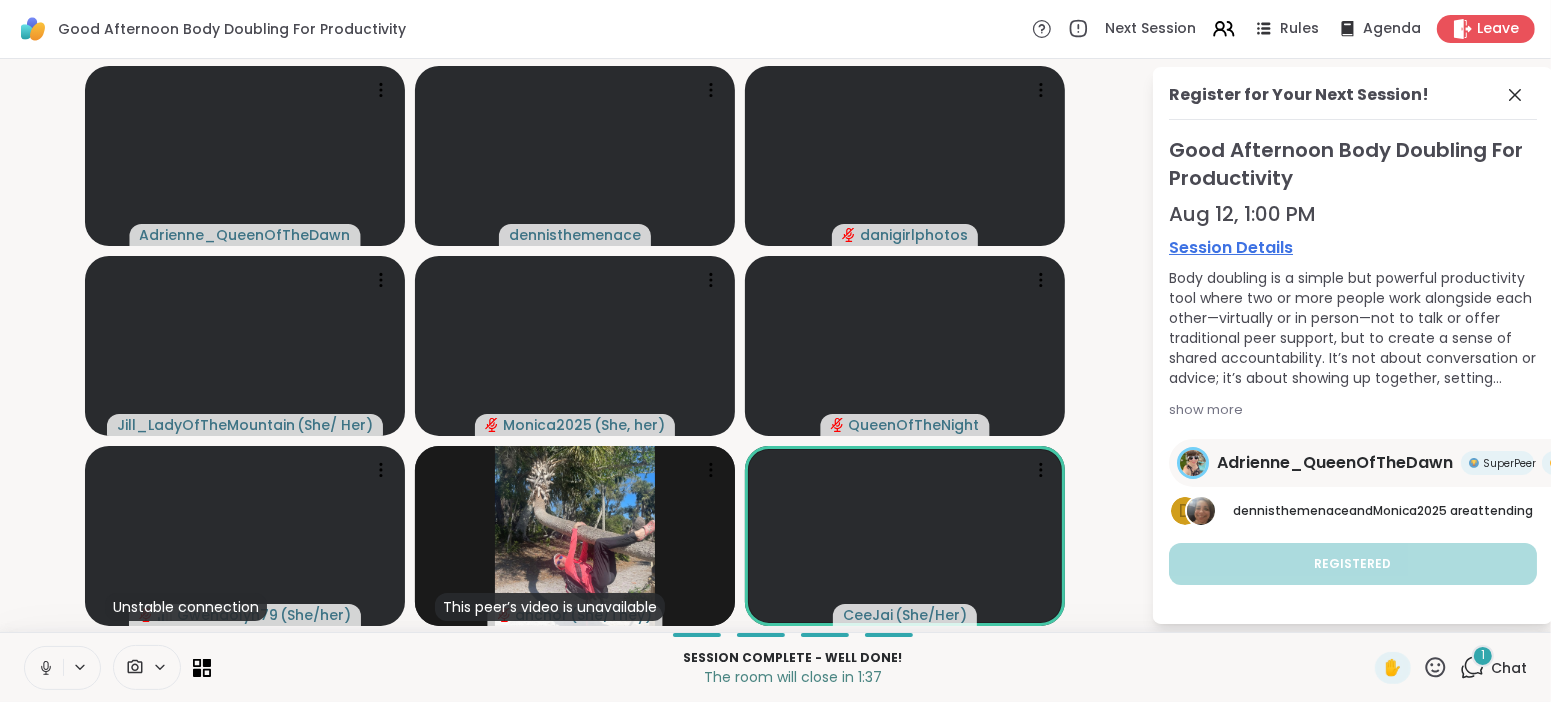 click 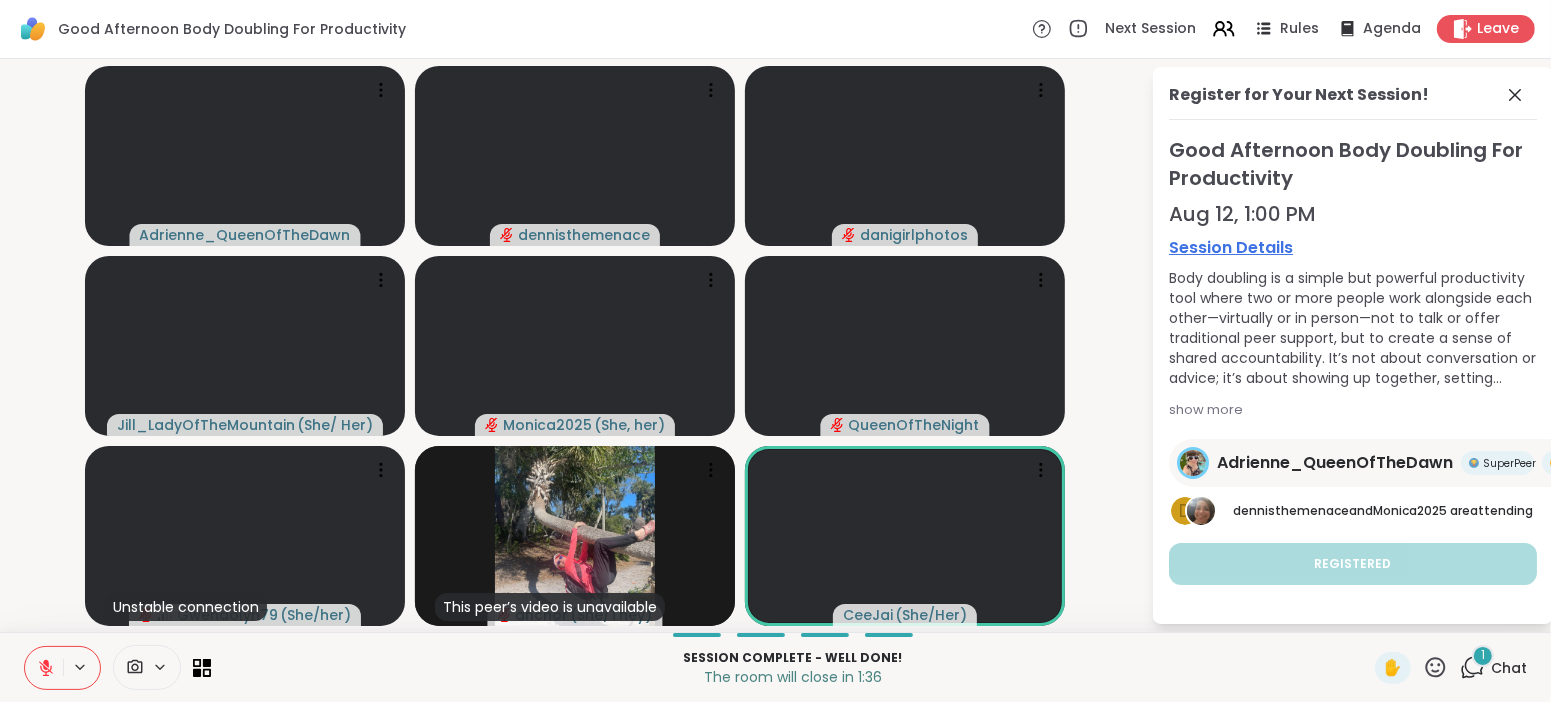 click 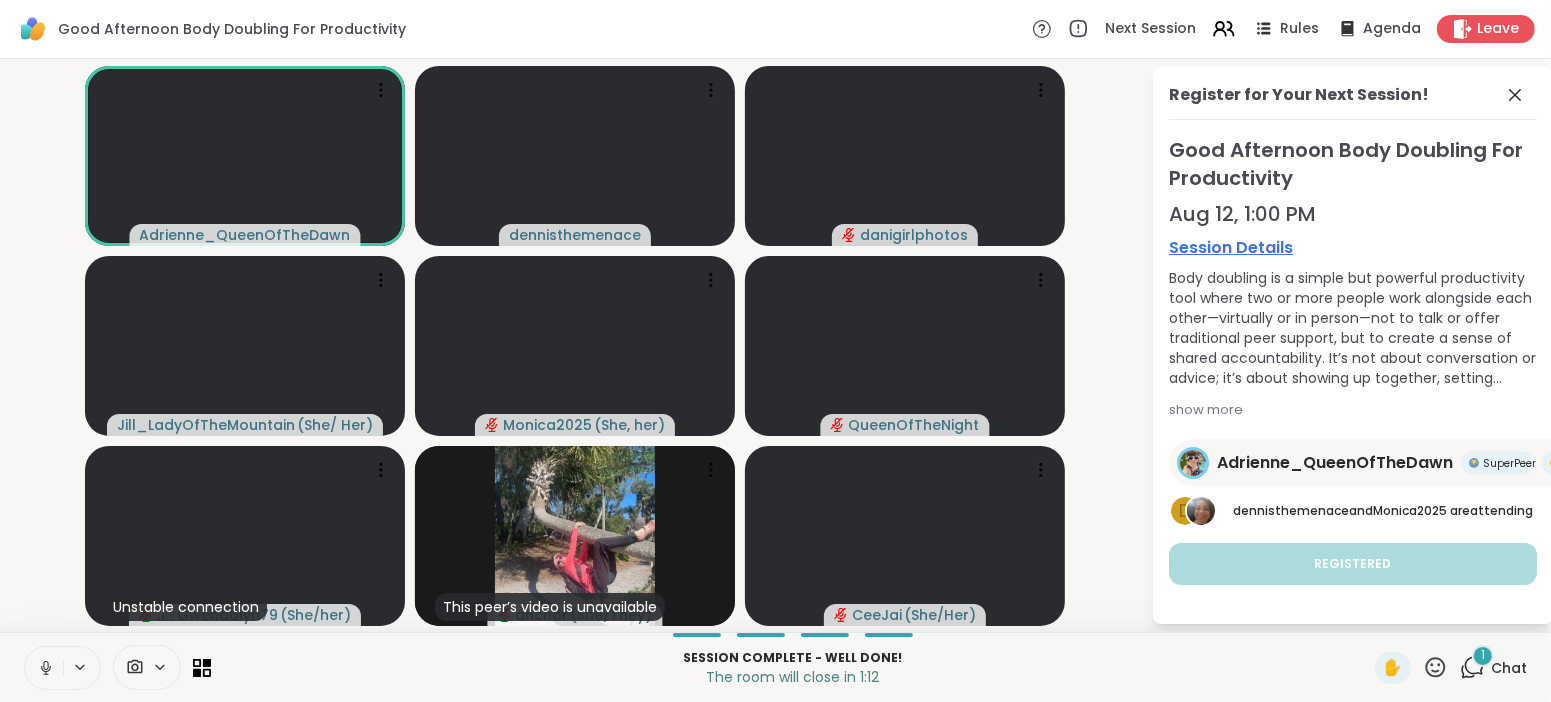 click 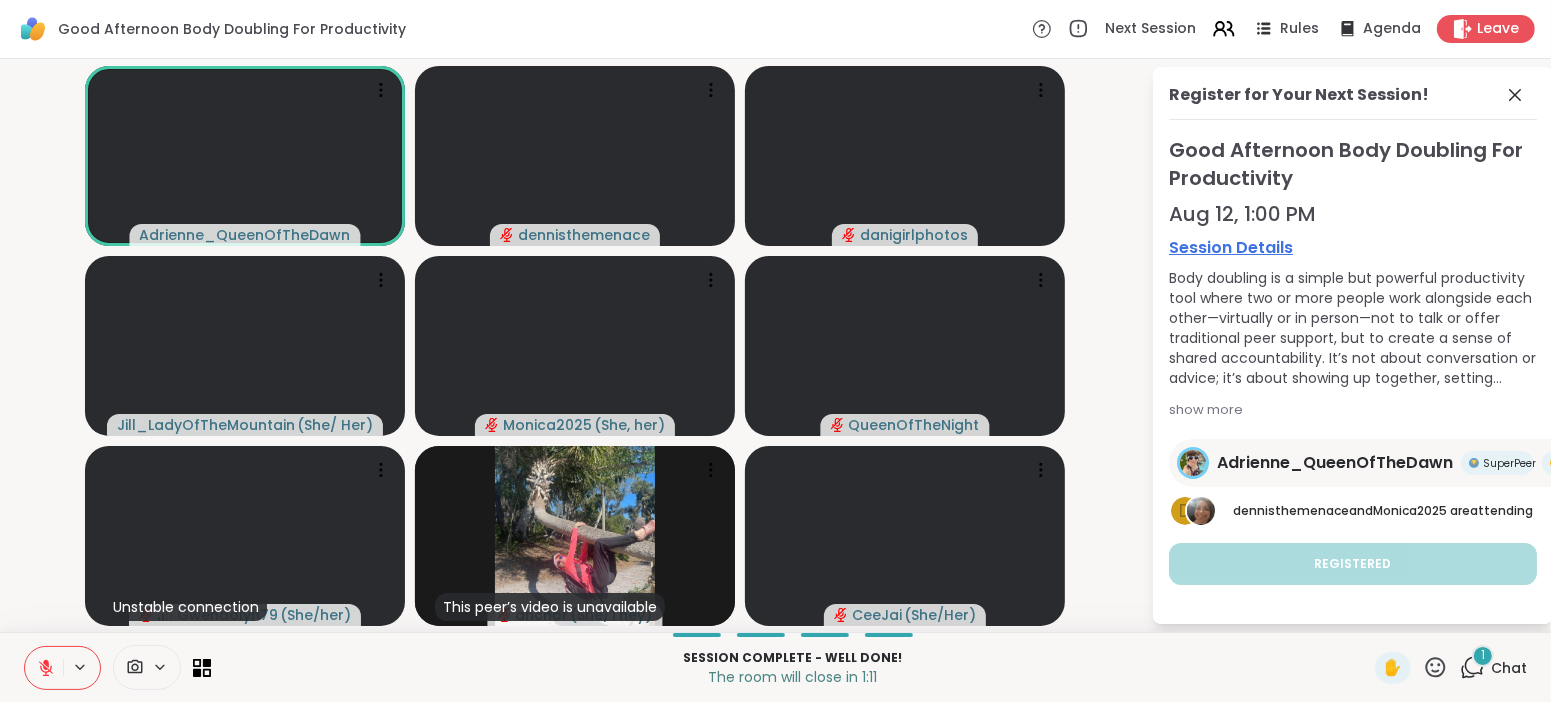click 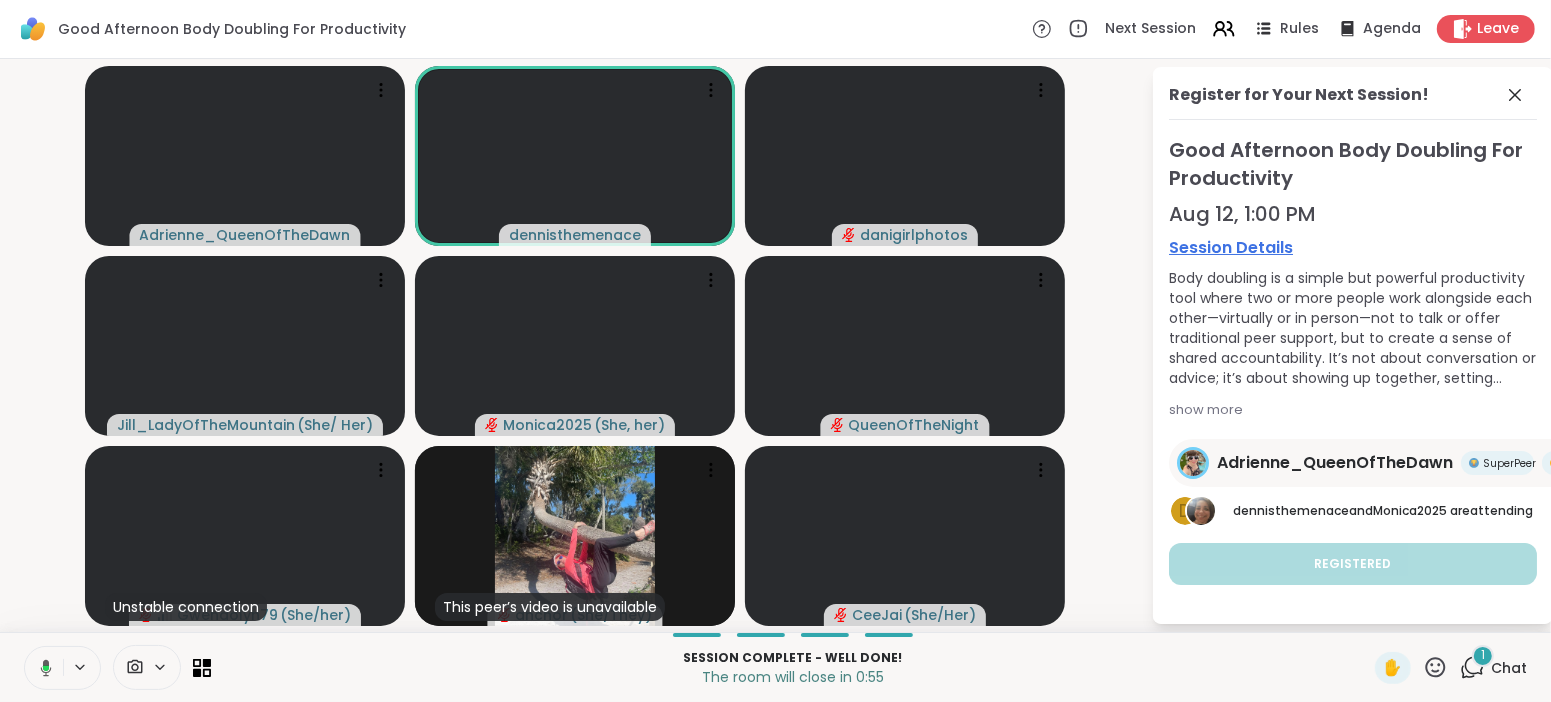click 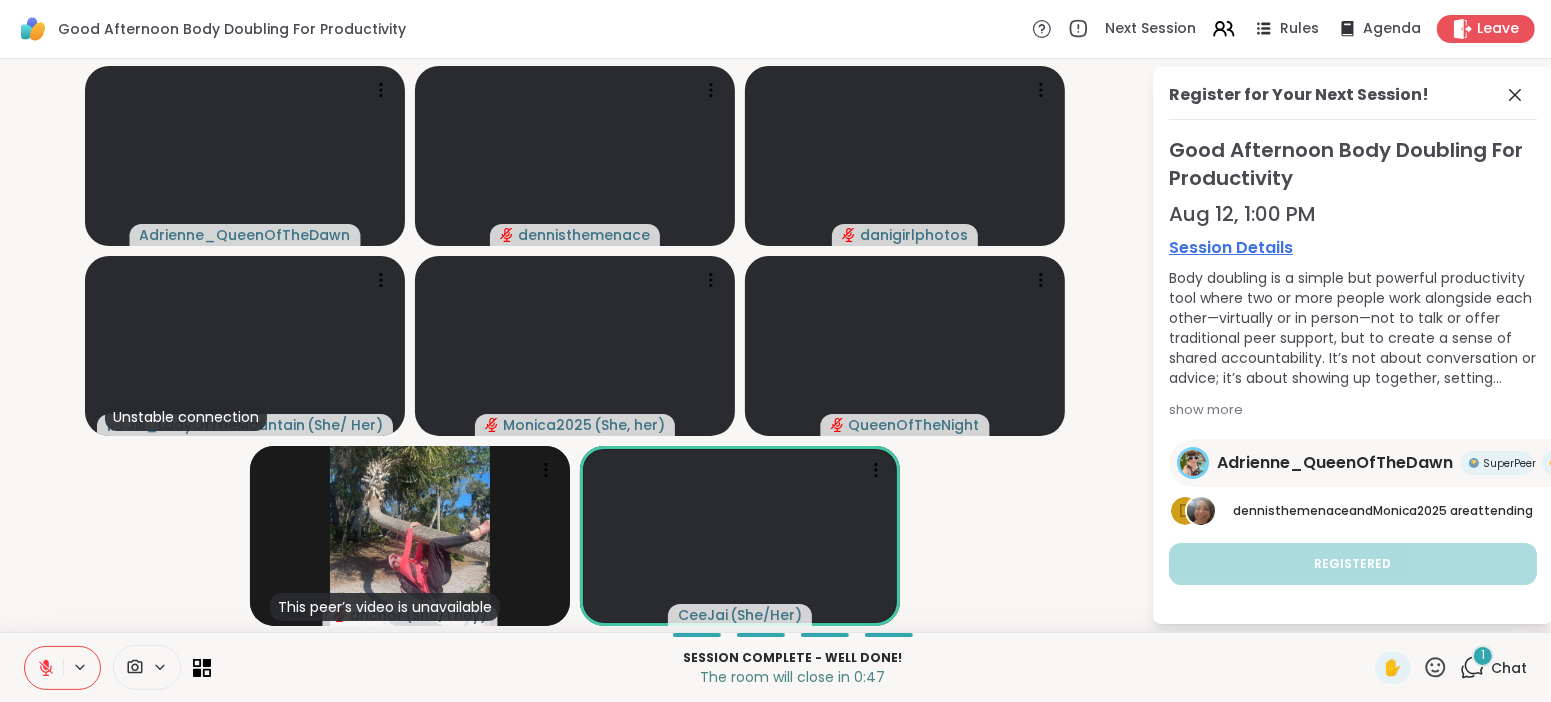 click 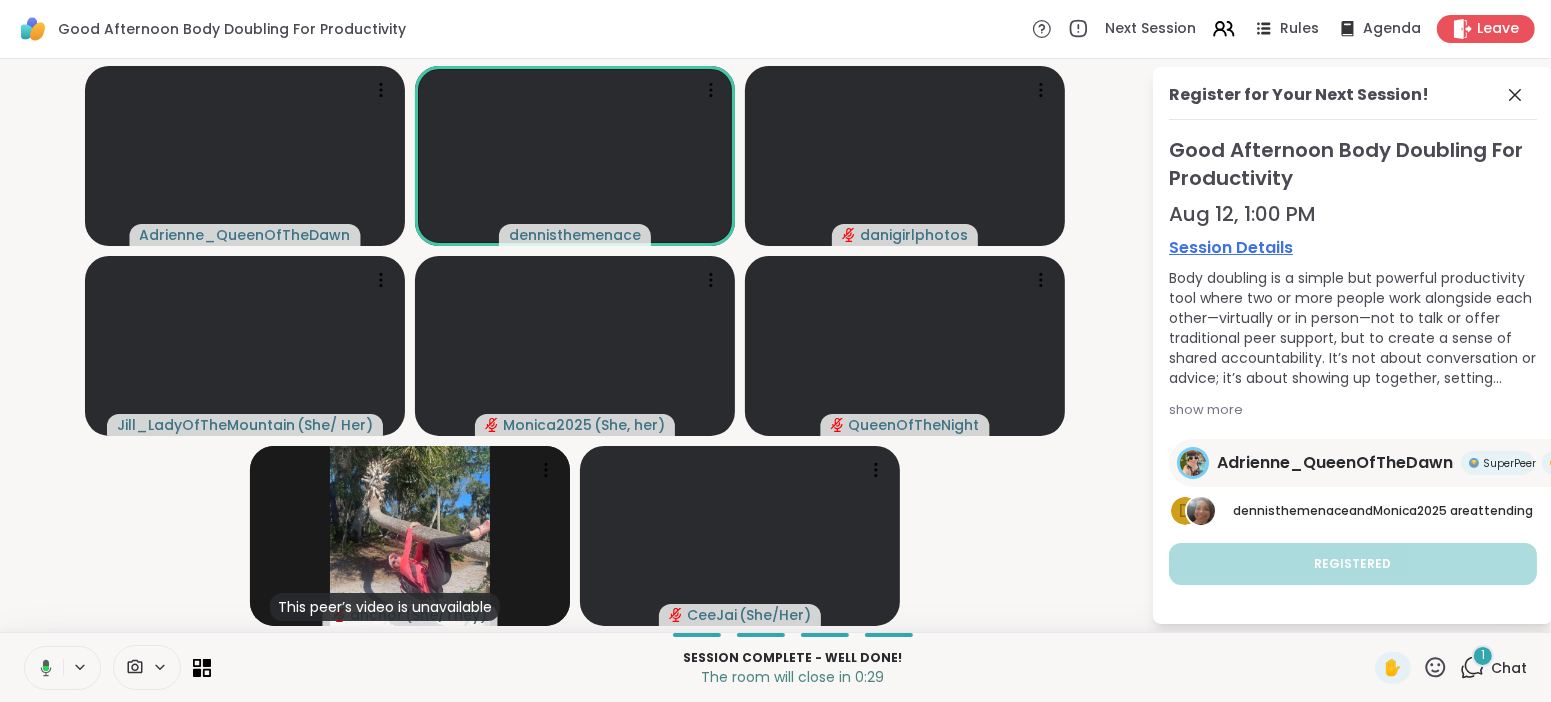 click 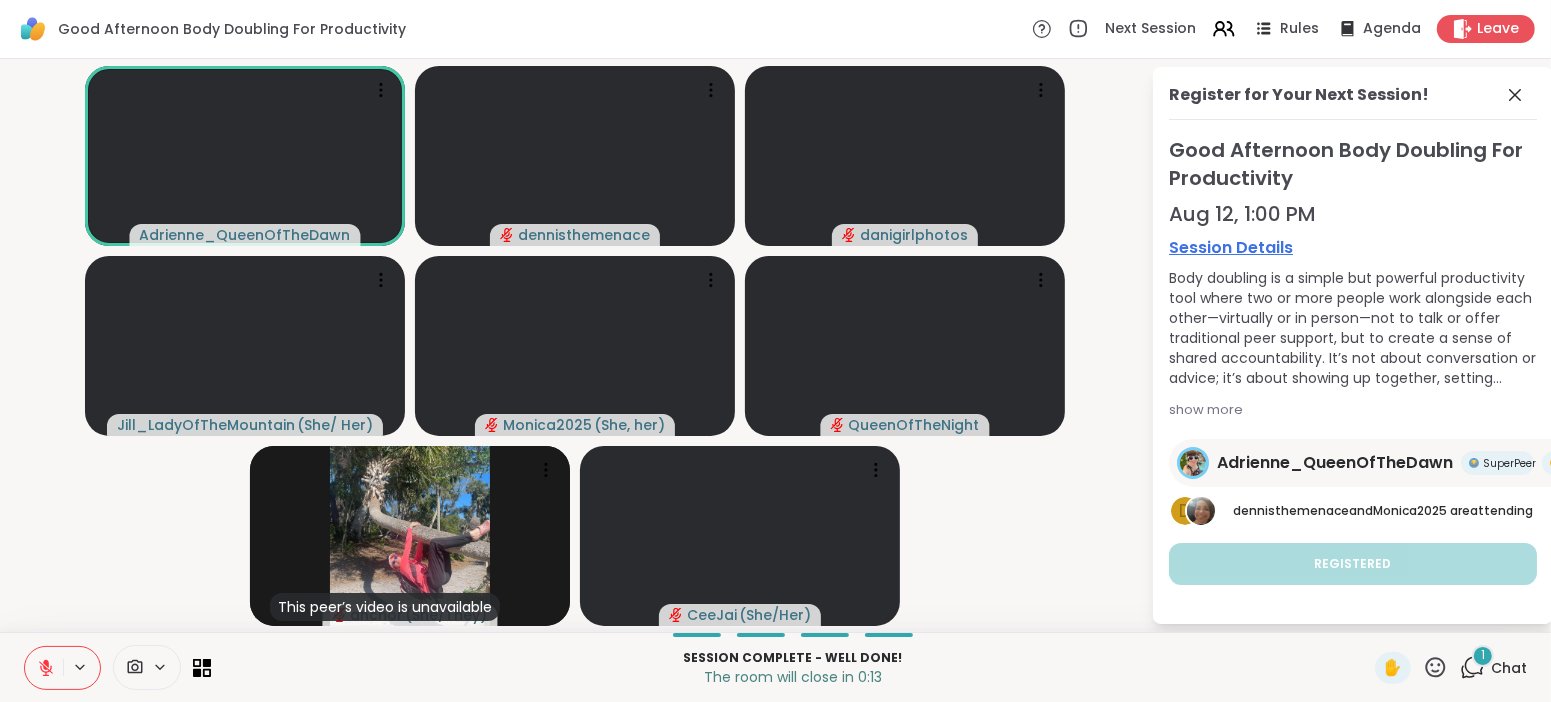click 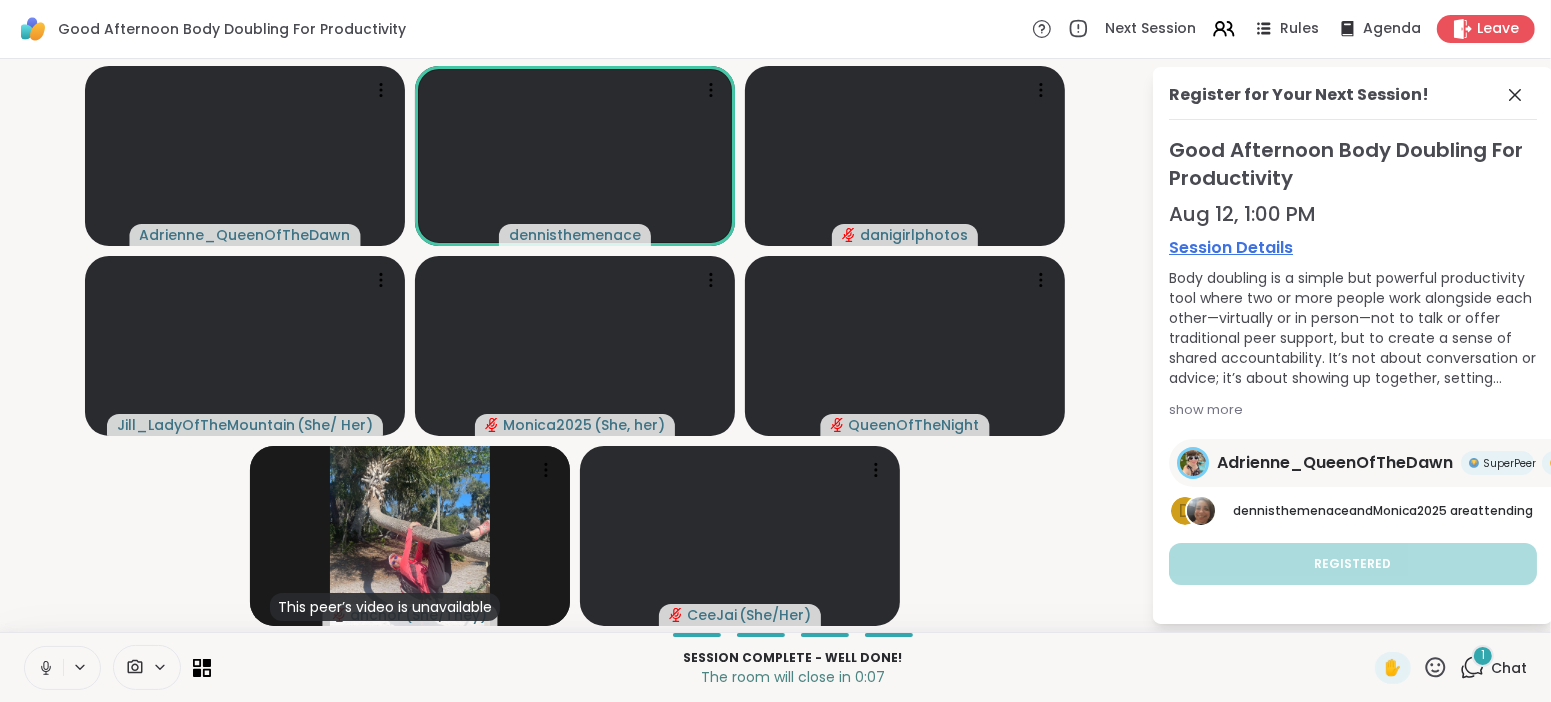 click 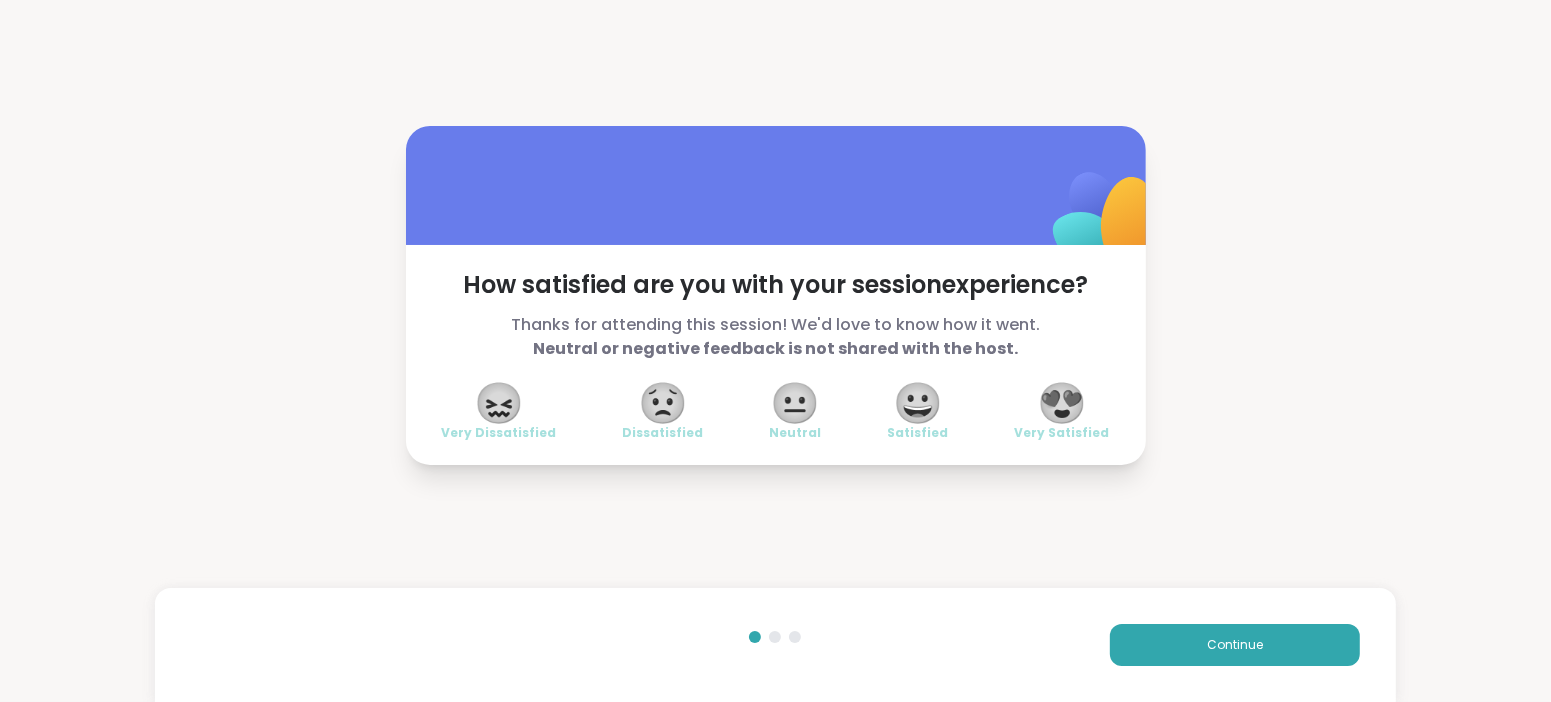 click on "😍" at bounding box center [1062, 403] 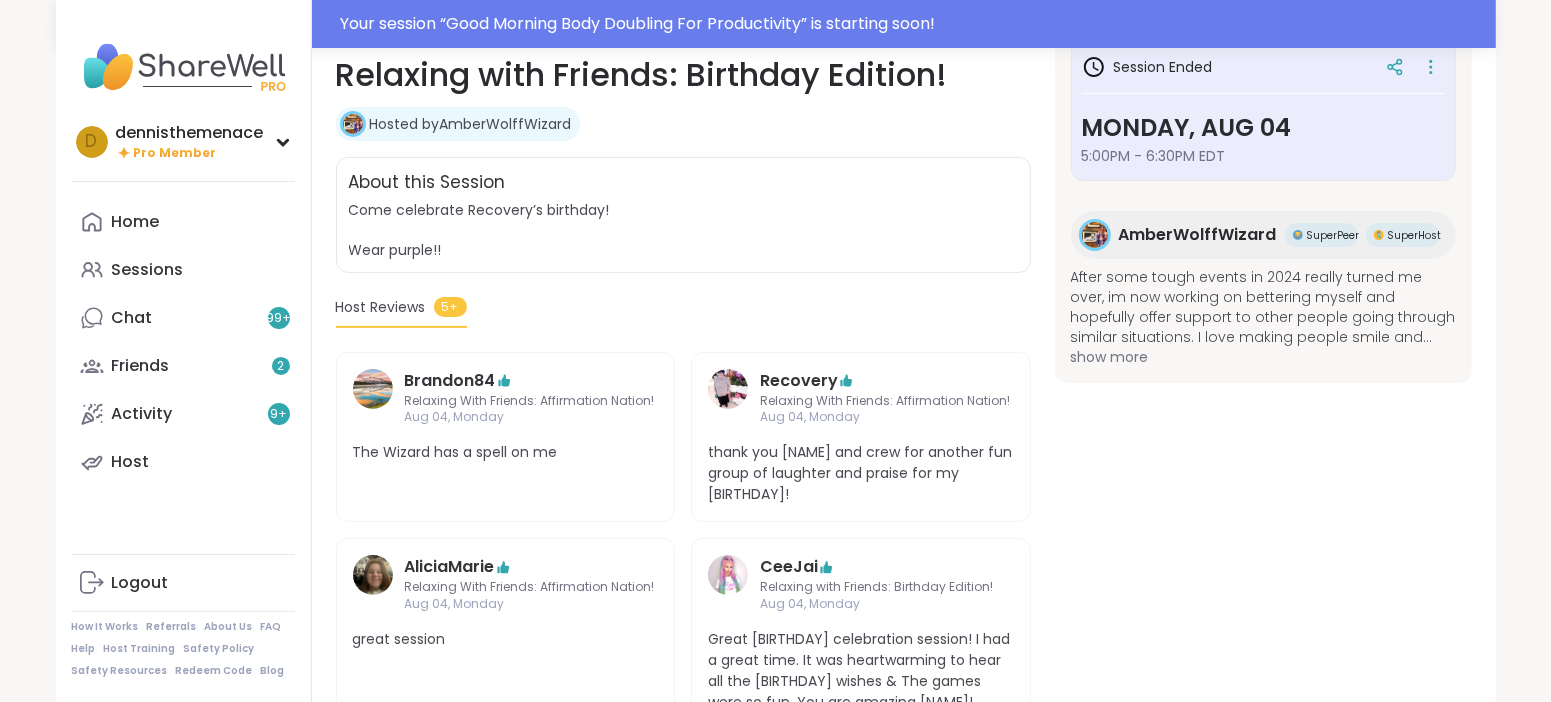 scroll, scrollTop: 312, scrollLeft: 0, axis: vertical 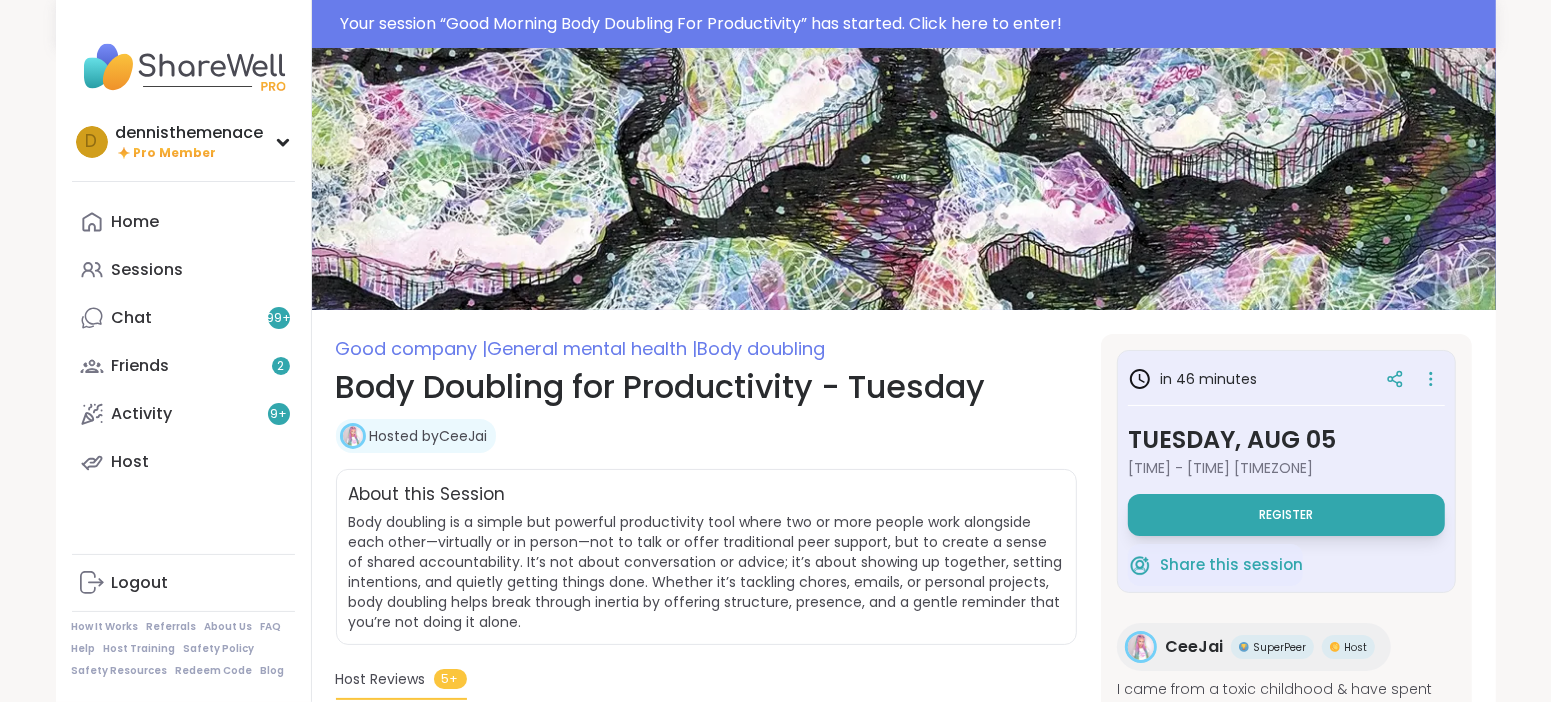 click on "Tuesday, Aug 05" at bounding box center (1286, 440) 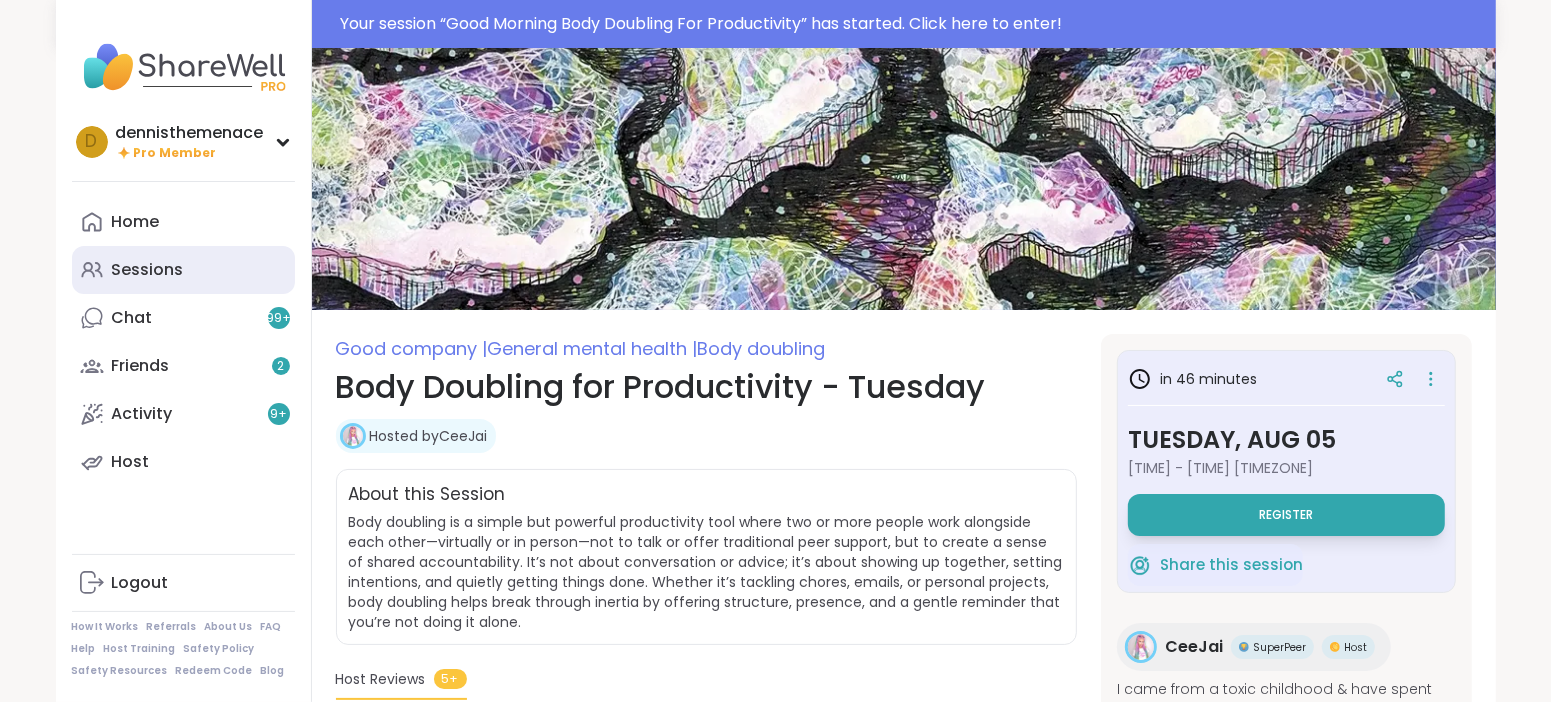 click on "Sessions" at bounding box center [148, 270] 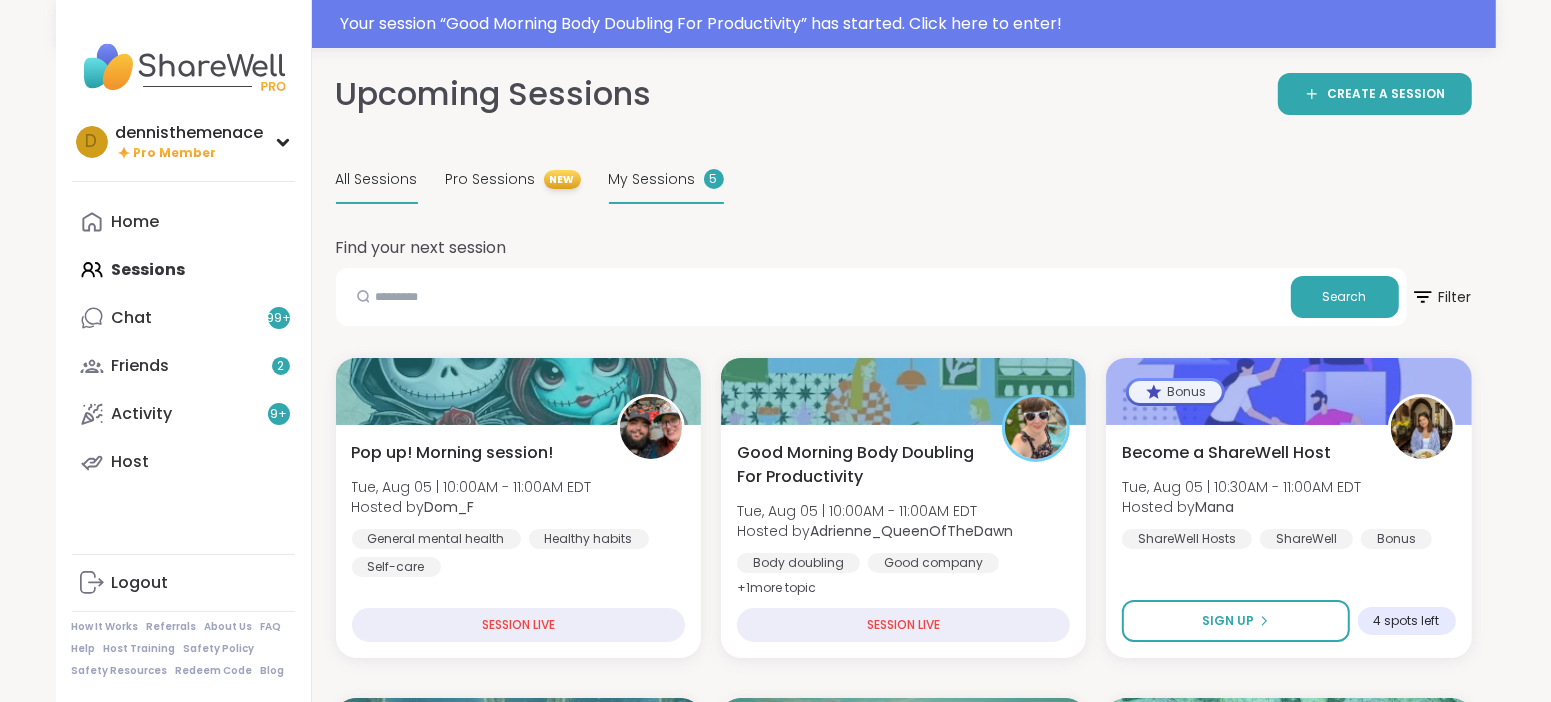 click on "My Sessions" at bounding box center (652, 179) 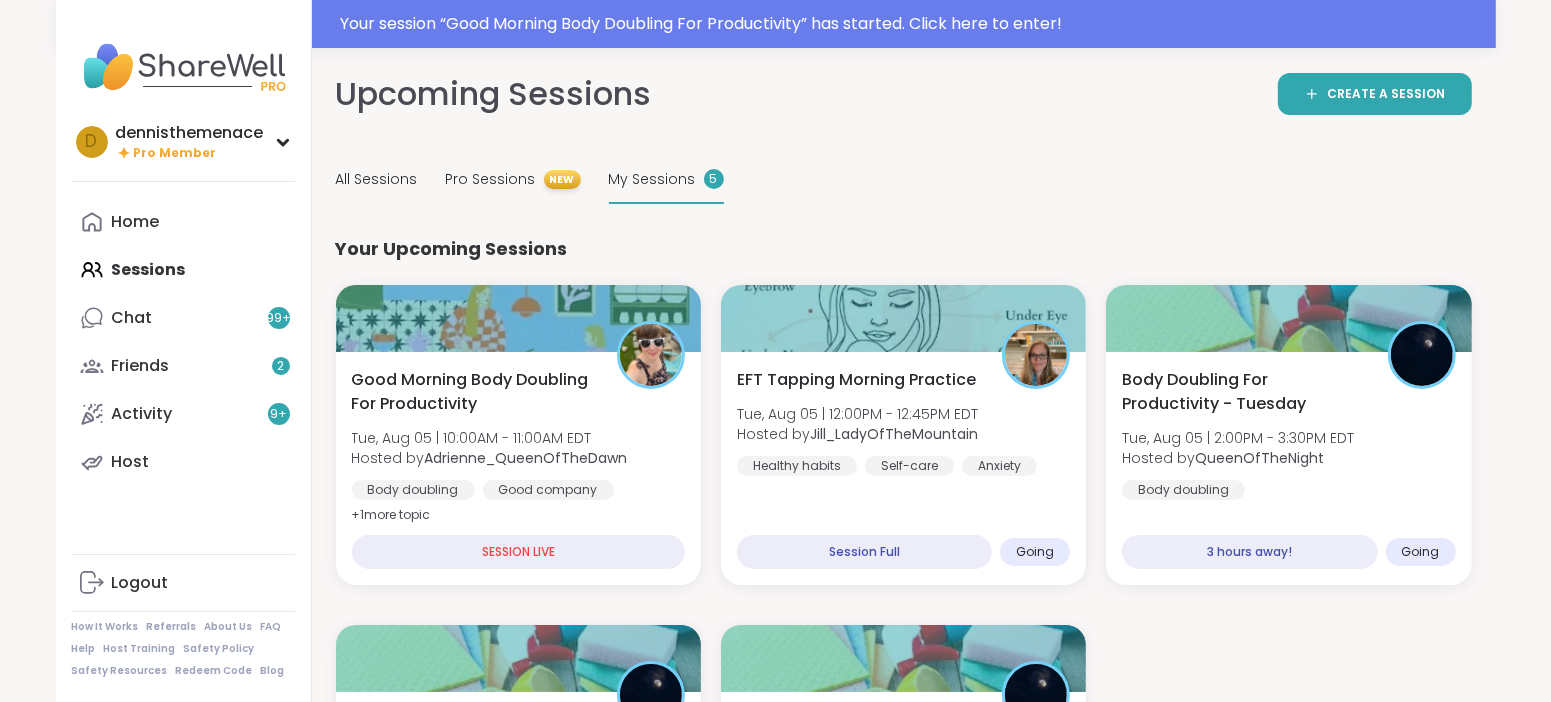 click on "My Sessions" at bounding box center (652, 179) 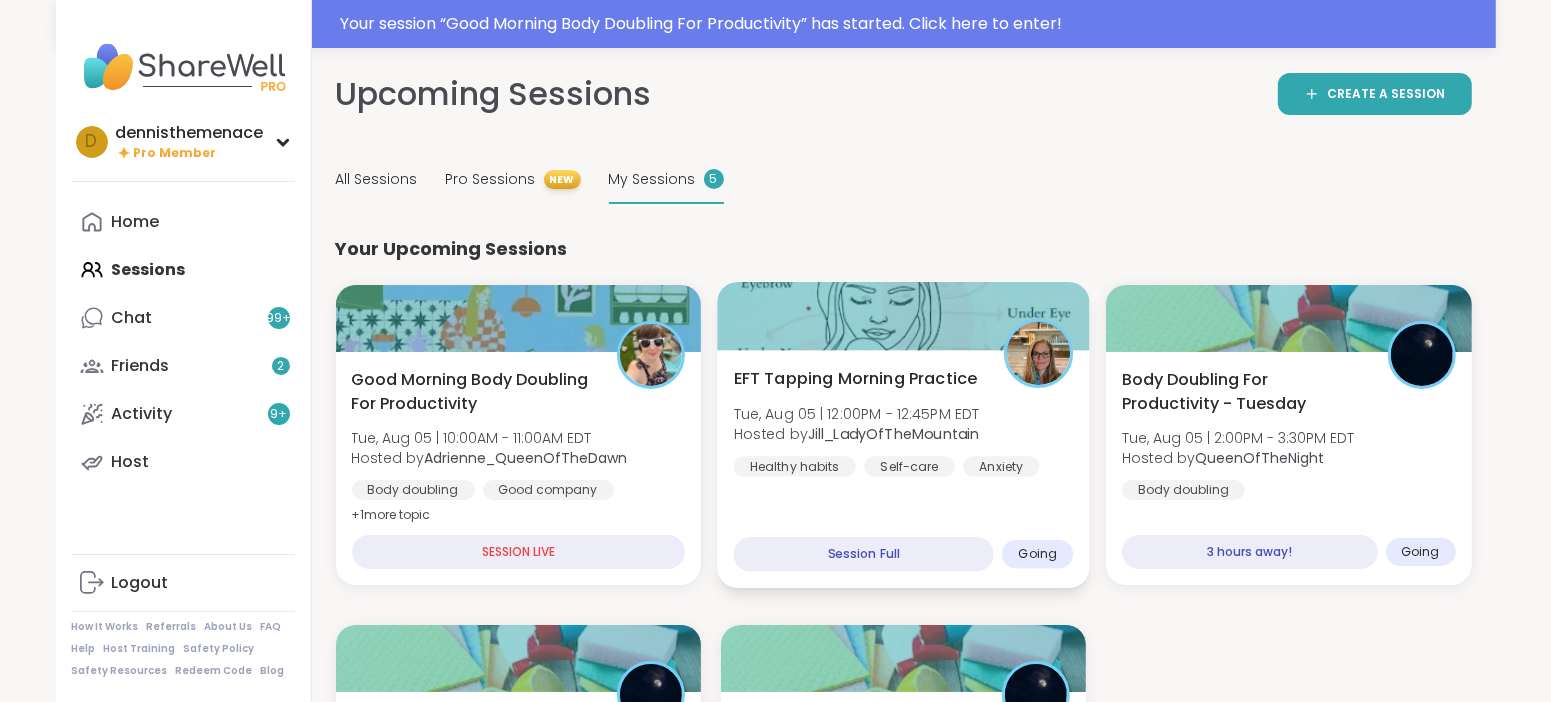 click on "Tue, Aug 05 | 12:00PM - 12:45PM EDT" at bounding box center (856, 413) 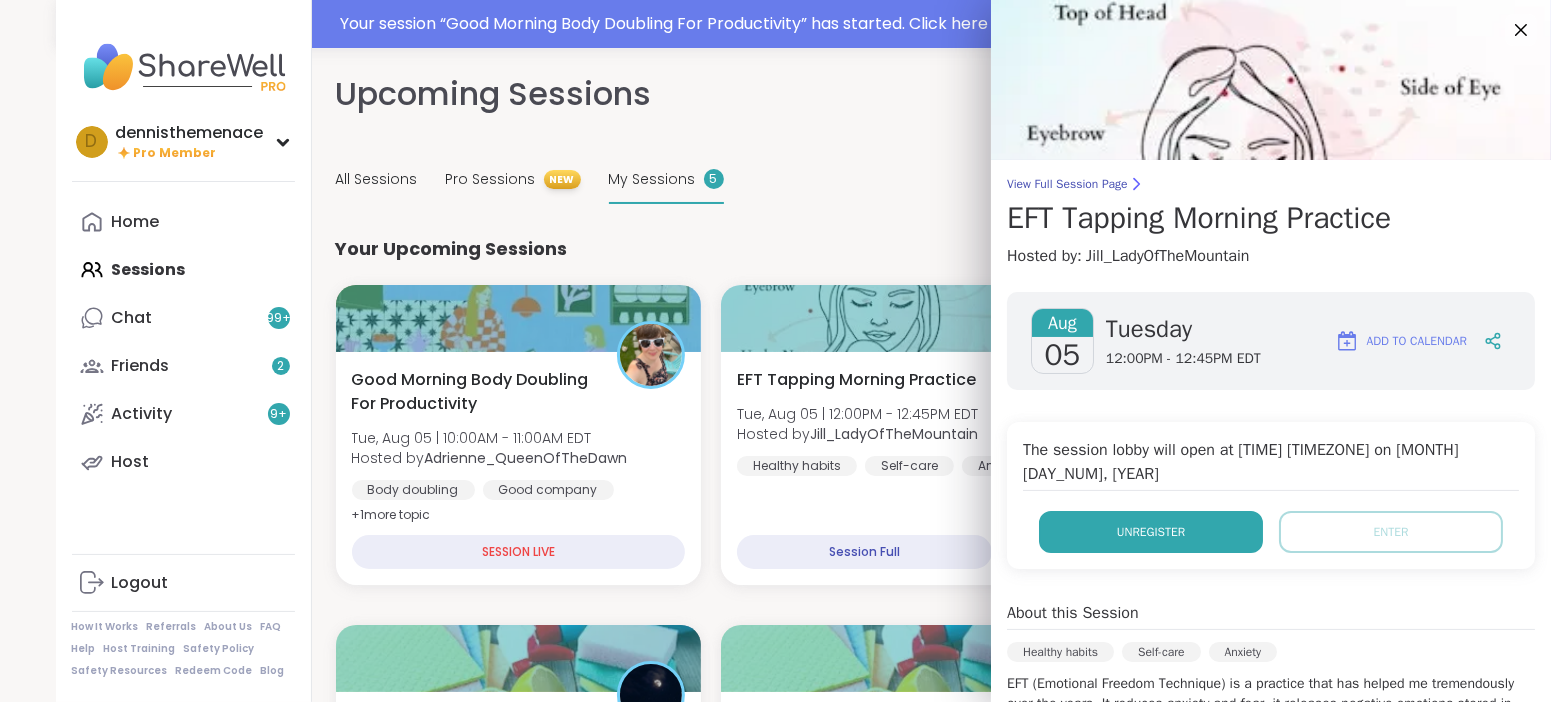 click on "Unregister" at bounding box center (1151, 532) 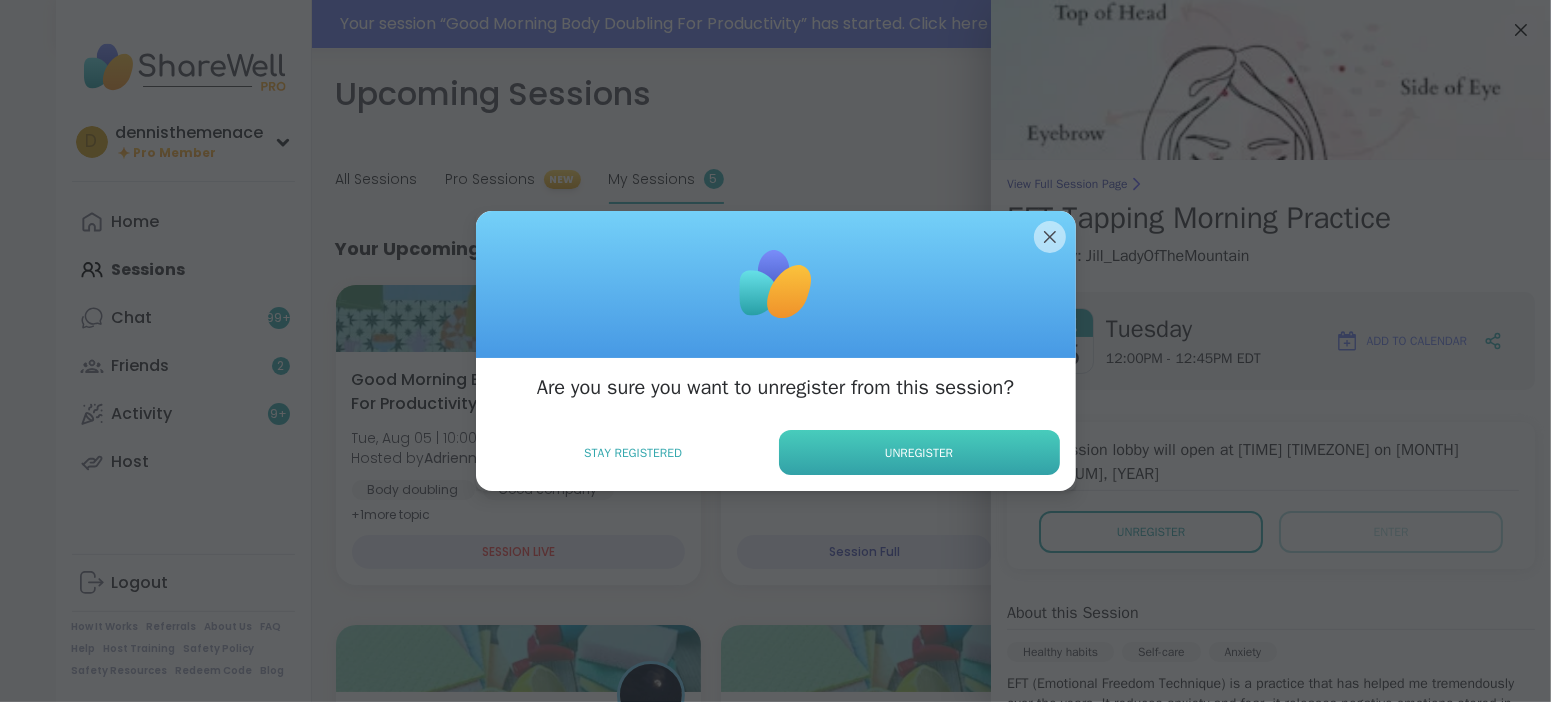 click on "Unregister" at bounding box center (919, 453) 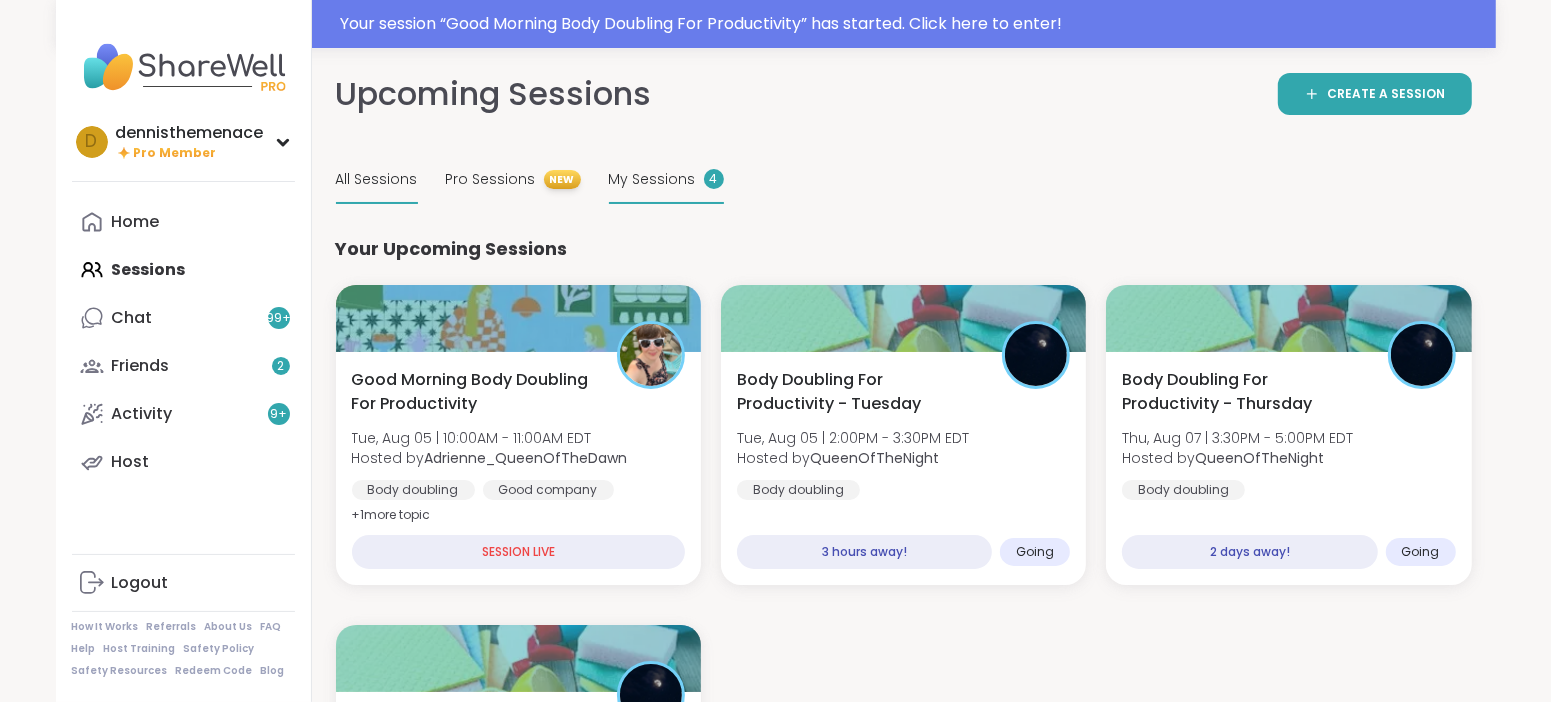 click on "All Sessions" at bounding box center [377, 179] 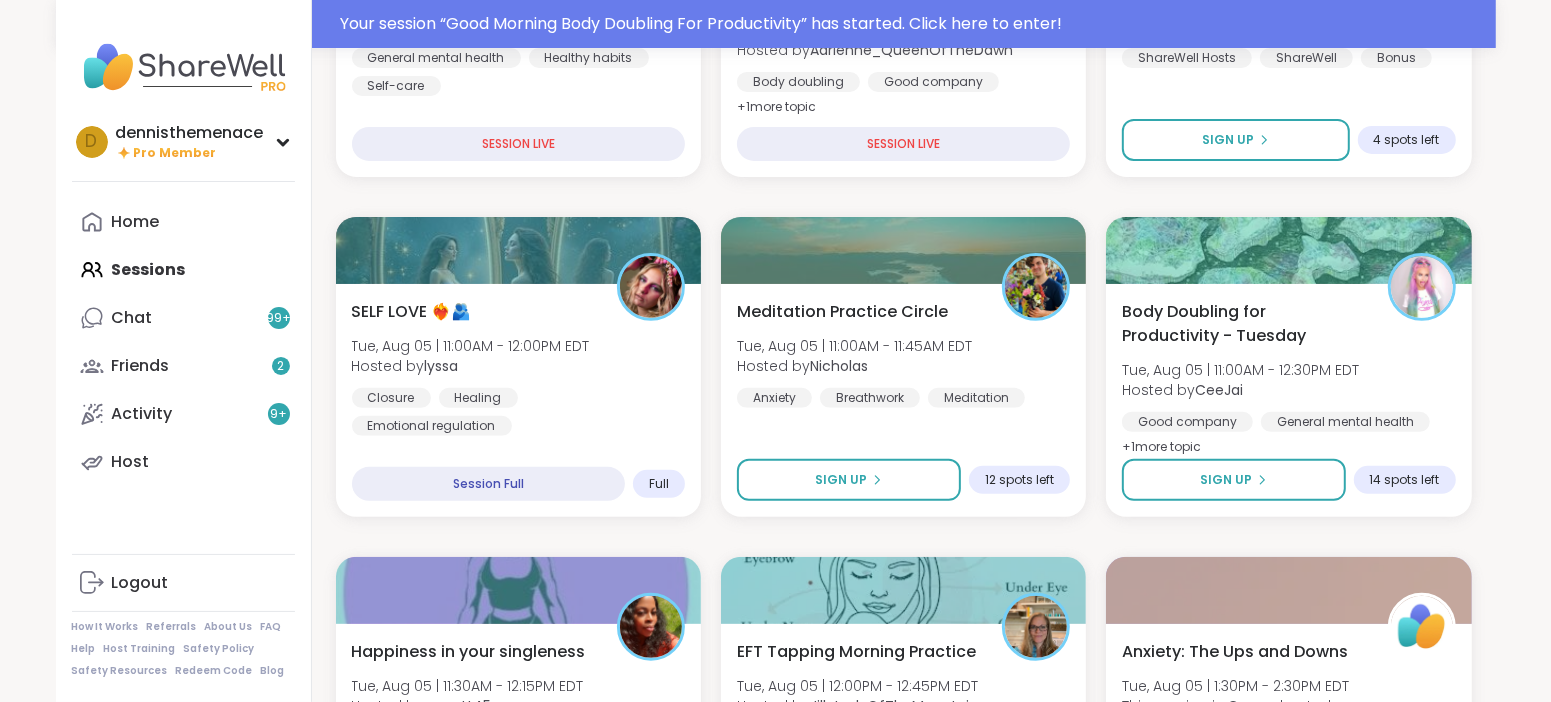scroll, scrollTop: 549, scrollLeft: 0, axis: vertical 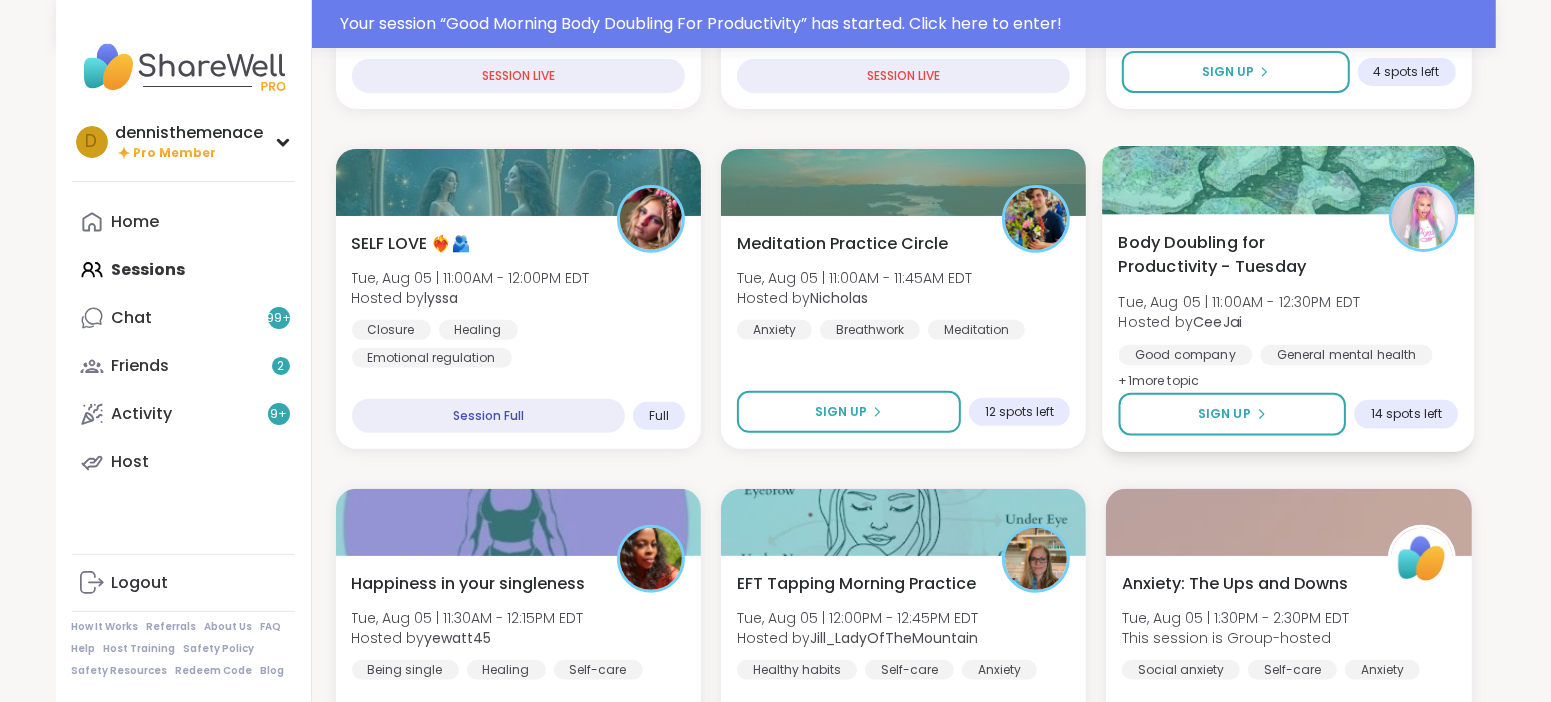 click on "Hosted by  CeeJai" at bounding box center [1240, 322] 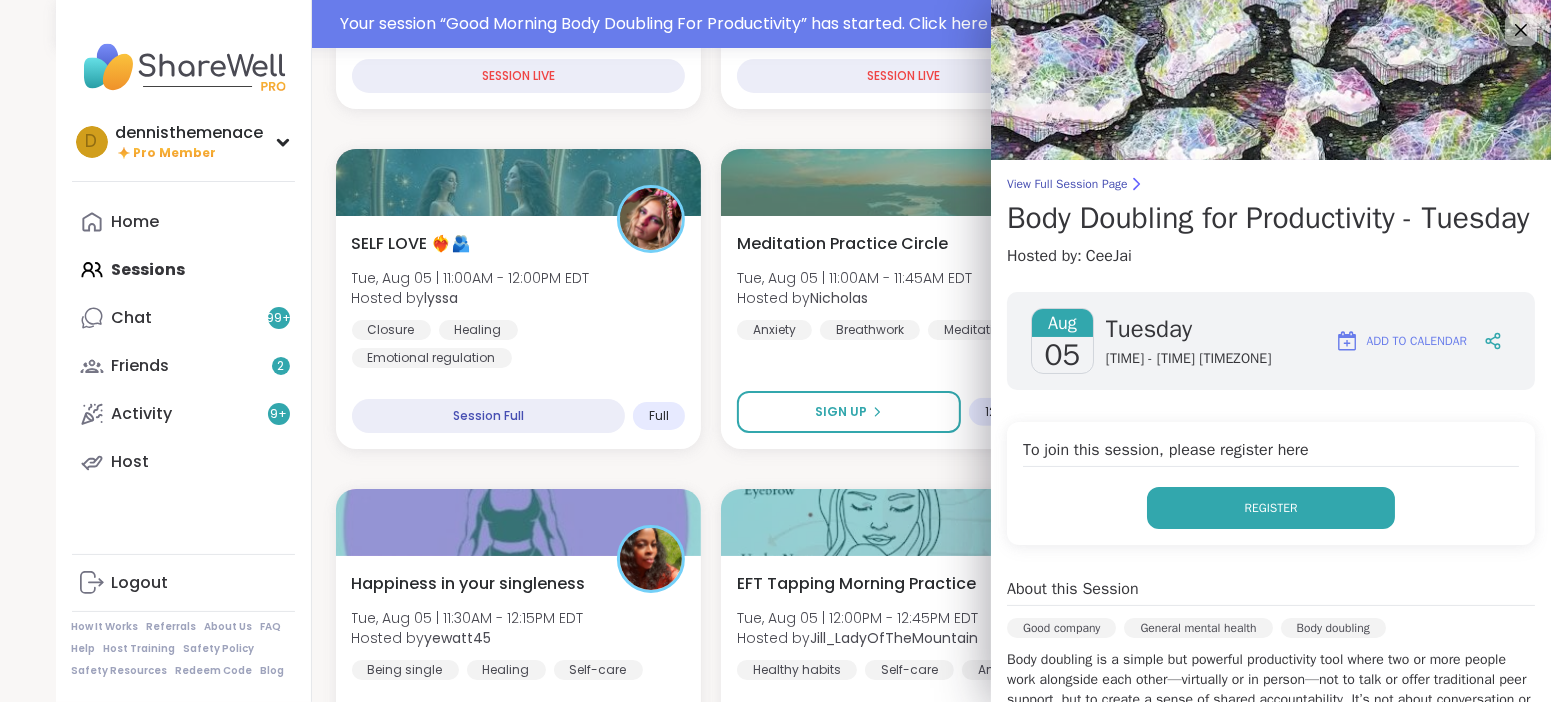 click on "Register" at bounding box center (1271, 508) 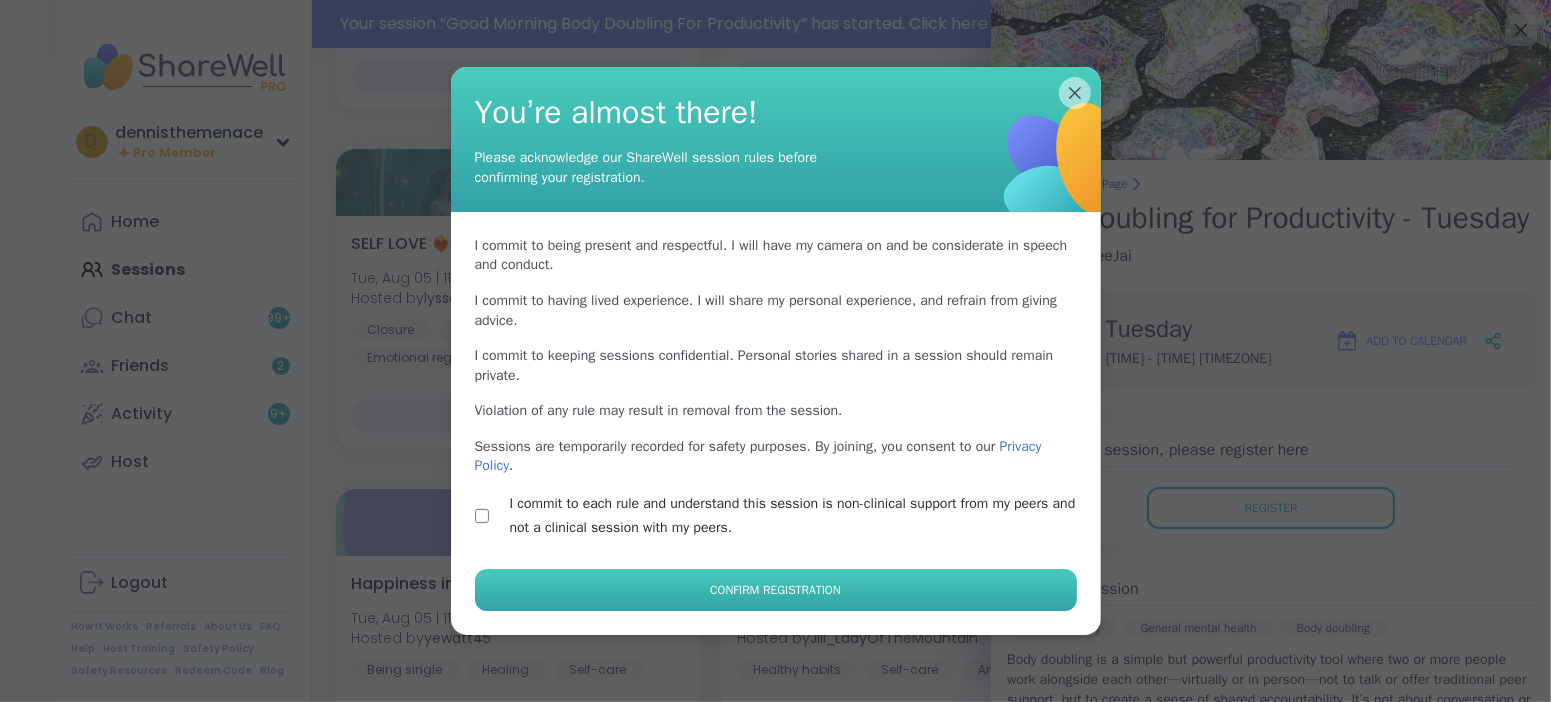 click on "Confirm Registration" at bounding box center [775, 590] 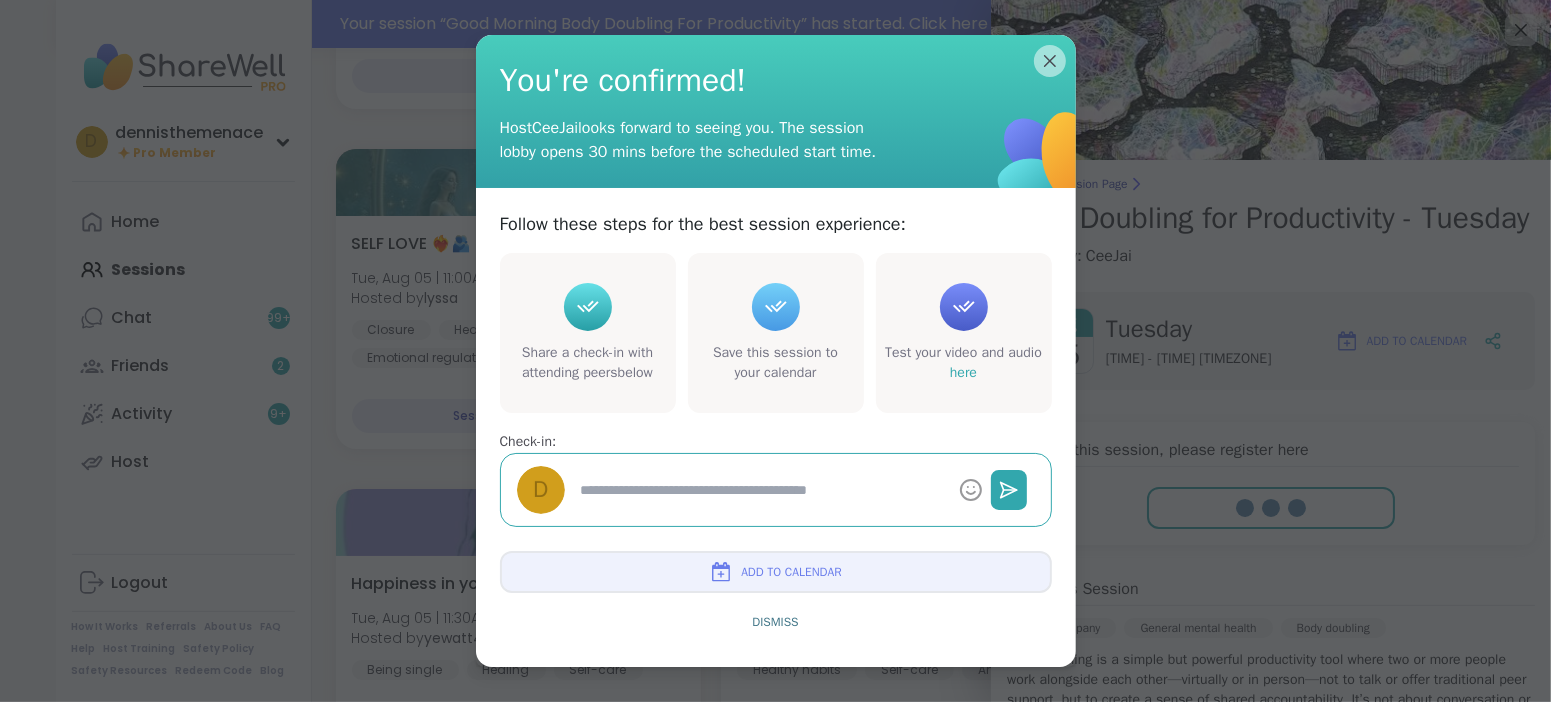 type on "*" 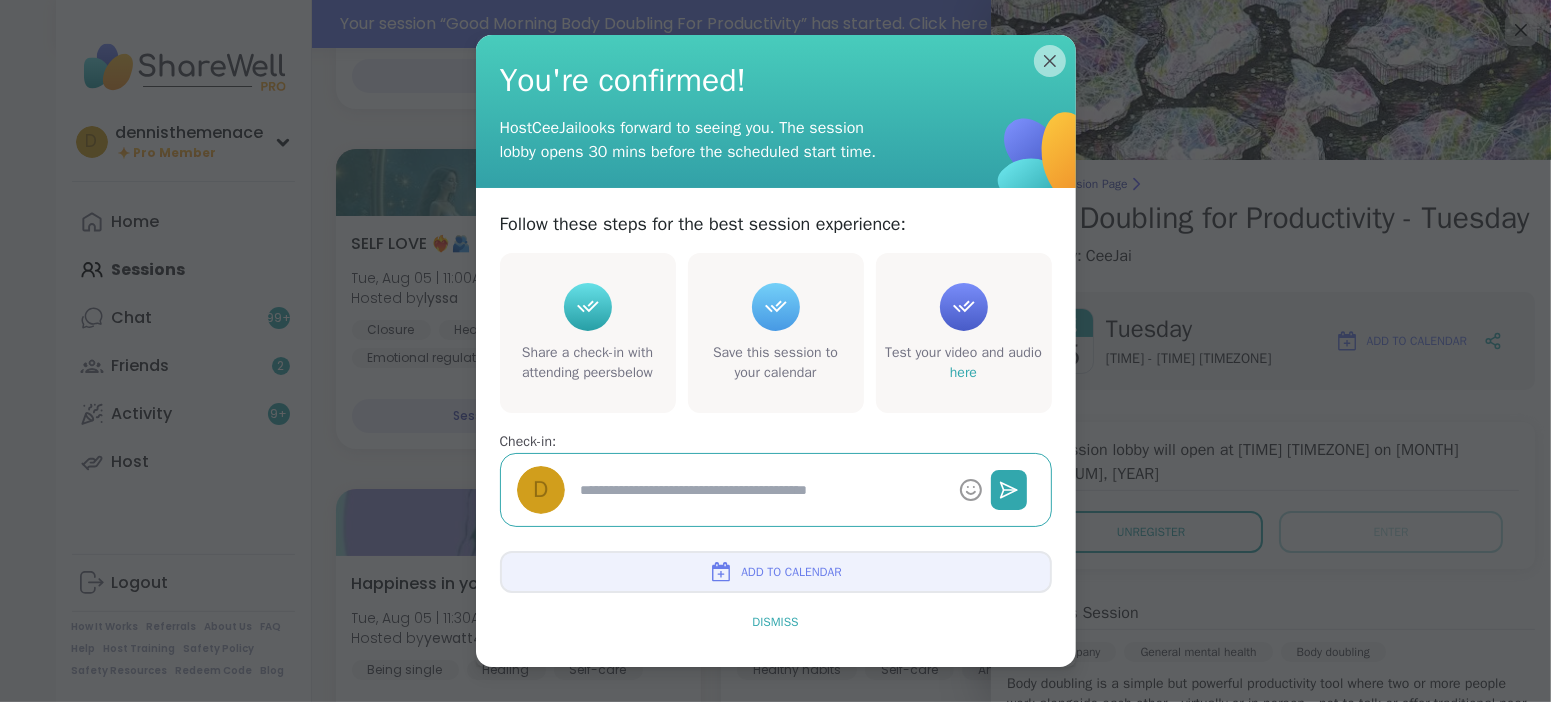 click on "Dismiss" at bounding box center [775, 622] 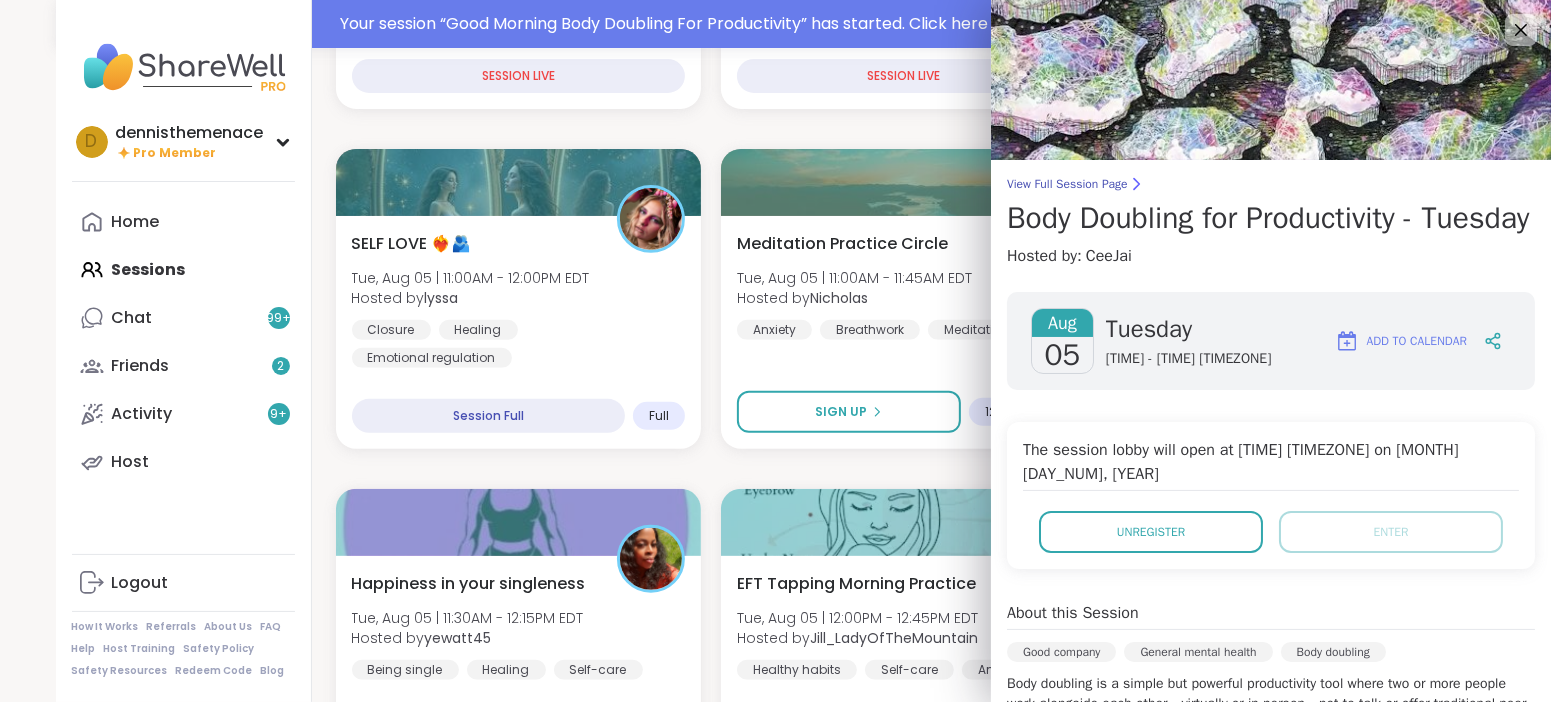 click on "About this Session Good company General mental health Body doubling Body doubling is a simple but powerful productivity tool where two or more people work alongside each other—virtually or in person—not to talk or offer traditional peer support, but to create a sense of shared accountability. It’s not about conversation or advice; it’s about showing up together, setting intentions, and quietly getting things done. Whether it’s tackling chores, emails, or personal projects, body doubling helps break through inertia by offering structure, presence, and a gentle reminder that you’re not doing it alone." at bounding box center (1271, 707) 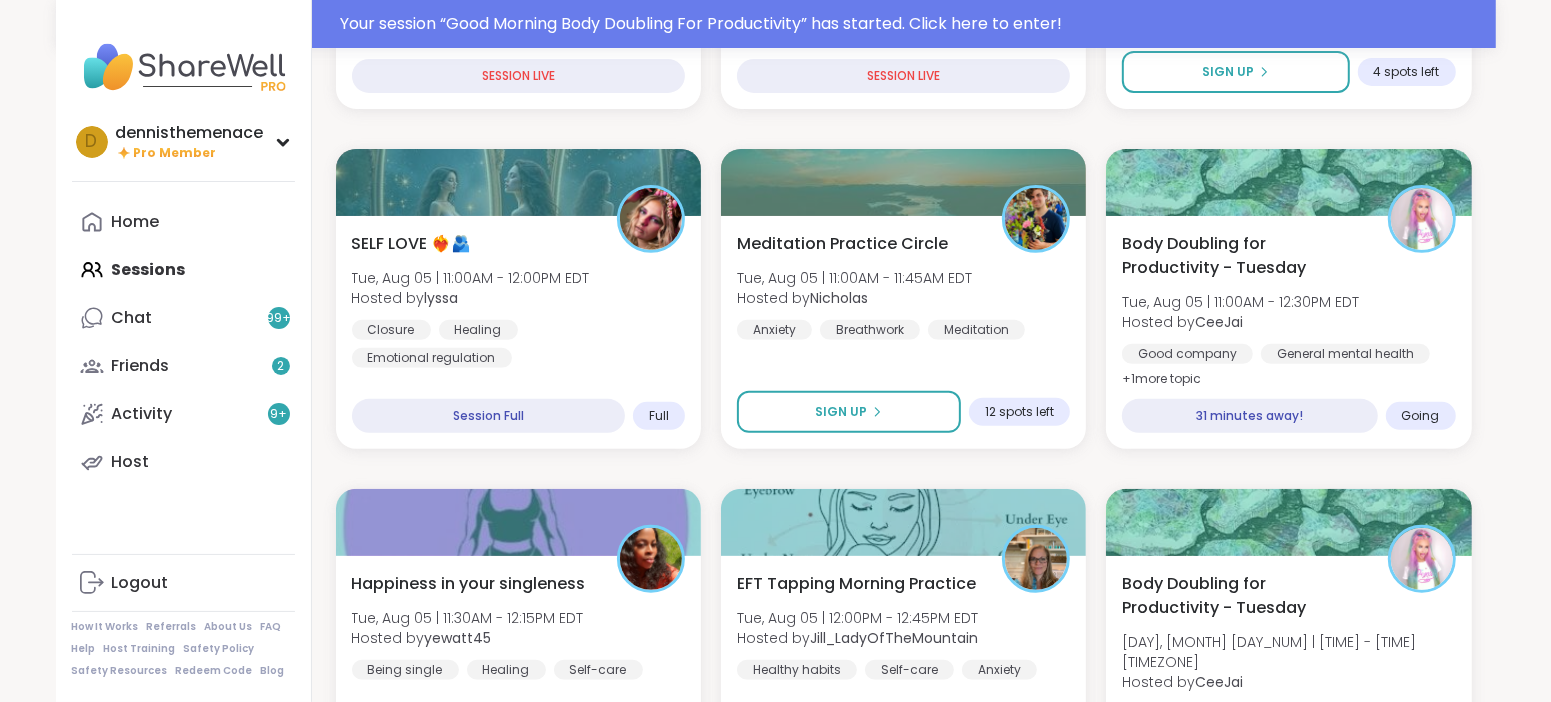 click on "Pop up! Morning session! Tue, Aug 05 | 10:00AM - 11:00AM EDT Hosted by  Dom_F General mental health Healthy habits Self-care SESSION LIVE Good Morning Body Doubling For Productivity Tue, Aug 05 | 10:00AM - 11:00AM EDT Hosted by  Adrienne_QueenOfTheDawn Body doubling Good company Goal-setting + 1  more topic SESSION LIVE Bonus Become a ShareWell Host Tue, Aug 05 | 10:30AM - 11:00AM EDT Hosted by  Mana ShareWell Hosts ShareWell Bonus Sign Up 4 spots left SELF LOVE ❤️‍🔥🫂 Tue, Aug 05 | 11:00AM - 12:00PM EDT Hosted by  lyssa Closure Healing Emotional regulation Session Full Full Meditation Practice Circle Tue, Aug 05 | 11:00AM - 11:45AM EDT Hosted by  Nicholas Anxiety Breathwork Meditation Sign Up 12 spots left Body Doubling for Productivity - Tuesday Tue, Aug 05 | 11:00AM - 12:30PM EDT Hosted by  CeeJai Good company General mental health Body doubling + 1  more topic 31 minutes away! Going Happiness in your singleness Tue, Aug 05 | 11:30AM - 12:15PM EDT Hosted by  yewatt45 Being single Healing Full" at bounding box center [904, 1829] 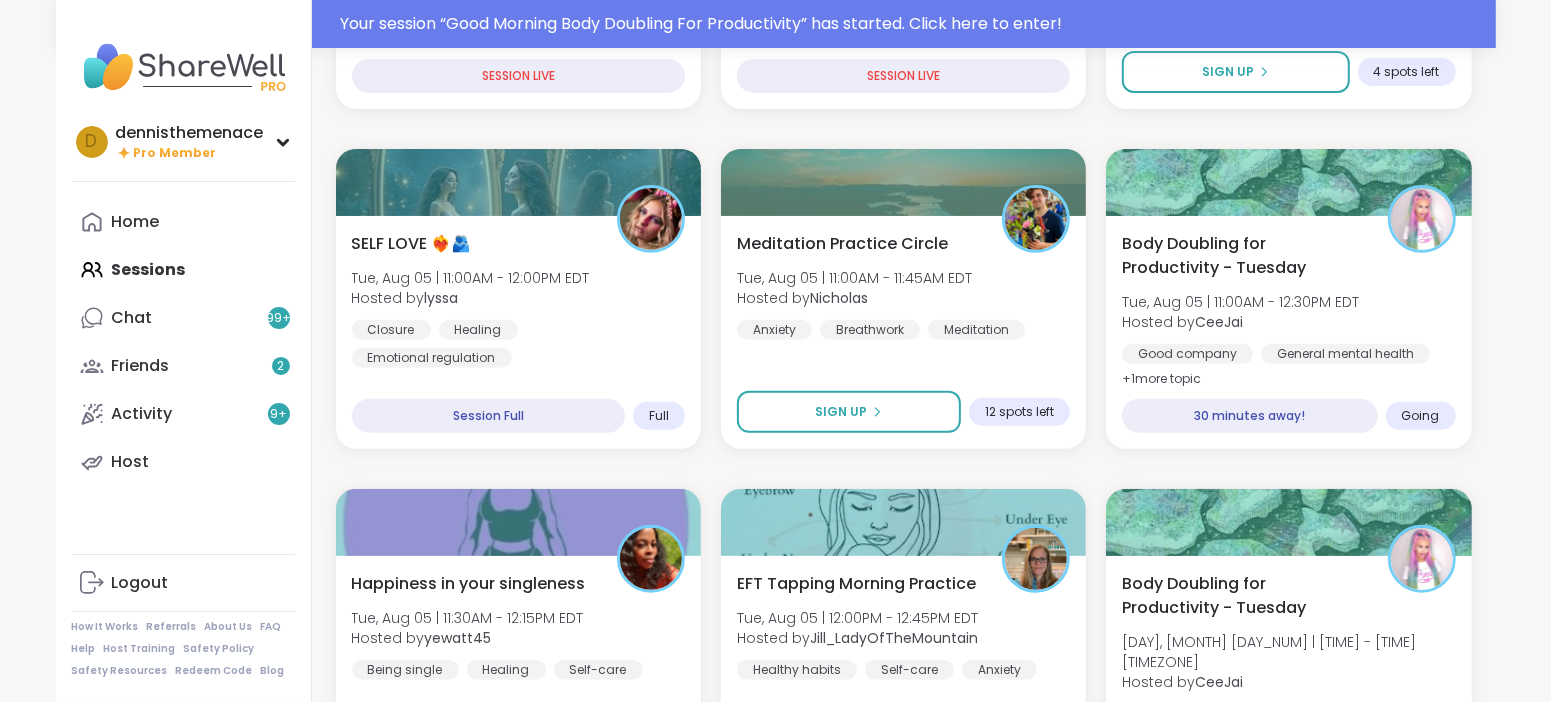 click on "Pop up! Morning session! Tue, Aug 05 | 10:00AM - 11:00AM EDT Hosted by  Dom_F General mental health Healthy habits Self-care SESSION LIVE Good Morning Body Doubling For Productivity Tue, Aug 05 | 10:00AM - 11:00AM EDT Hosted by  Adrienne_QueenOfTheDawn Body doubling Good company Goal-setting + 1  more topic SESSION LIVE Bonus Become a ShareWell Host Tue, Aug 05 | 10:30AM - 11:00AM EDT Hosted by  Mana ShareWell Hosts ShareWell Bonus Sign Up 4 spots left SELF LOVE ❤️‍🔥🫂 Tue, Aug 05 | 11:00AM - 12:00PM EDT Hosted by  lyssa Closure Healing Emotional regulation Session Full Full Meditation Practice Circle Tue, Aug 05 | 11:00AM - 11:45AM EDT Hosted by  Nicholas Anxiety Breathwork Meditation Sign Up 12 spots left Body Doubling for Productivity - Tuesday Tue, Aug 05 | 11:00AM - 12:30PM EDT Hosted by  CeeJai Good company General mental health Body doubling + 1  more topic 30 minutes away! Going Happiness in your singleness Tue, Aug 05 | 11:30AM - 12:15PM EDT Hosted by  yewatt45 Being single Healing Full" at bounding box center (904, 1829) 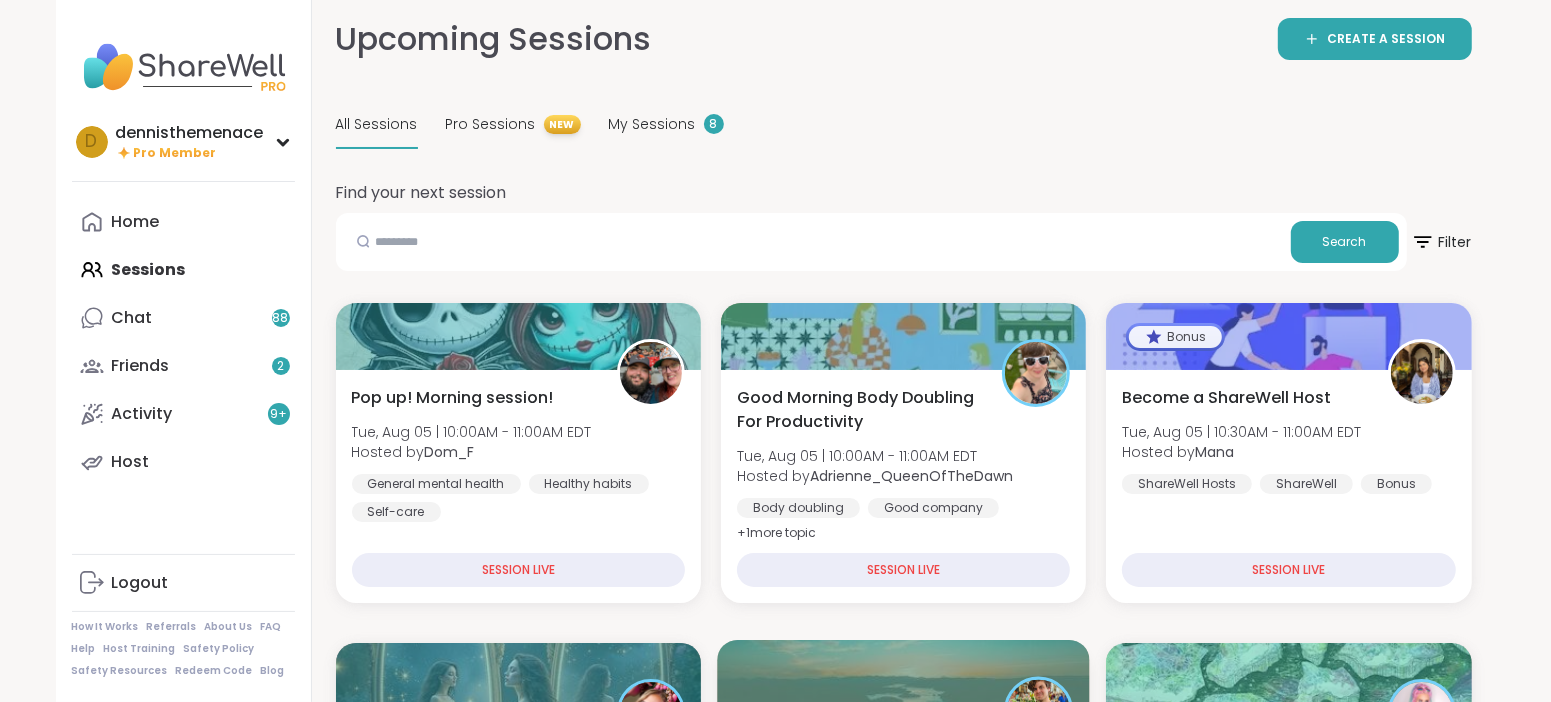 scroll, scrollTop: 0, scrollLeft: 0, axis: both 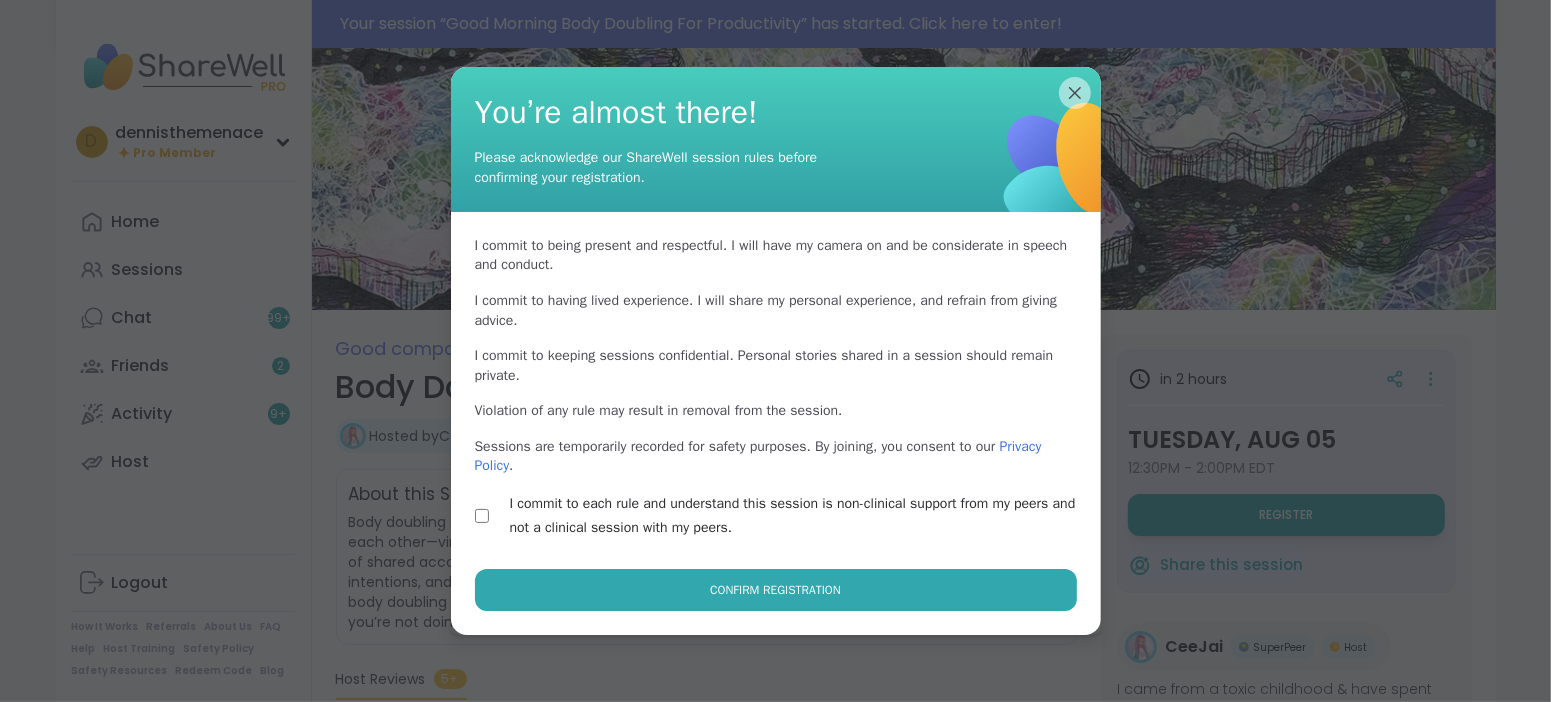 drag, startPoint x: 752, startPoint y: 579, endPoint x: 752, endPoint y: 627, distance: 48 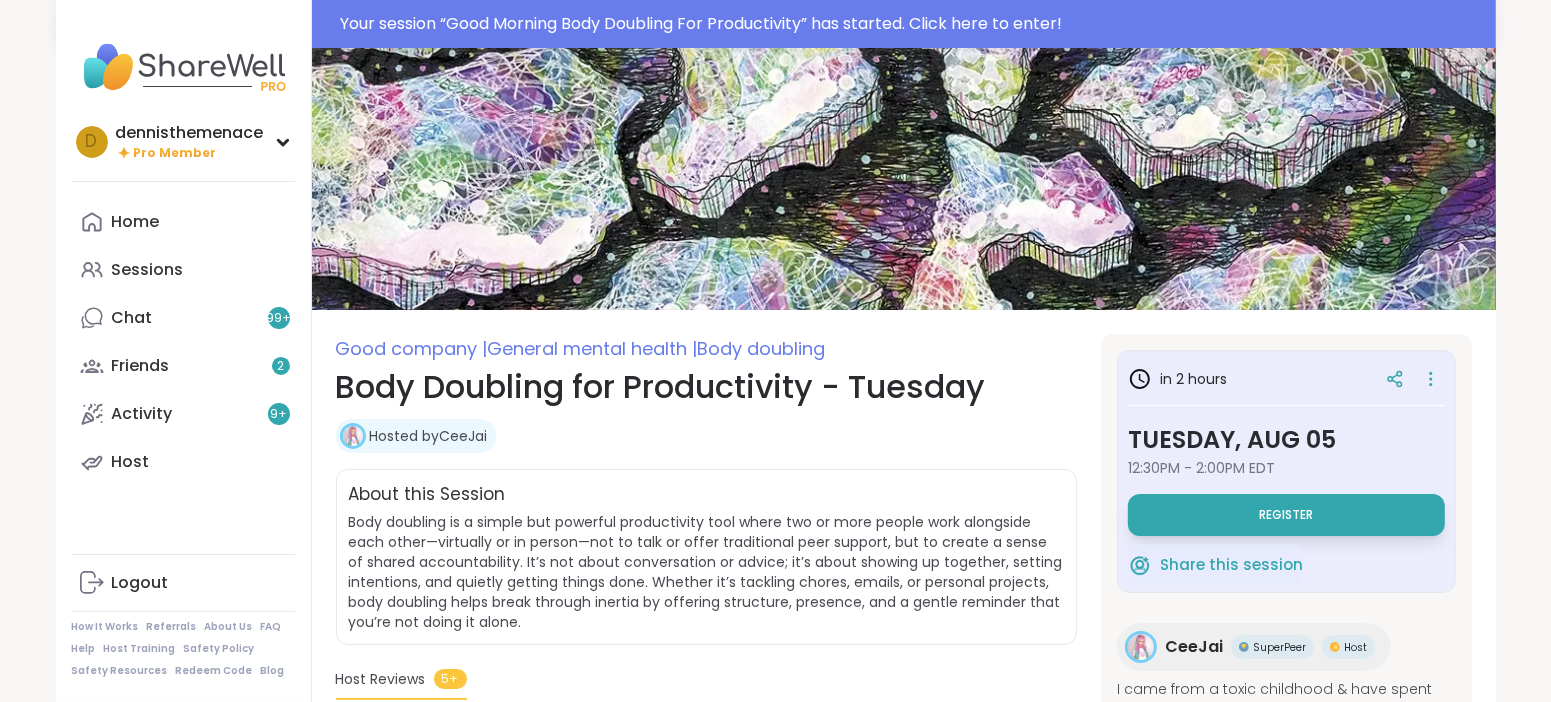 click on "Tuesday, Aug 05" at bounding box center [1286, 440] 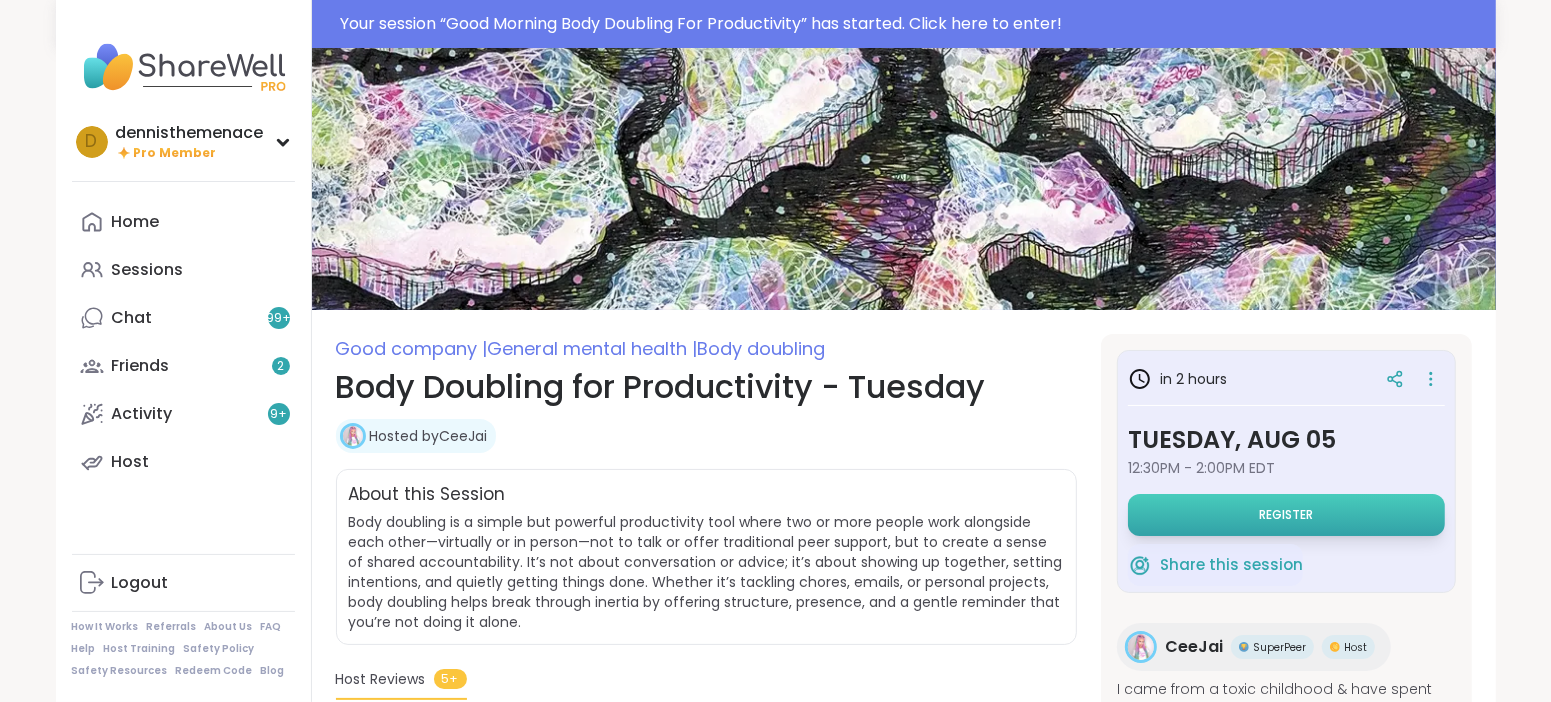 click on "Register" at bounding box center [1286, 515] 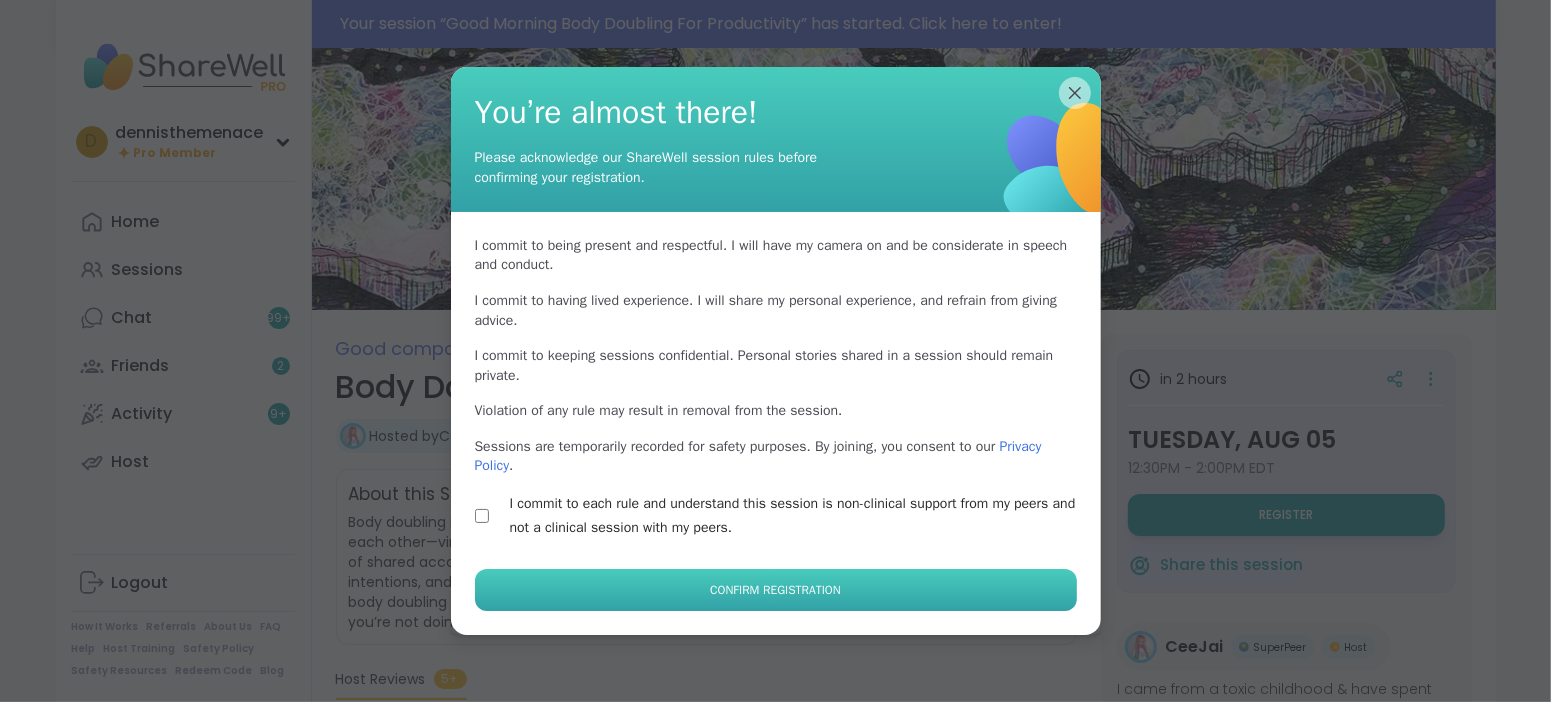 click on "Confirm Registration" at bounding box center [775, 590] 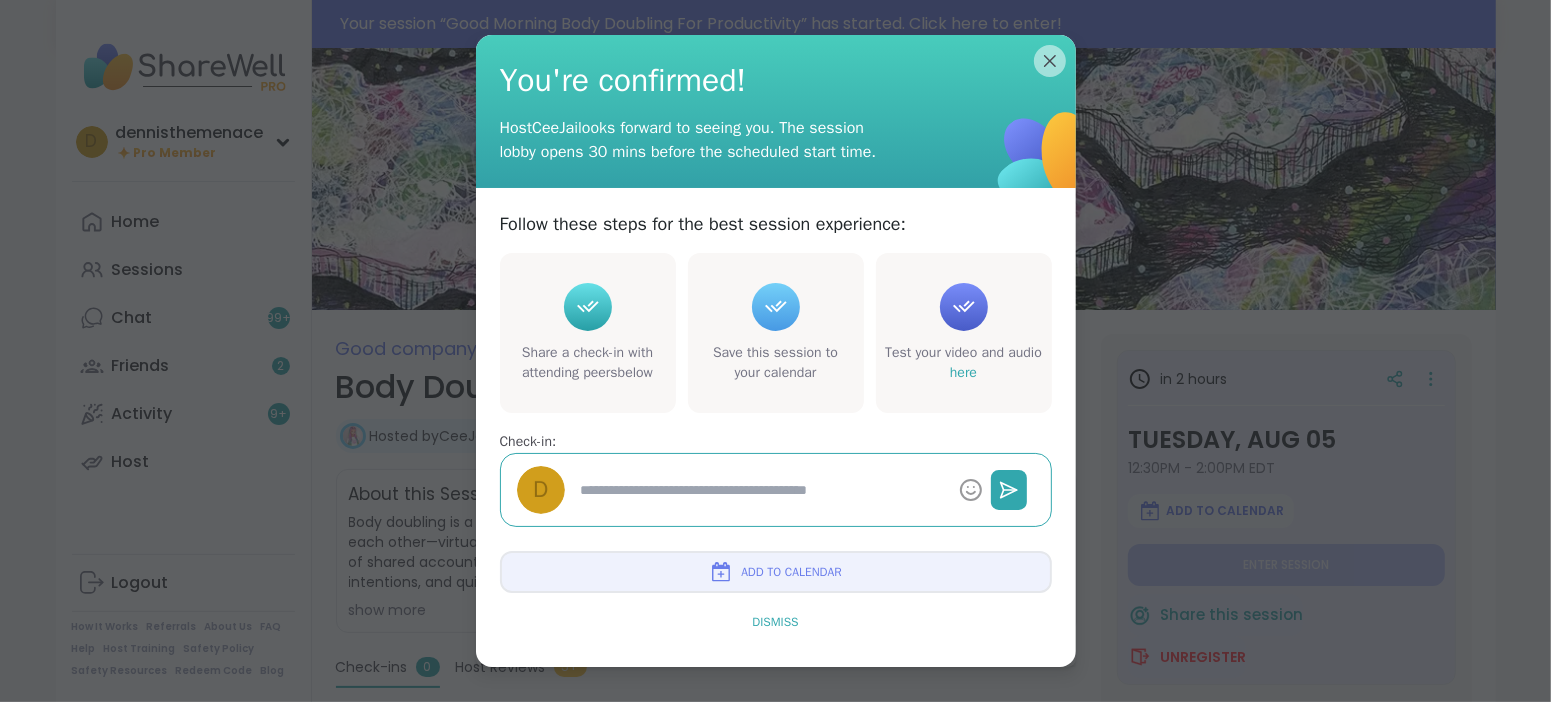 click on "Dismiss" at bounding box center [775, 622] 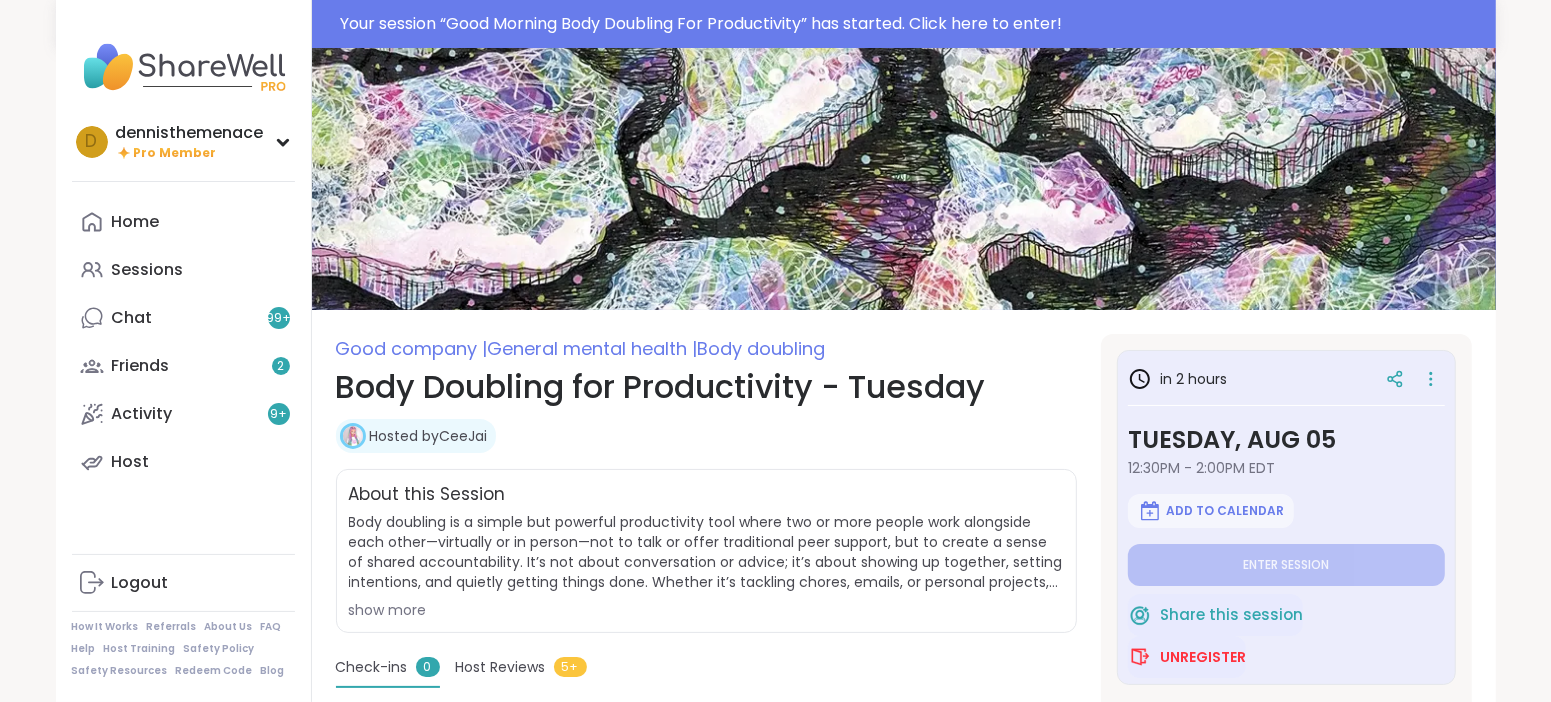 click on "About this Session Body doubling is a simple but powerful productivity tool where two or more people work alongside each other—virtually or in person—not to talk or offer traditional peer support, but to create a sense of shared accountability. It’s not about conversation or advice; it’s about showing up together, setting intentions, and quietly getting things done. Whether it’s tackling chores, emails, or personal projects, body doubling helps break through inertia by offering structure, presence, and a gentle reminder that you’re not doing it alone. show more" at bounding box center [706, 551] 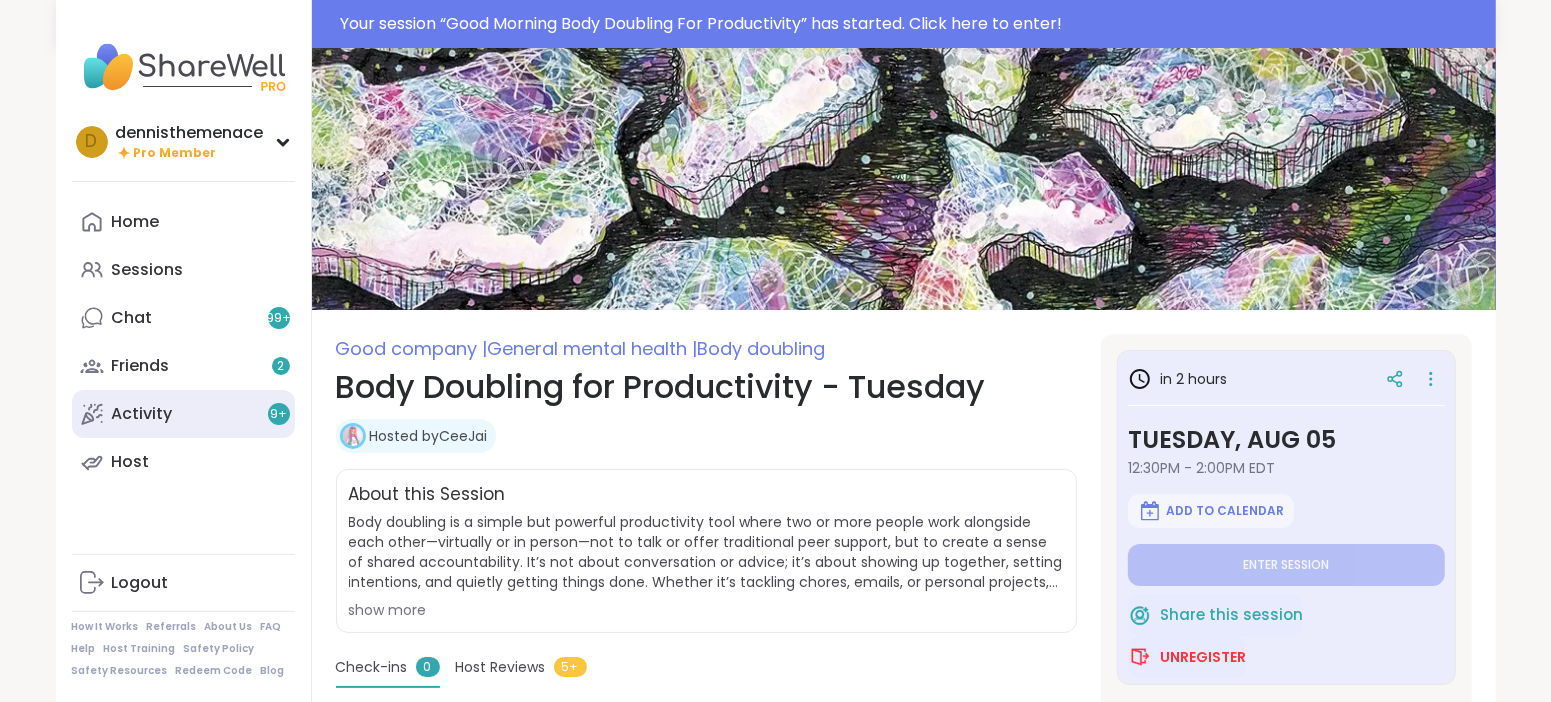 click on "Activity 9 +" at bounding box center (142, 414) 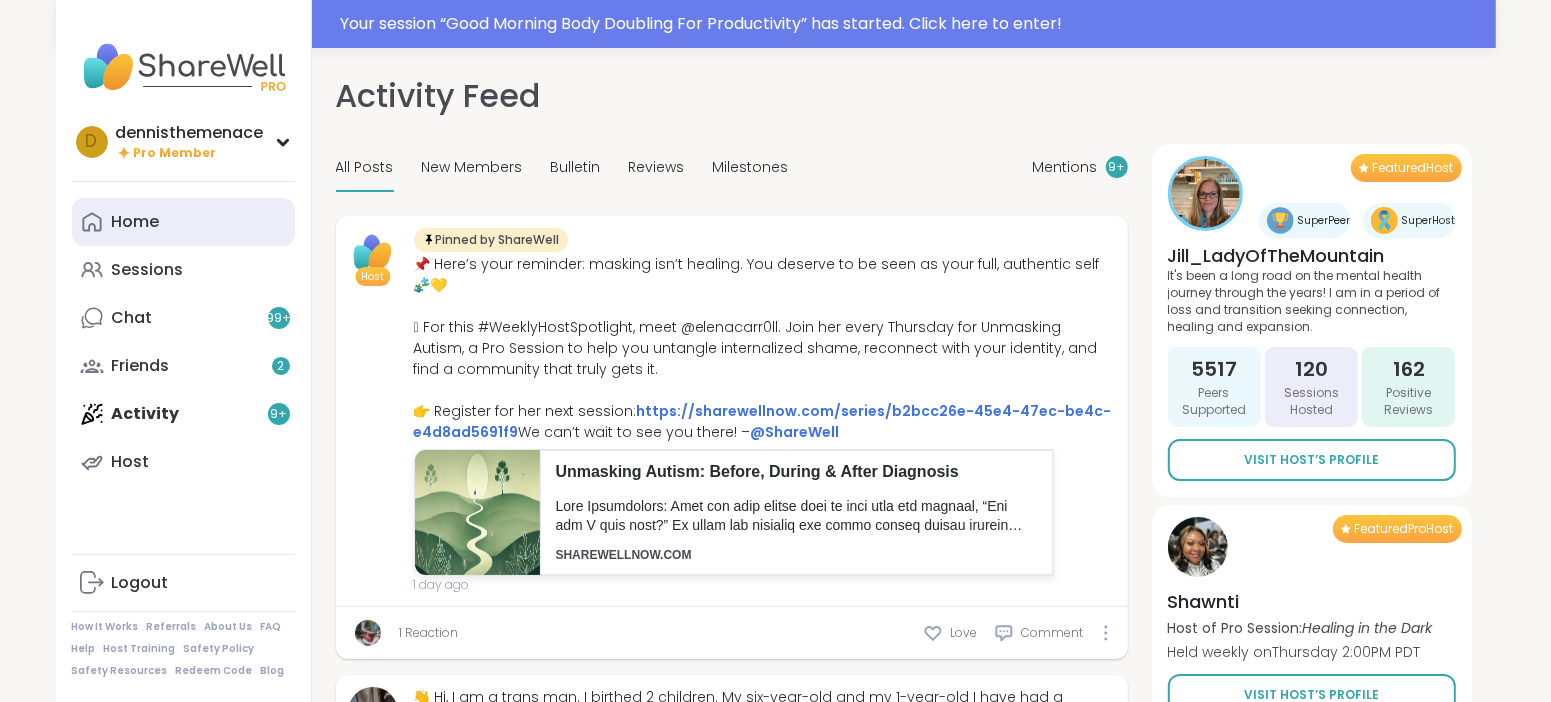 click on "Home" at bounding box center (136, 222) 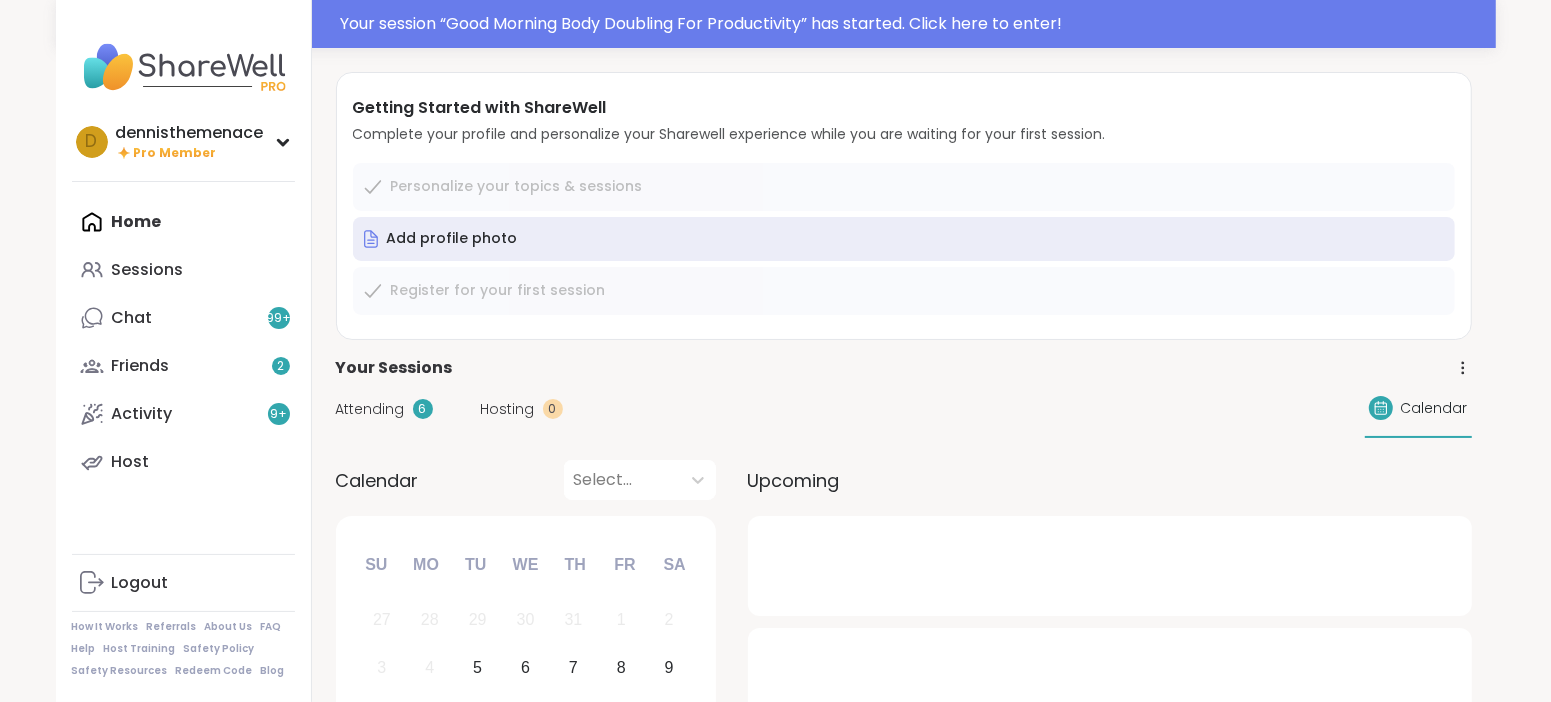click on "Home Sessions Chat 99 + Friends 2 Activity 9 + Host" at bounding box center [183, 342] 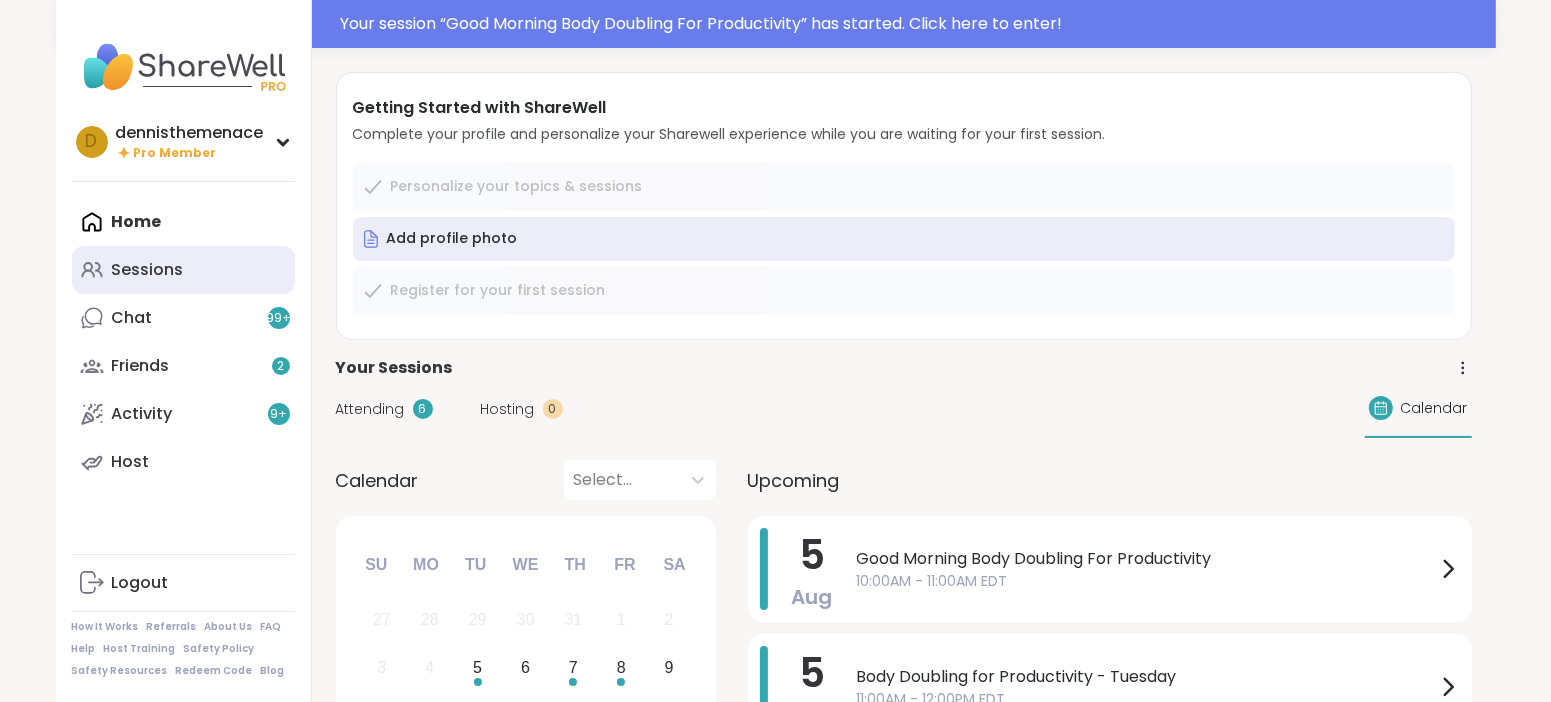 click on "Sessions" at bounding box center [148, 270] 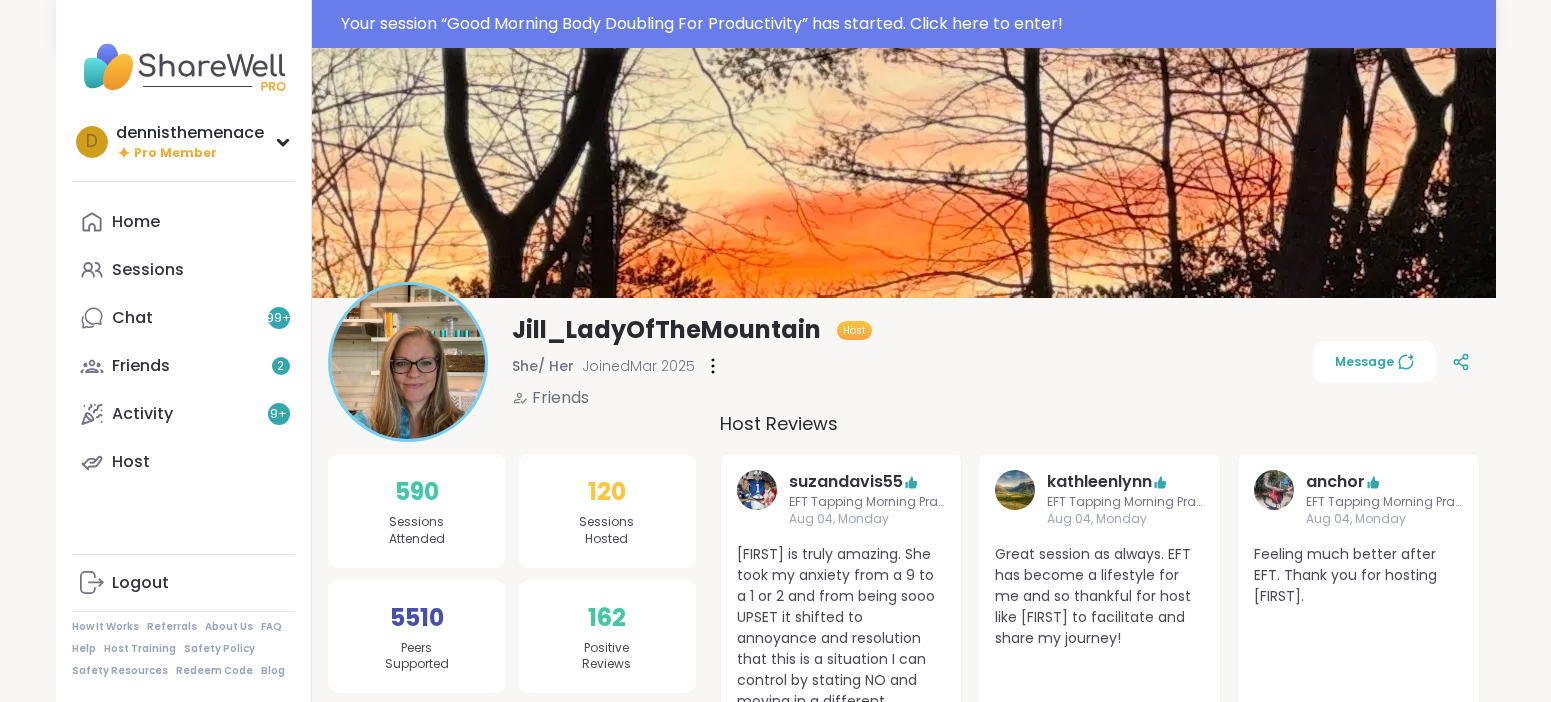 scroll, scrollTop: 0, scrollLeft: 0, axis: both 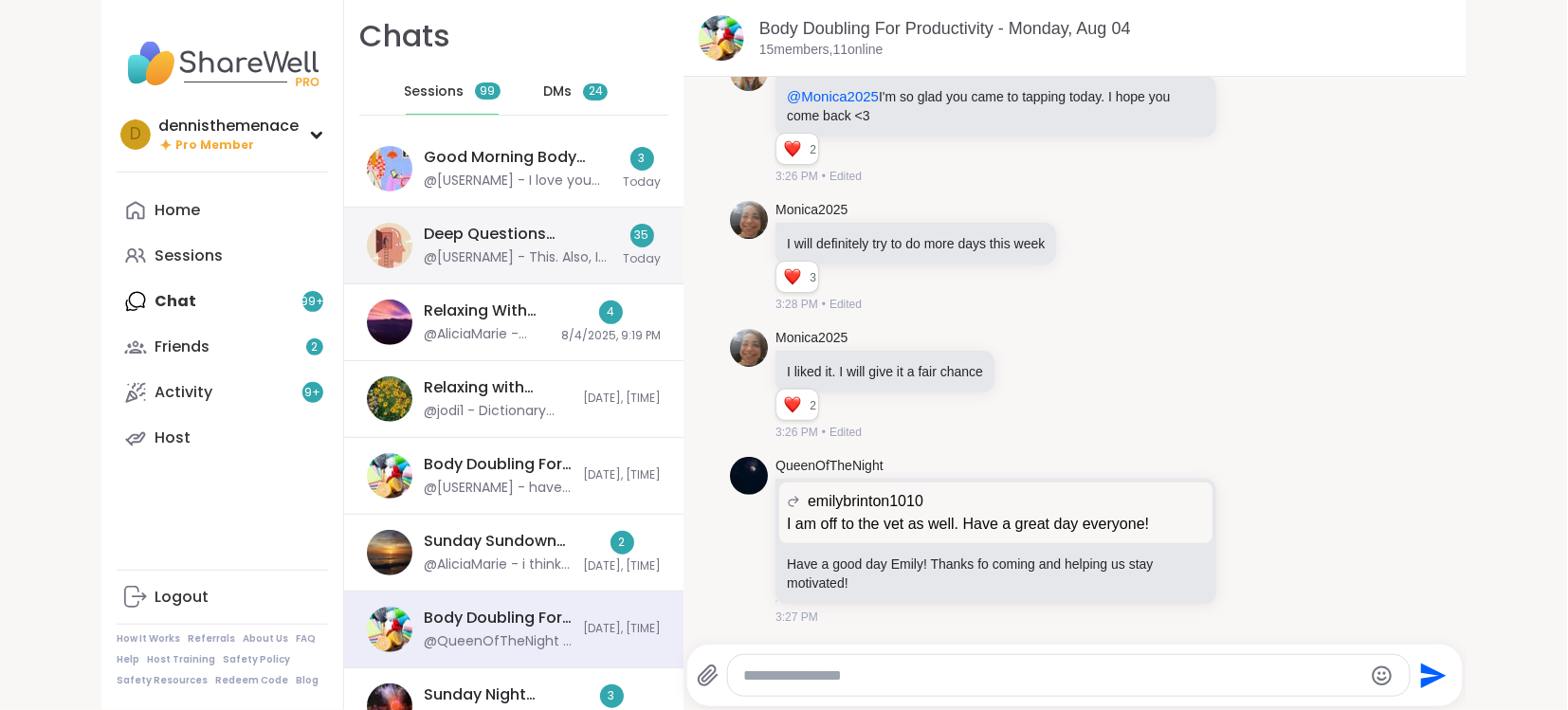 click on "Deep Questions Discussion Group, Aug 04" at bounding box center [518, 234] 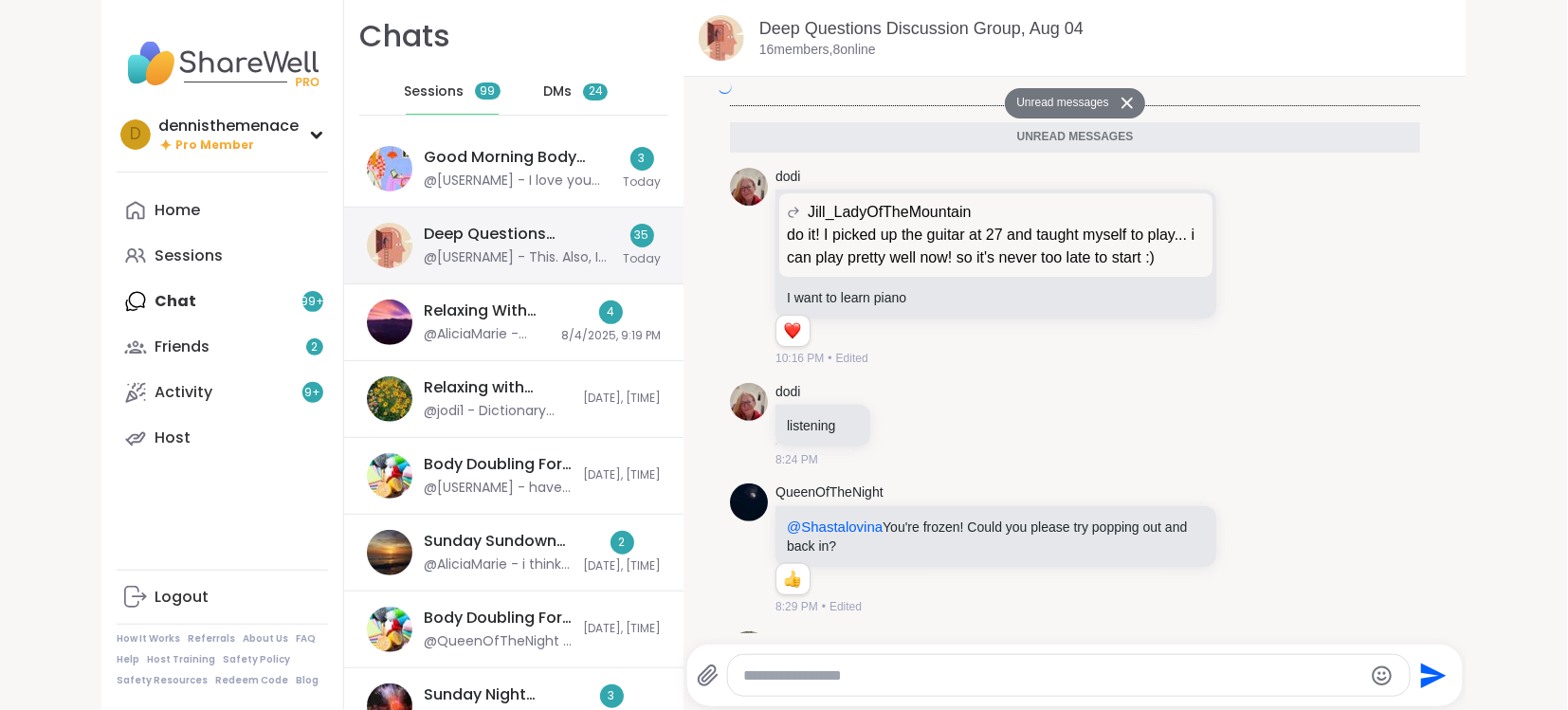scroll, scrollTop: 8690, scrollLeft: 0, axis: vertical 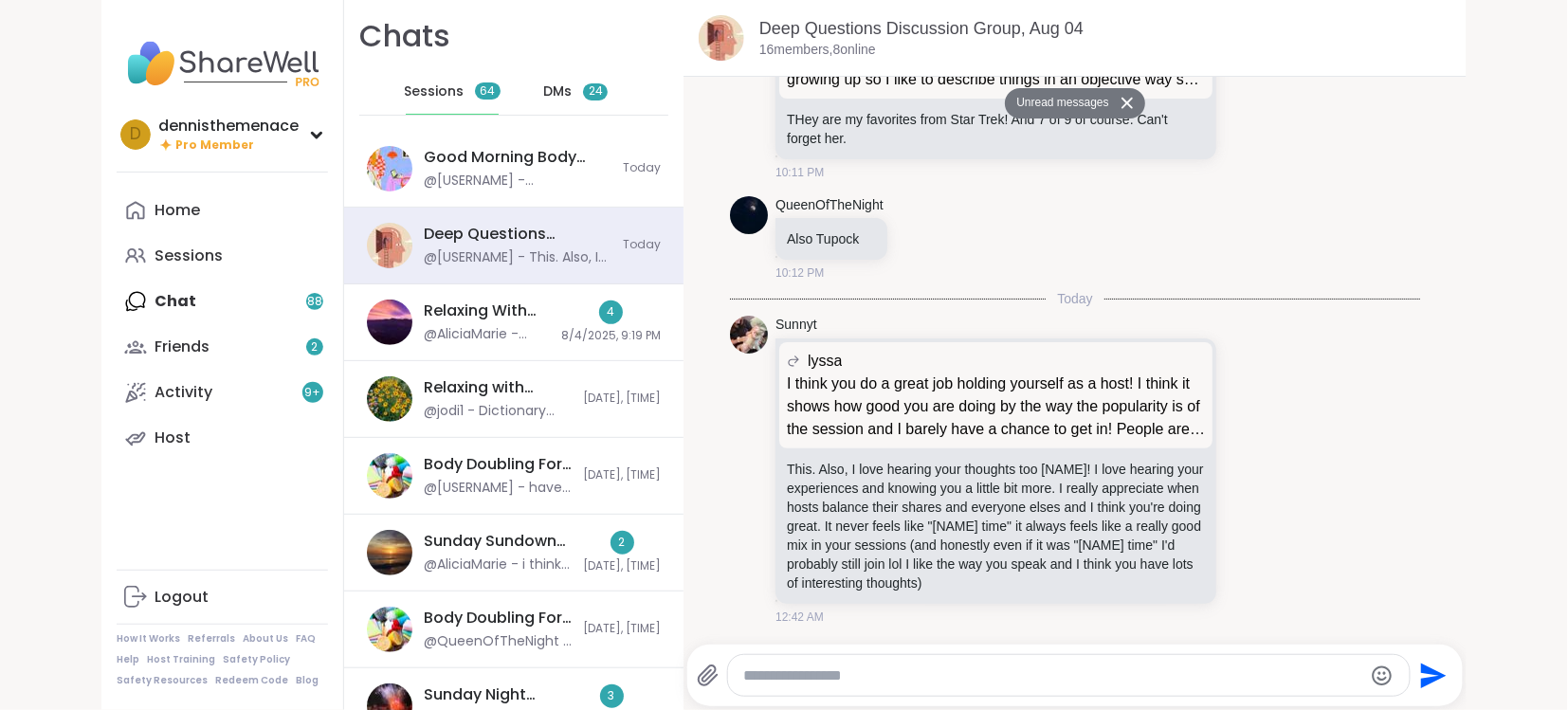 click on "Unread messages" at bounding box center [1059, 103] 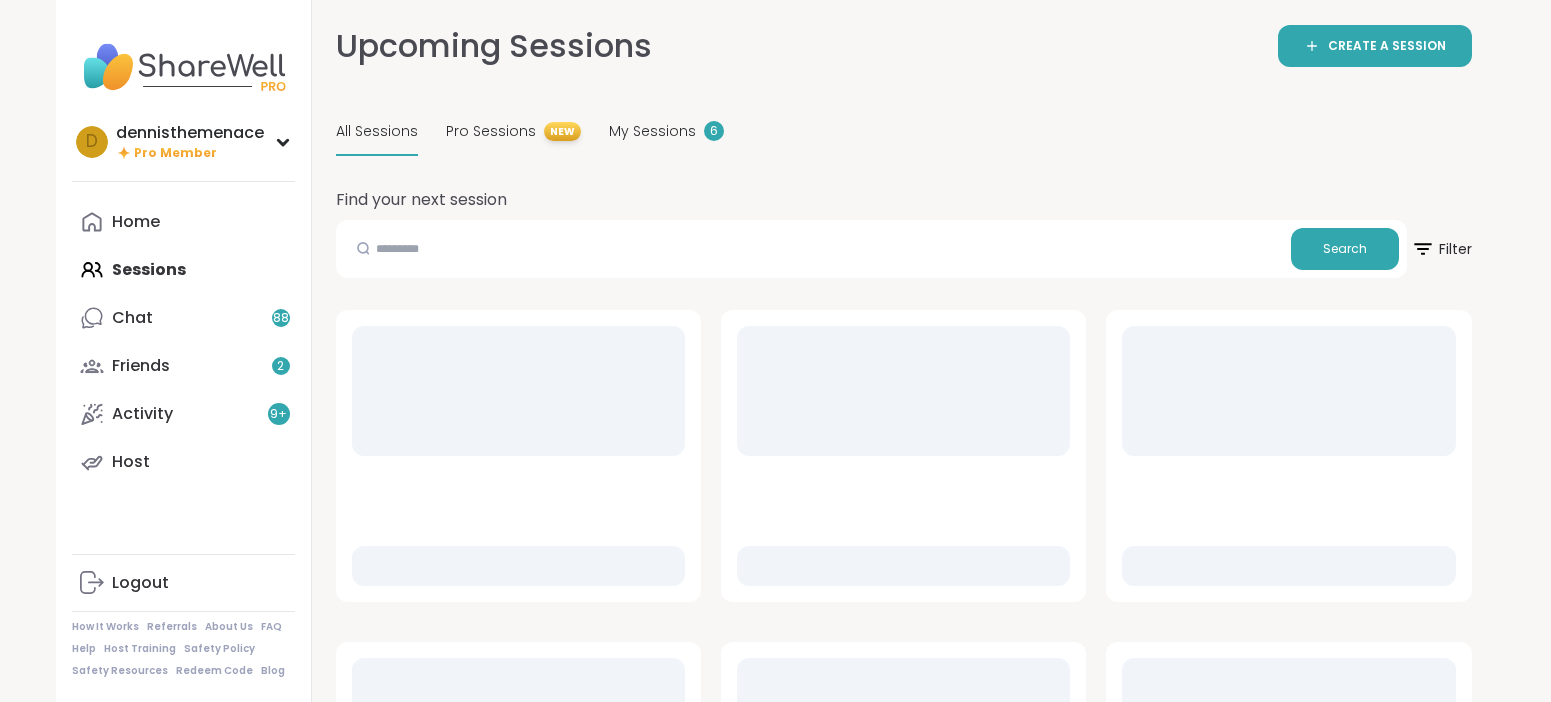 scroll, scrollTop: 0, scrollLeft: 0, axis: both 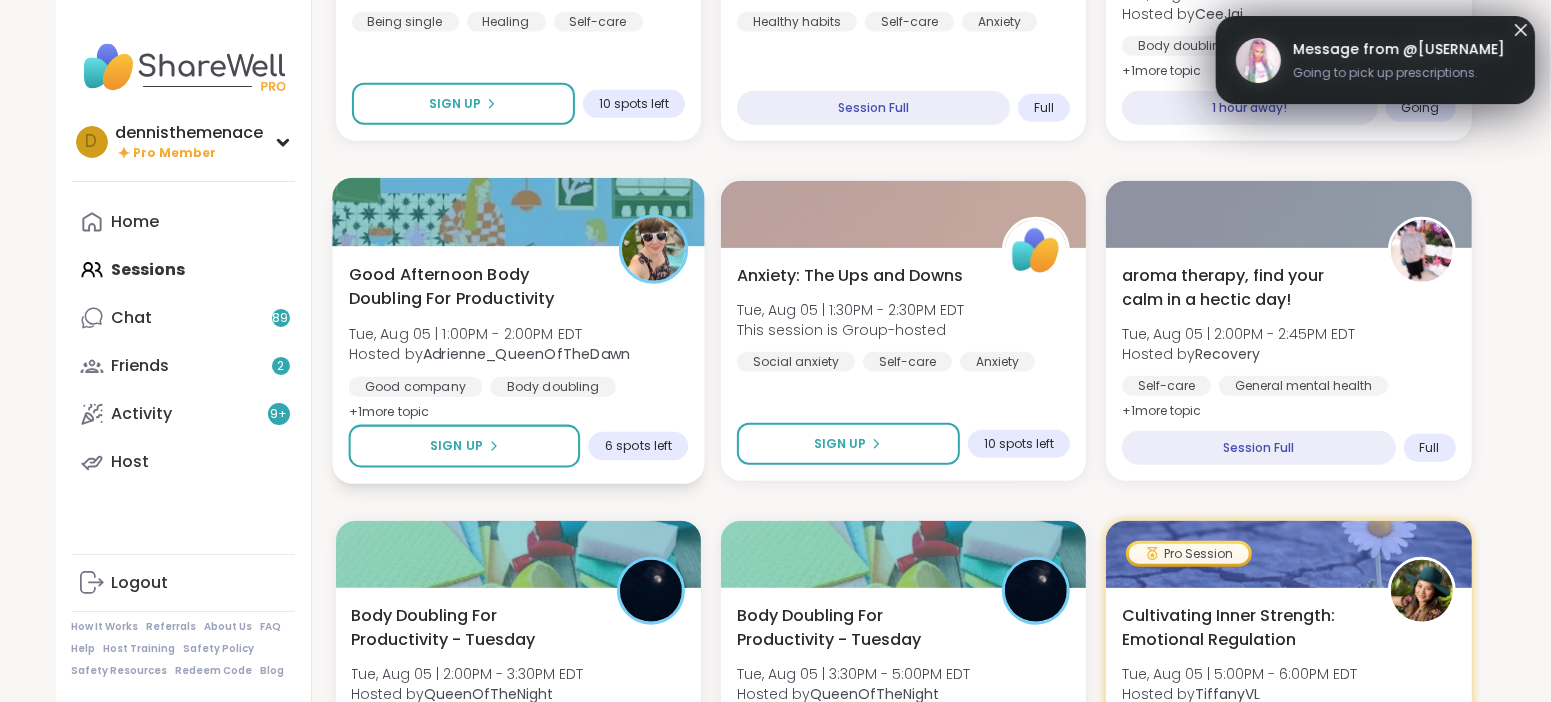 click on "Good company" at bounding box center (415, 387) 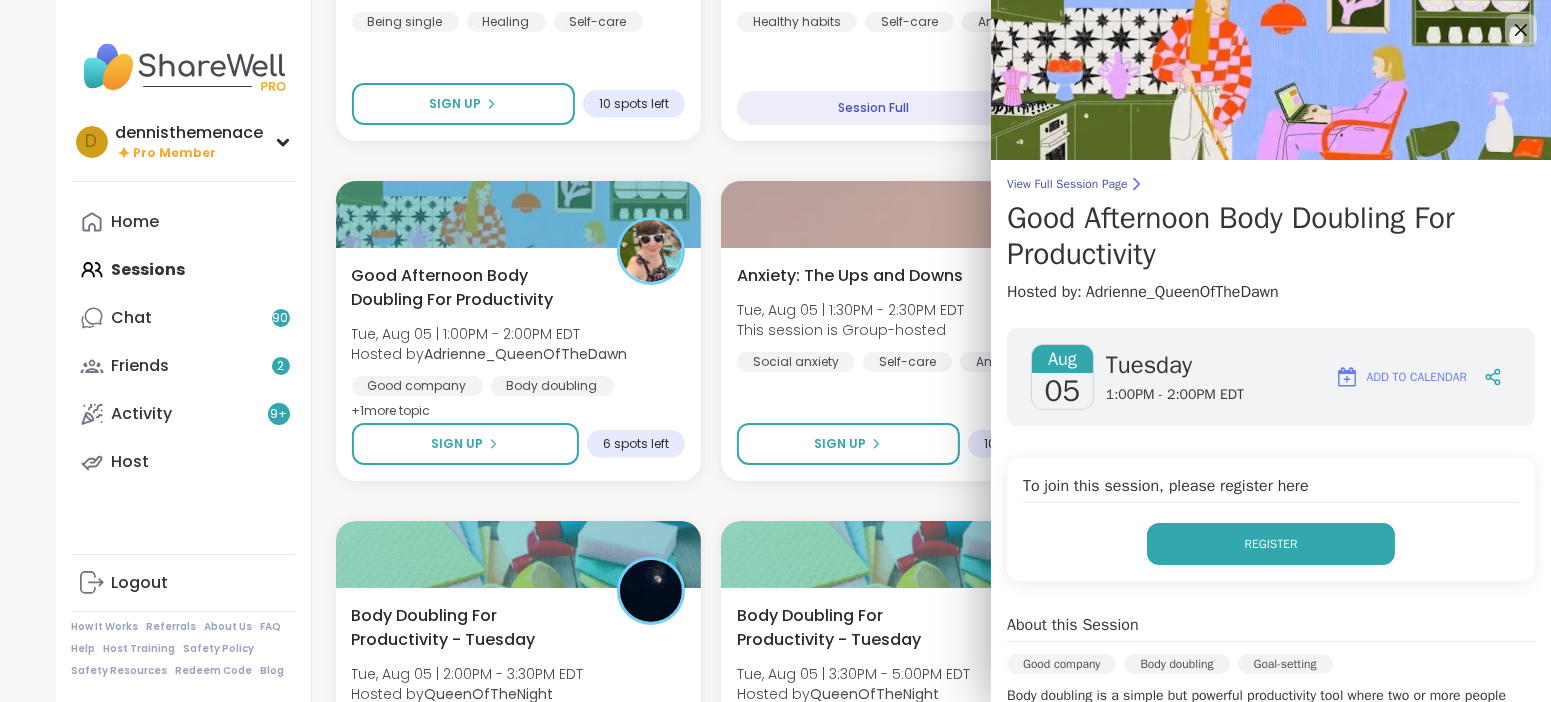 click on "Register" at bounding box center (1271, 544) 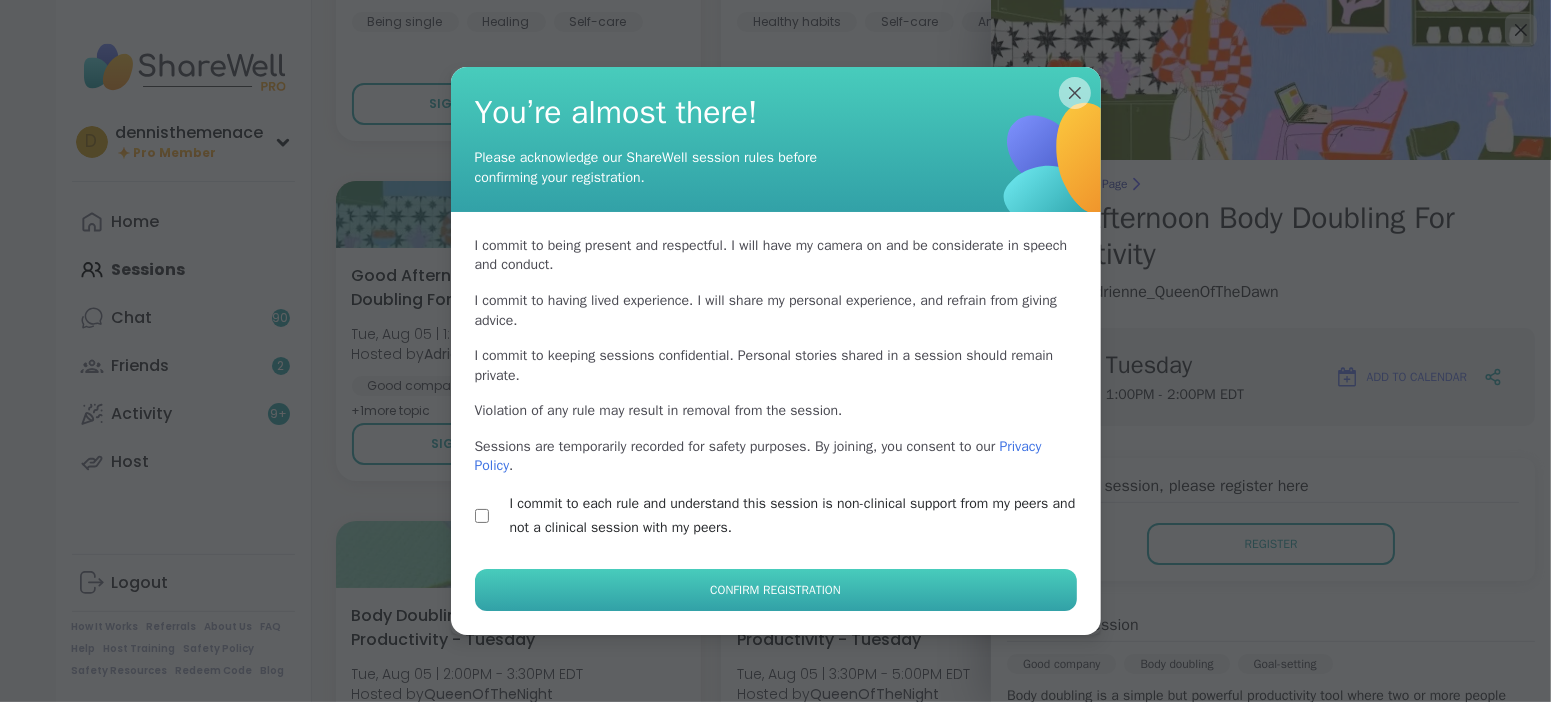 click on "Confirm Registration" at bounding box center [775, 590] 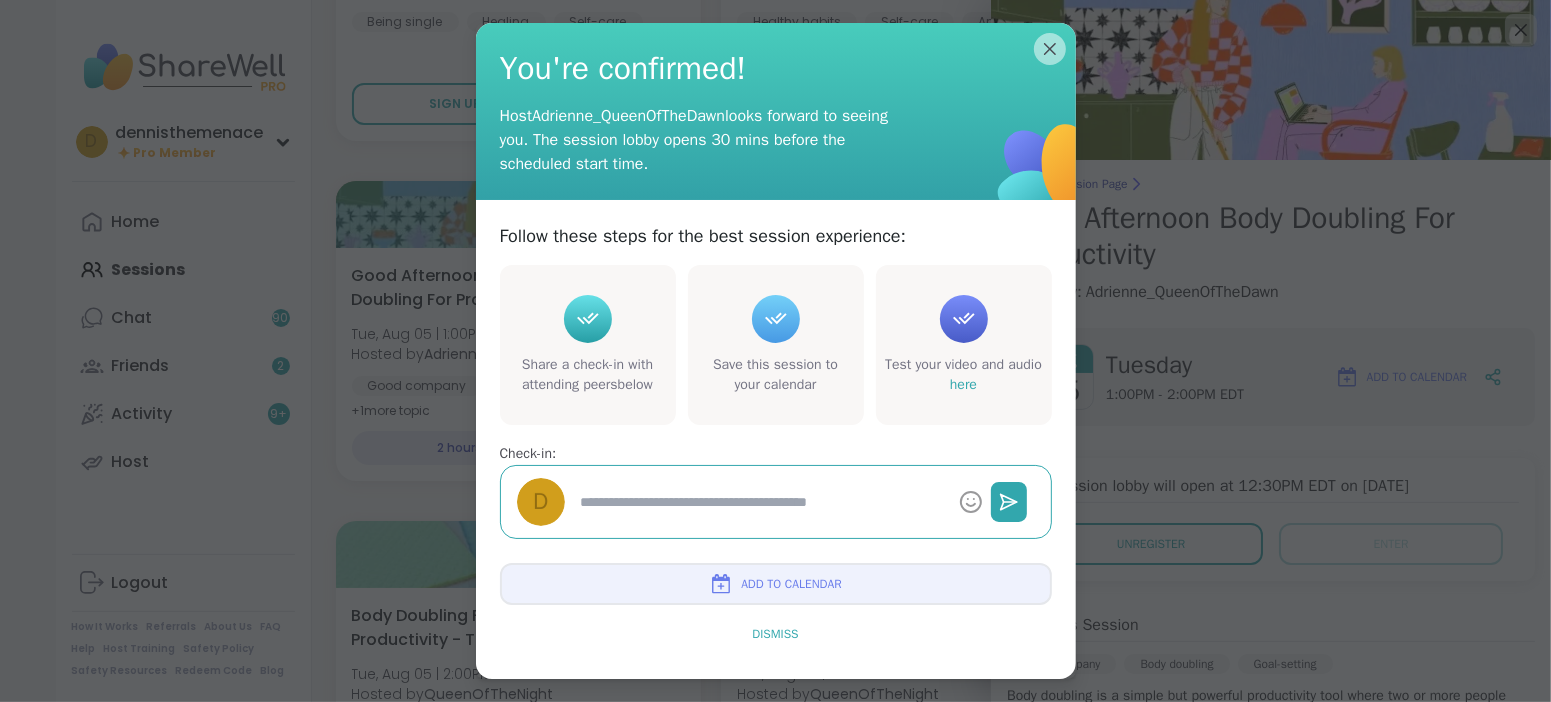 click on "Dismiss" at bounding box center [775, 634] 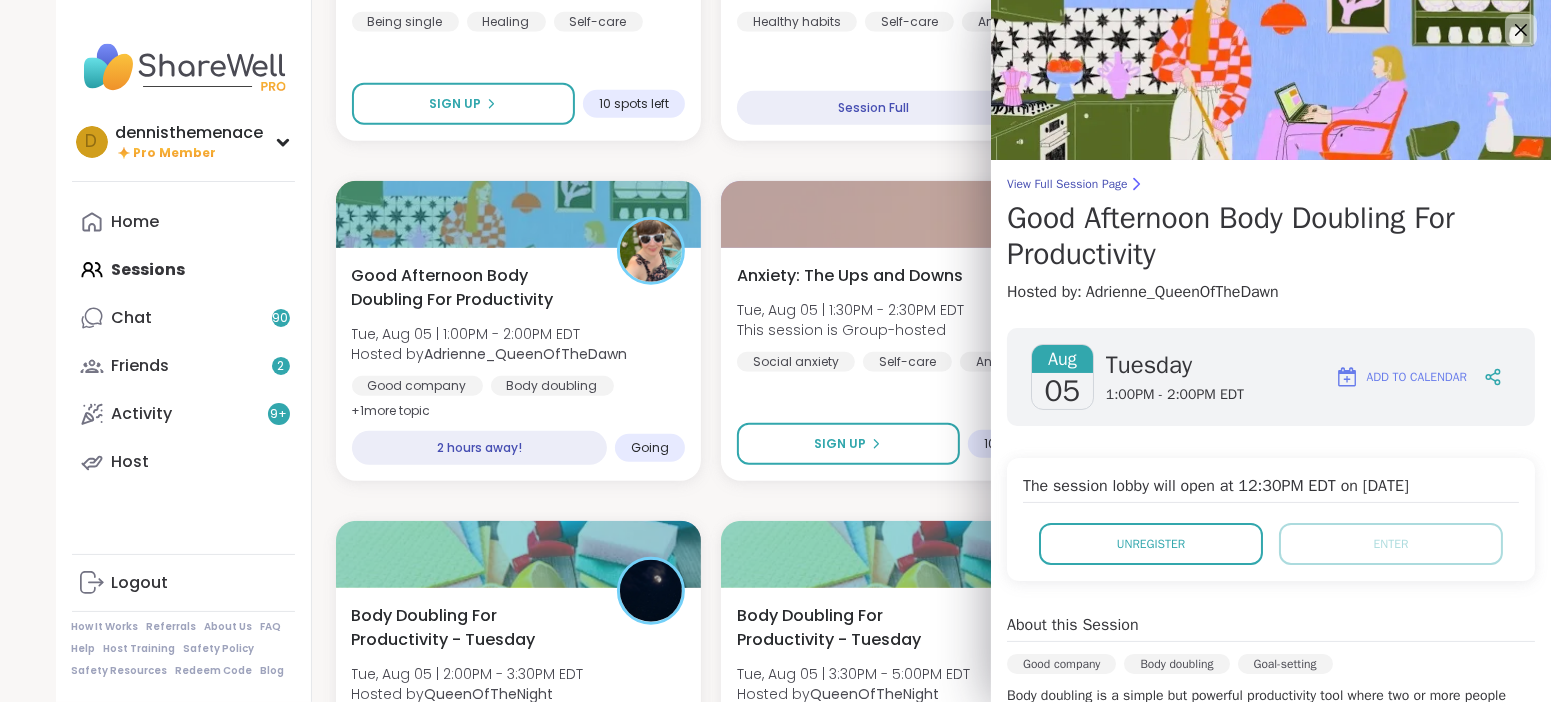 click on "Body Doubling For Productivity - Tuesday" at bounding box center (858, 628) 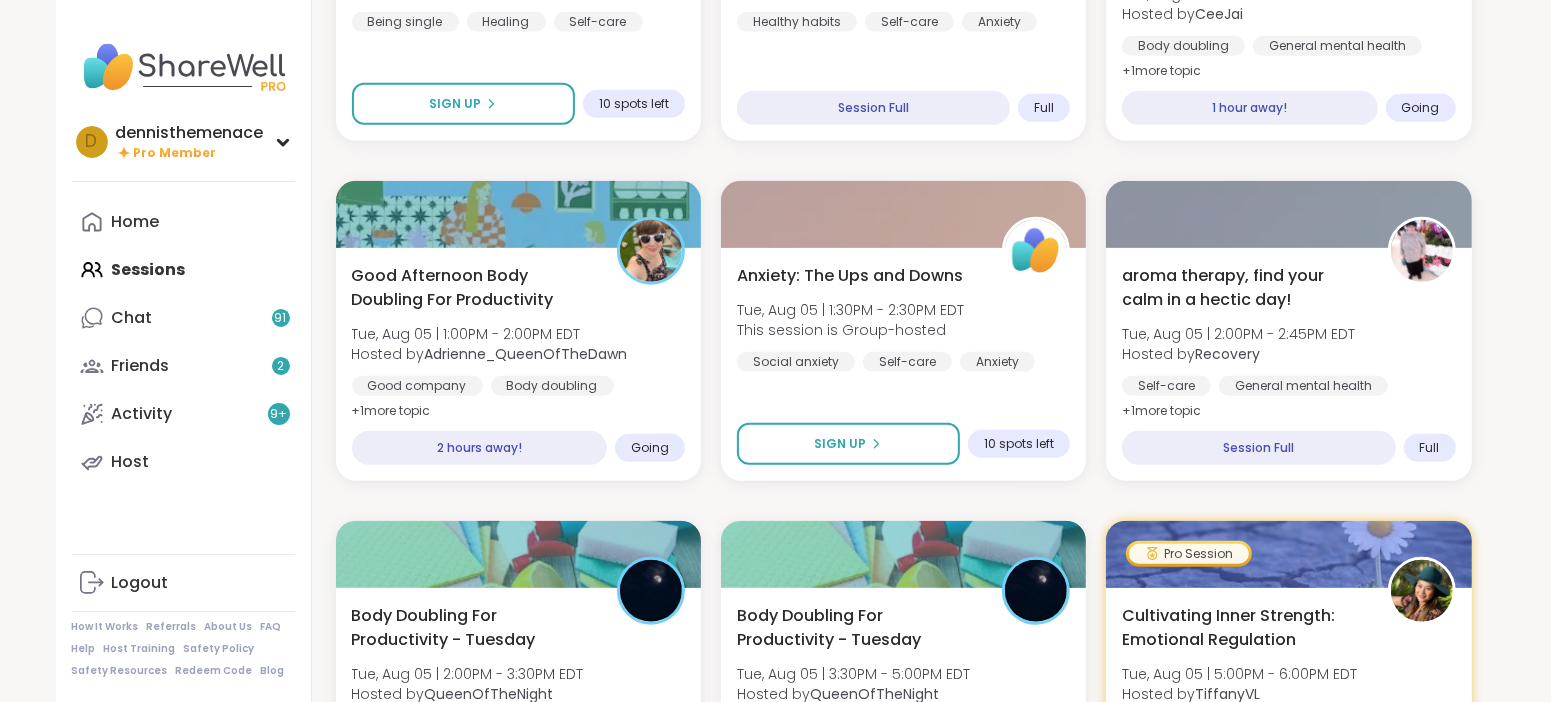 click on "Pop up! Morning session! Tue, Aug 05 | 10:00AM - 11:00AM EDT Hosted by  Dom_F General mental health Healthy habits Self-care SESSION LIVE Good Morning Body Doubling For Productivity Tue, Aug 05 | 10:00AM - 11:00AM EDT Hosted by  Adrienne_QueenOfTheDawn Body doubling Good company Goal-setting + 1  more topic SESSION LIVE Bonus Become a ShareWell Host Tue, Aug 05 | 10:30AM - 11:00AM EDT Hosted by  Mana ShareWell Hosts ShareWell Bonus SESSION LIVE SELF LOVE ❤️‍🔥🫂 Tue, Aug 05 | 11:00AM - 12:00PM EDT Hosted by  lyssa Closure Healing Emotional regulation Sign Up 2 spots left Meditation Practice Circle Tue, Aug 05 | 11:00AM - 11:45AM EDT Hosted by  Nicholas Anxiety Breathwork Meditation Sign Up 12 spots left Body Doubling for Productivity - Tuesday Tue, Aug 05 | 11:00AM - 12:00PM EDT Hosted by  CeeJai Body doubling General mental health Good company + 1  more topic 22 minutes away! Going Happiness in your singleness Tue, Aug 05 | 11:30AM - 12:15PM EDT Hosted by  yewatt45 Being single Healing Self-care" at bounding box center (904, 1181) 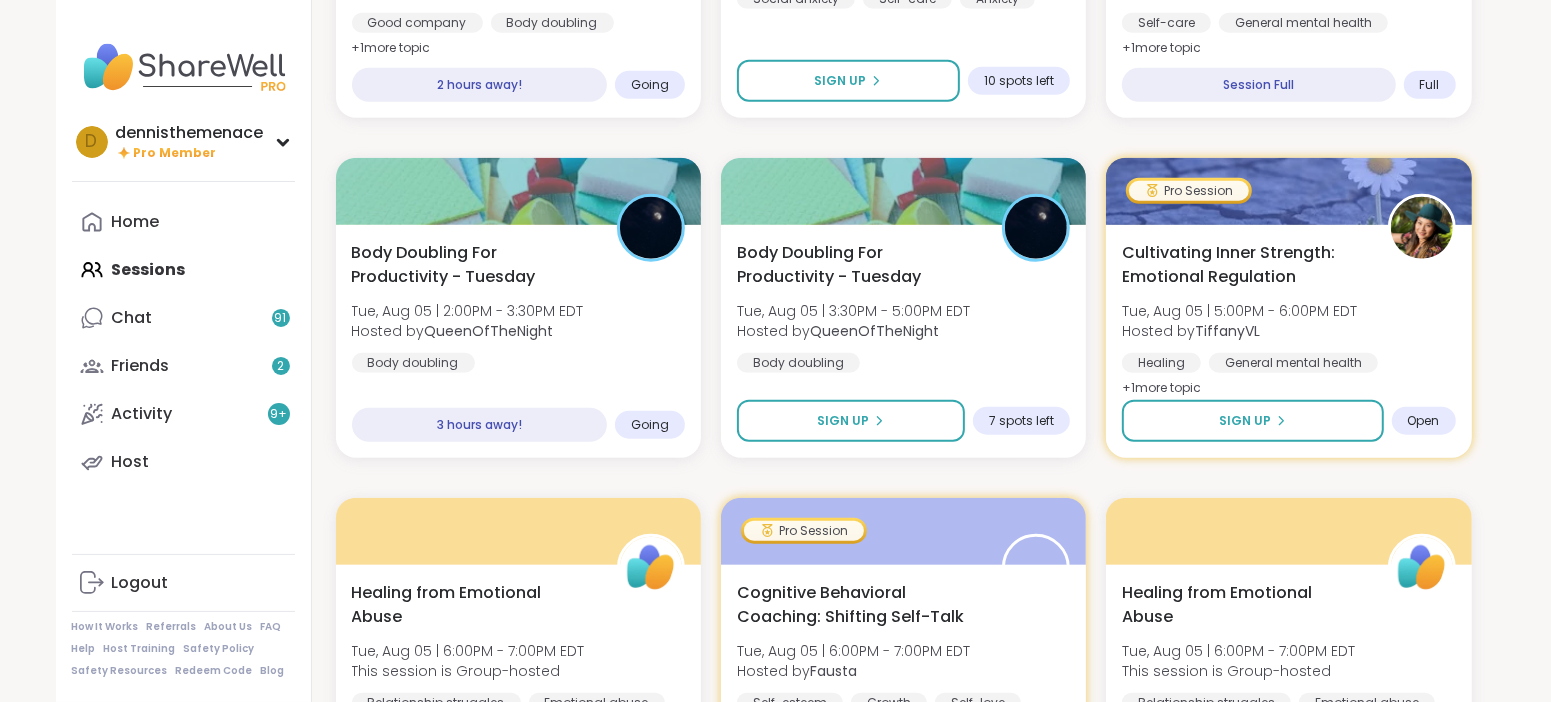 scroll, scrollTop: 1598, scrollLeft: 0, axis: vertical 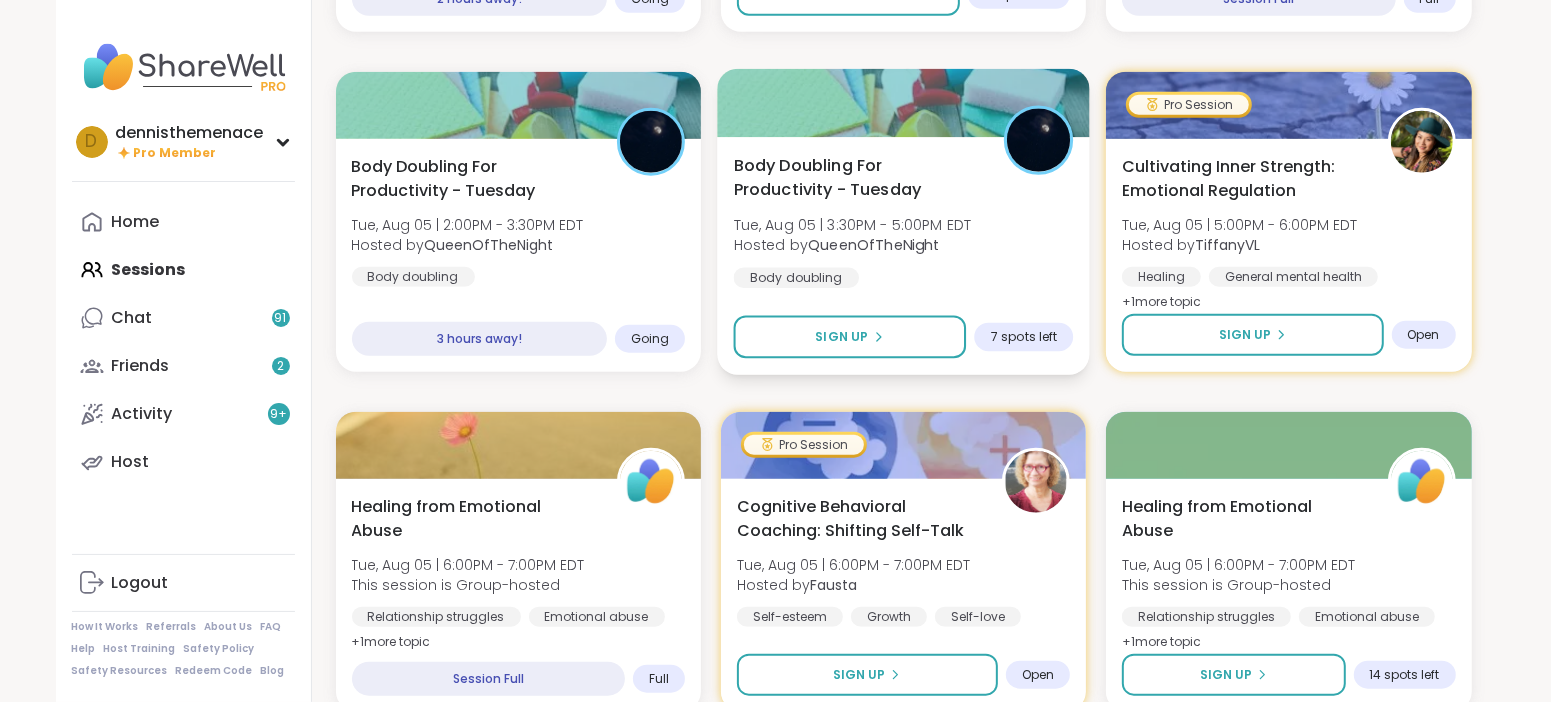 click on "QueenOfTheNight" at bounding box center (874, 245) 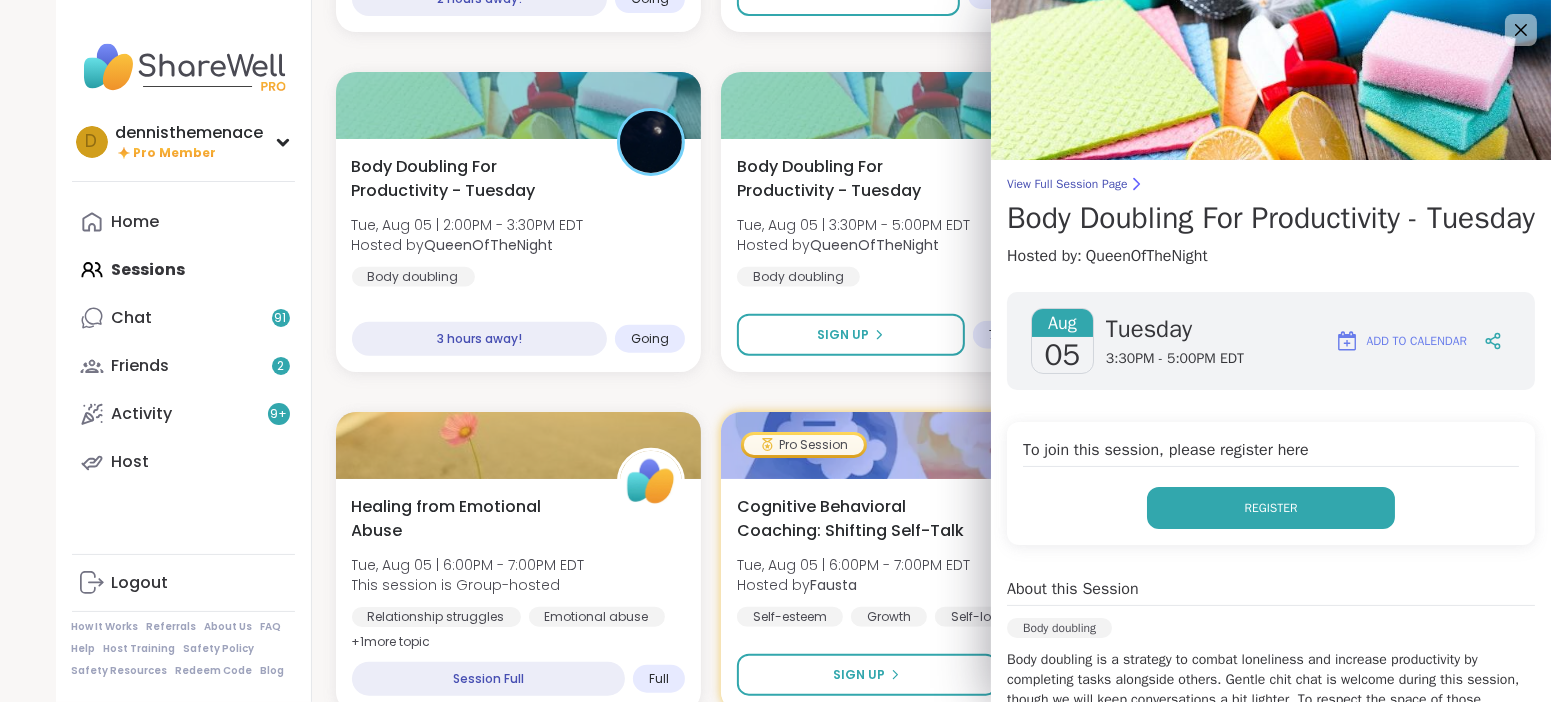 click on "Register" at bounding box center [1271, 508] 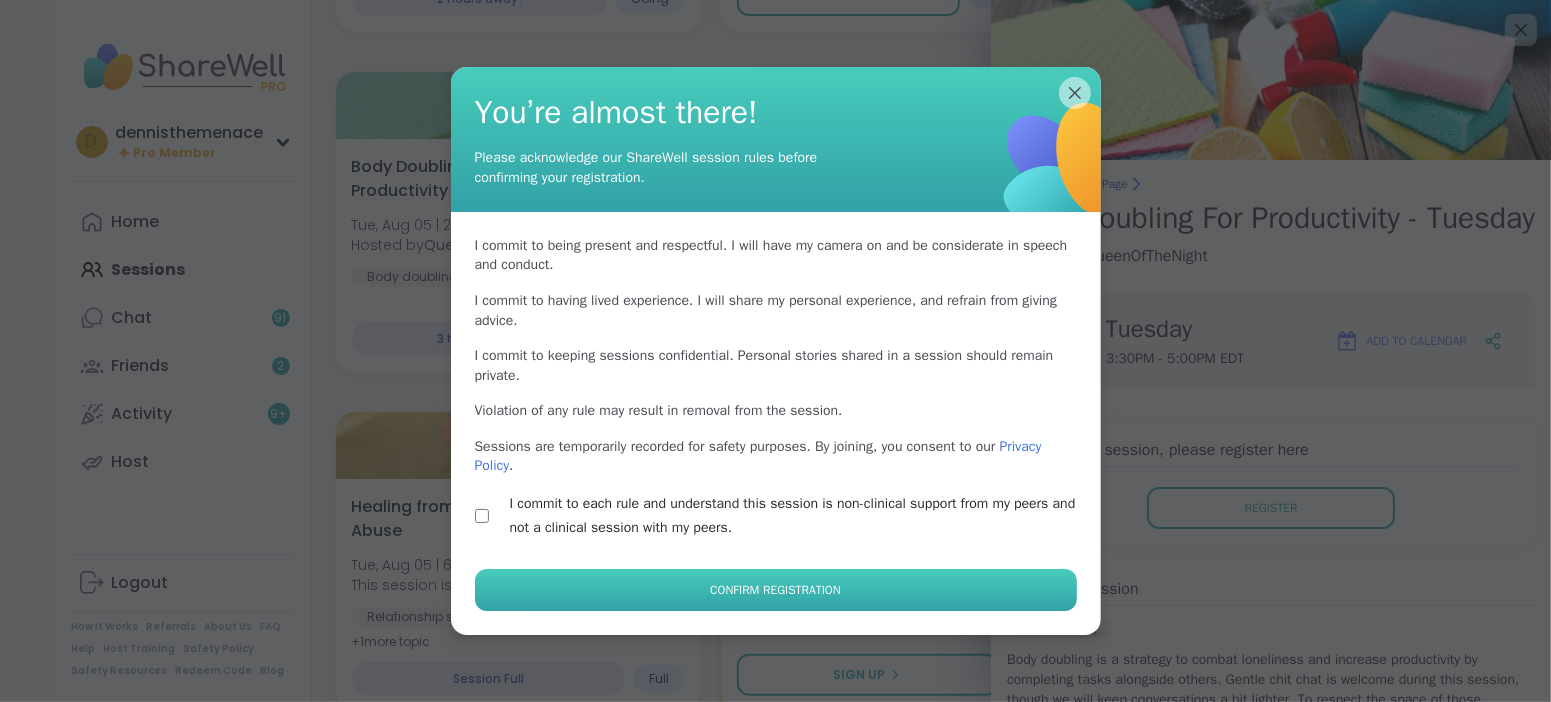 click on "Confirm Registration" at bounding box center [775, 590] 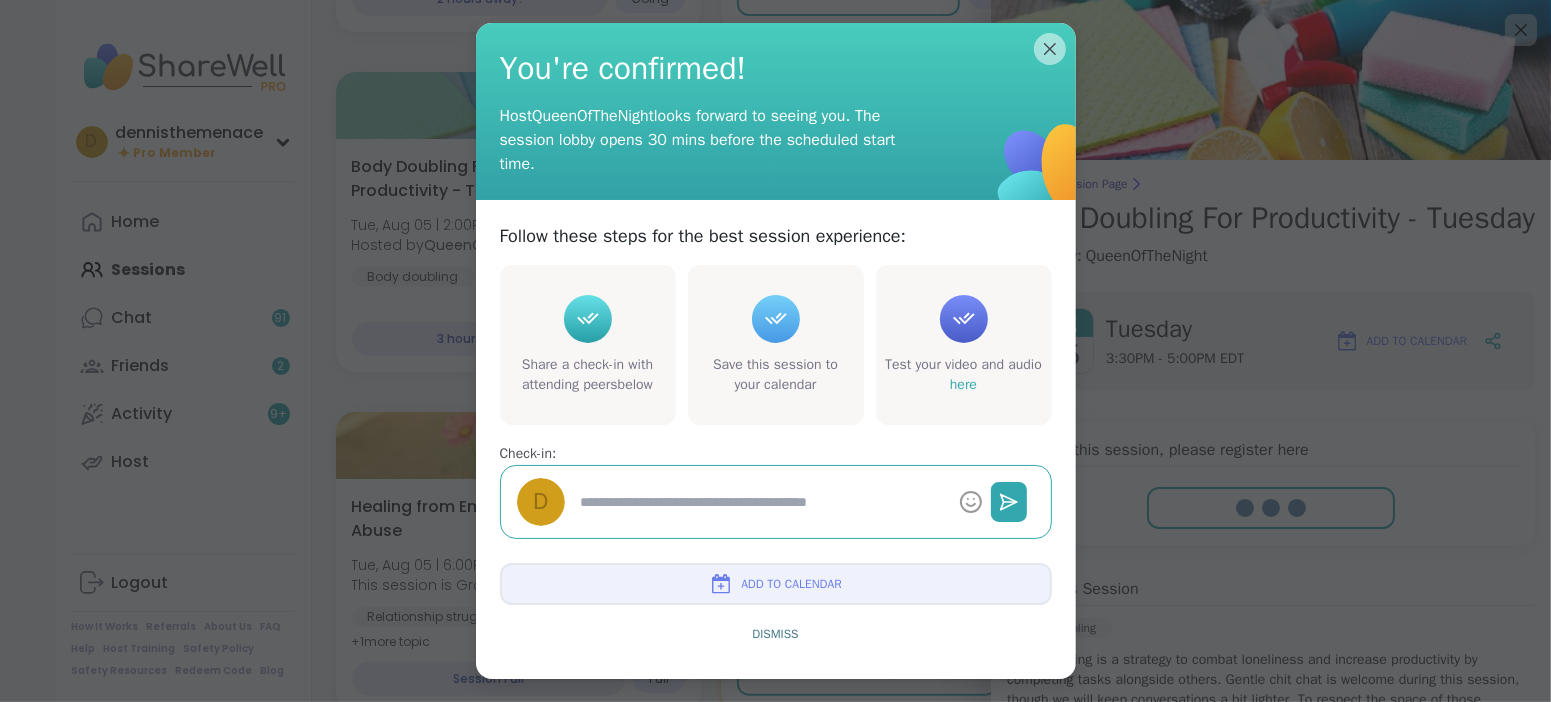 type on "*" 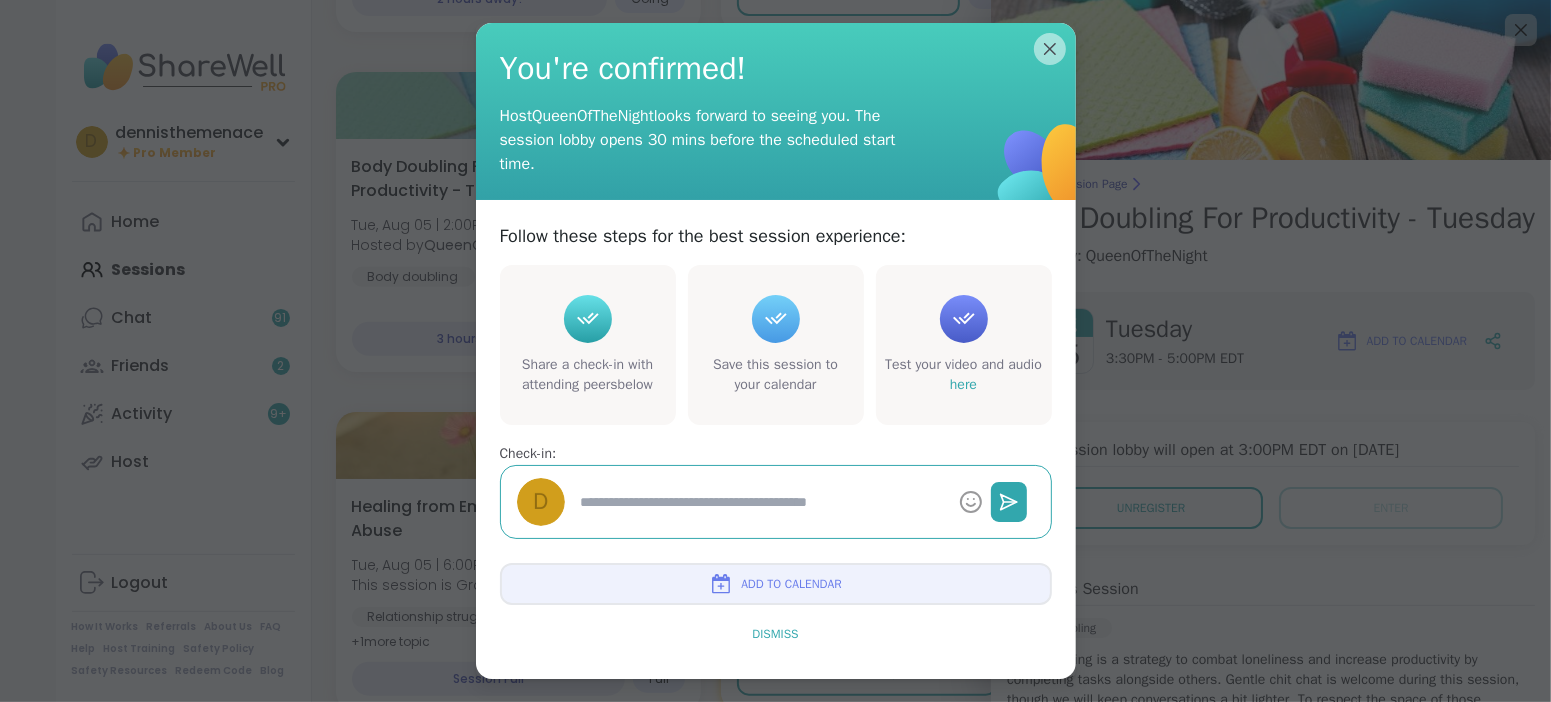 click on "Dismiss" at bounding box center (775, 634) 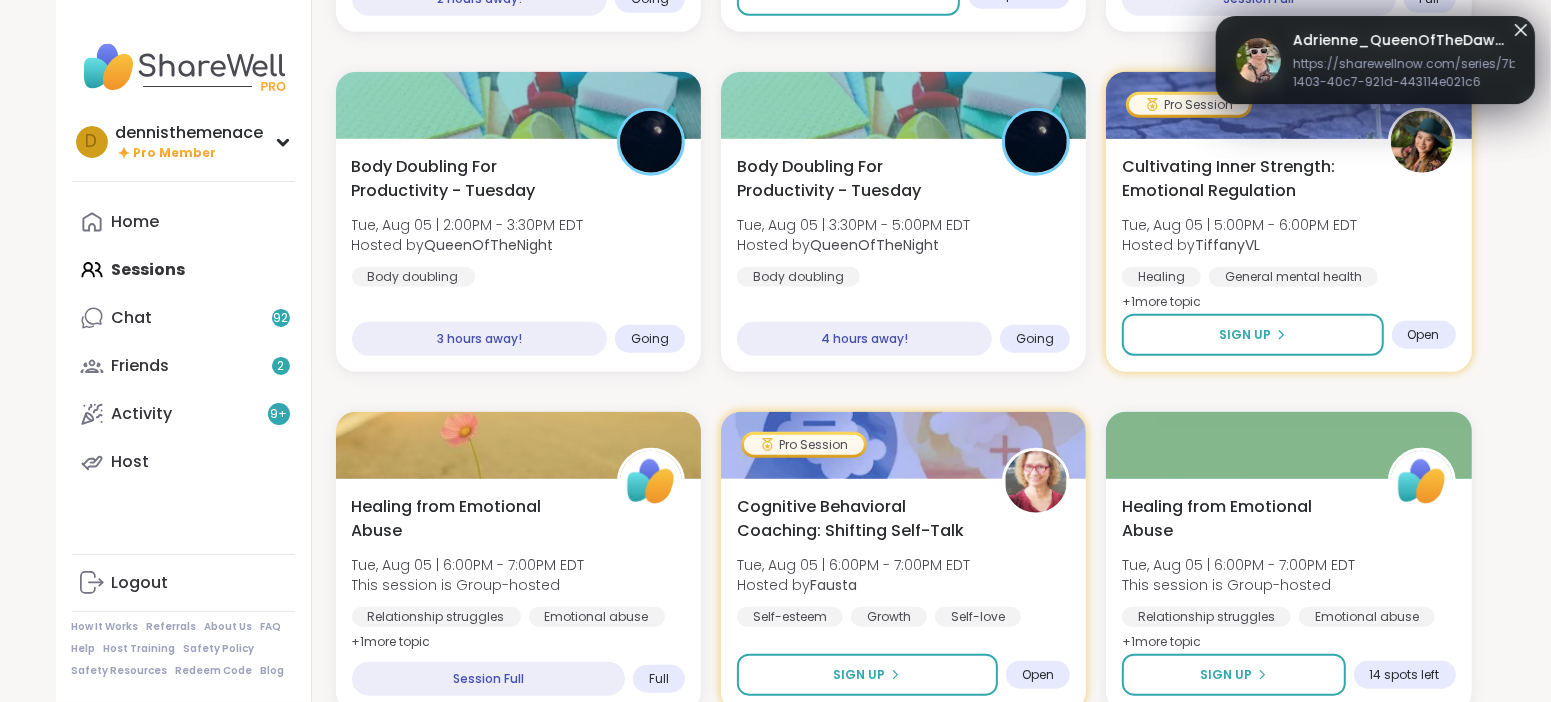 click 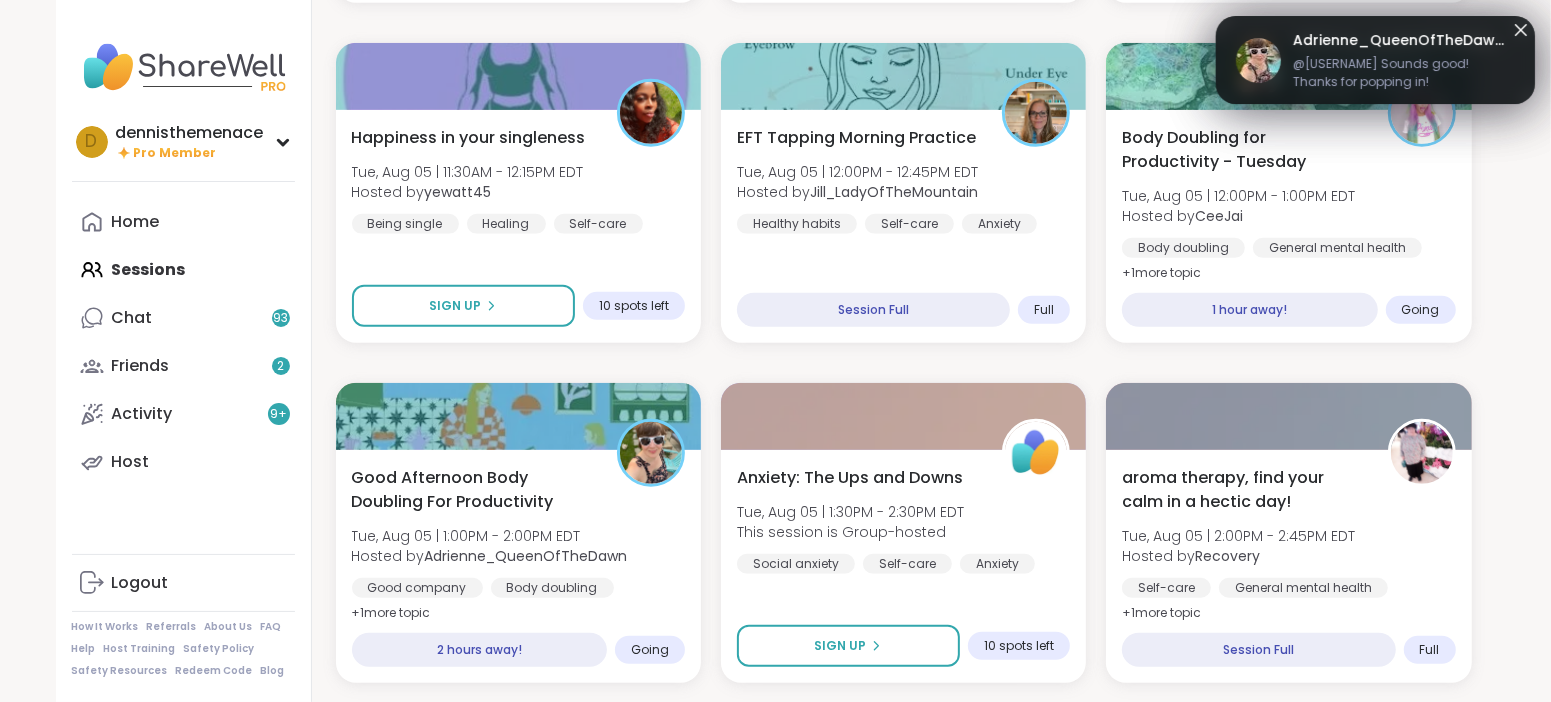 scroll, scrollTop: 949, scrollLeft: 0, axis: vertical 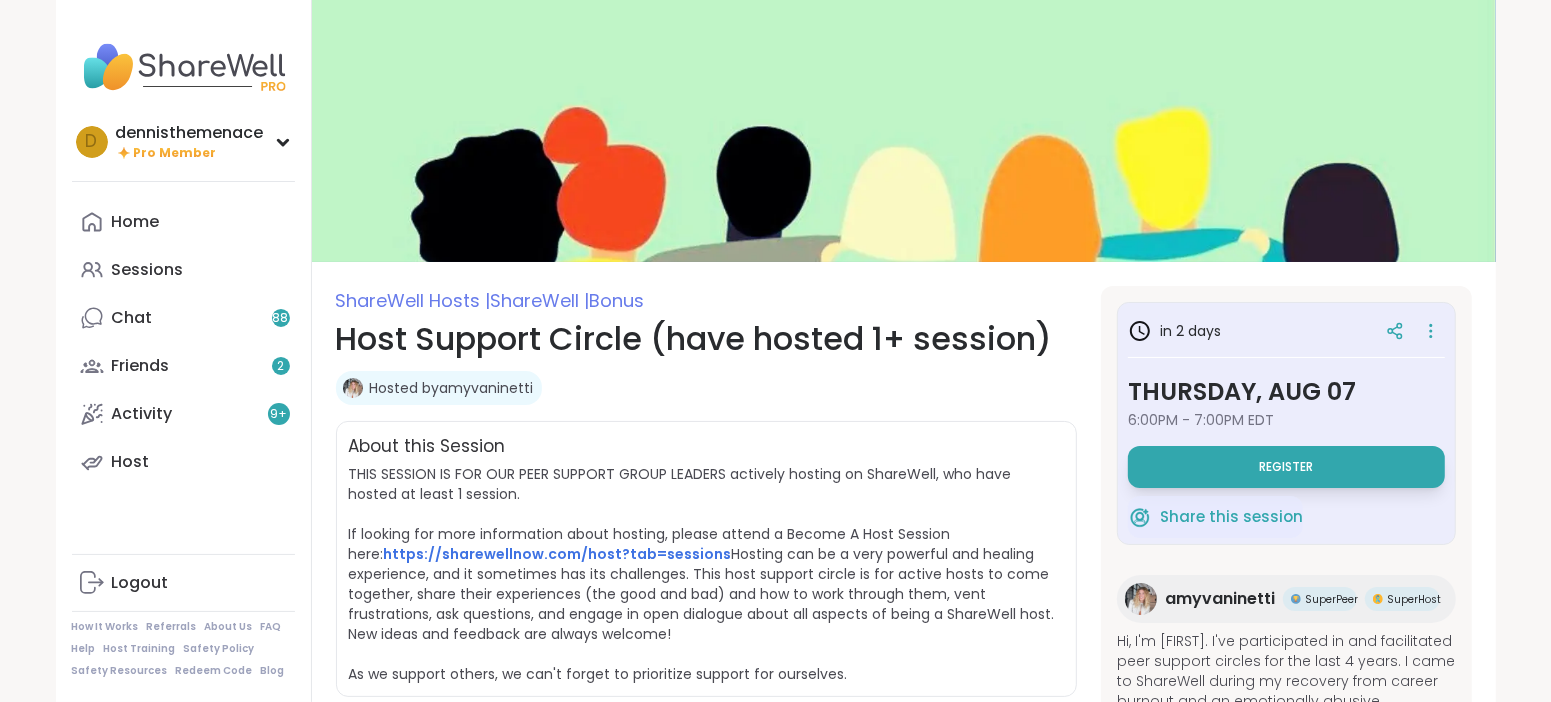 click on "ShareWell Hosts   |  ShareWell   |  Bonus   Host Support Circle (have hosted 1+ session) Hosted by  [EMAIL] Share this session About this Session THIS SESSION IS FOR OUR PEER SUPPORT GROUP LEADERS actively hosting on ShareWell, who have hosted at least 1 session.
If looking for more information about hosting, please attend a Become A Host Session here:  https://sharewellnow.com/host?tab=sessions
Hosting can be a very powerful and healing experience, and it sometimes has its challenges. This host support circle is for active hosts to come together, share their experiences (the good and bad) and how to work through them, vent frustrations, ask questions, and engage in open dialogue about all aspects of being a ShareWell host. New ideas and feedback are always welcome!
As we support others, we can't forget to prioritize support for ourselves. in 2 days Thursday, Aug 07 6:00PM - 7:00PM EDT Register Share this session [EMAIL] SuperPeer SuperHost 10  Attending 5   spots  left [NAME] Susan See All 5+" at bounding box center [706, 781] 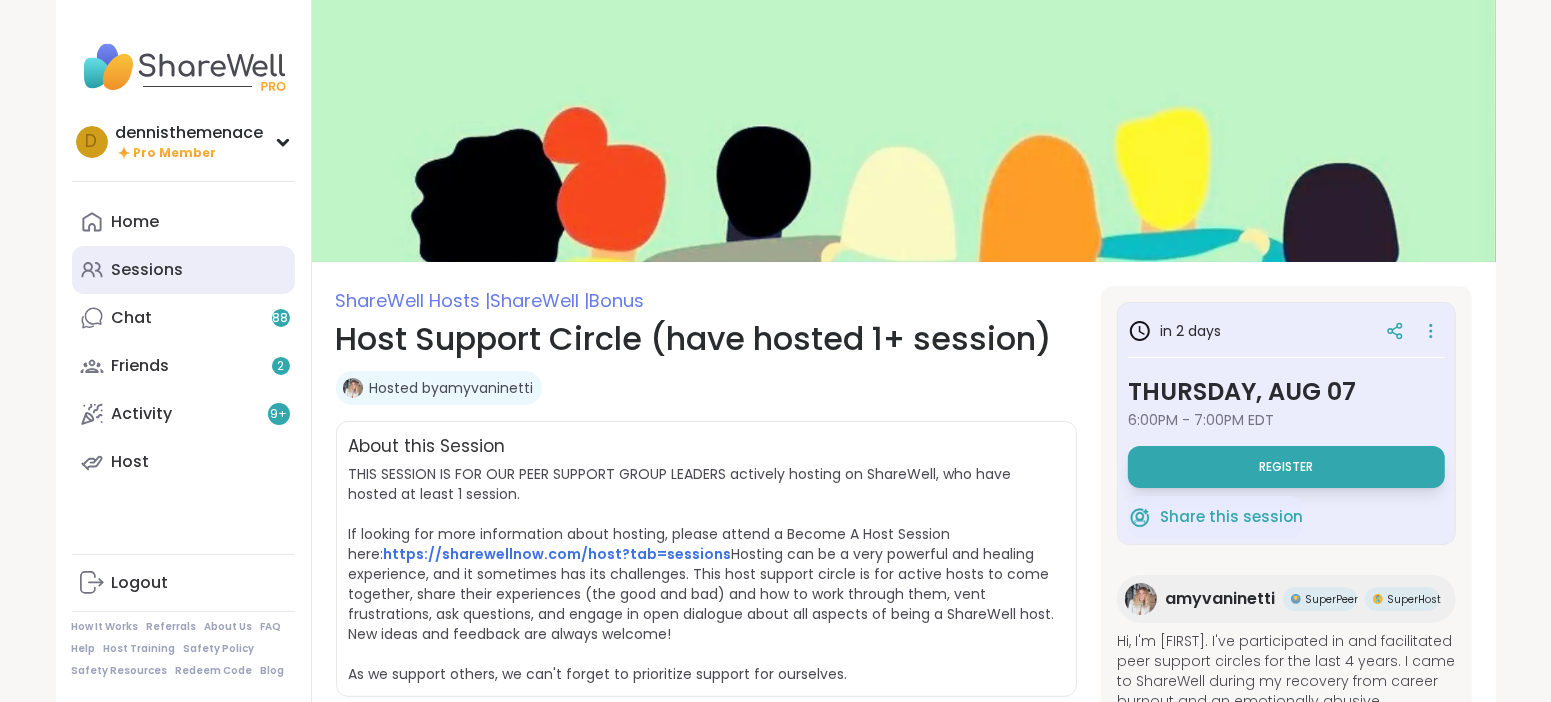 click on "Sessions" at bounding box center [148, 270] 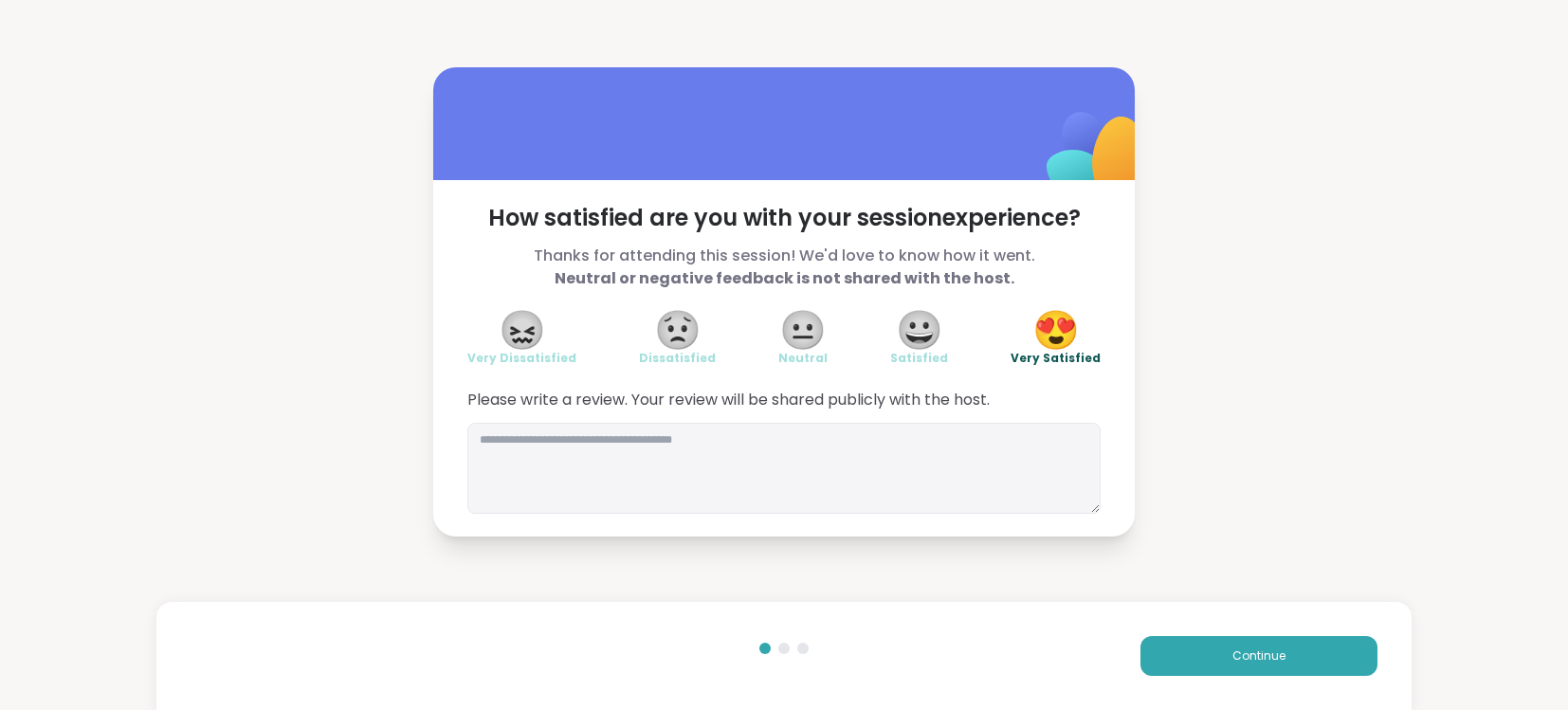 scroll, scrollTop: 0, scrollLeft: 0, axis: both 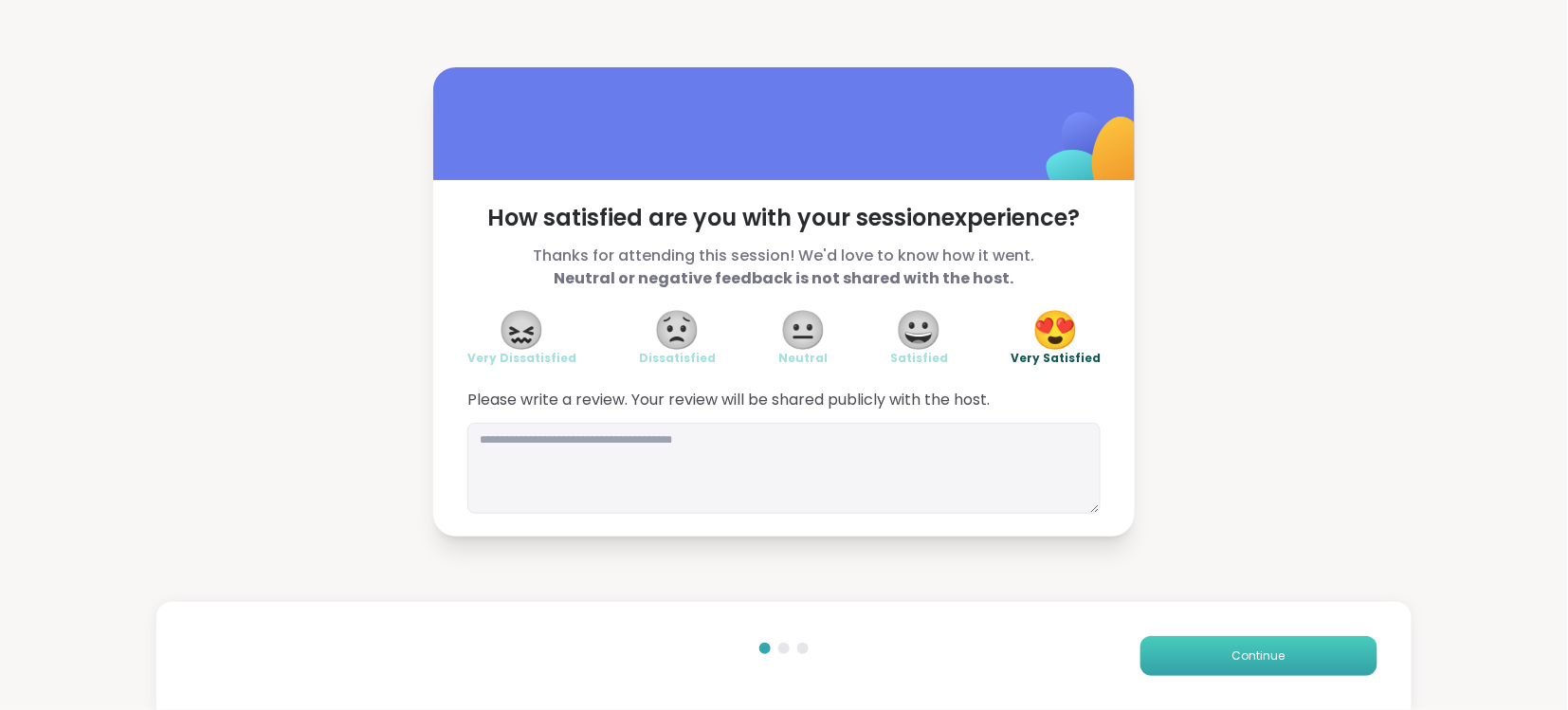click on "Continue" at bounding box center [1259, 656] 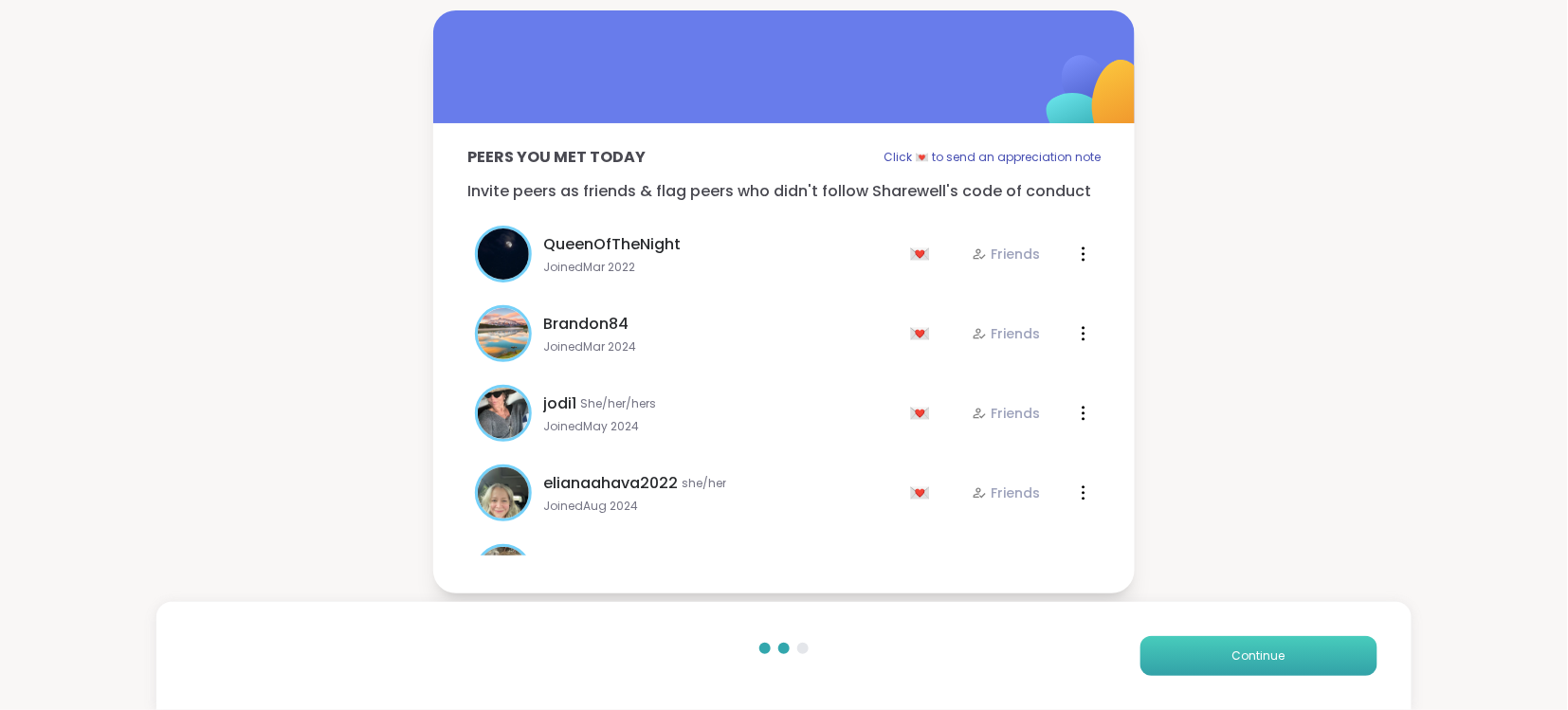 click on "Continue" at bounding box center [1259, 656] 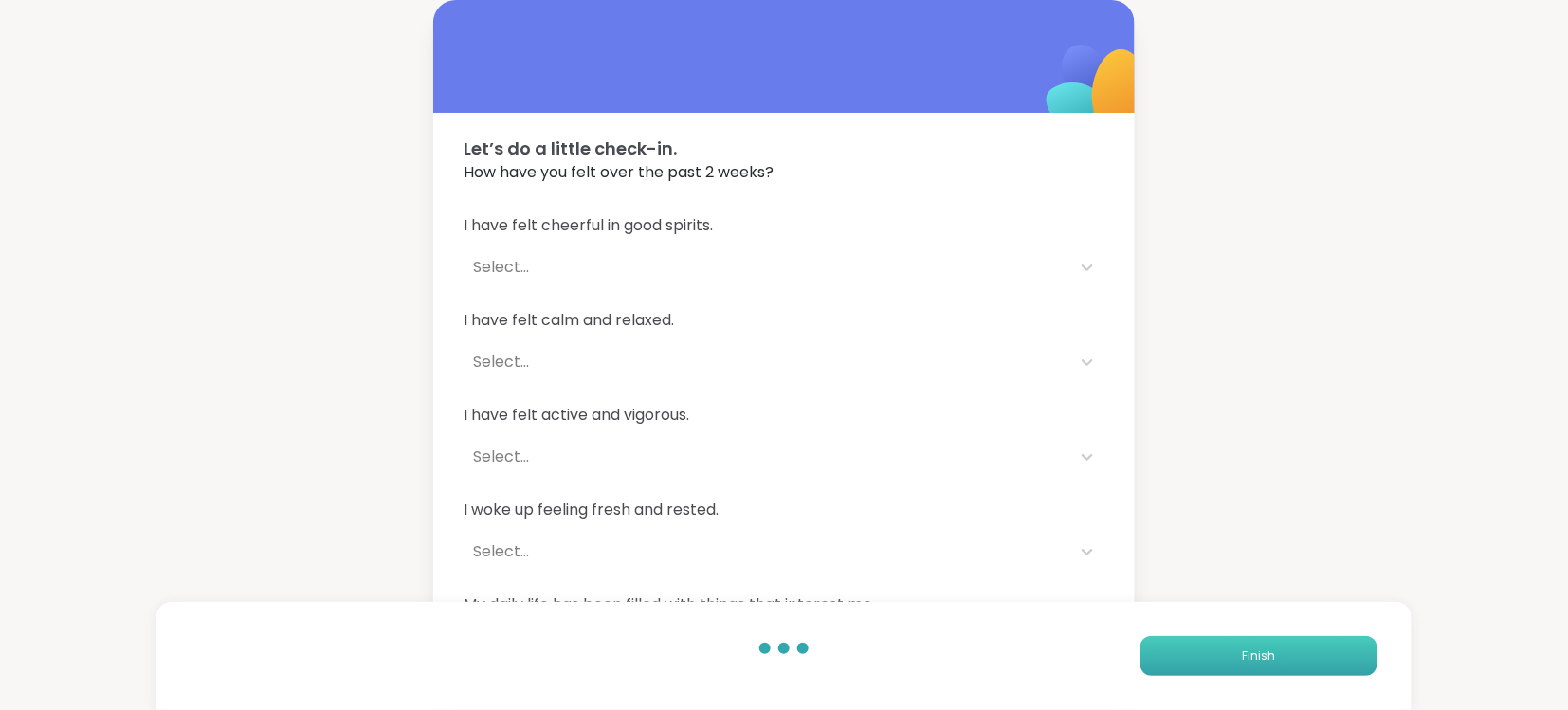 click on "Finish" at bounding box center [1259, 656] 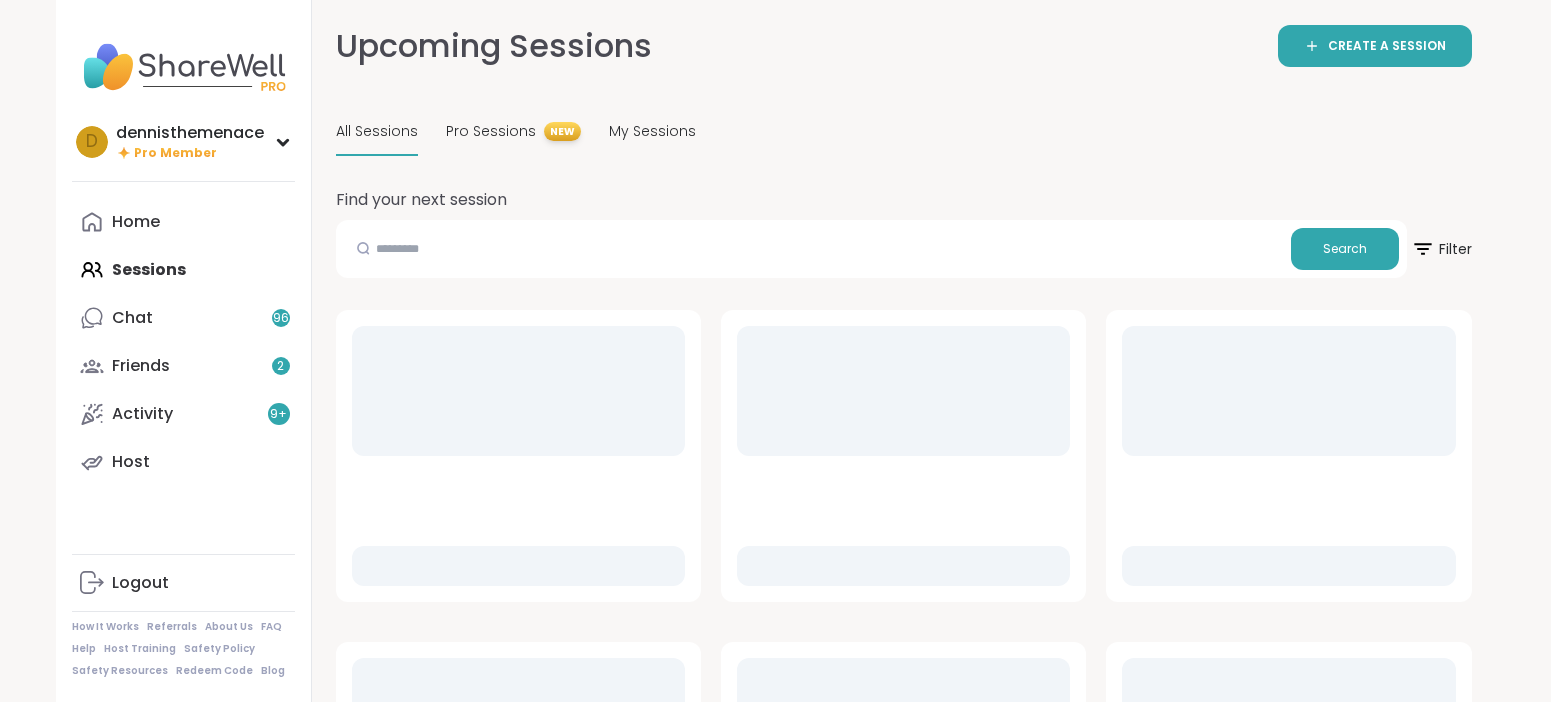scroll, scrollTop: 0, scrollLeft: 0, axis: both 